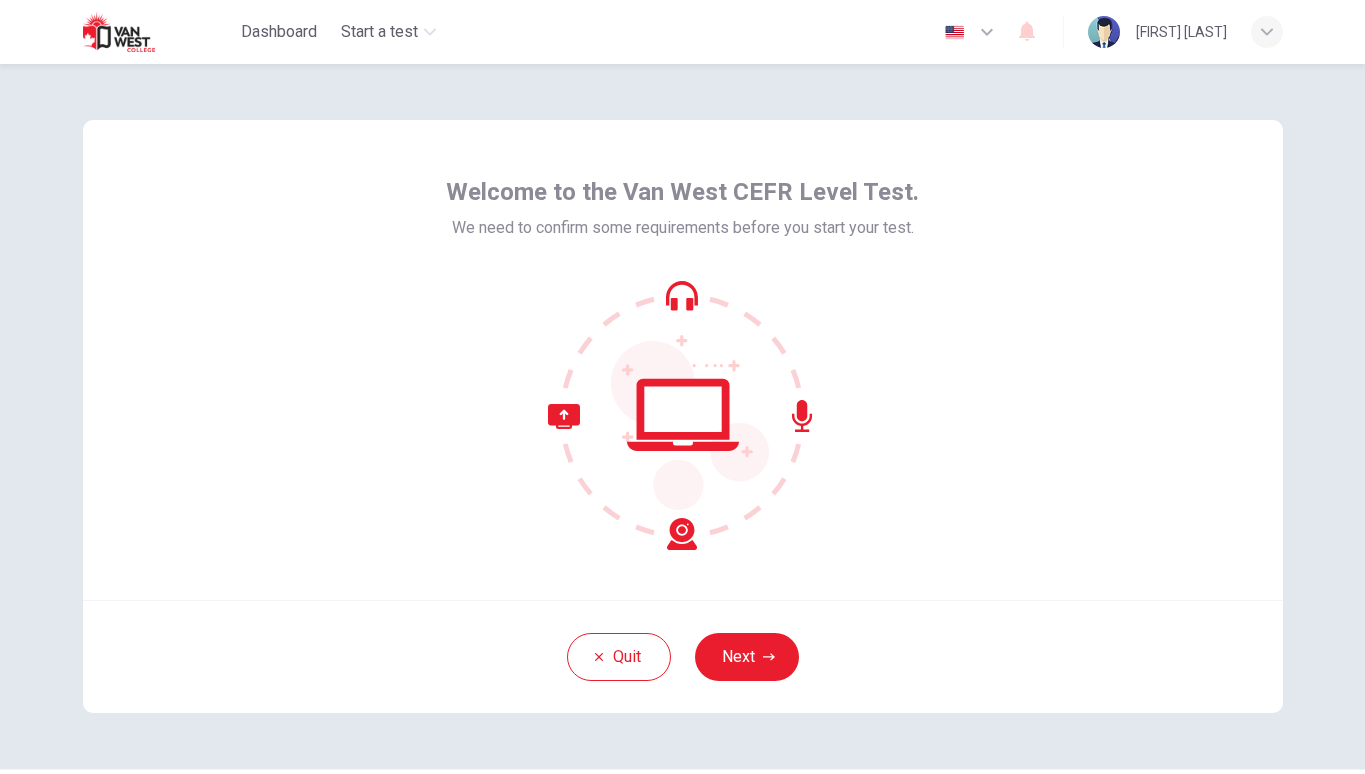 scroll, scrollTop: 0, scrollLeft: 0, axis: both 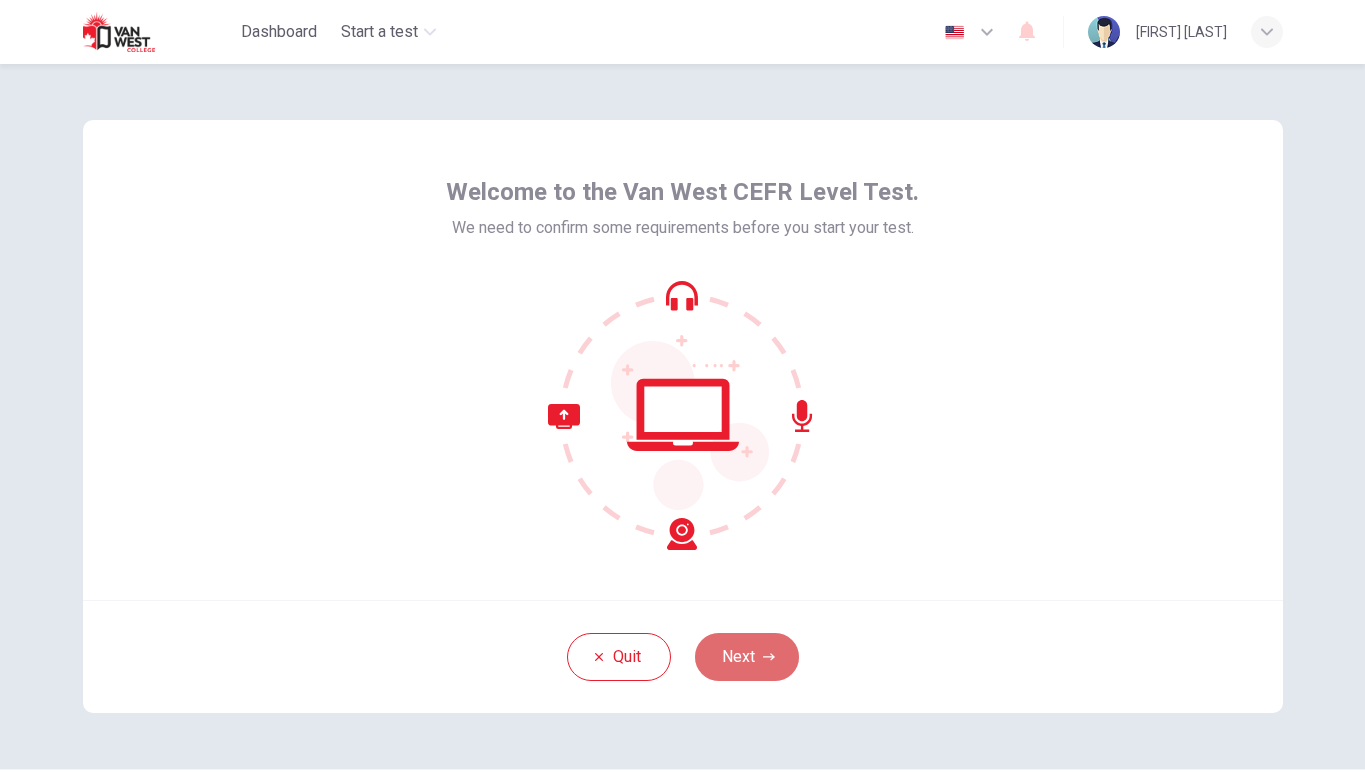 click on "Next" at bounding box center [747, 657] 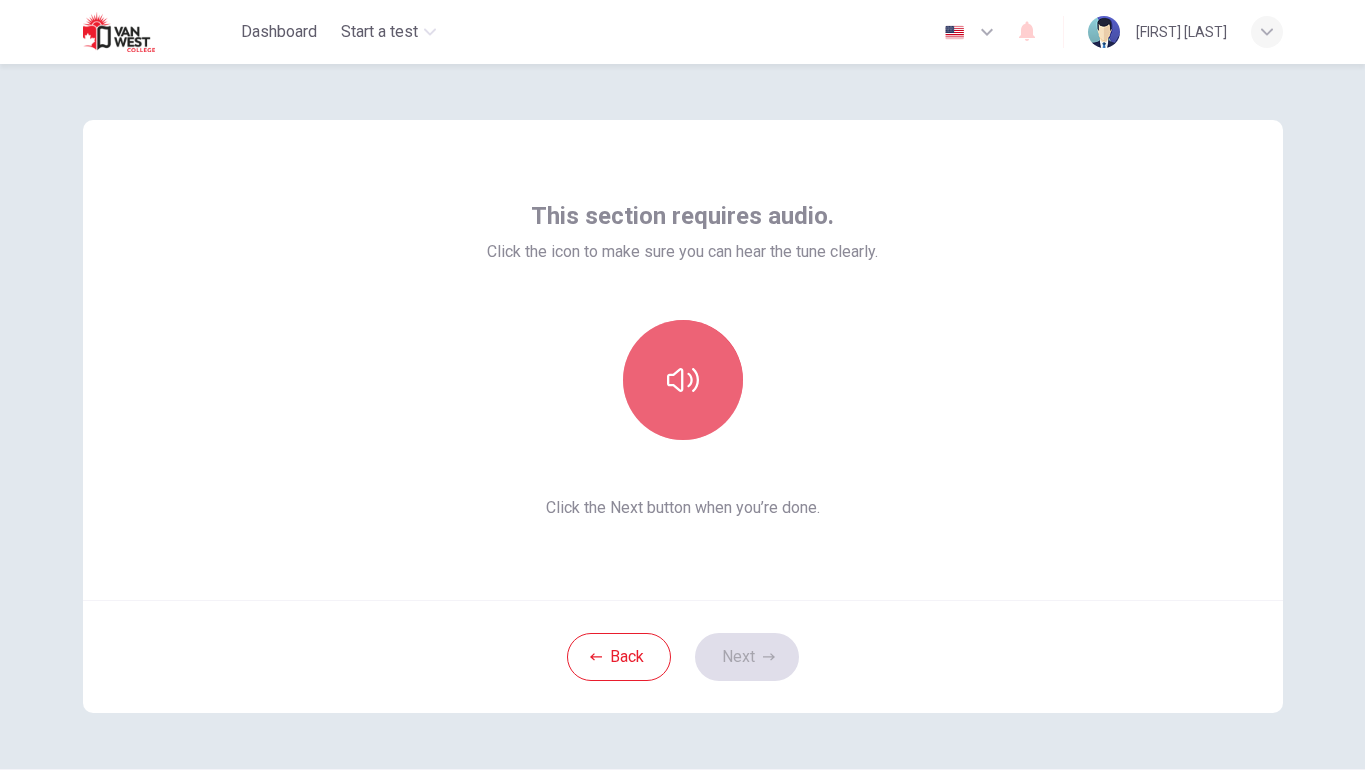 click at bounding box center (683, 380) 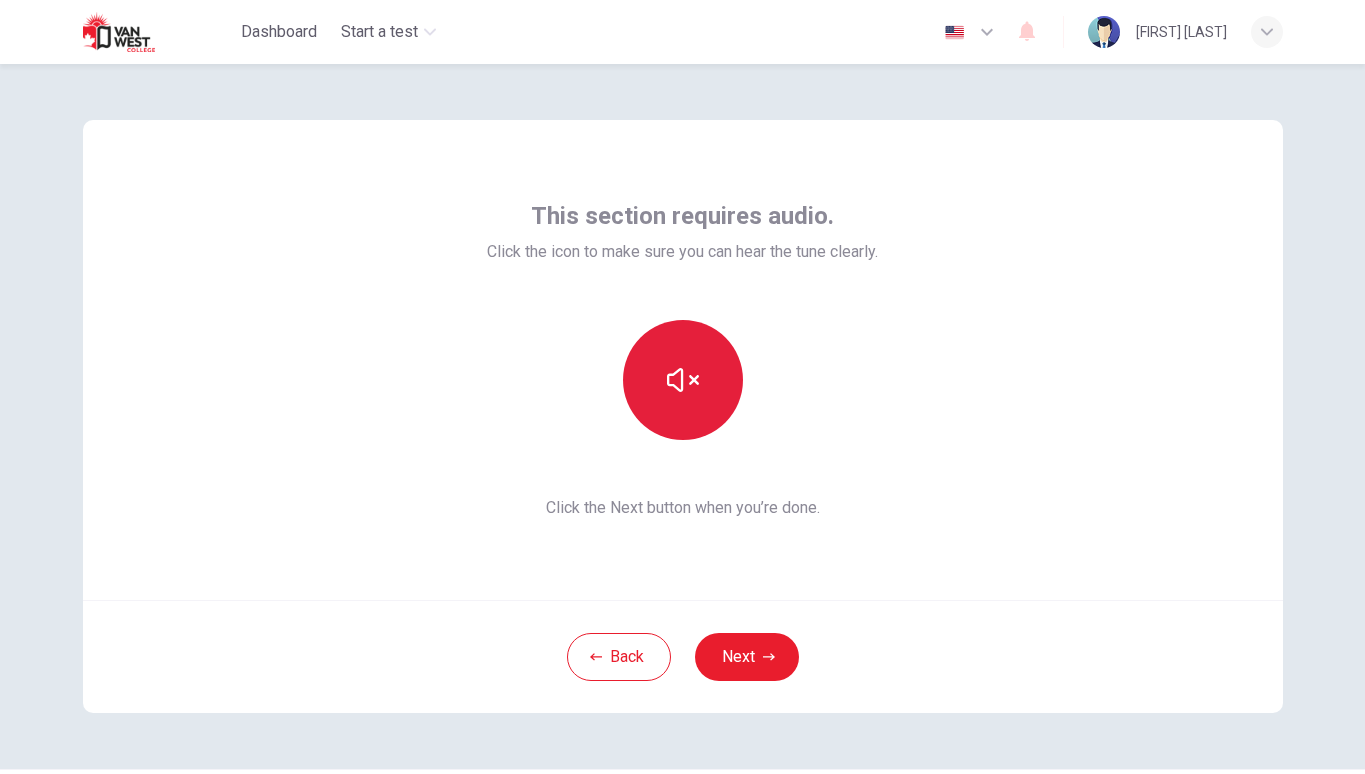 click 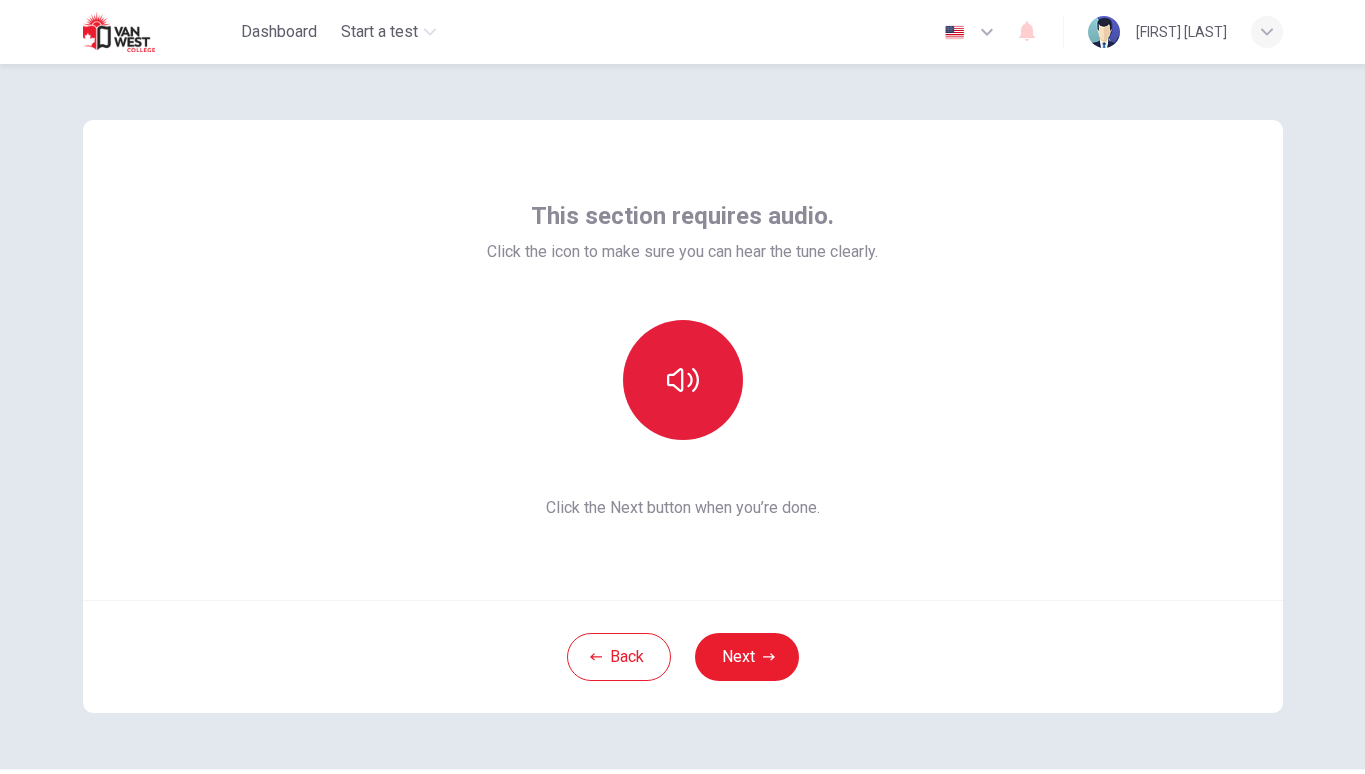 click at bounding box center [683, 380] 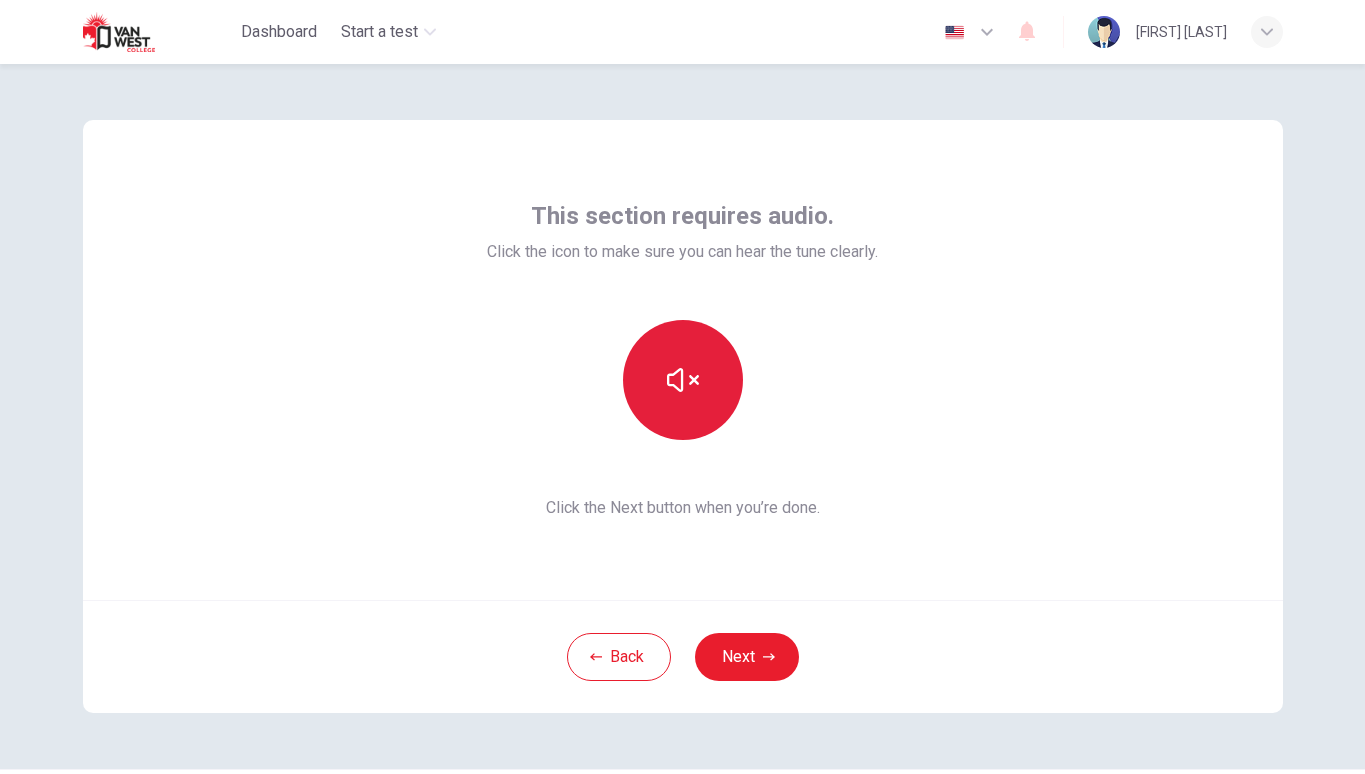 click at bounding box center (683, 380) 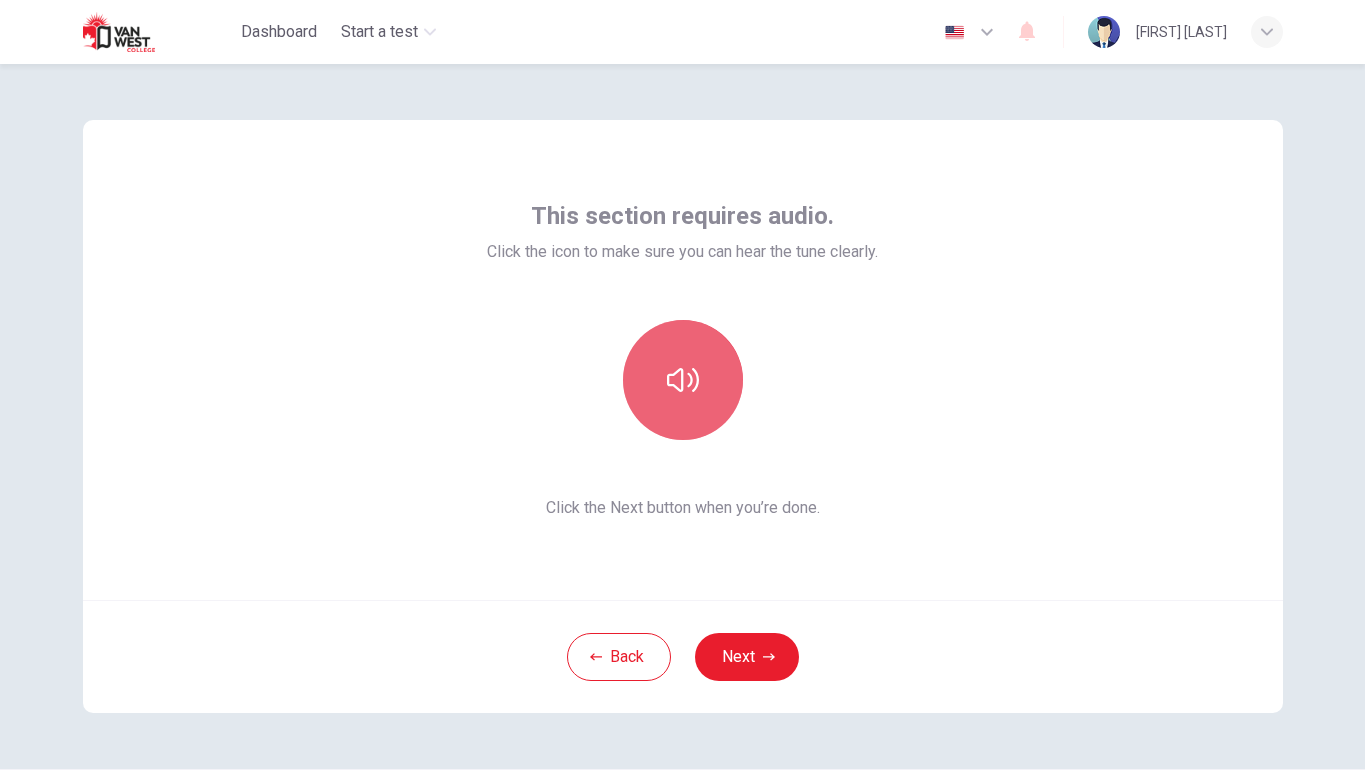 click at bounding box center (683, 380) 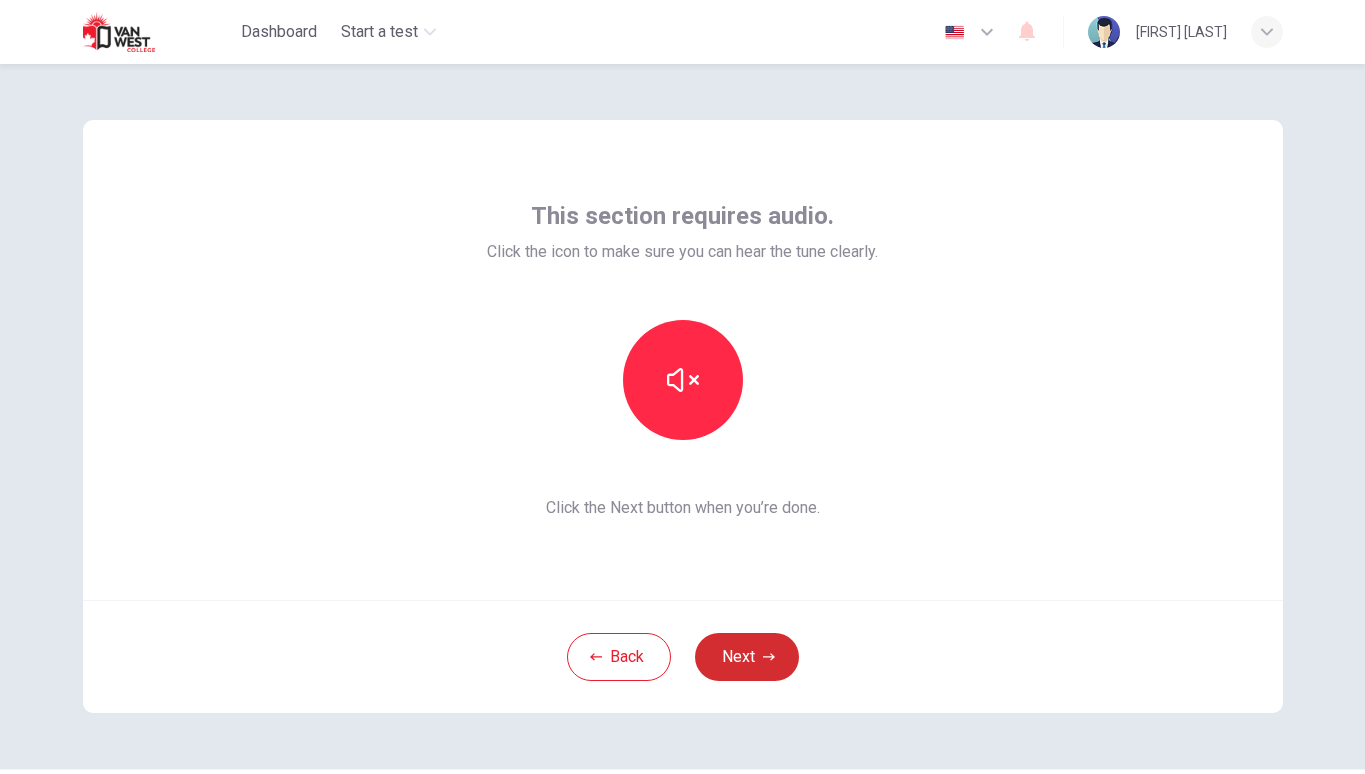 click on "Next" at bounding box center (747, 657) 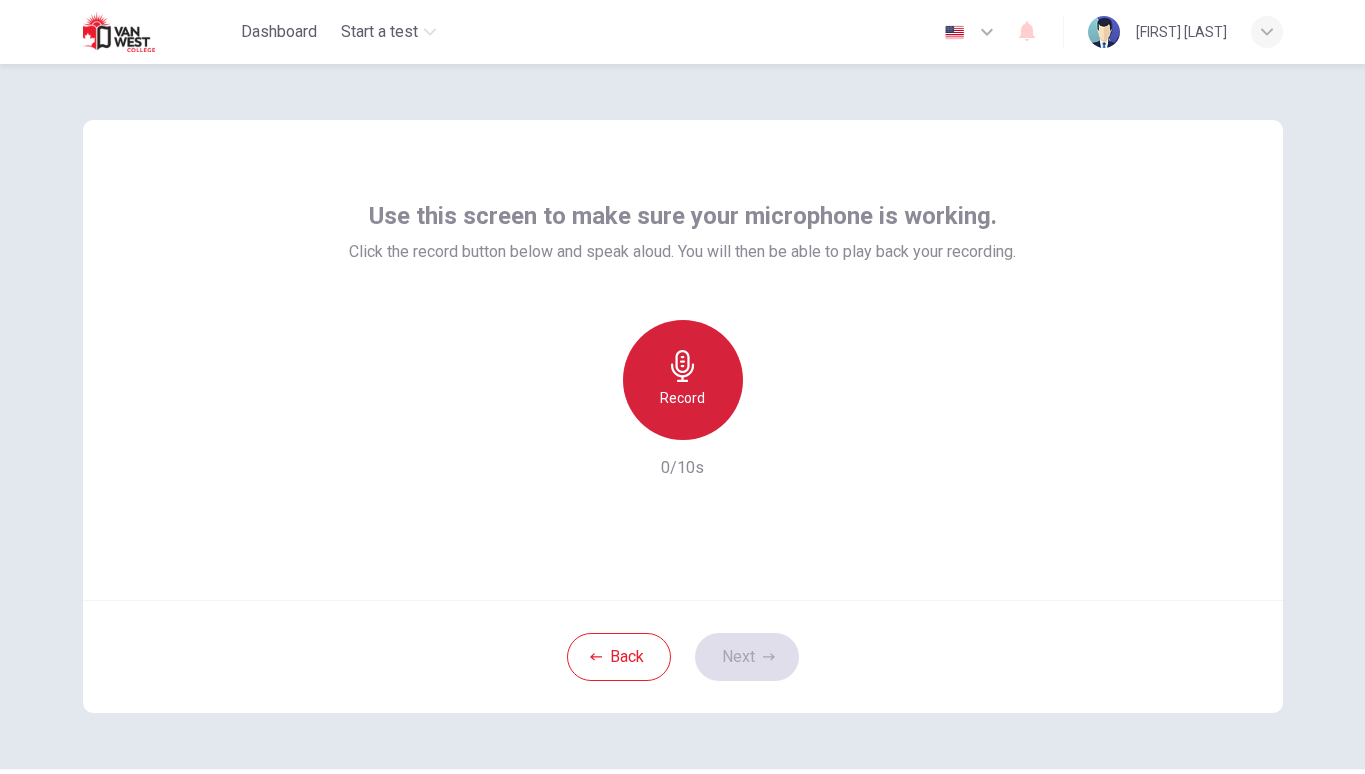 click on "Record" at bounding box center [682, 398] 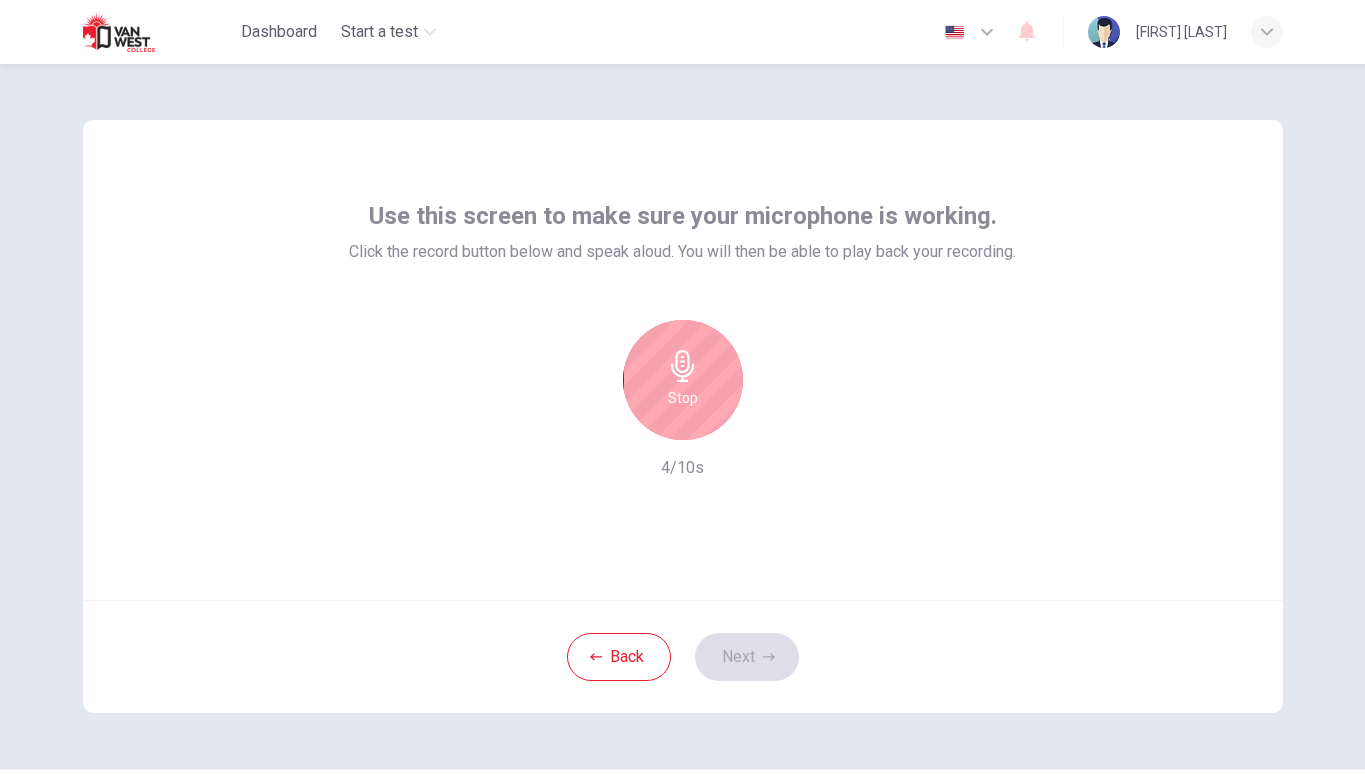 click 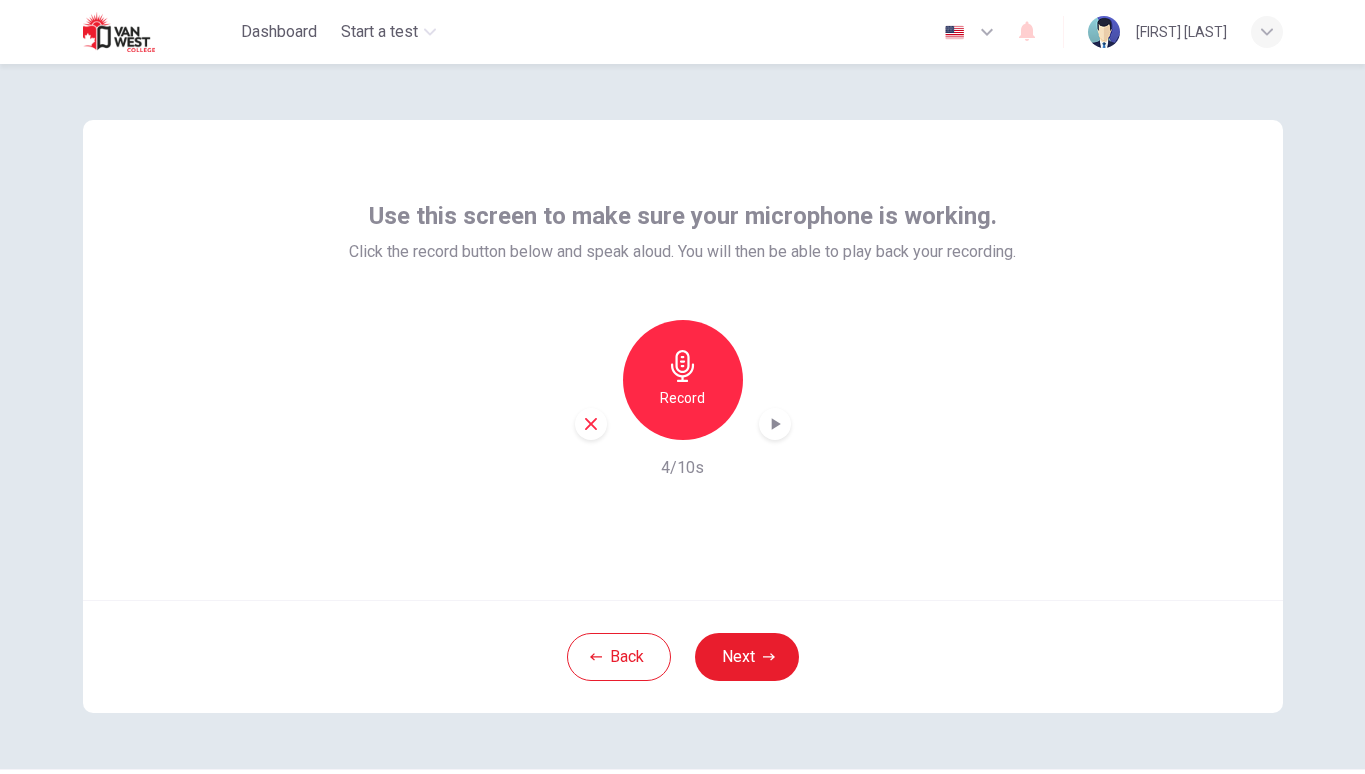 click 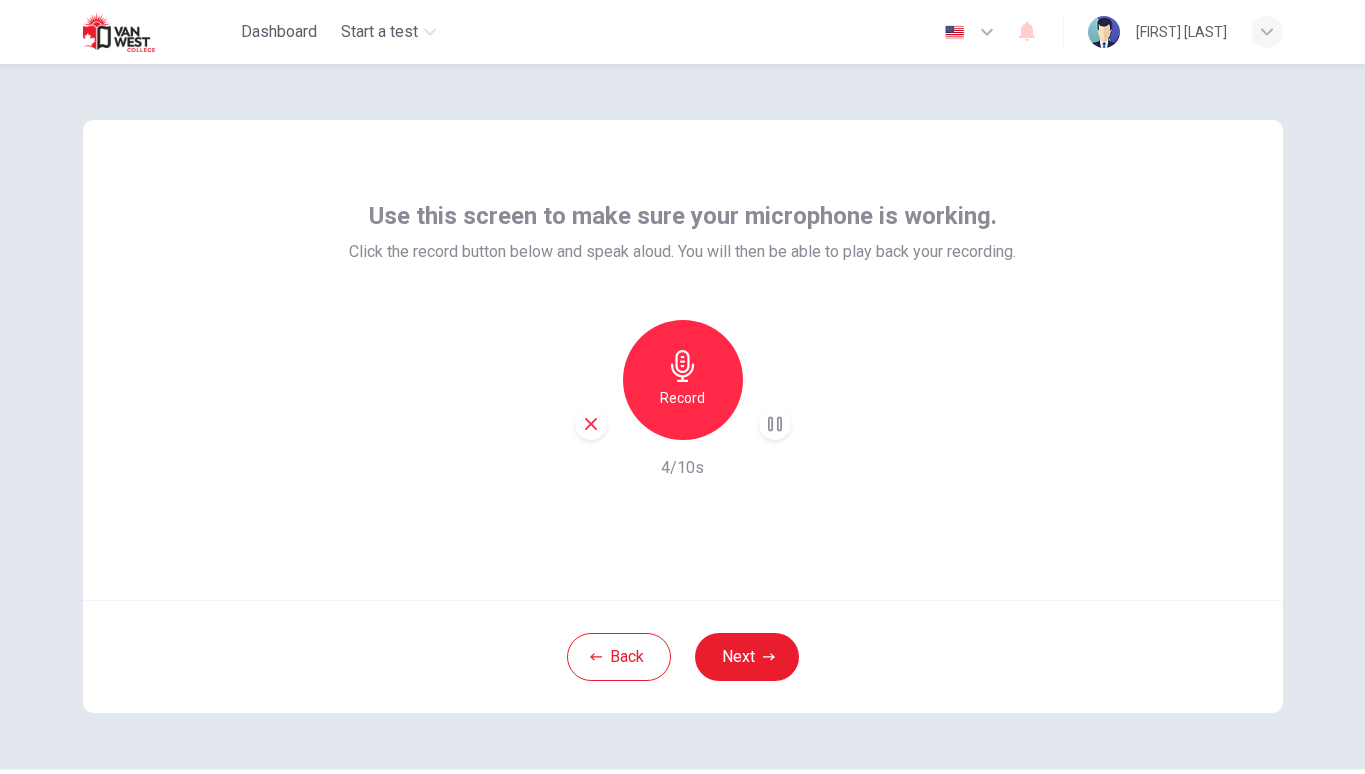 click 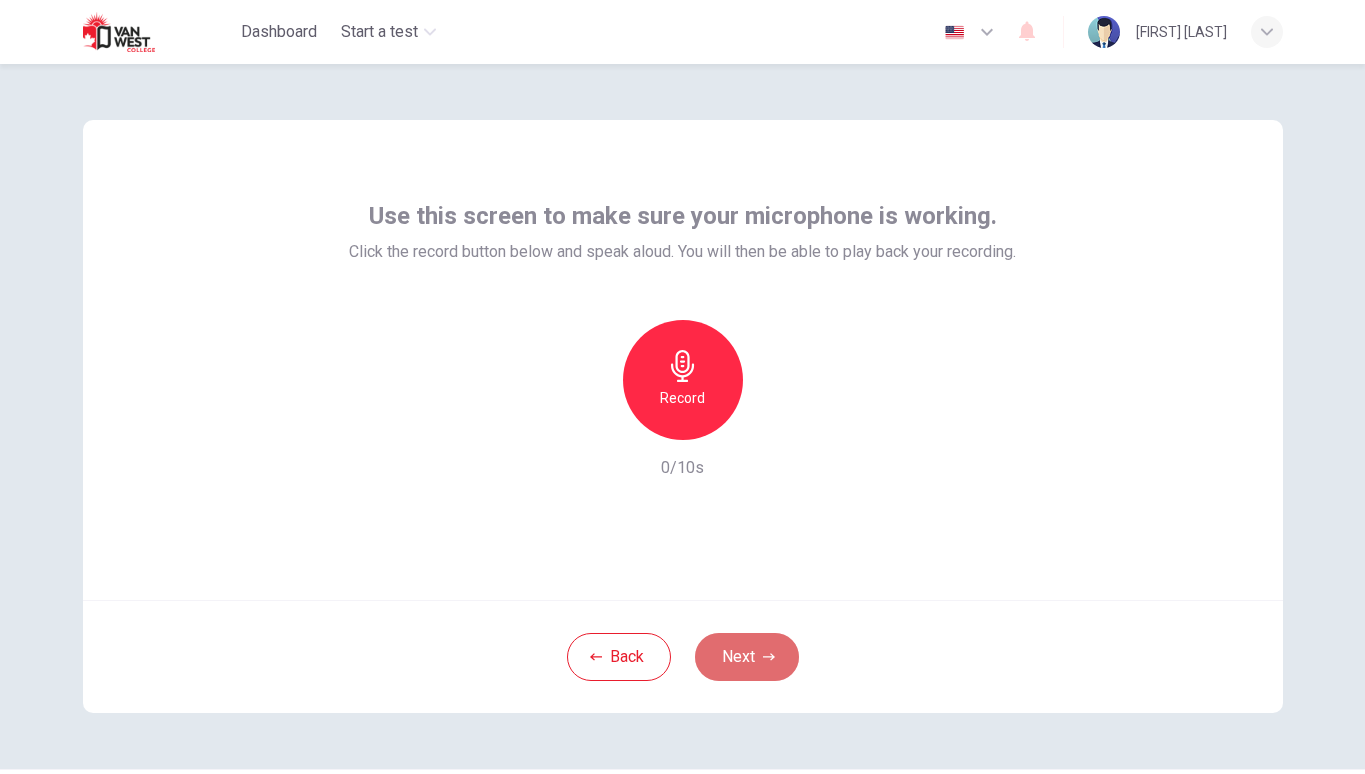click on "Next" at bounding box center (747, 657) 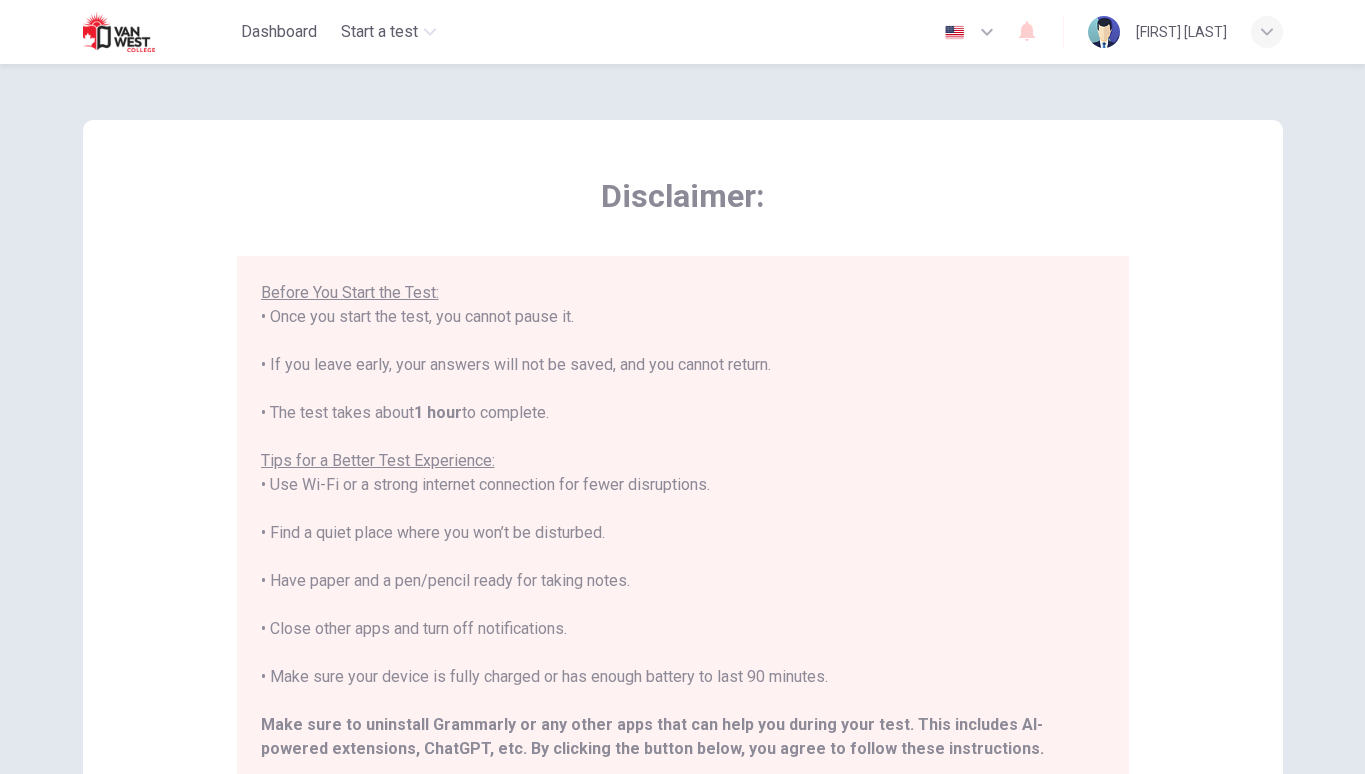 scroll, scrollTop: 189, scrollLeft: 0, axis: vertical 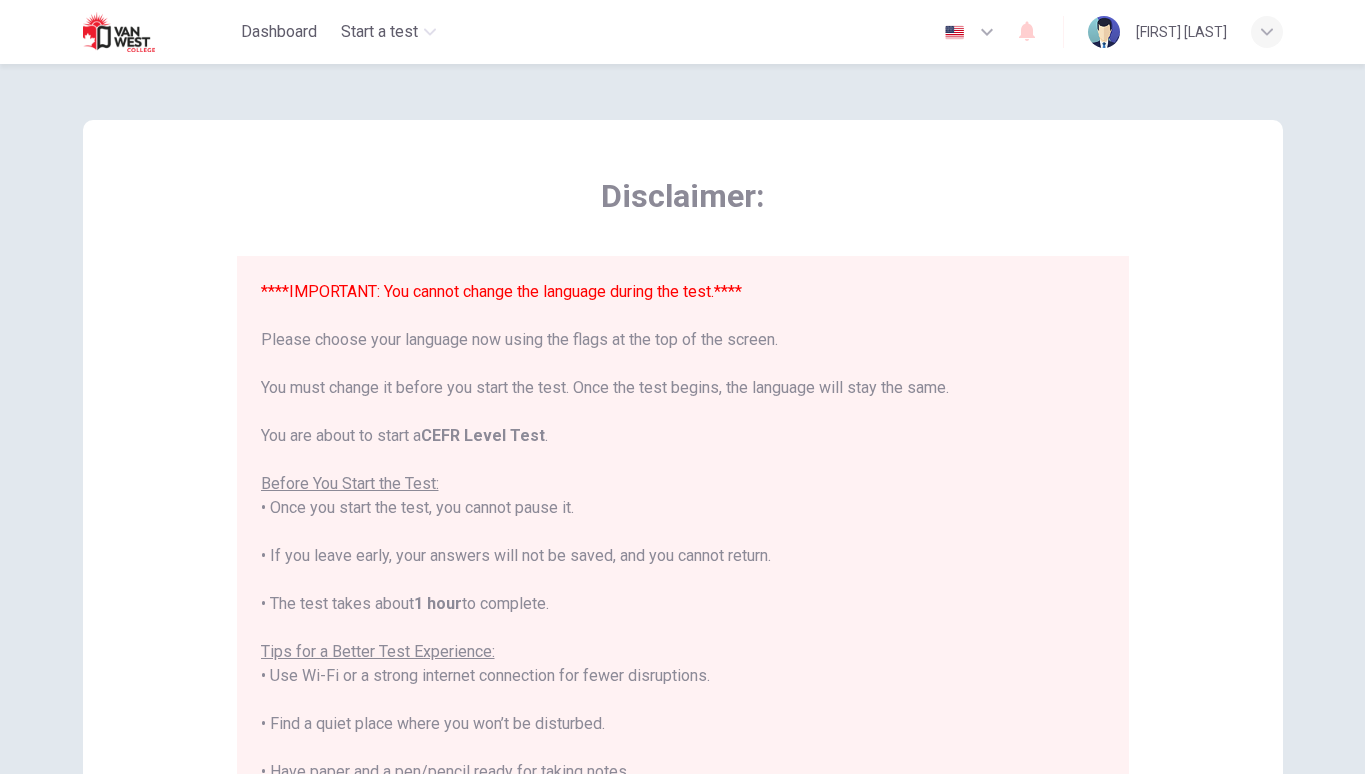 click at bounding box center [970, 32] 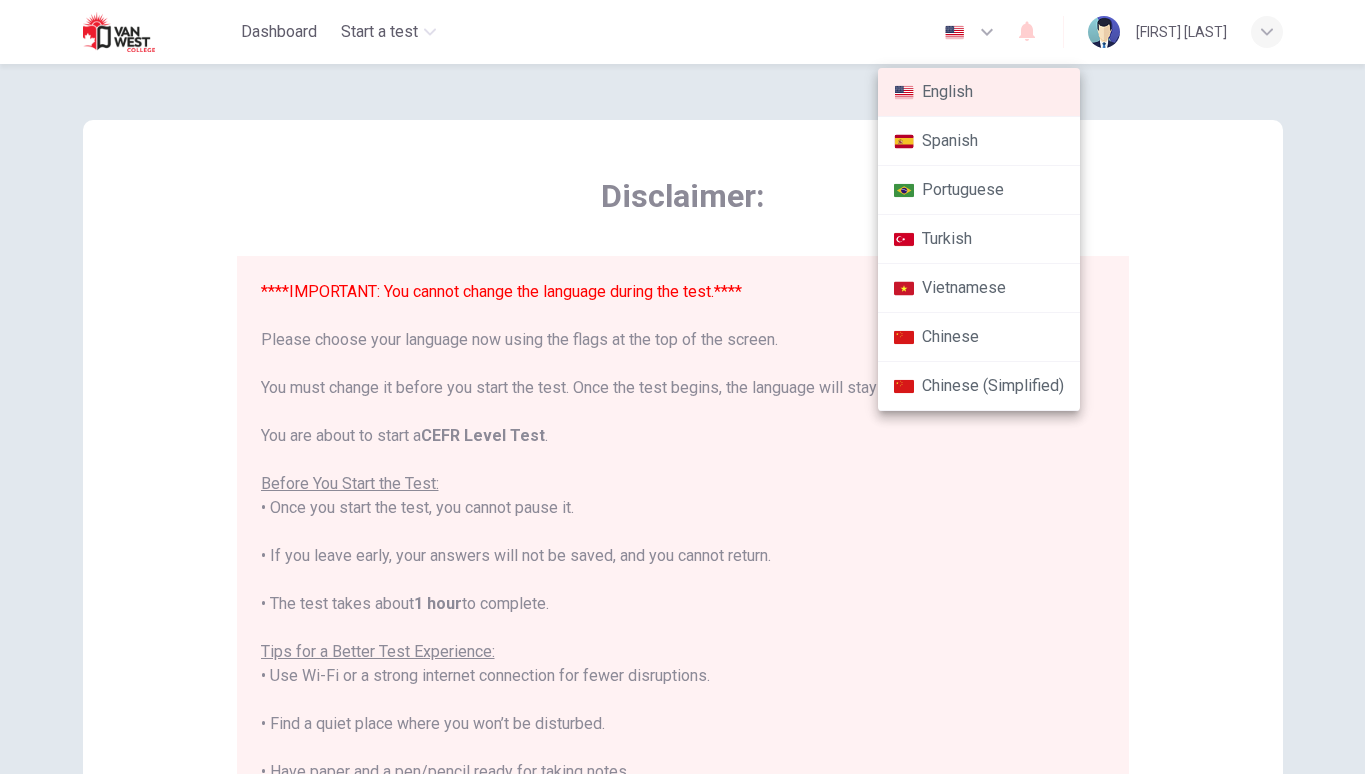 click on "English" at bounding box center [979, 92] 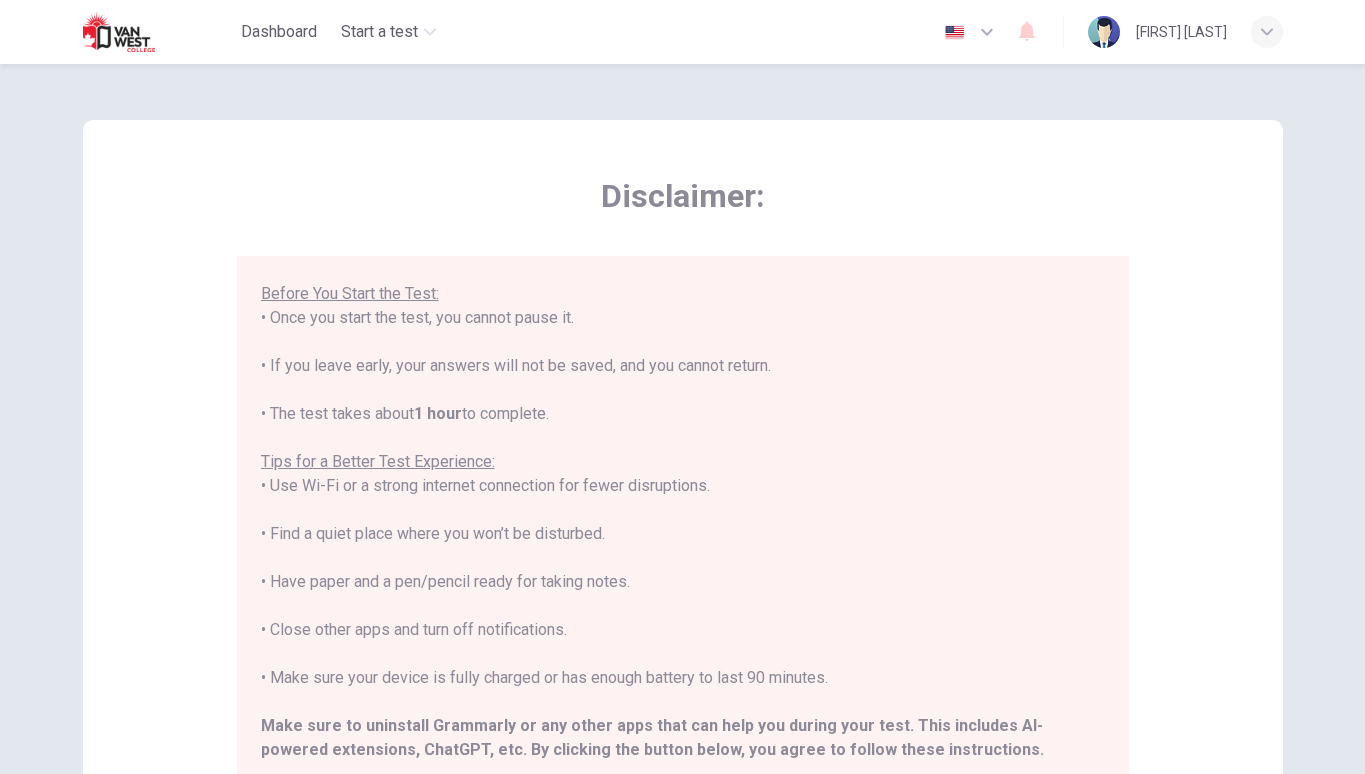 scroll, scrollTop: 189, scrollLeft: 0, axis: vertical 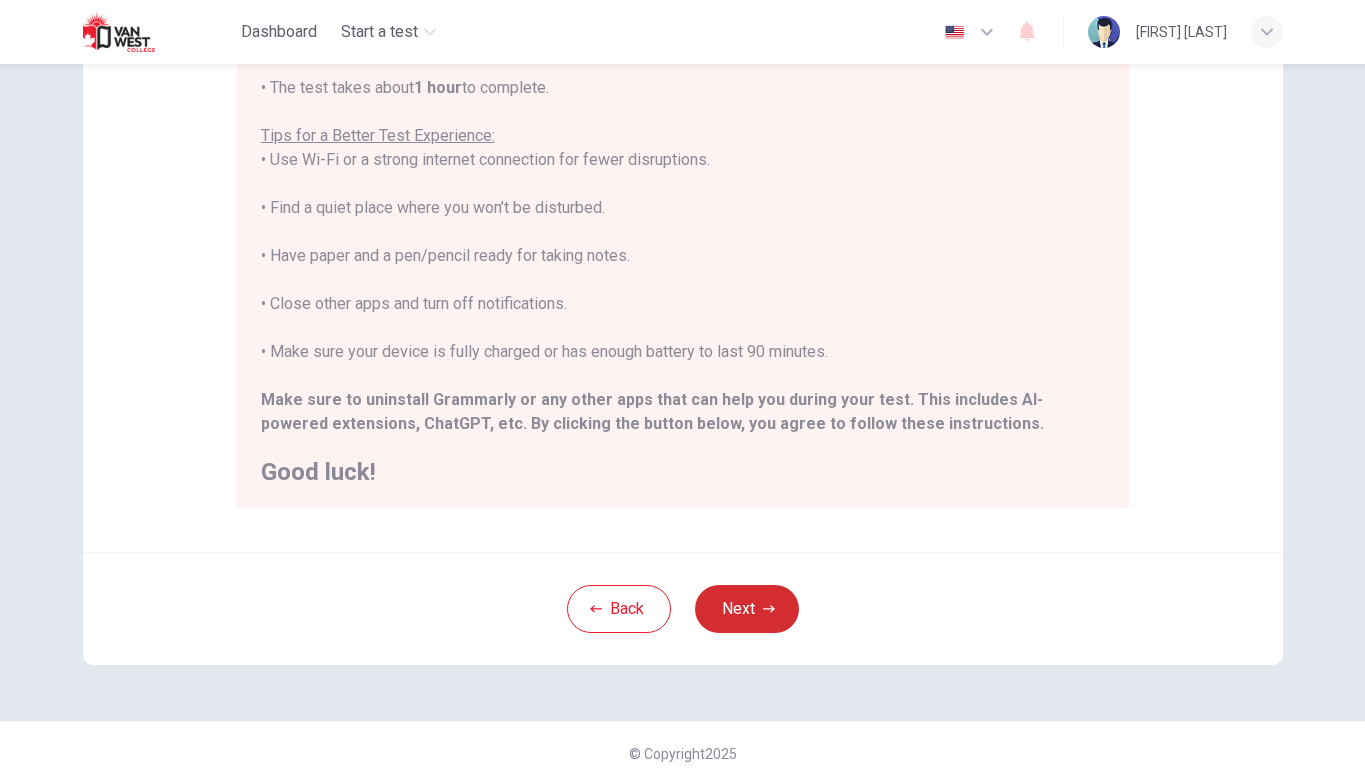 click on "Next" at bounding box center (747, 609) 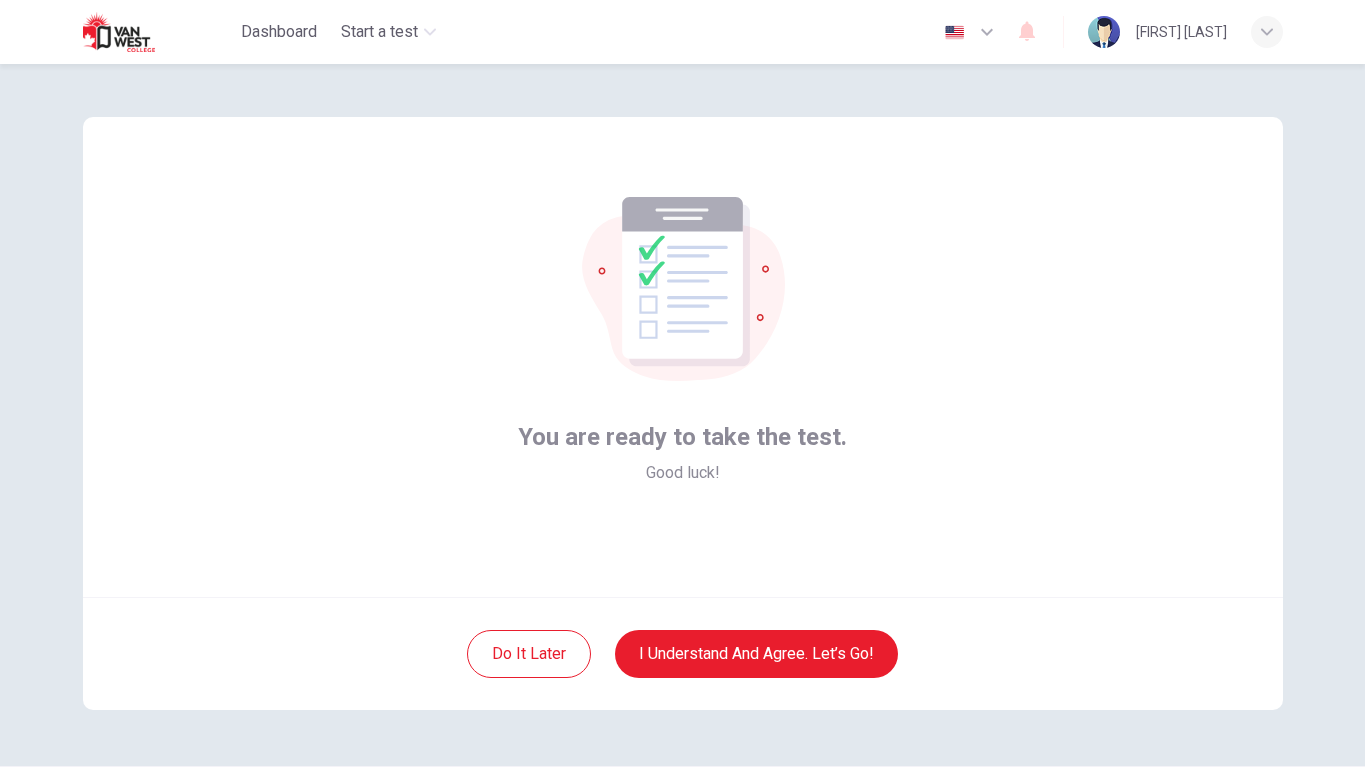 scroll, scrollTop: 0, scrollLeft: 0, axis: both 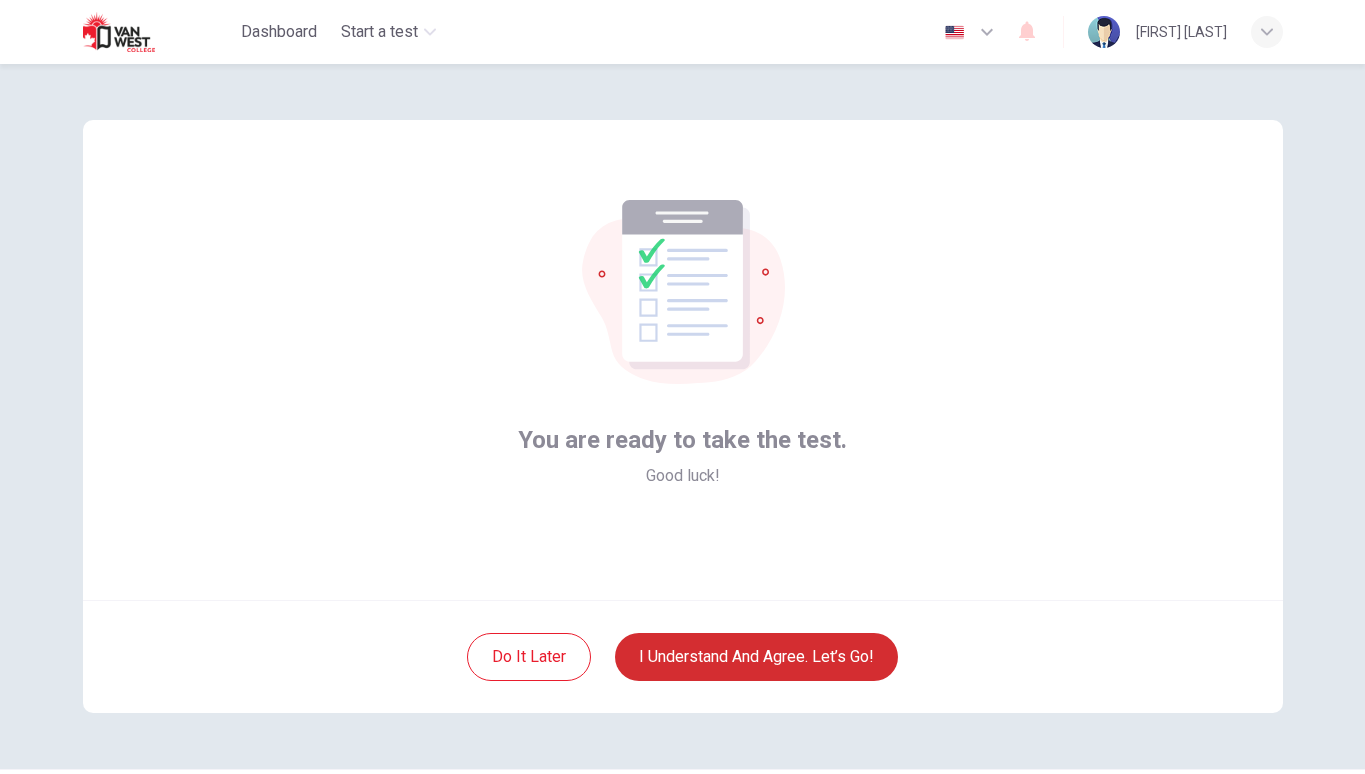click on "I understand and agree. Let’s go!" at bounding box center [756, 657] 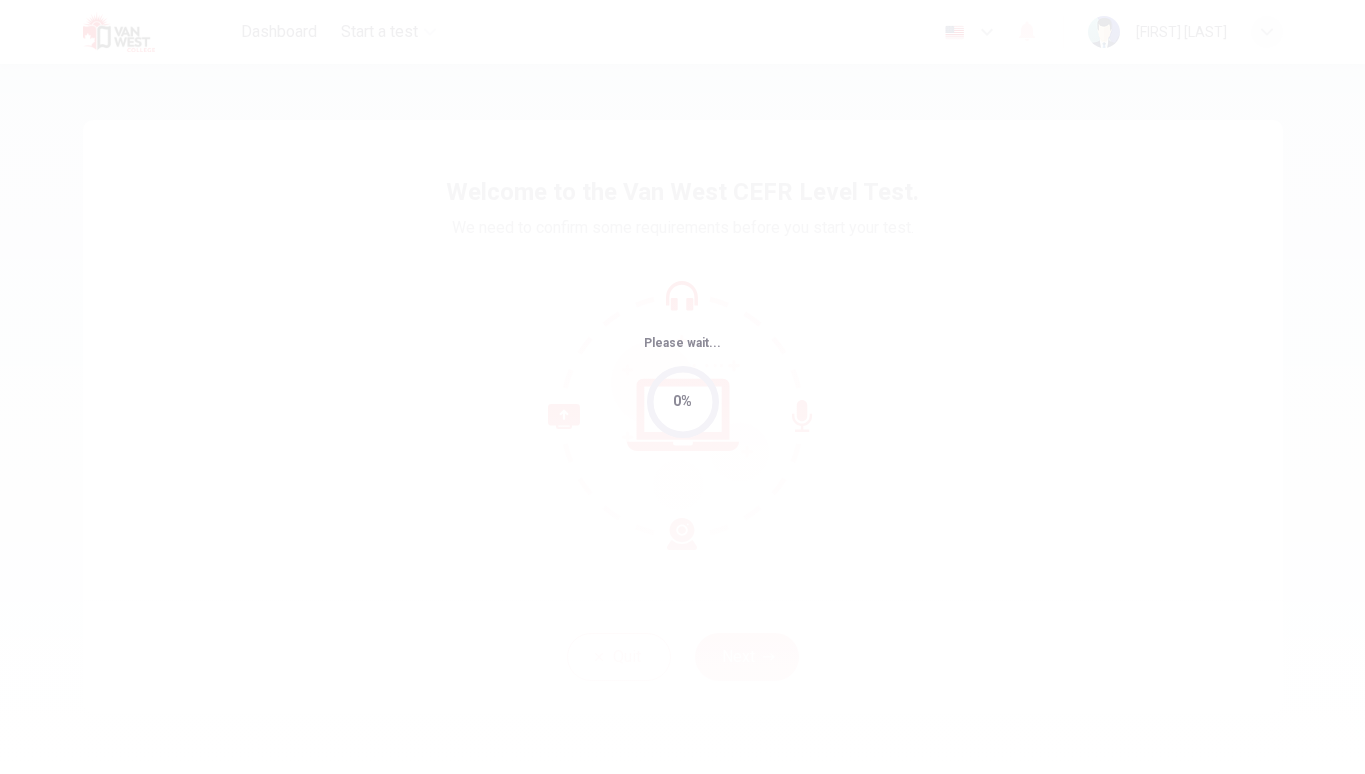 scroll, scrollTop: 0, scrollLeft: 0, axis: both 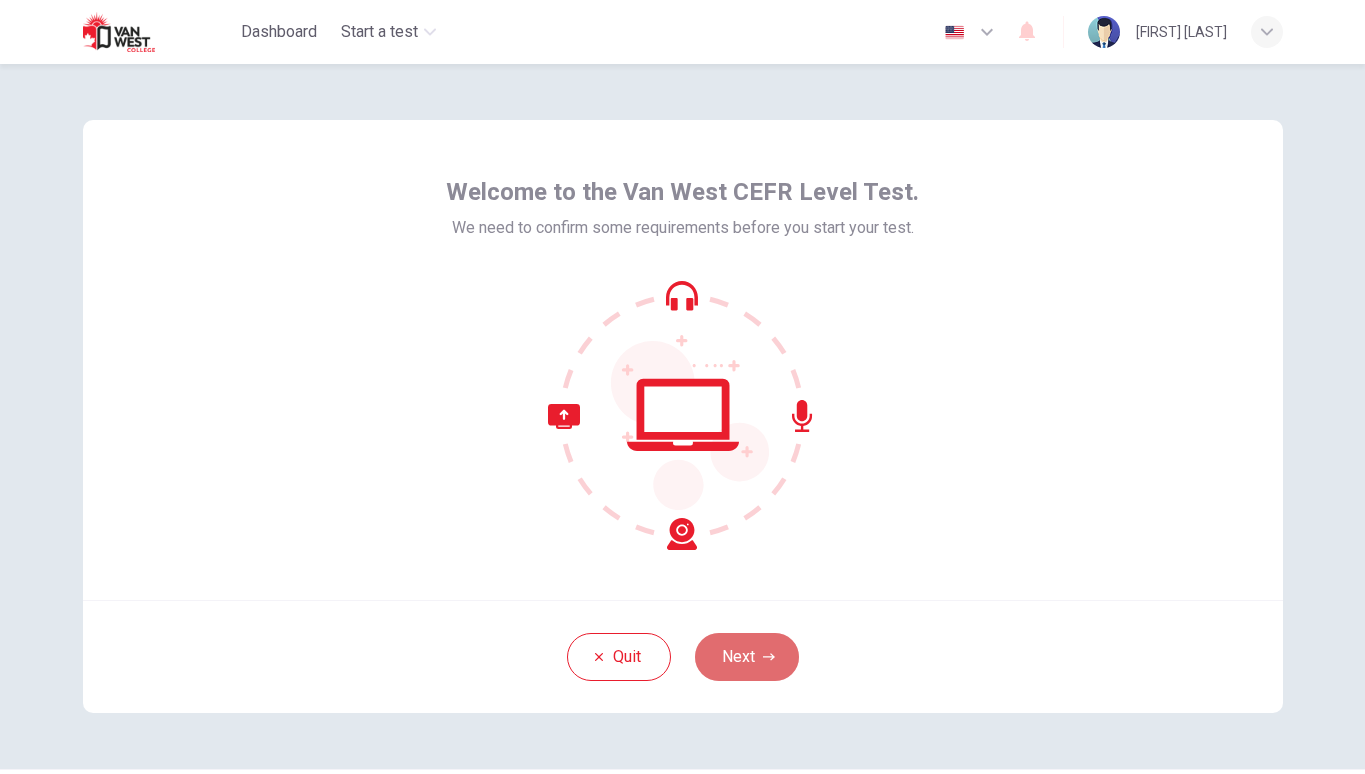 click on "Next" at bounding box center (747, 657) 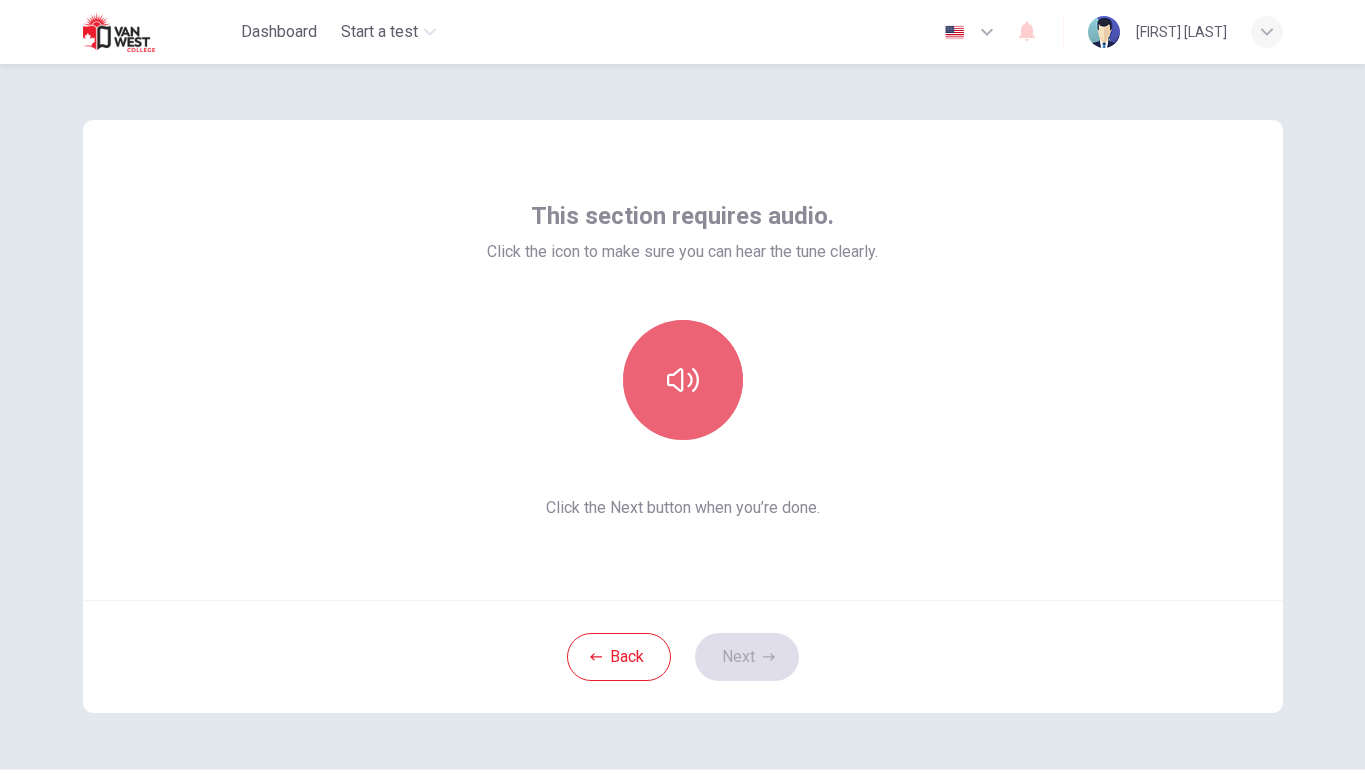 click 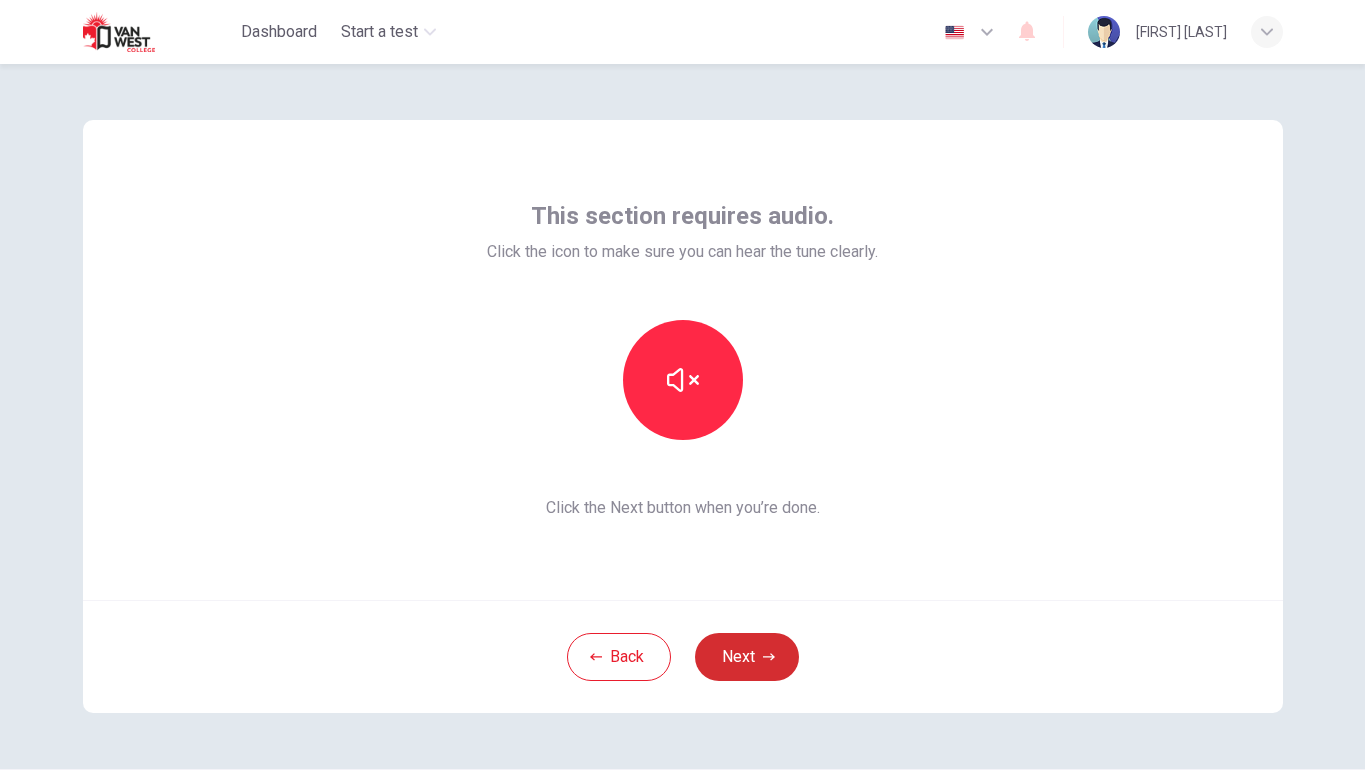 click on "Next" at bounding box center (747, 657) 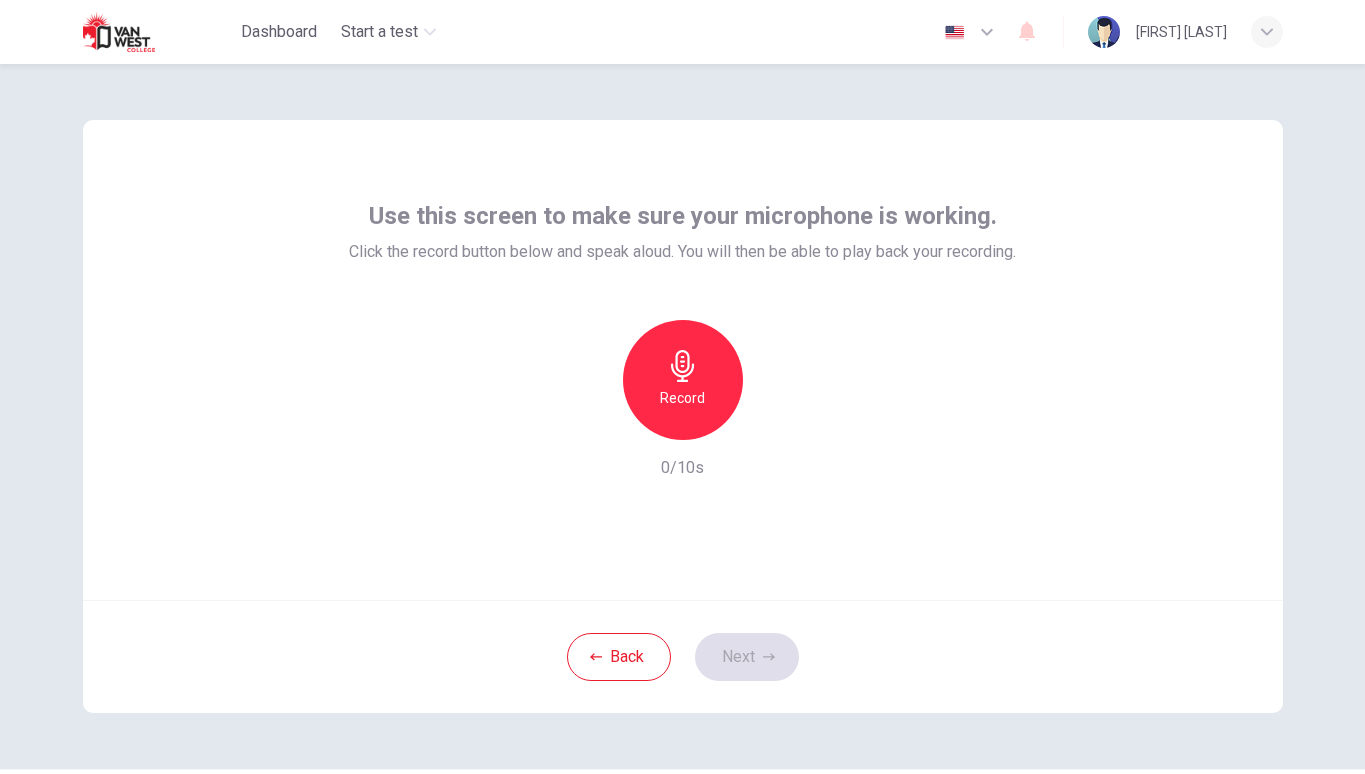 click on "Record" at bounding box center [683, 380] 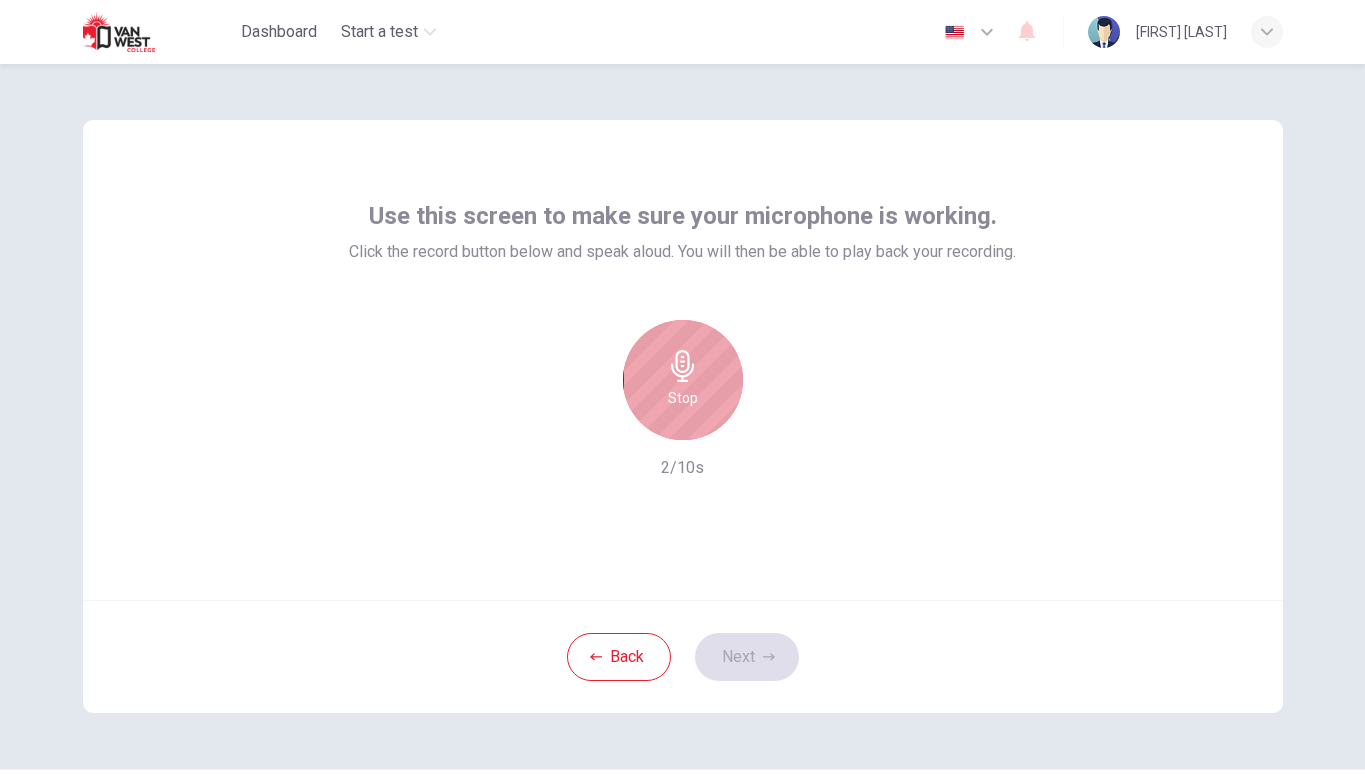 click on "Stop" at bounding box center (683, 398) 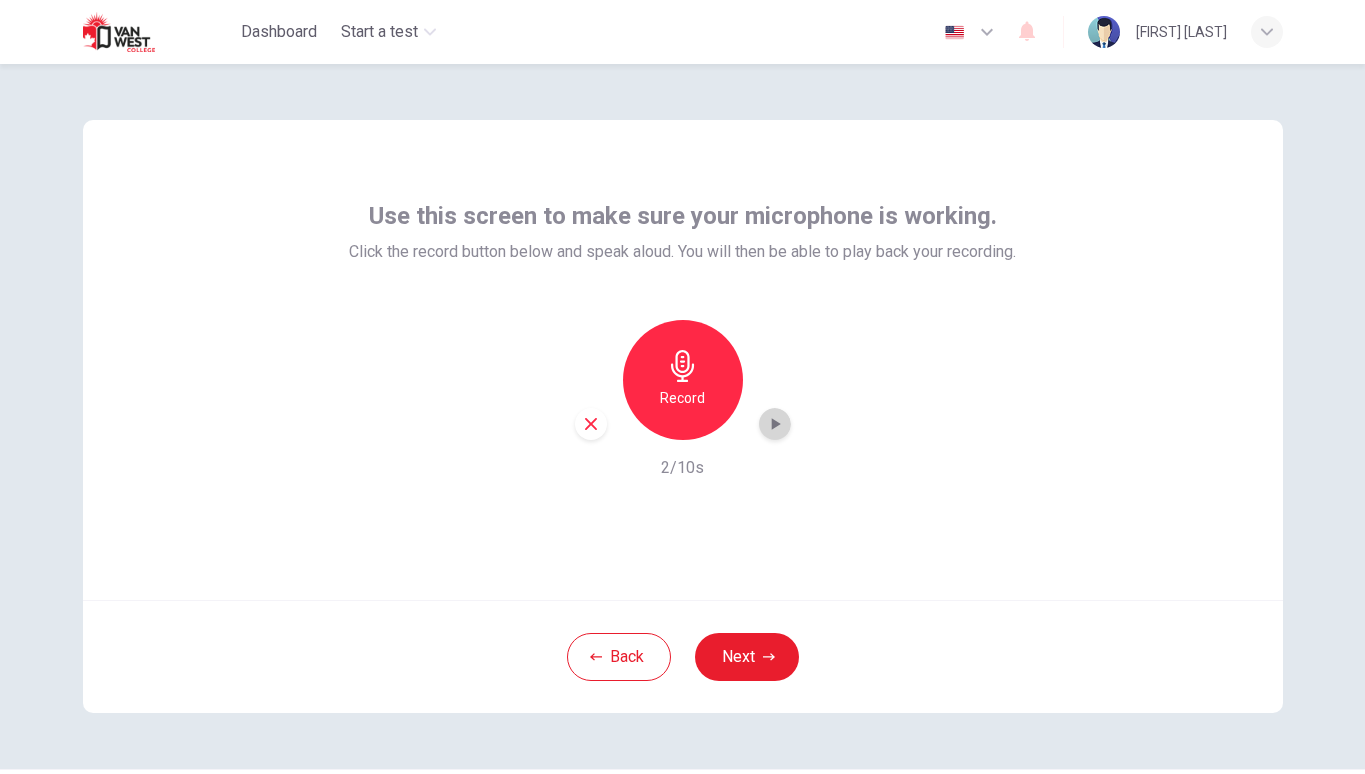 click 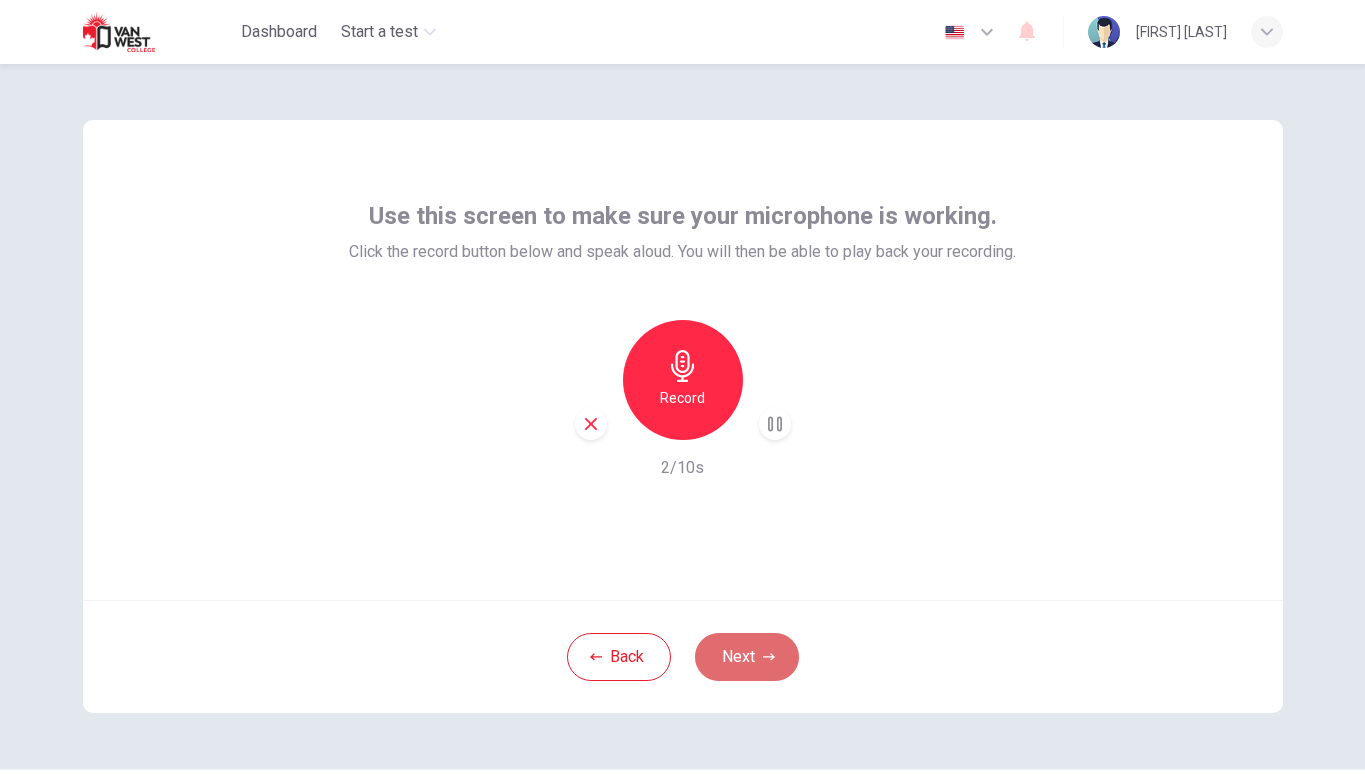 click on "Next" at bounding box center (747, 657) 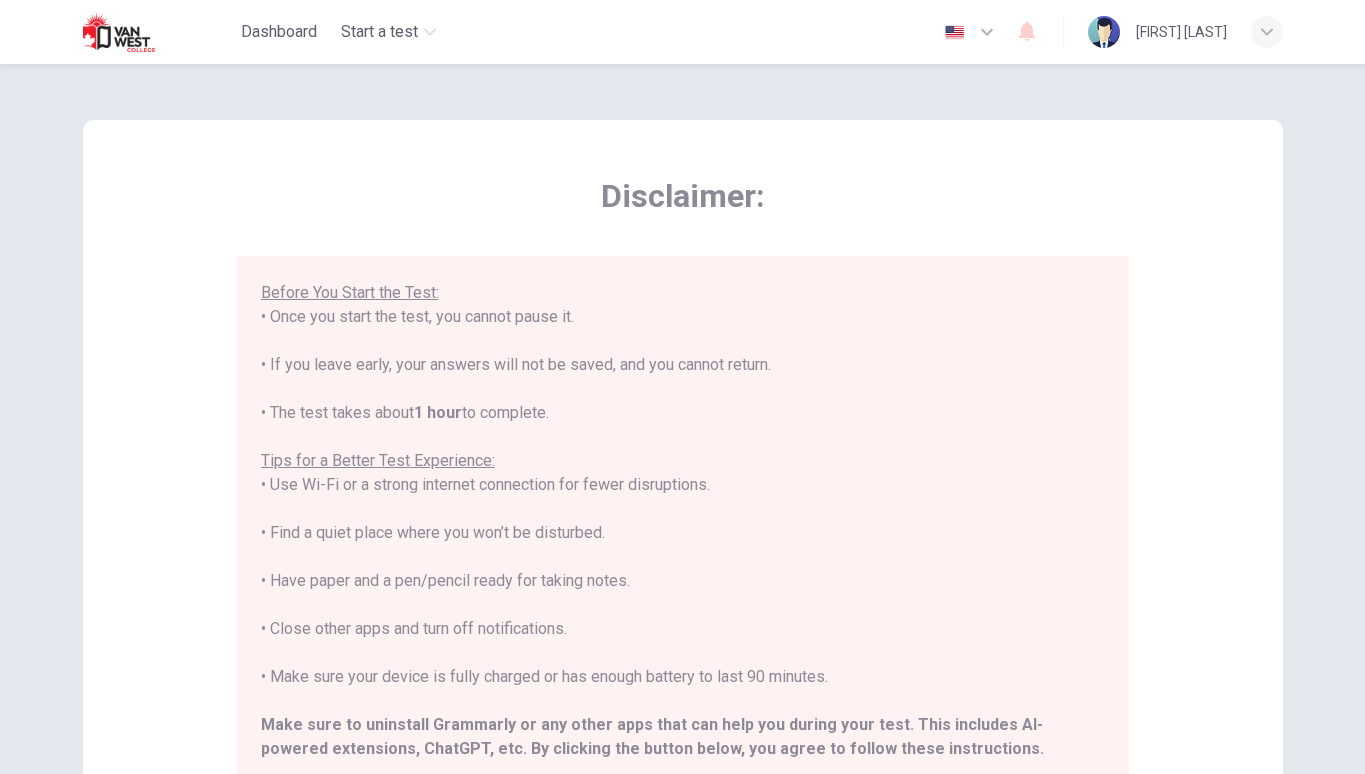 scroll, scrollTop: 189, scrollLeft: 0, axis: vertical 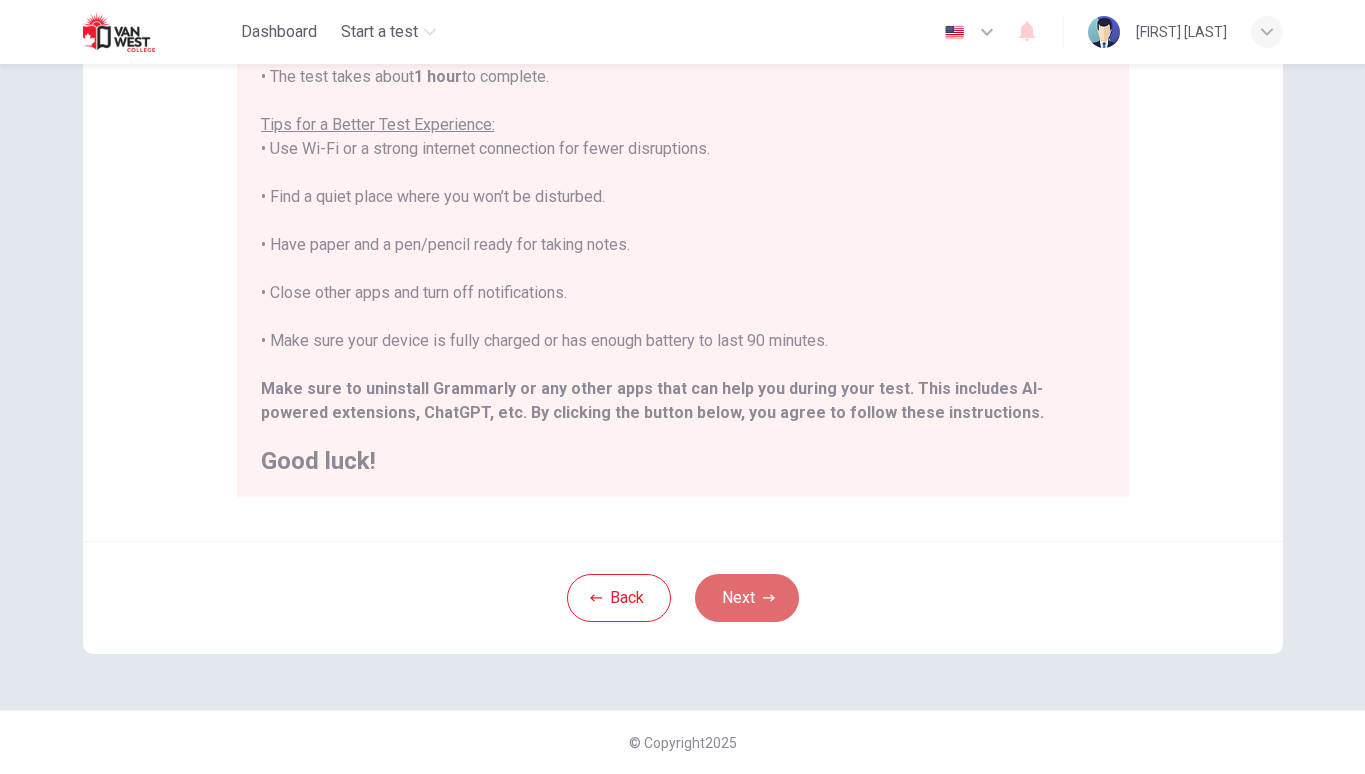 click on "Next" at bounding box center [747, 598] 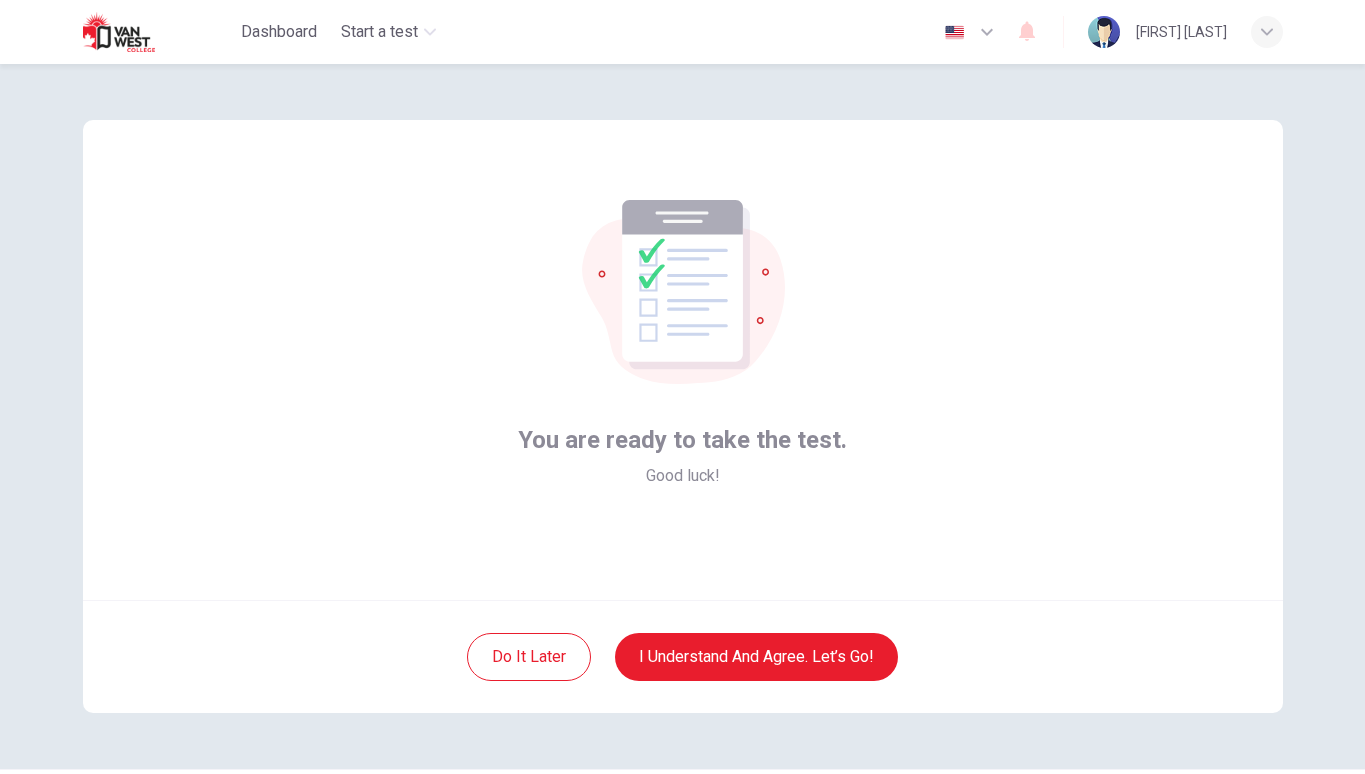 scroll, scrollTop: 0, scrollLeft: 0, axis: both 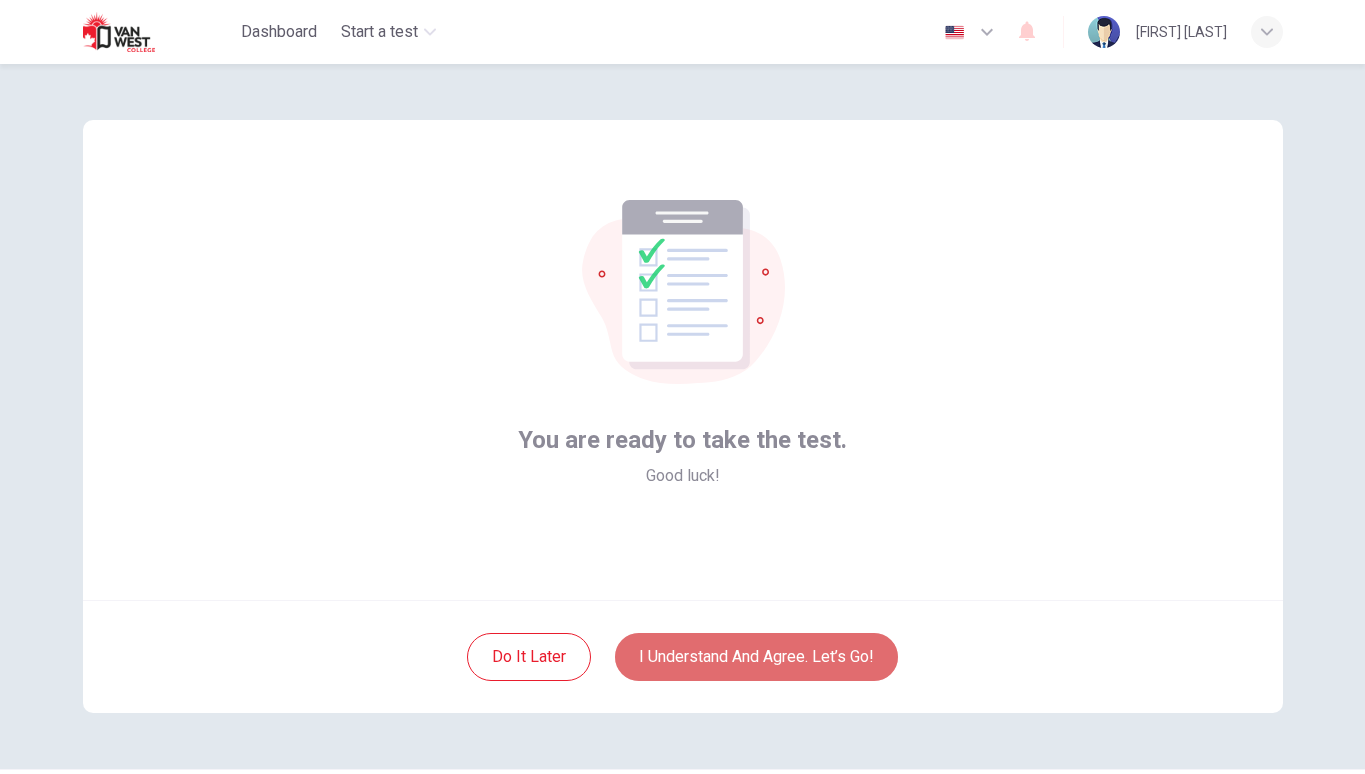 click on "I understand and agree. Let’s go!" at bounding box center [756, 657] 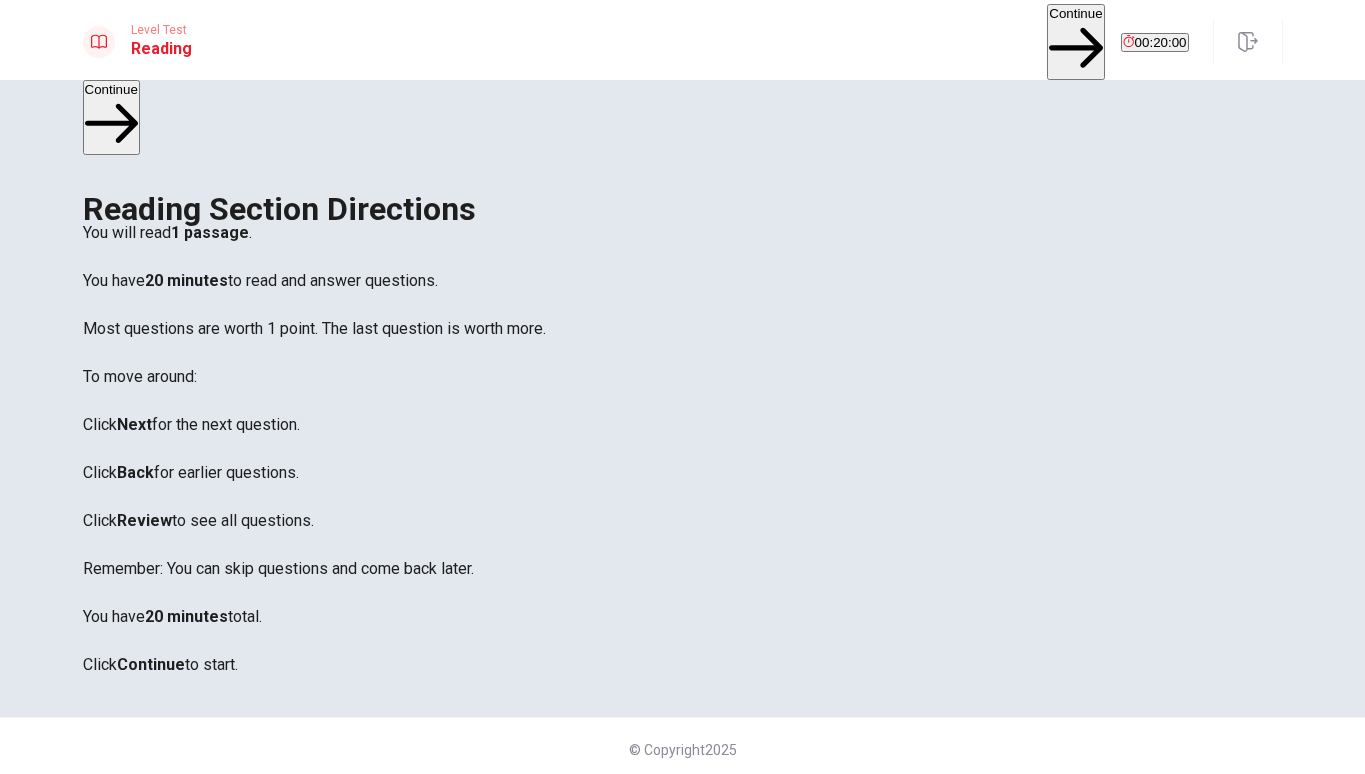 scroll, scrollTop: 0, scrollLeft: 0, axis: both 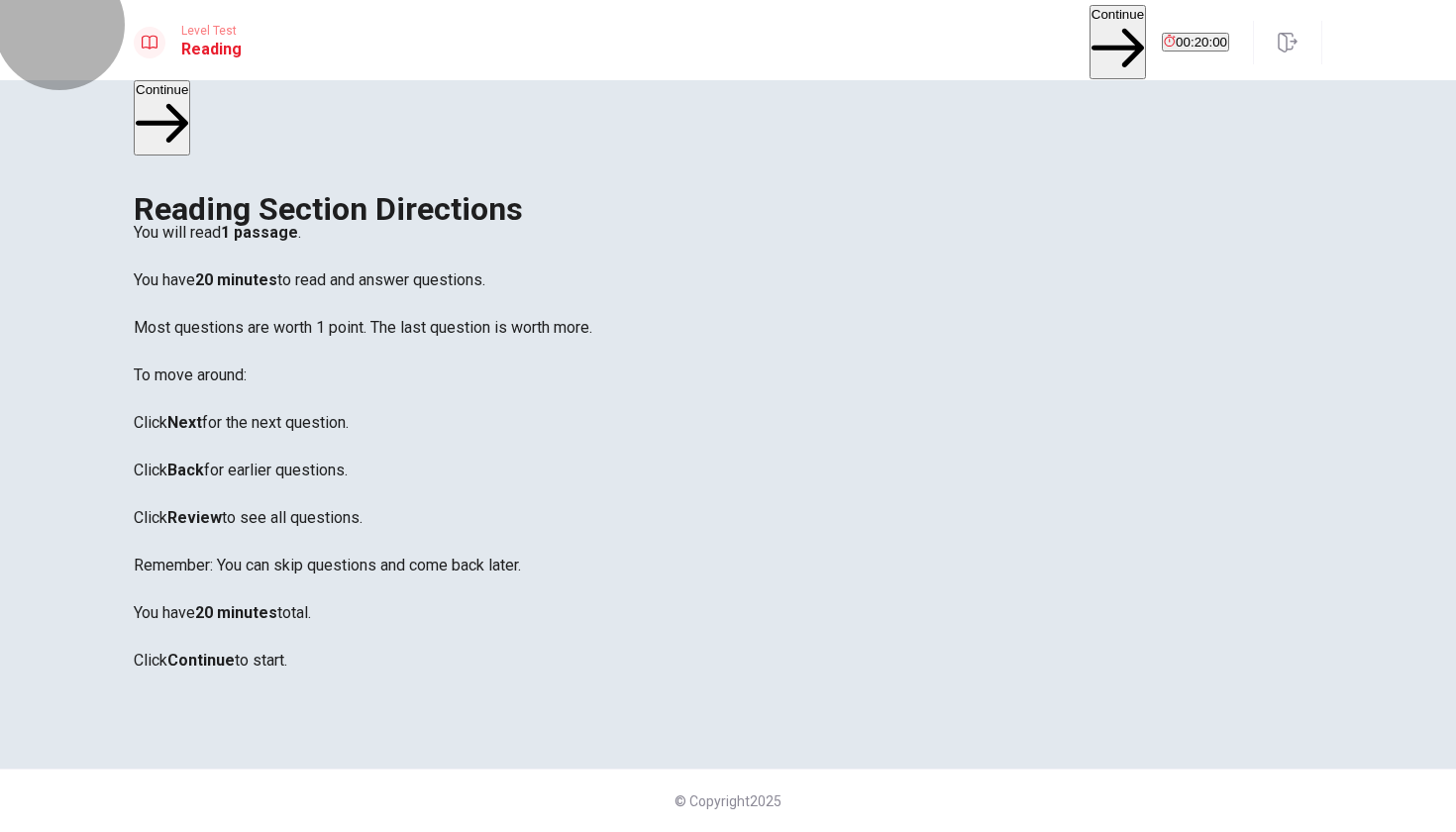 click on "Continue" at bounding box center [1117, 42] 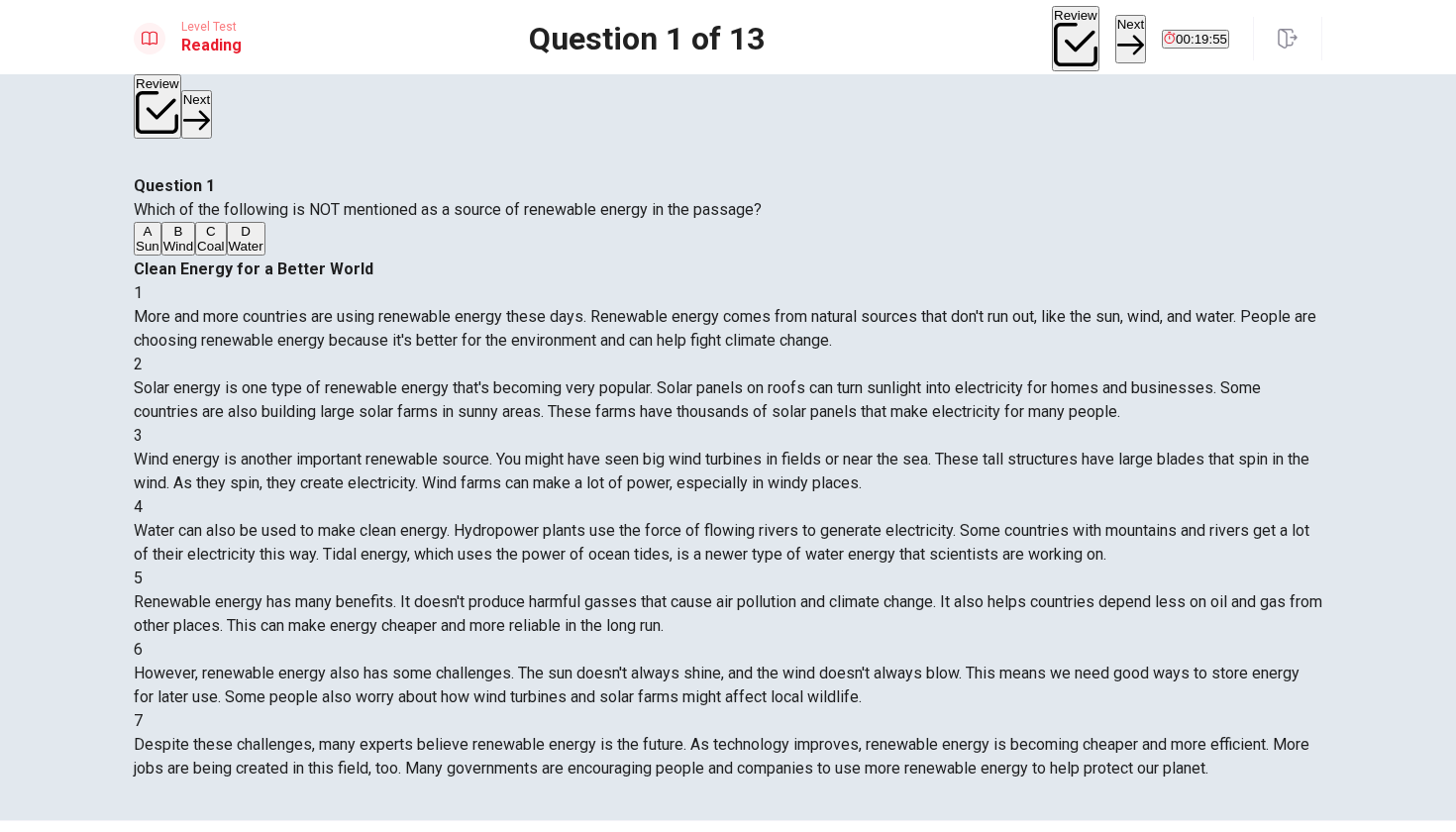 scroll, scrollTop: 286, scrollLeft: 0, axis: vertical 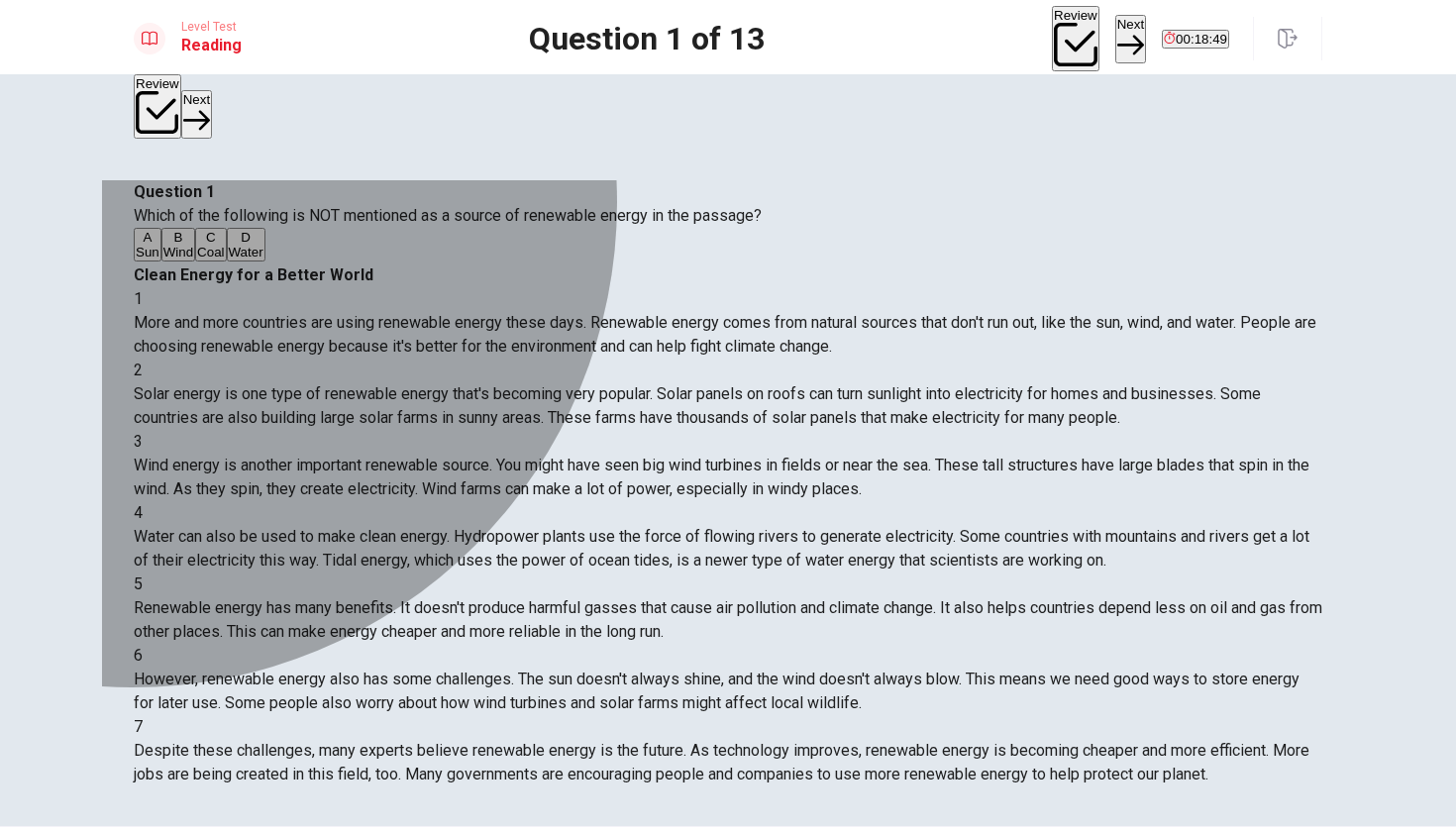click on "C" at bounding box center [210, 237] 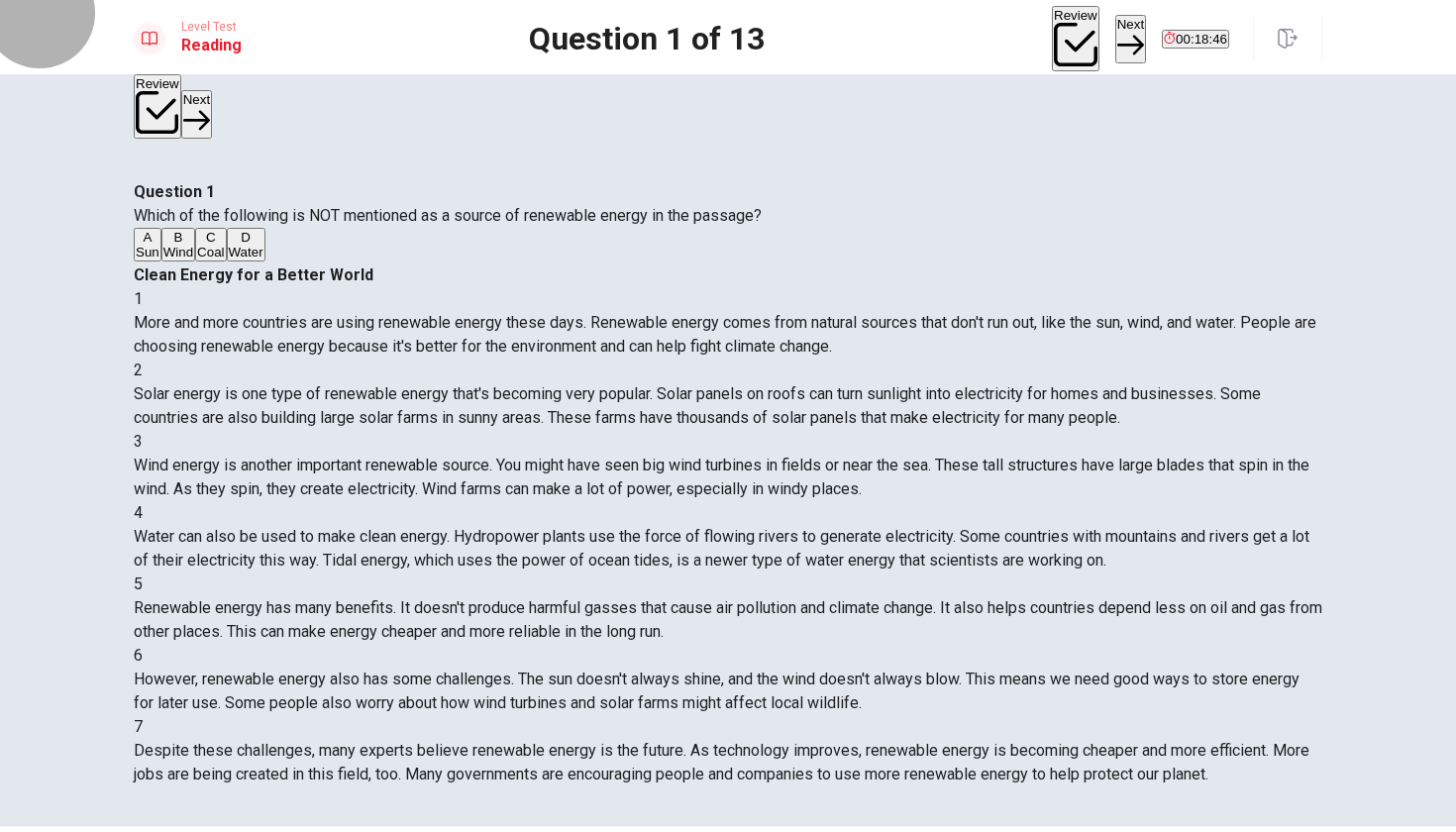 click on "Next" at bounding box center (1130, 39) 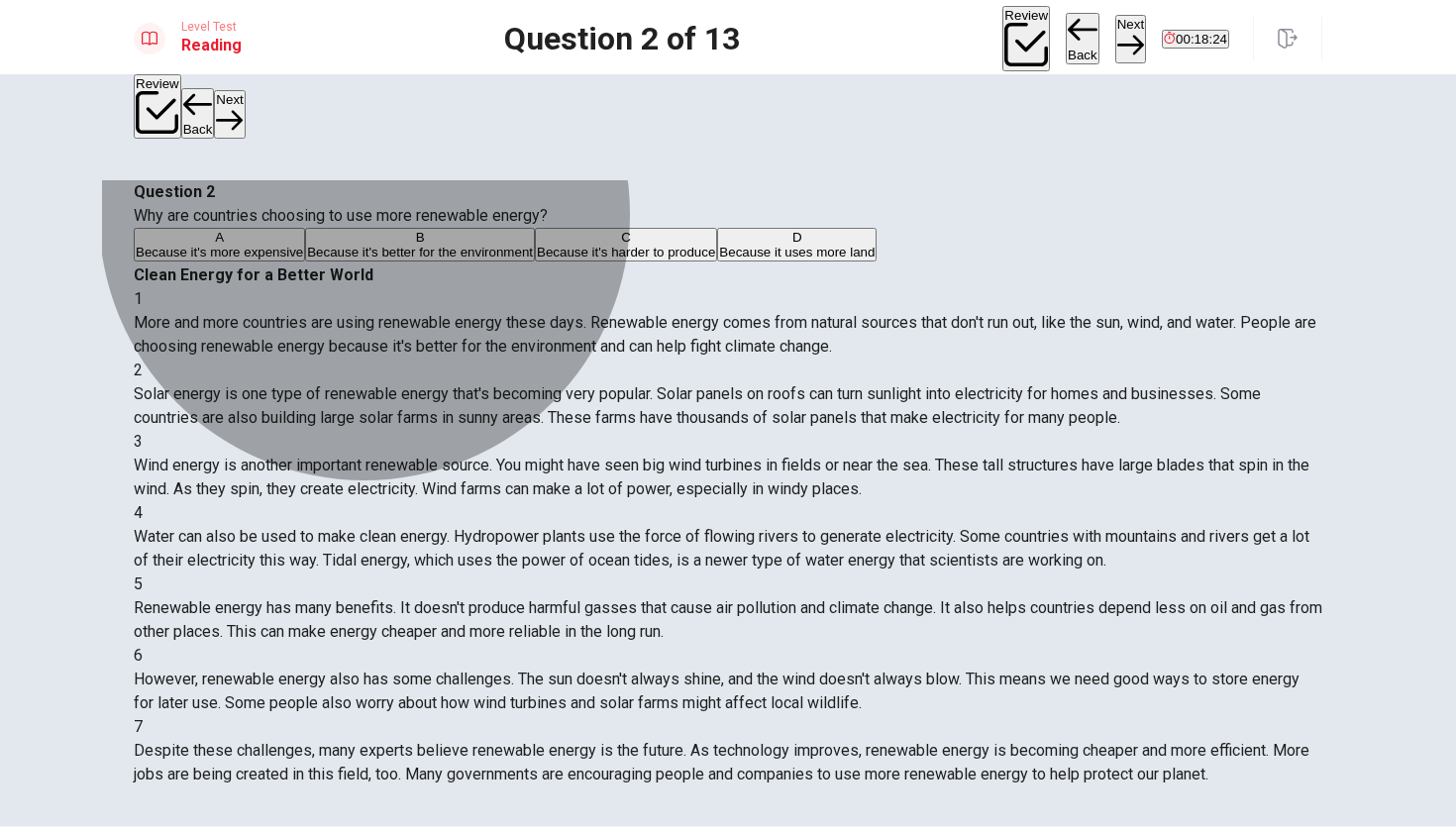 click on "Because it's better for the environment" at bounding box center (420, 252) 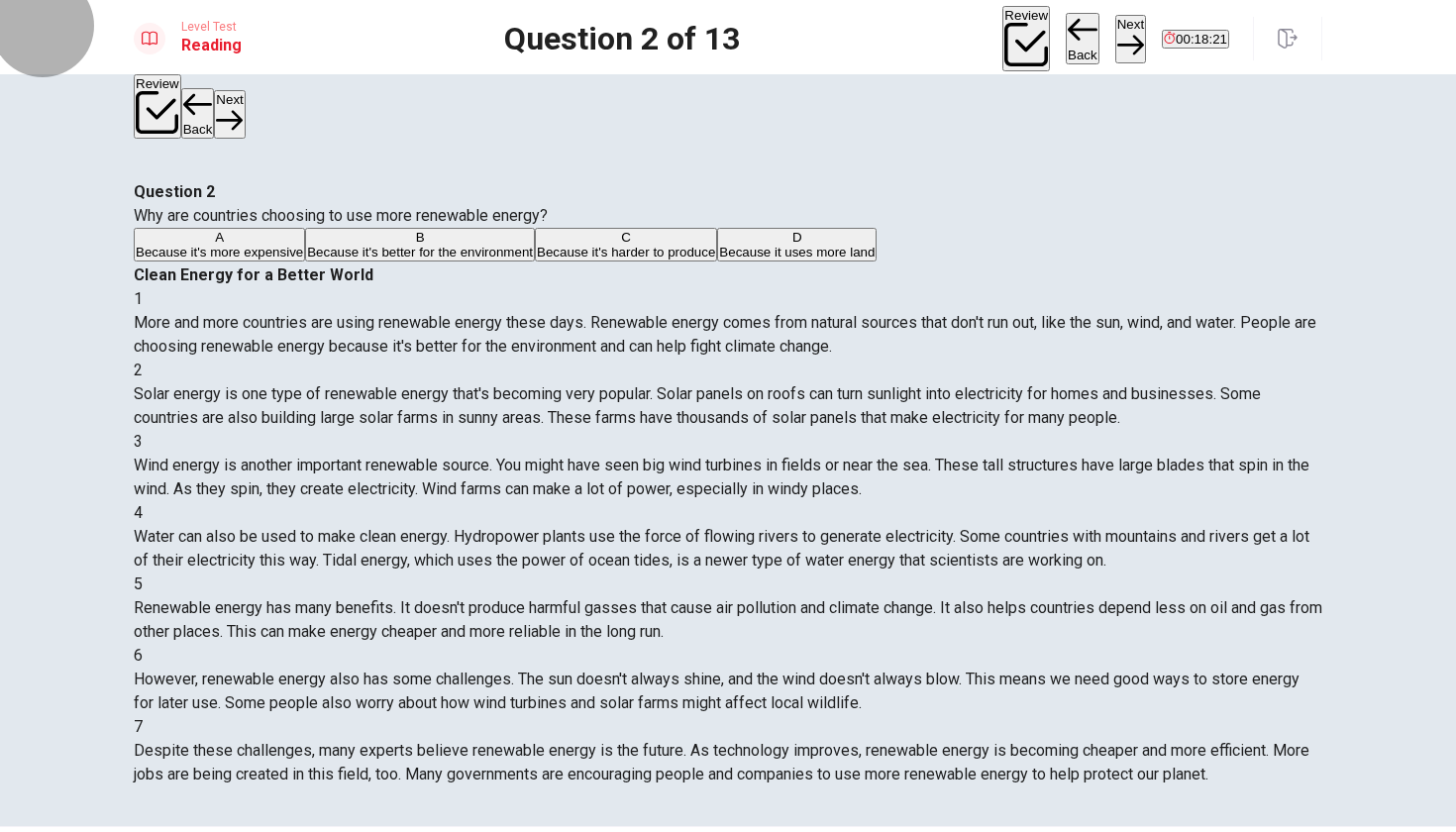 click on "Next" at bounding box center (1130, 39) 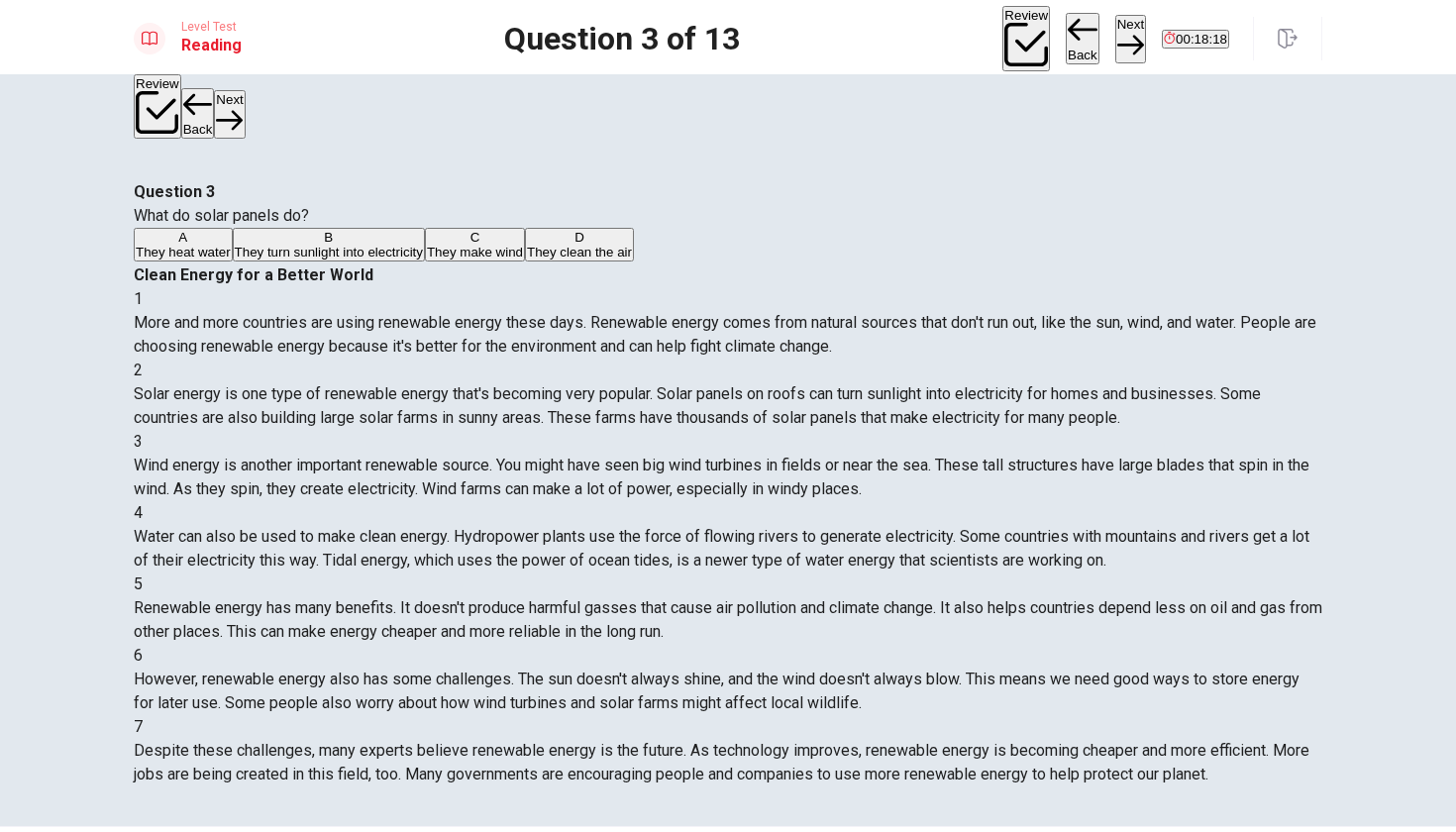 scroll, scrollTop: 0, scrollLeft: 0, axis: both 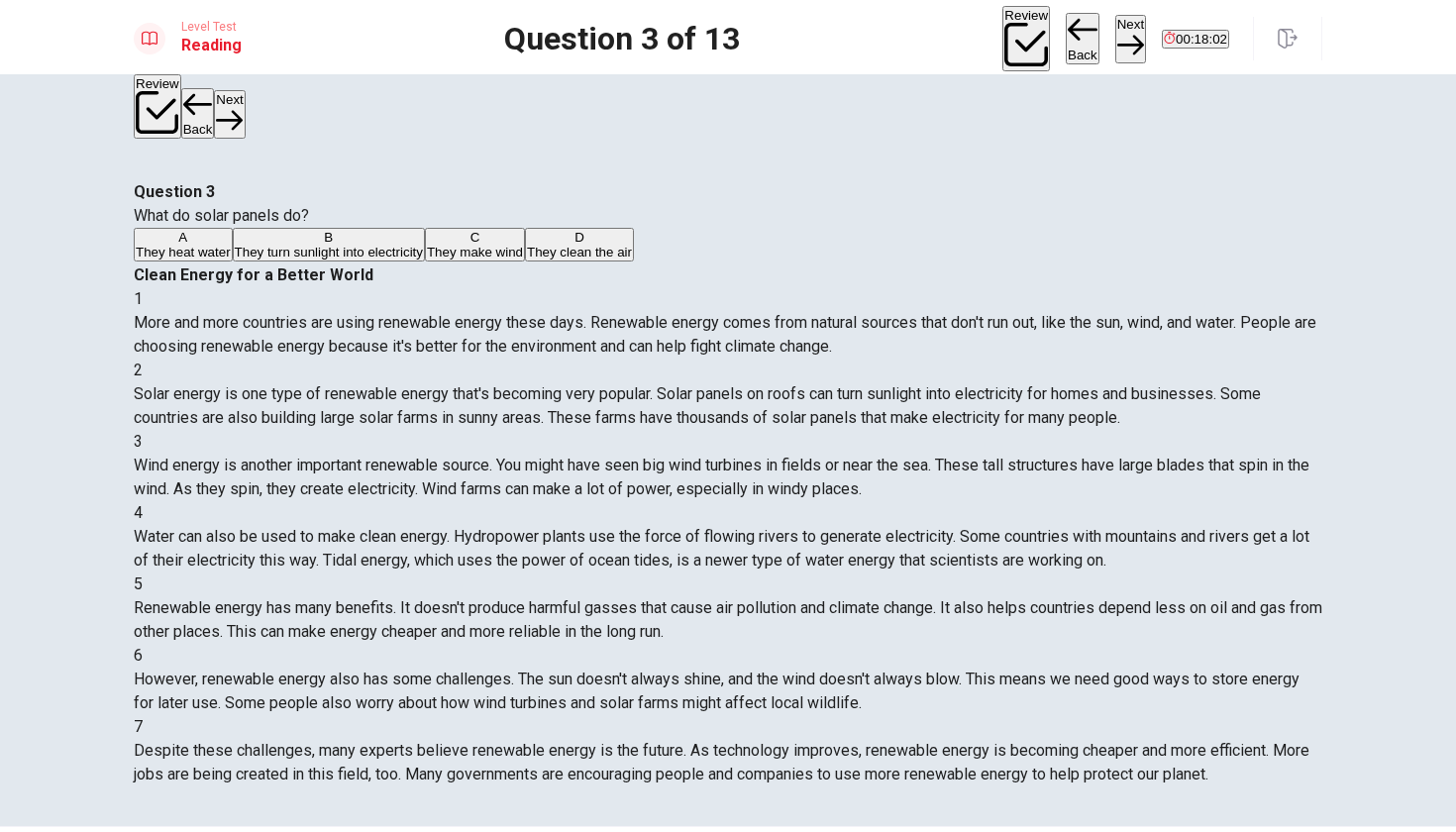 click on "They turn sunlight into electricity" at bounding box center (329, 252) 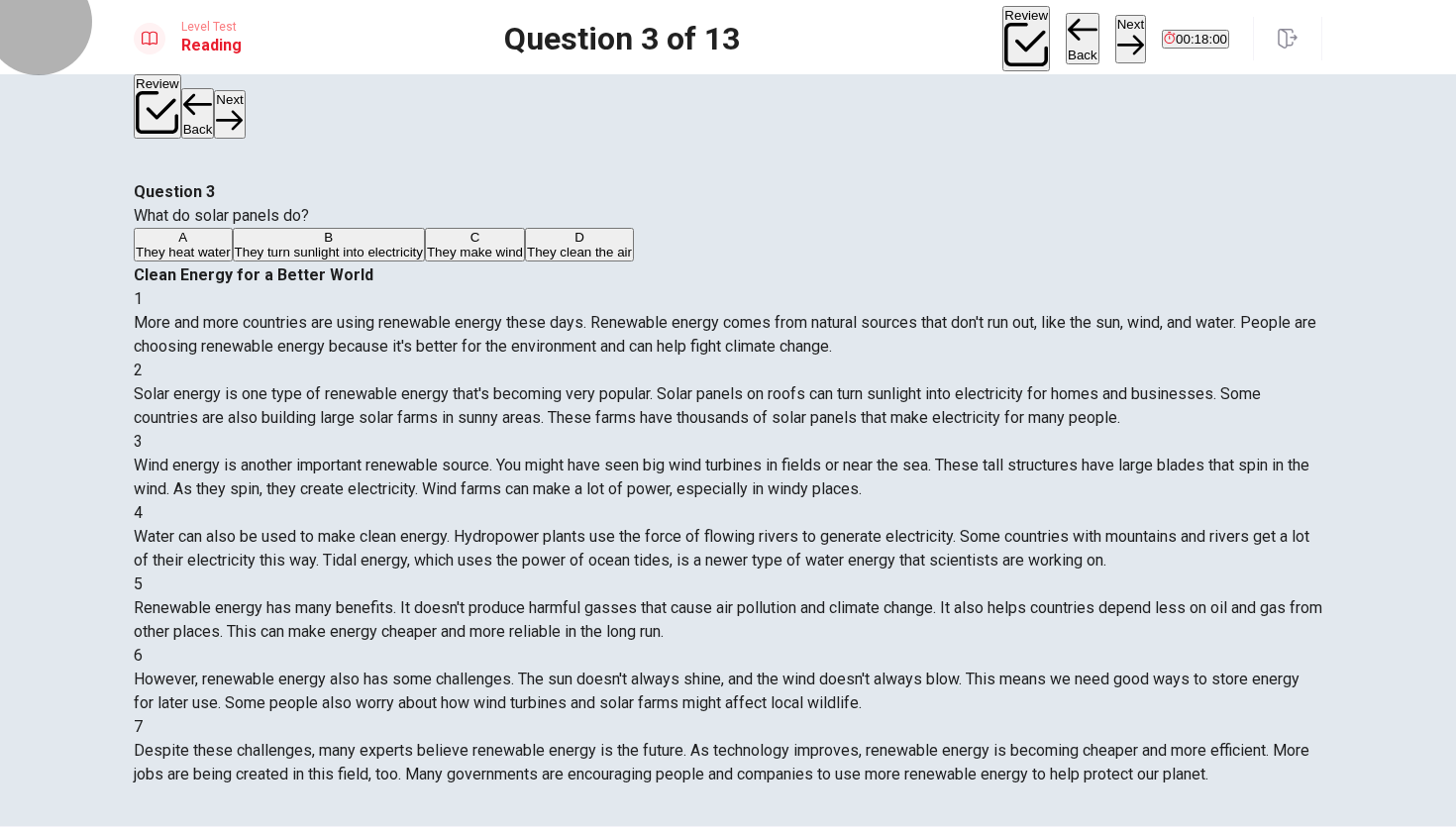 click on "Next" at bounding box center [1130, 39] 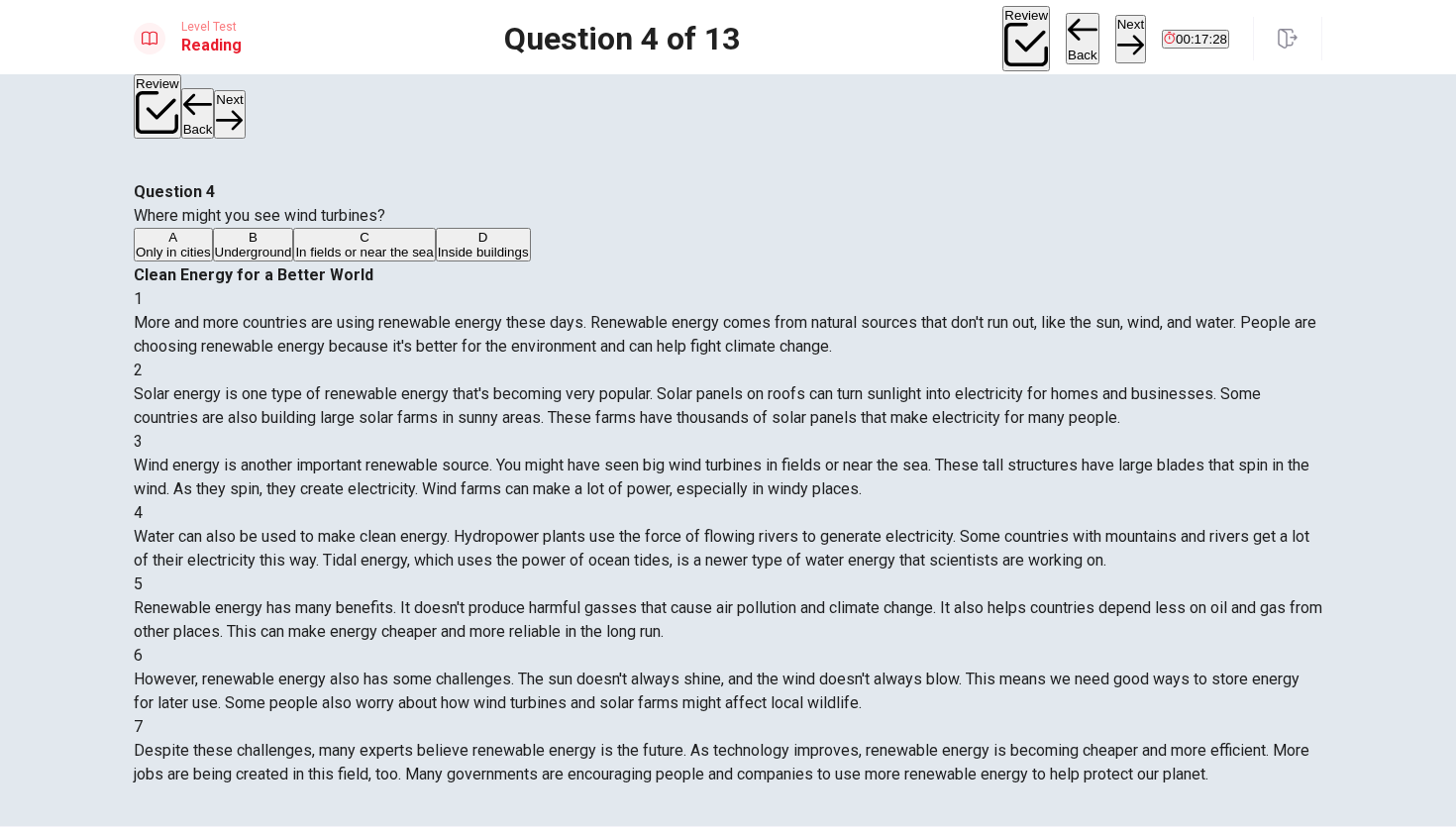 click on "In fields or near the sea" at bounding box center [364, 252] 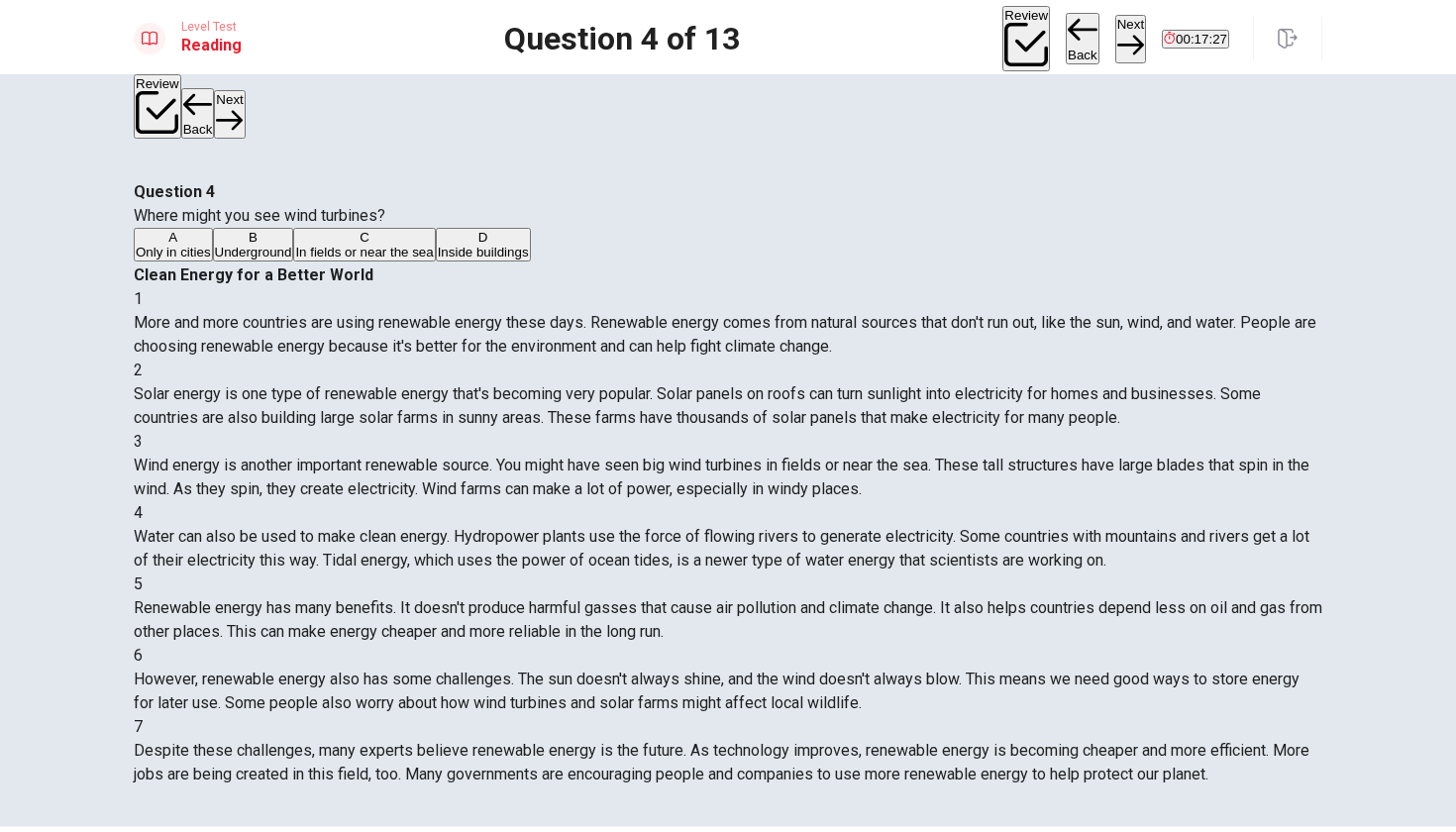 click 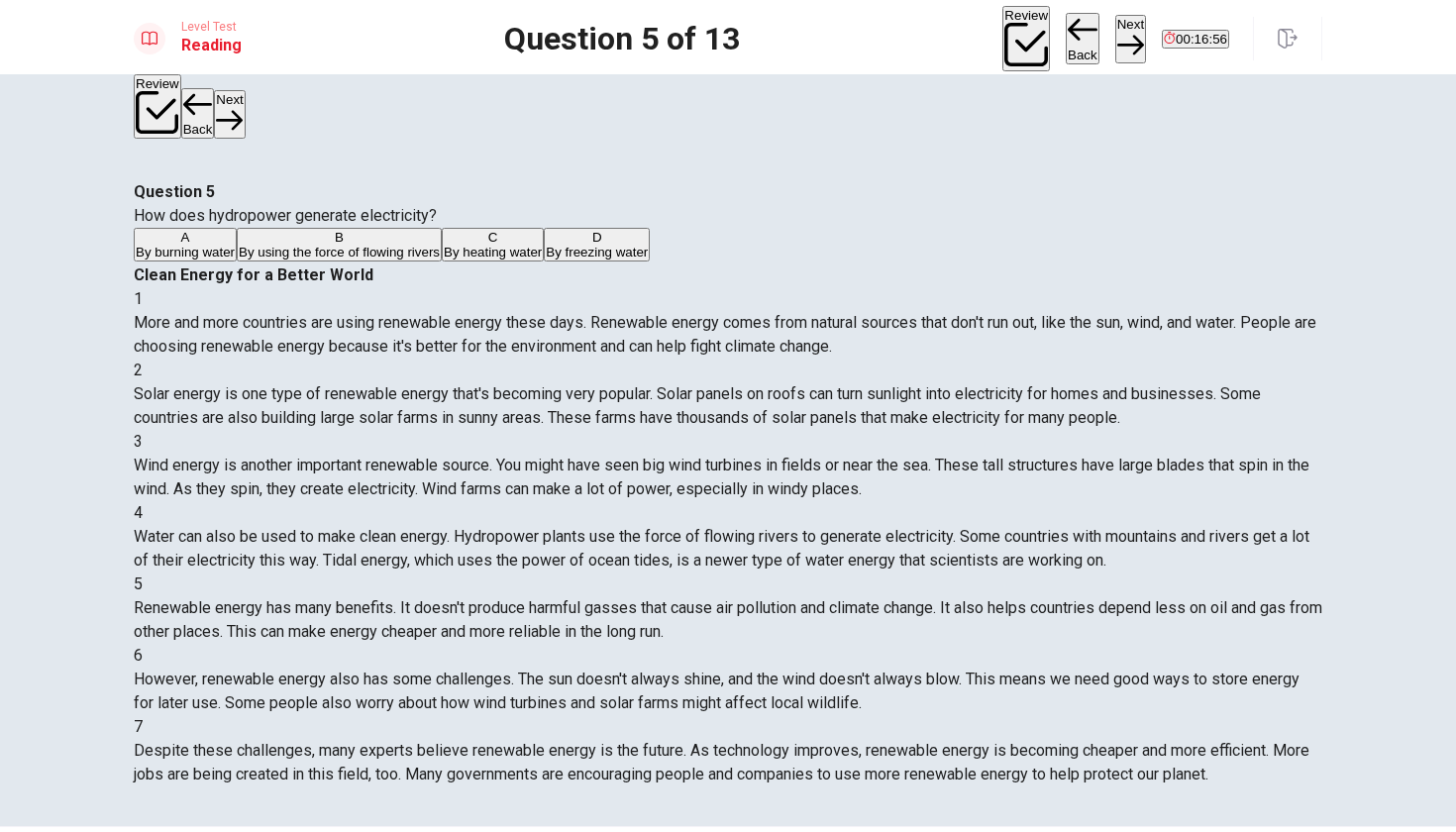 click on "By using the force of flowing rivers" at bounding box center [339, 252] 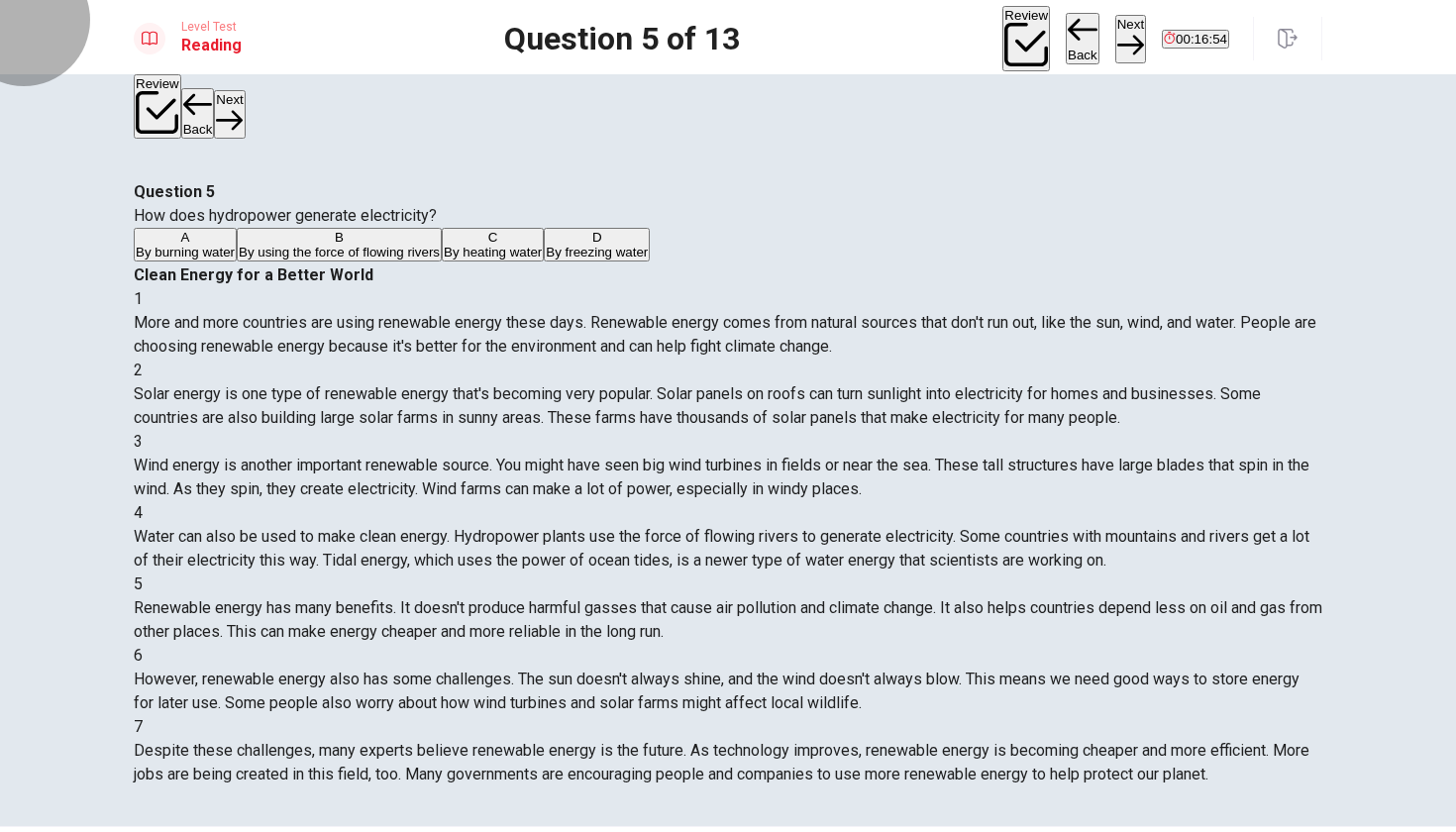 click on "Next" at bounding box center [1130, 39] 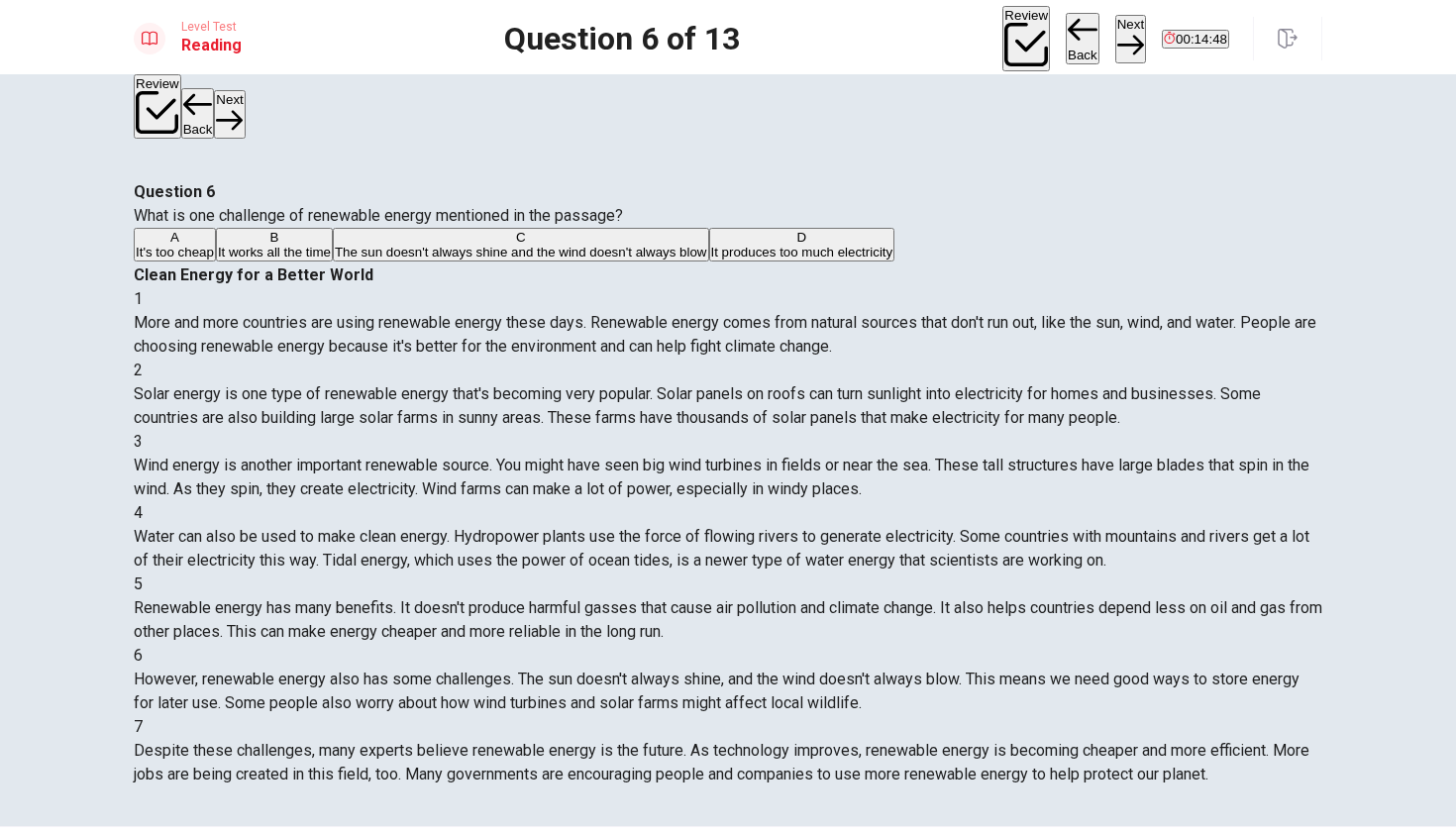 click on "C The sun doesn't always shine and the wind doesn't always blow" at bounding box center [521, 245] 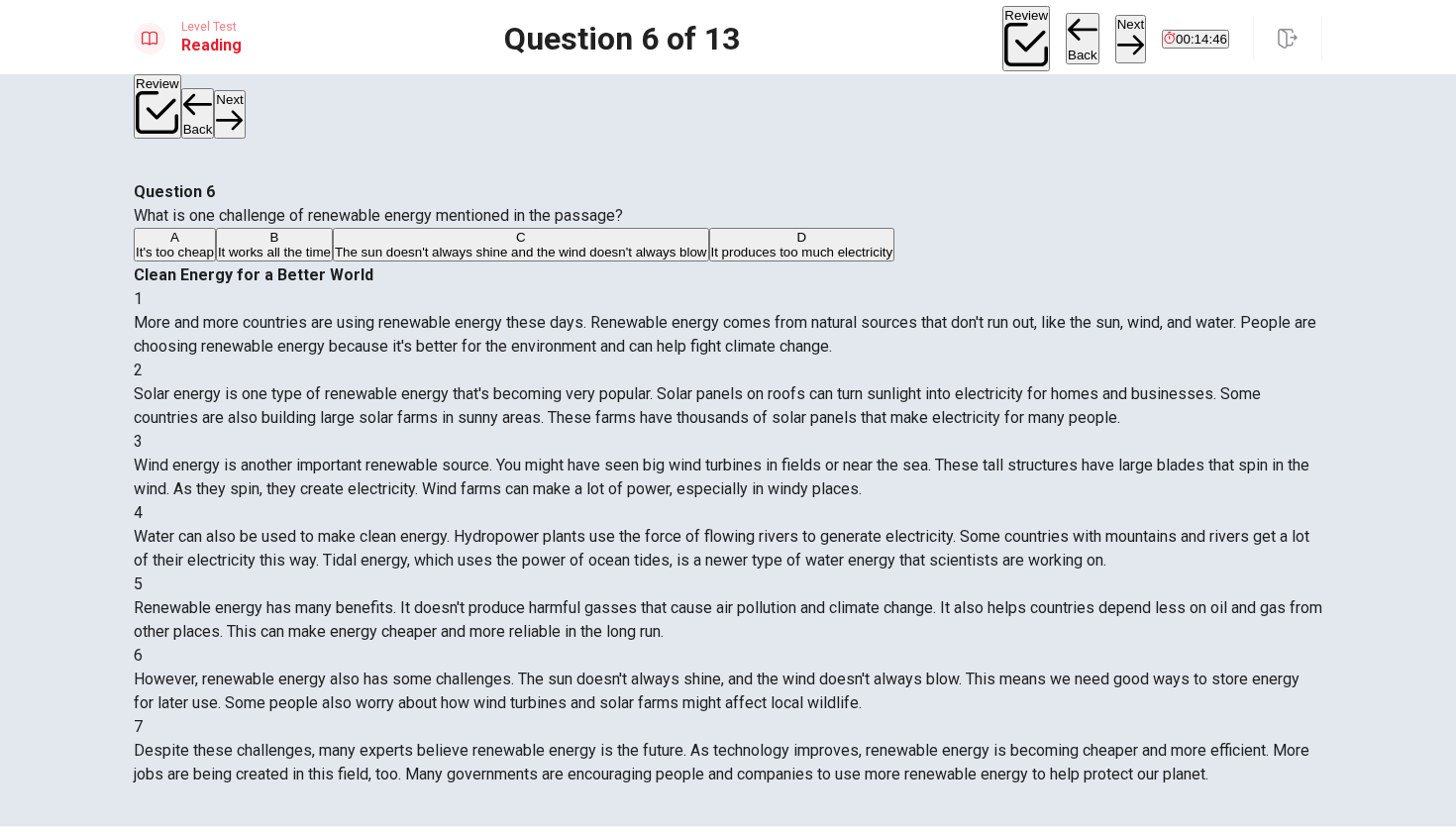 click on "Next" at bounding box center [1130, 39] 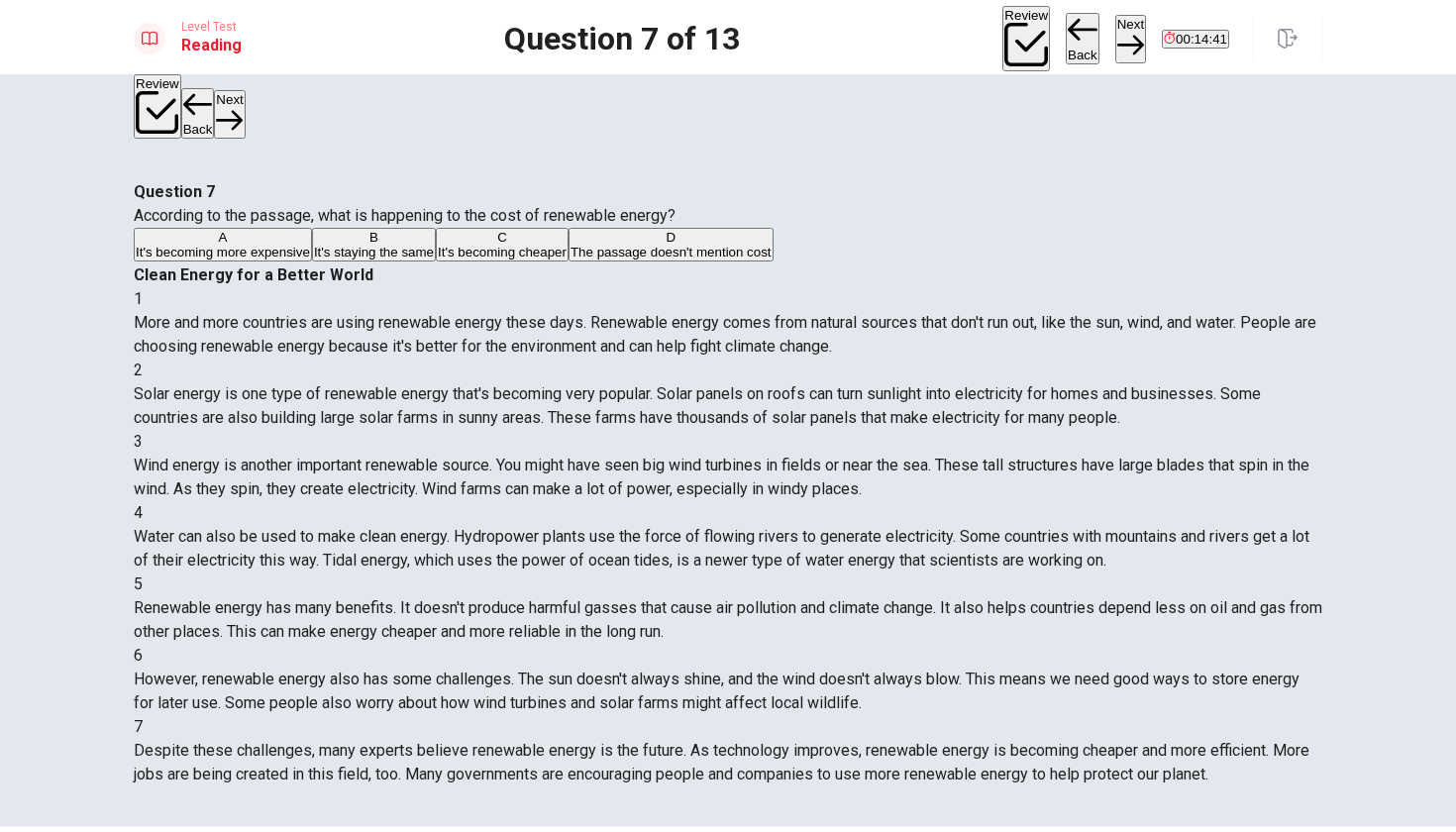 scroll, scrollTop: 286, scrollLeft: 0, axis: vertical 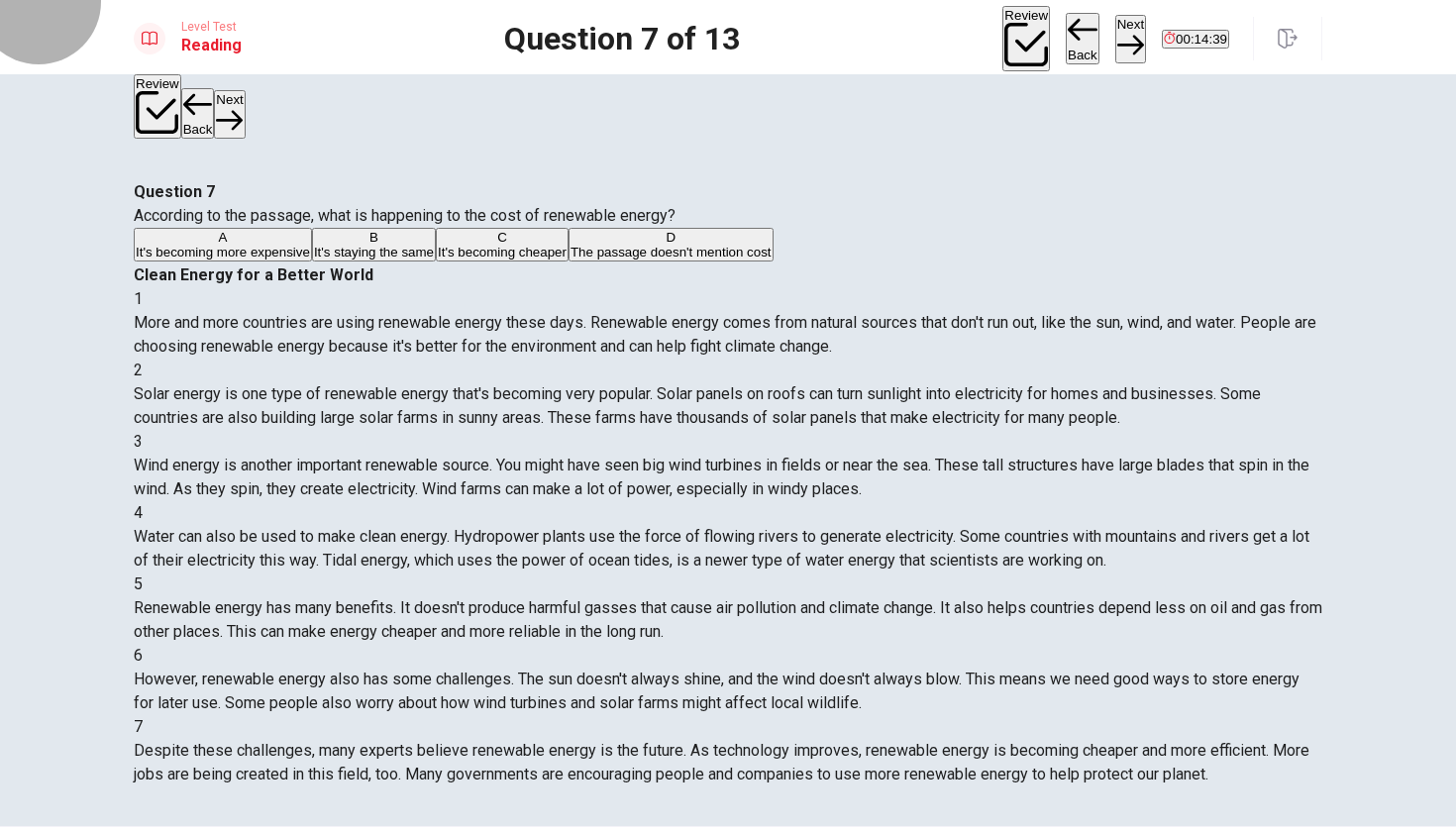 click on "Back" at bounding box center [1083, 39] 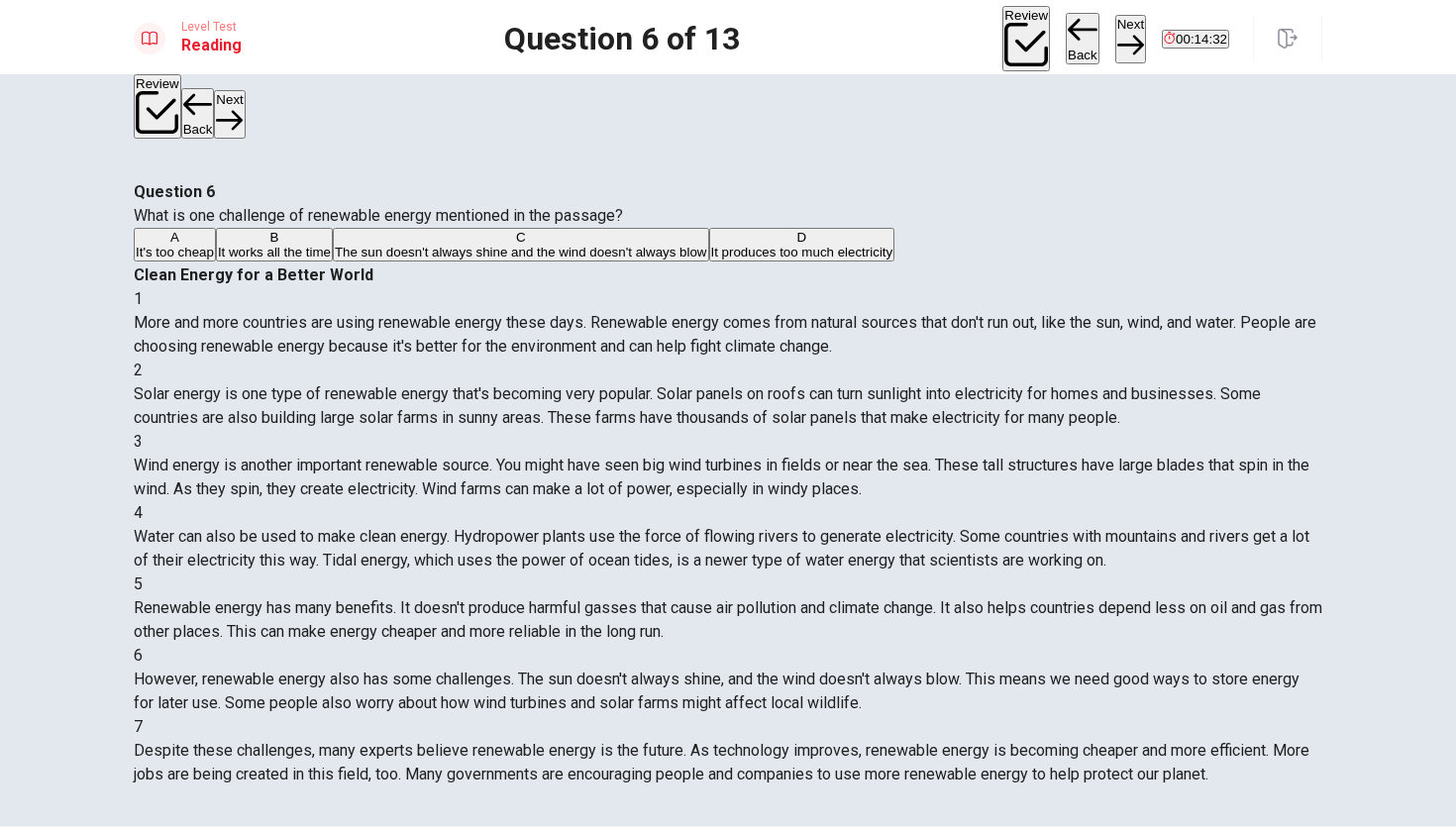 click on "Next" at bounding box center [1130, 39] 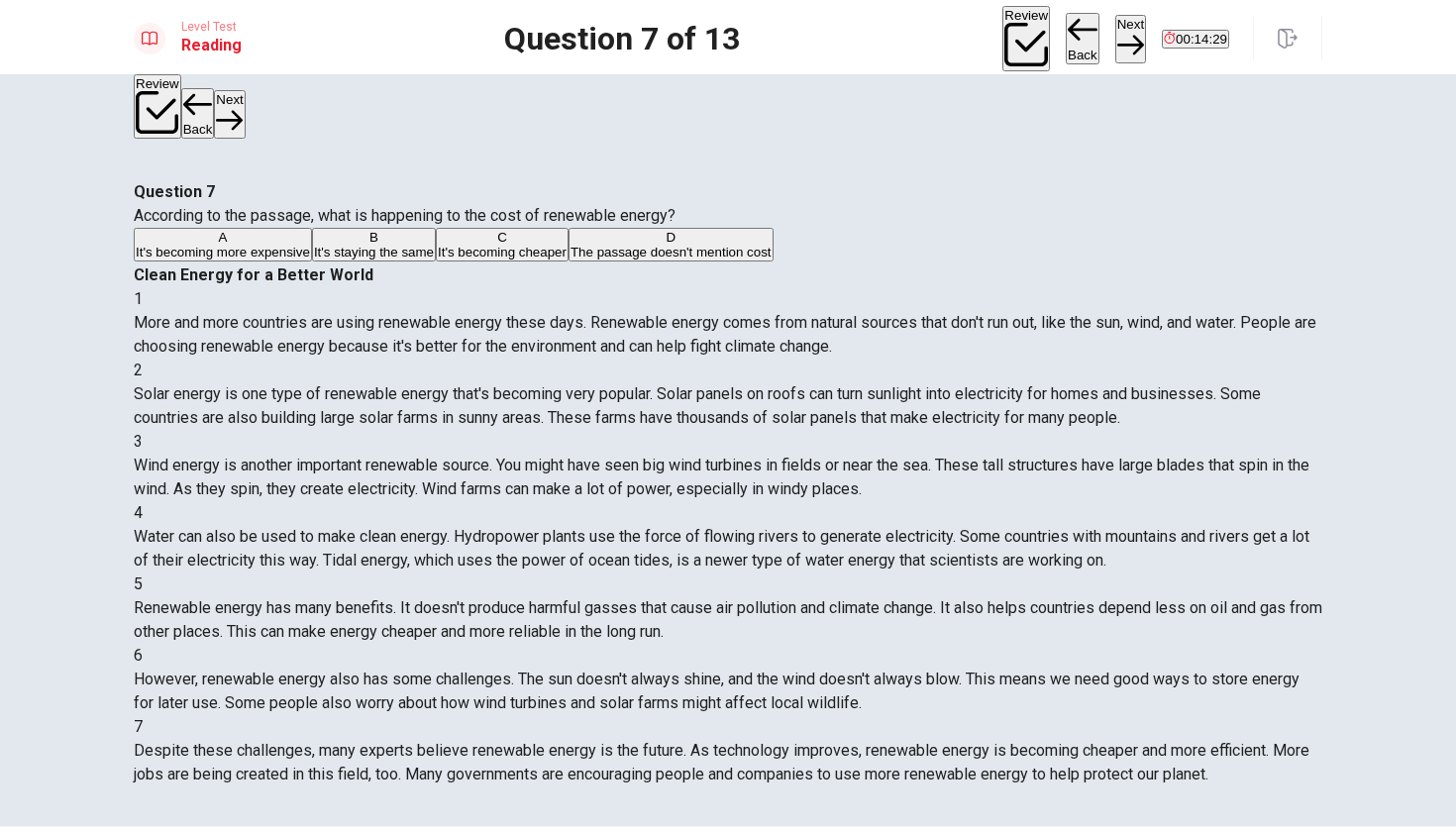 click on "Back" at bounding box center (1083, 39) 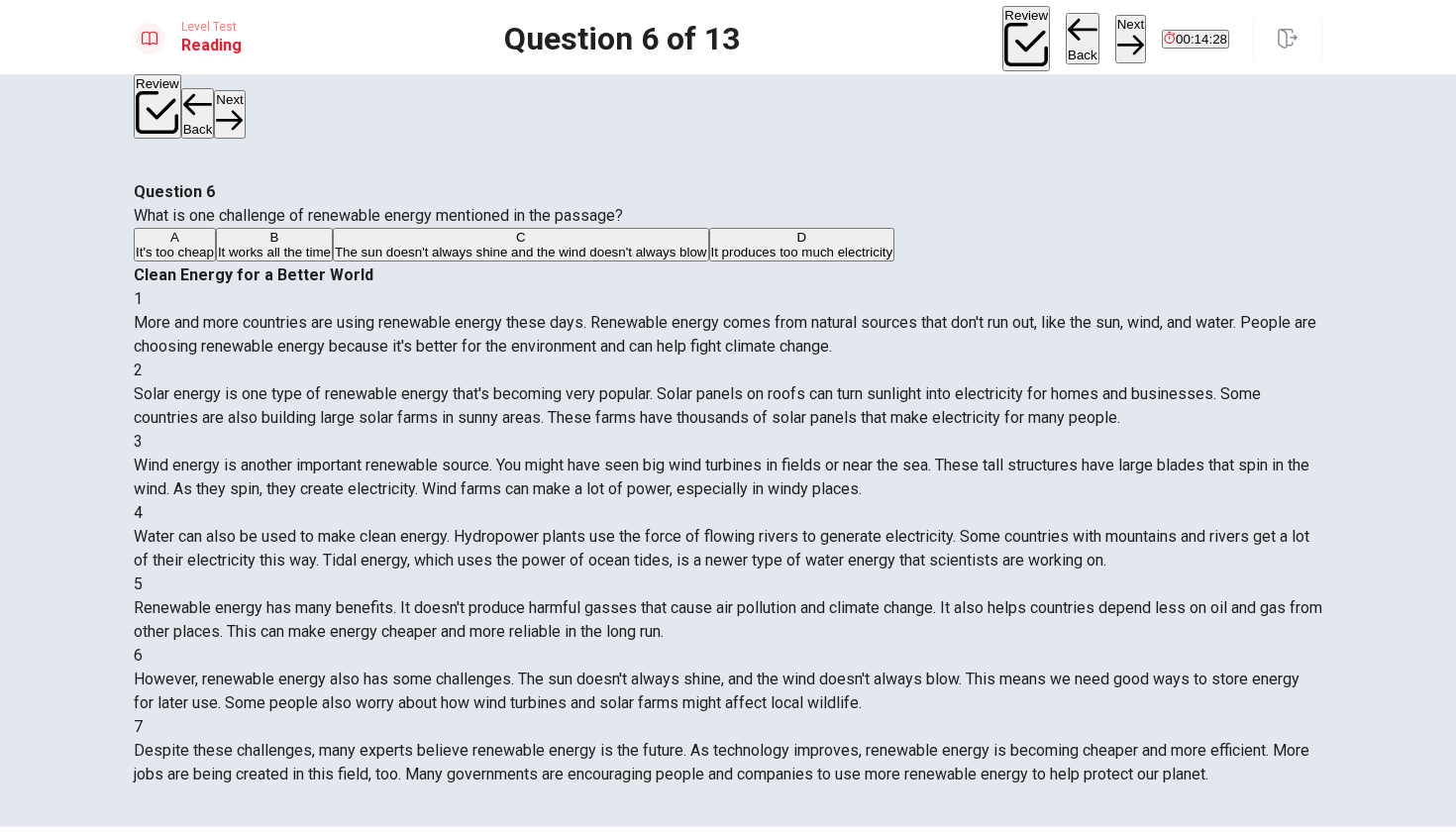 click on "Next" at bounding box center (1130, 39) 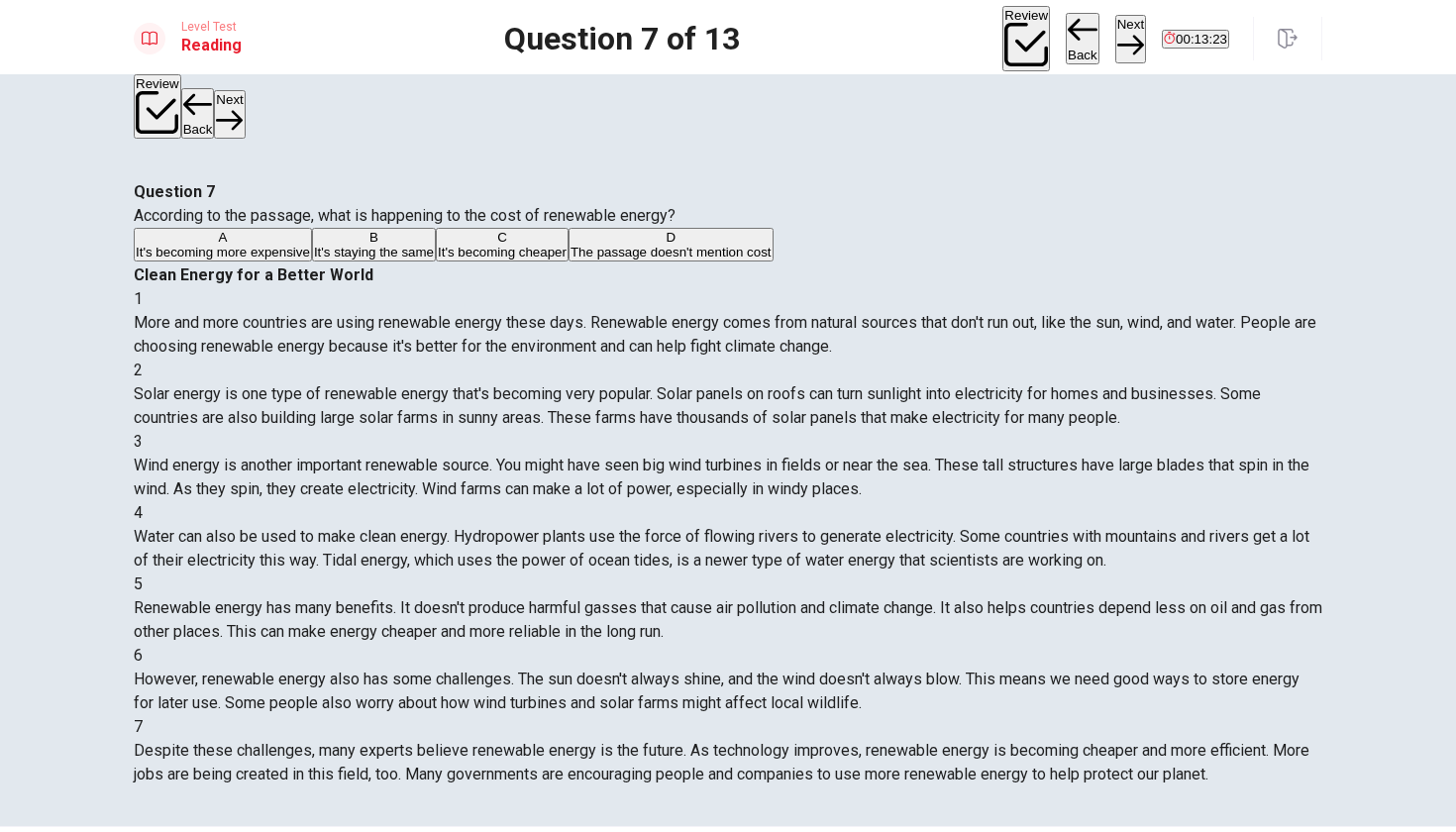 click on "It's becoming cheaper" at bounding box center [502, 252] 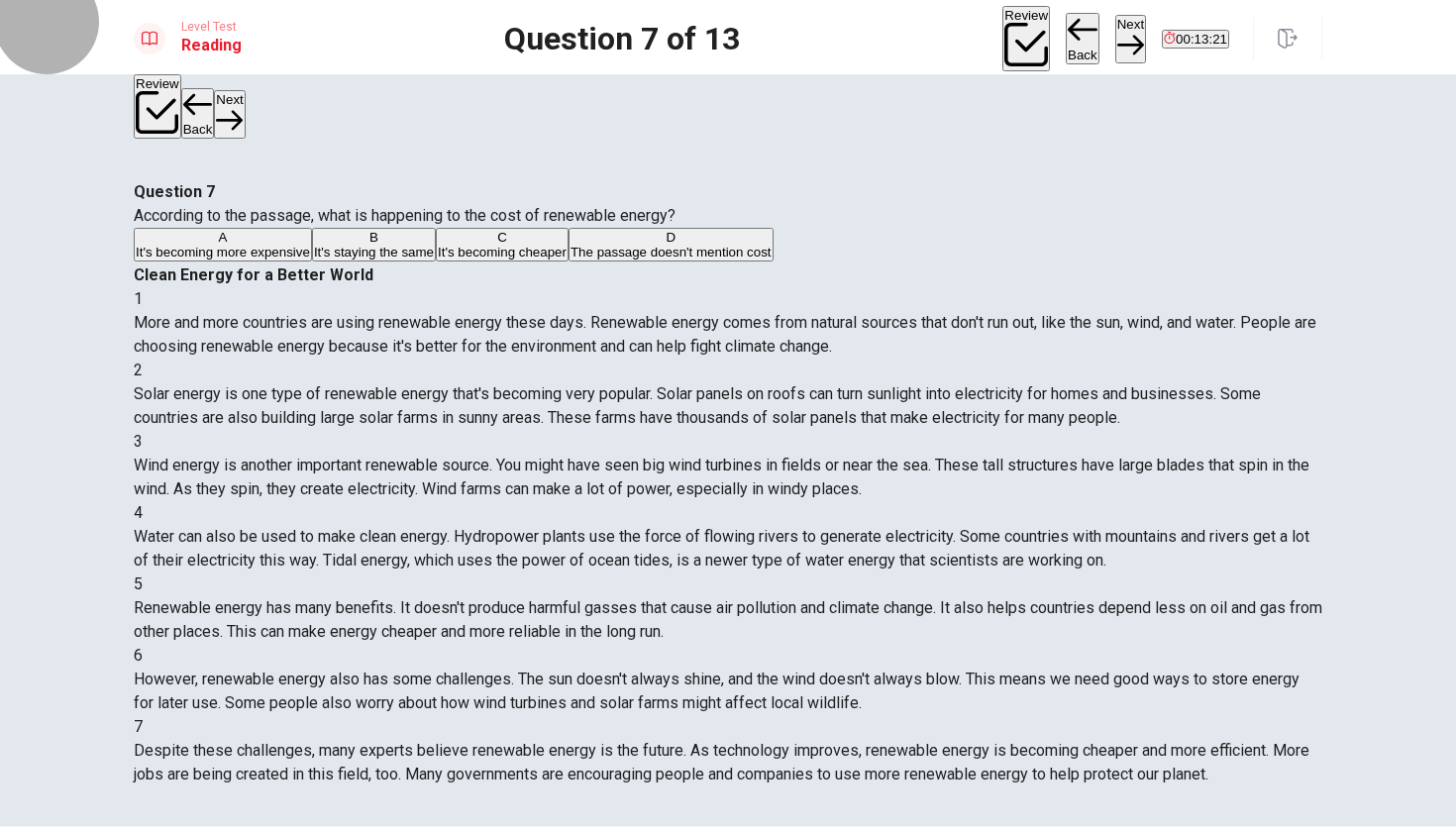 click on "Next" at bounding box center [1130, 39] 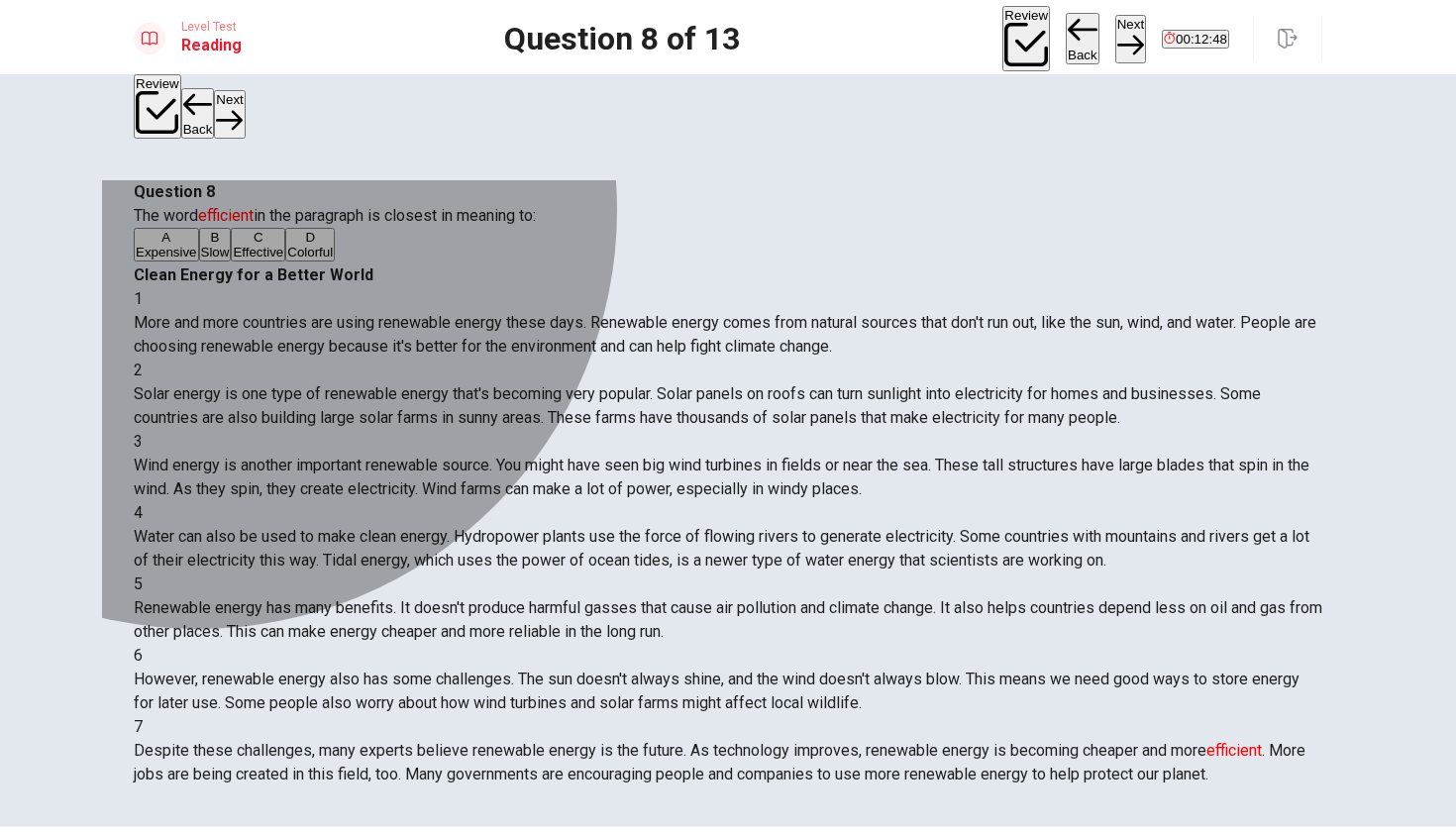 click on "Effective" at bounding box center [258, 252] 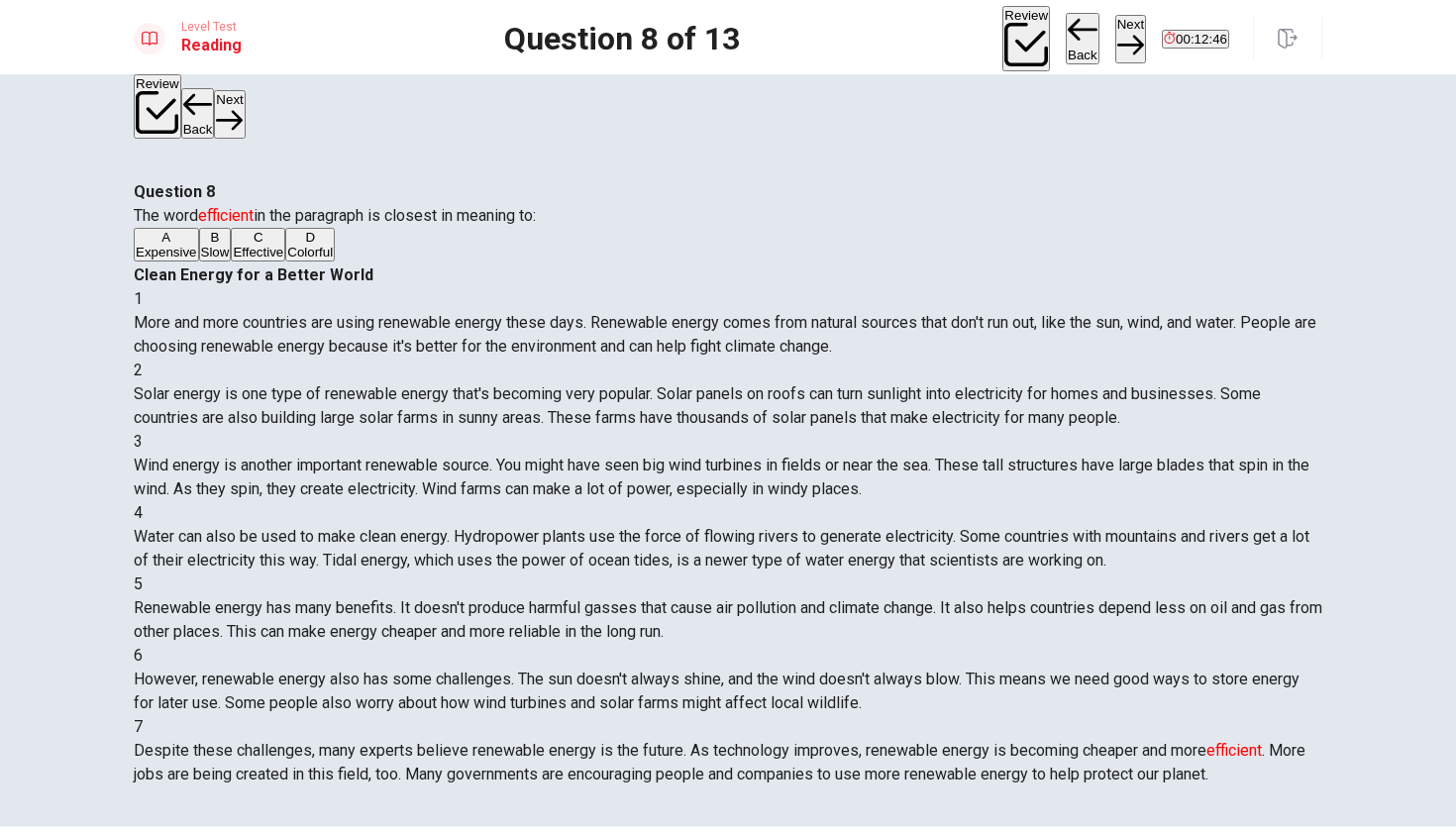 click on "Next" at bounding box center (1130, 39) 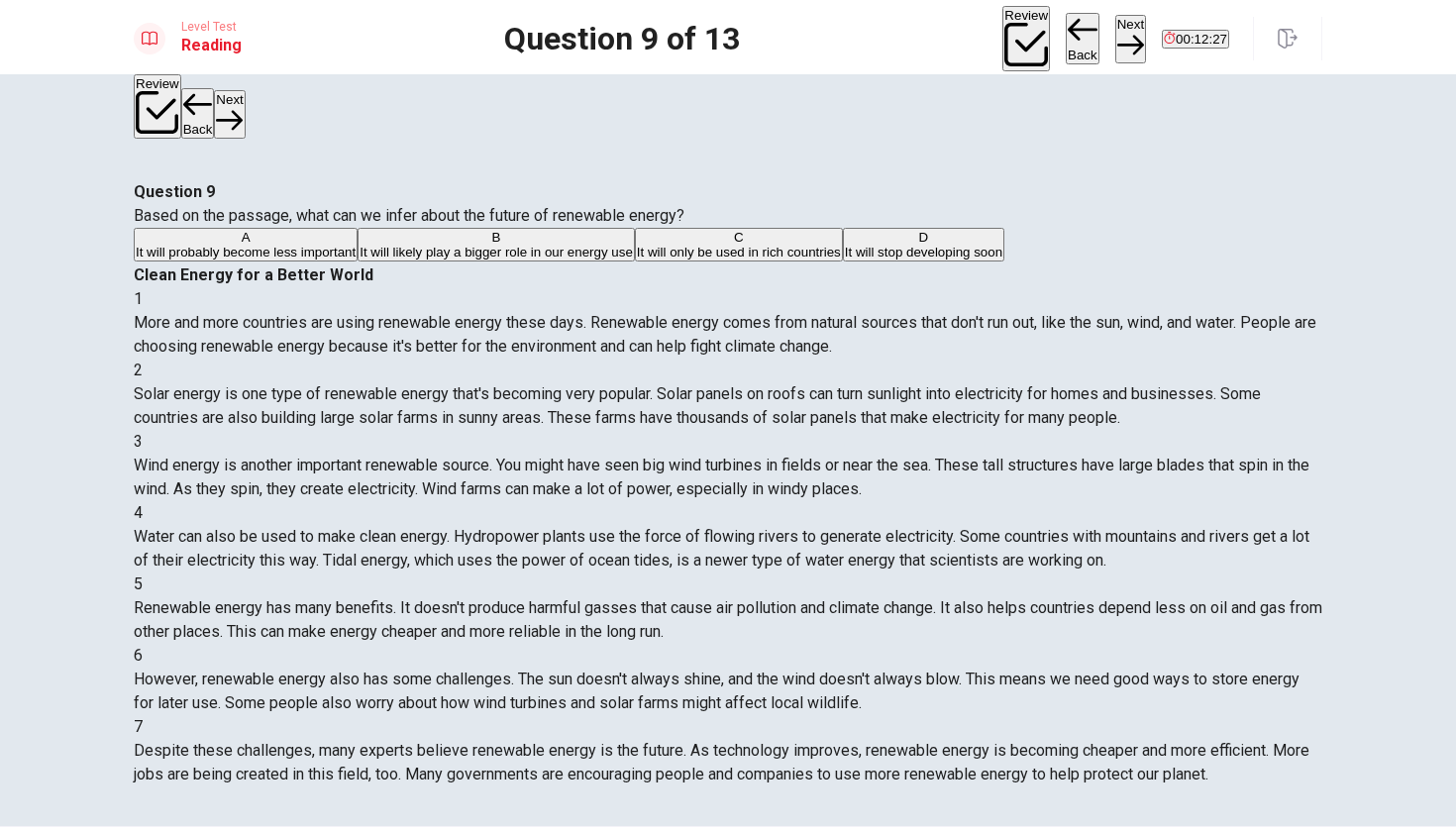 click on "It will likely play a bigger role in our energy use" at bounding box center (496, 252) 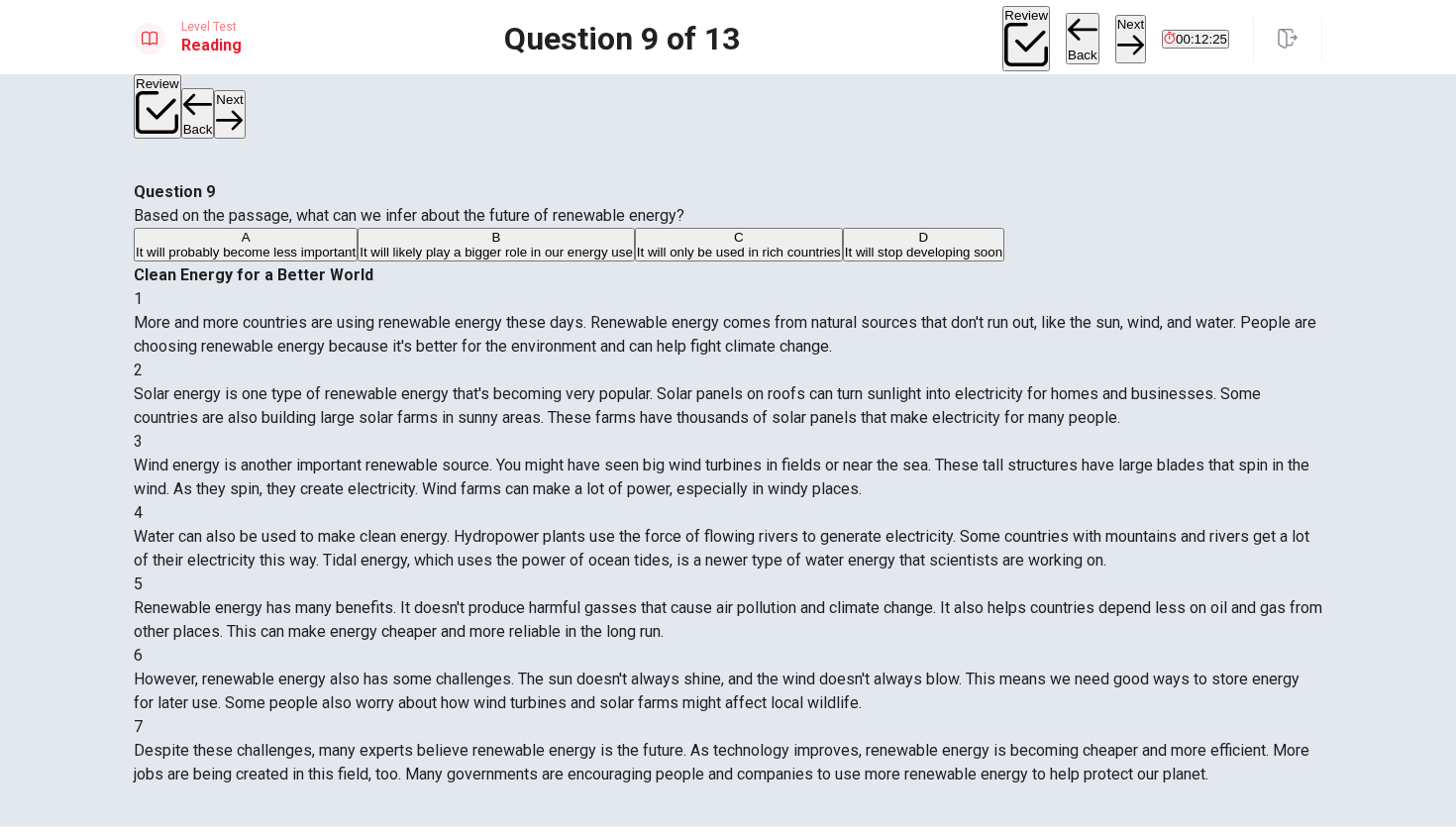 click on "Next" at bounding box center [1130, 39] 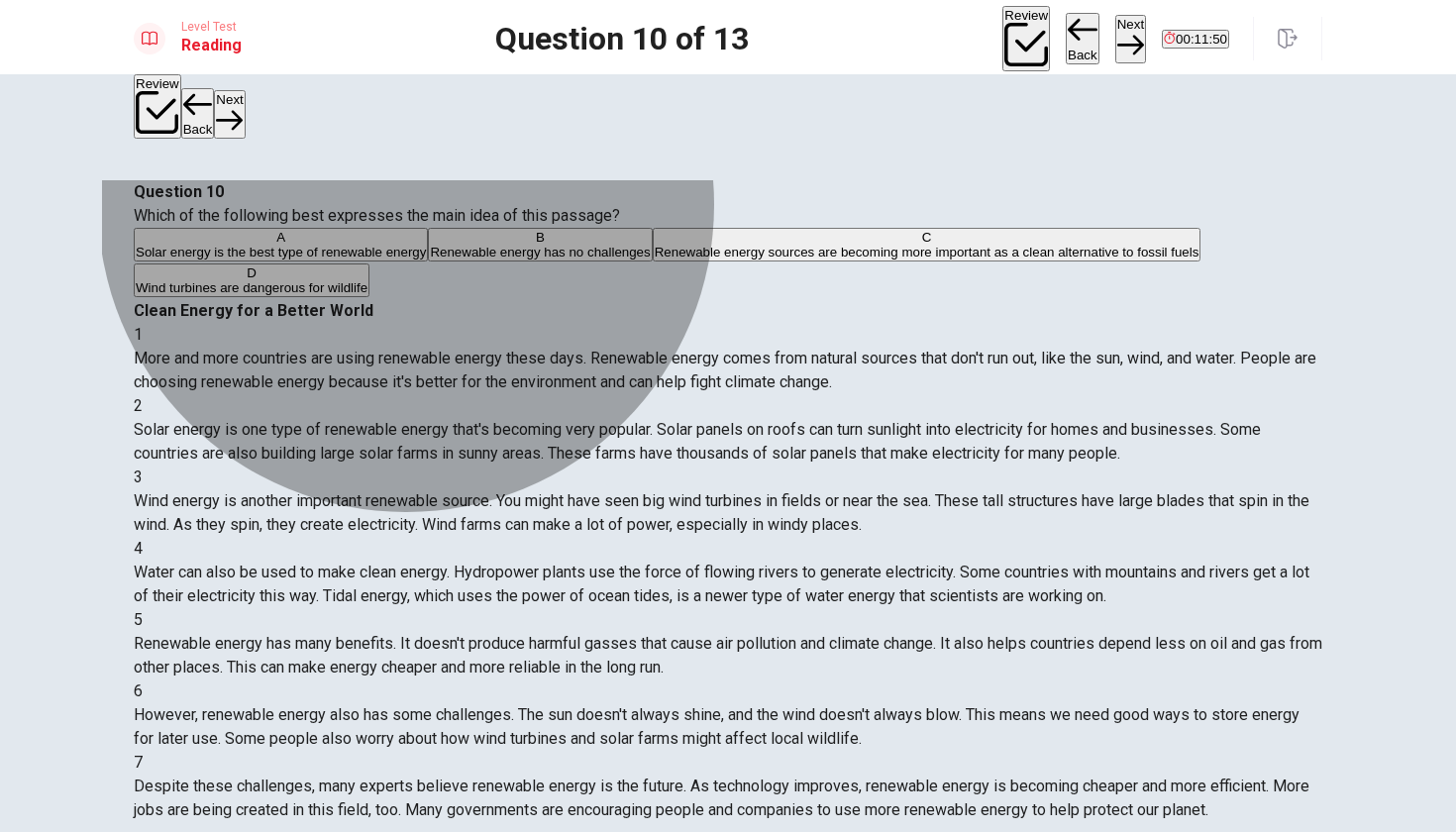 click on "Renewable energy sources are becoming more important as a clean alternative to fossil fuels" at bounding box center [927, 252] 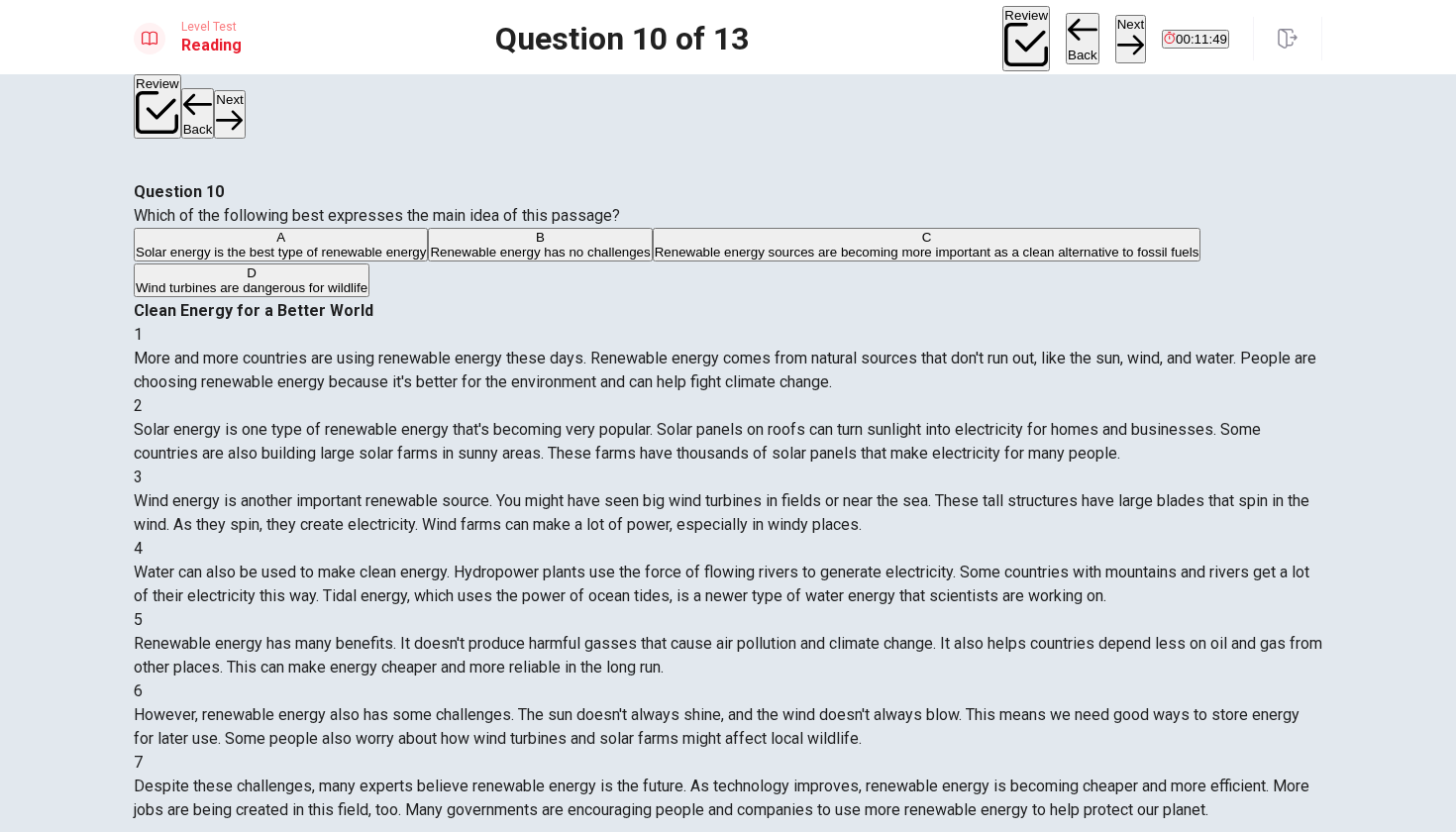 click on "Next" at bounding box center (1130, 39) 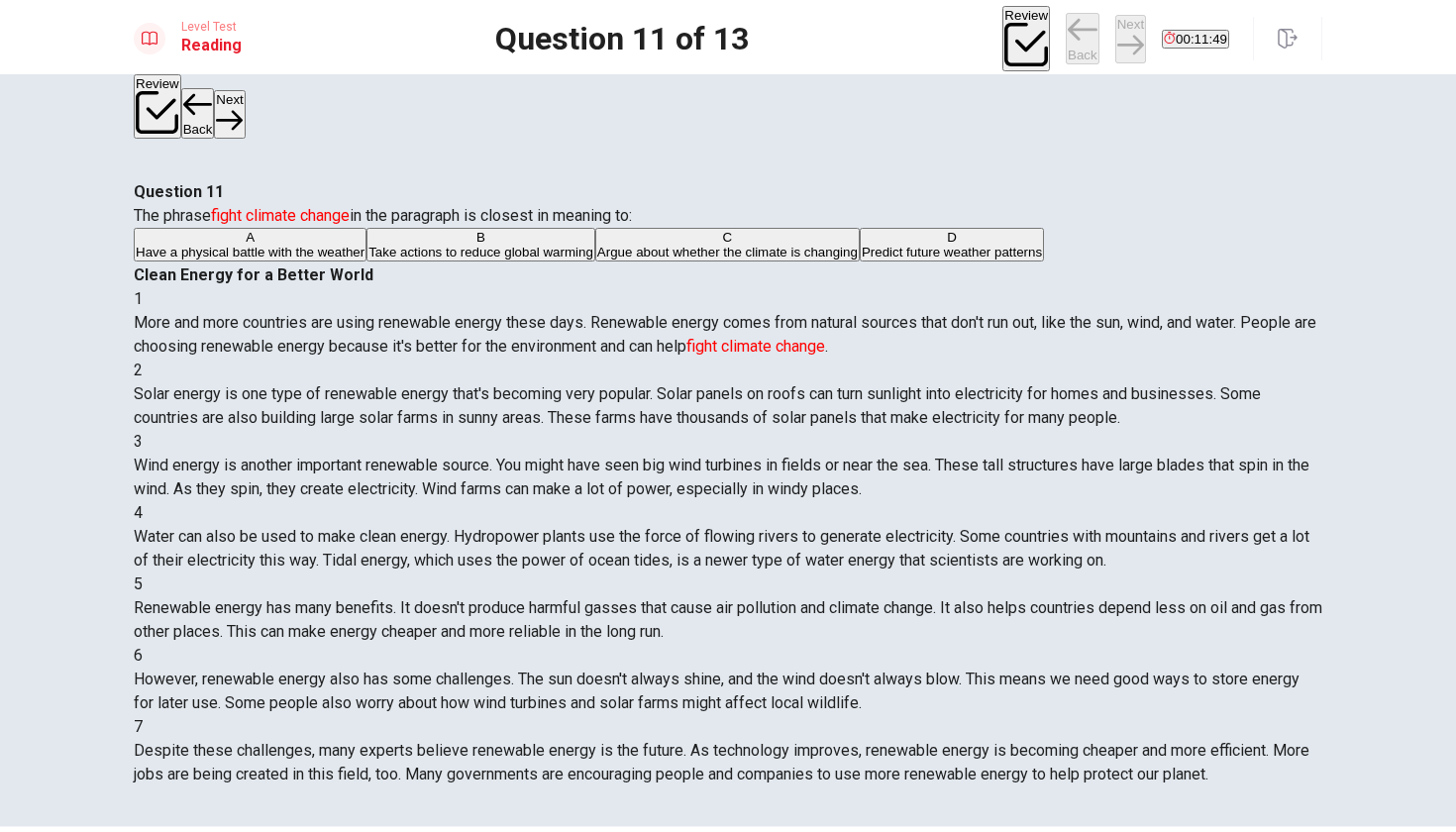 scroll, scrollTop: 0, scrollLeft: 0, axis: both 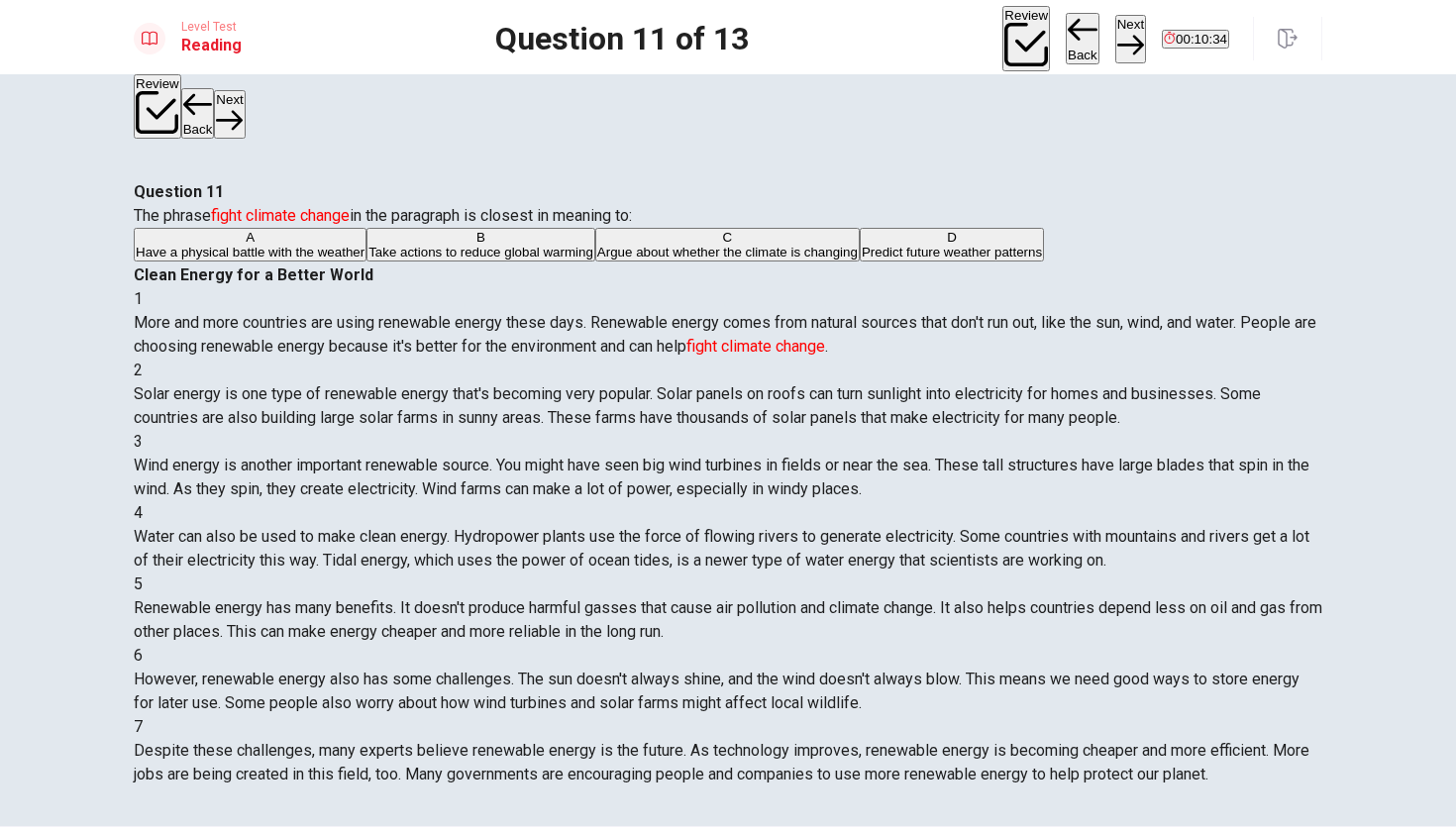 click on "Take actions to reduce global warming" at bounding box center (480, 252) 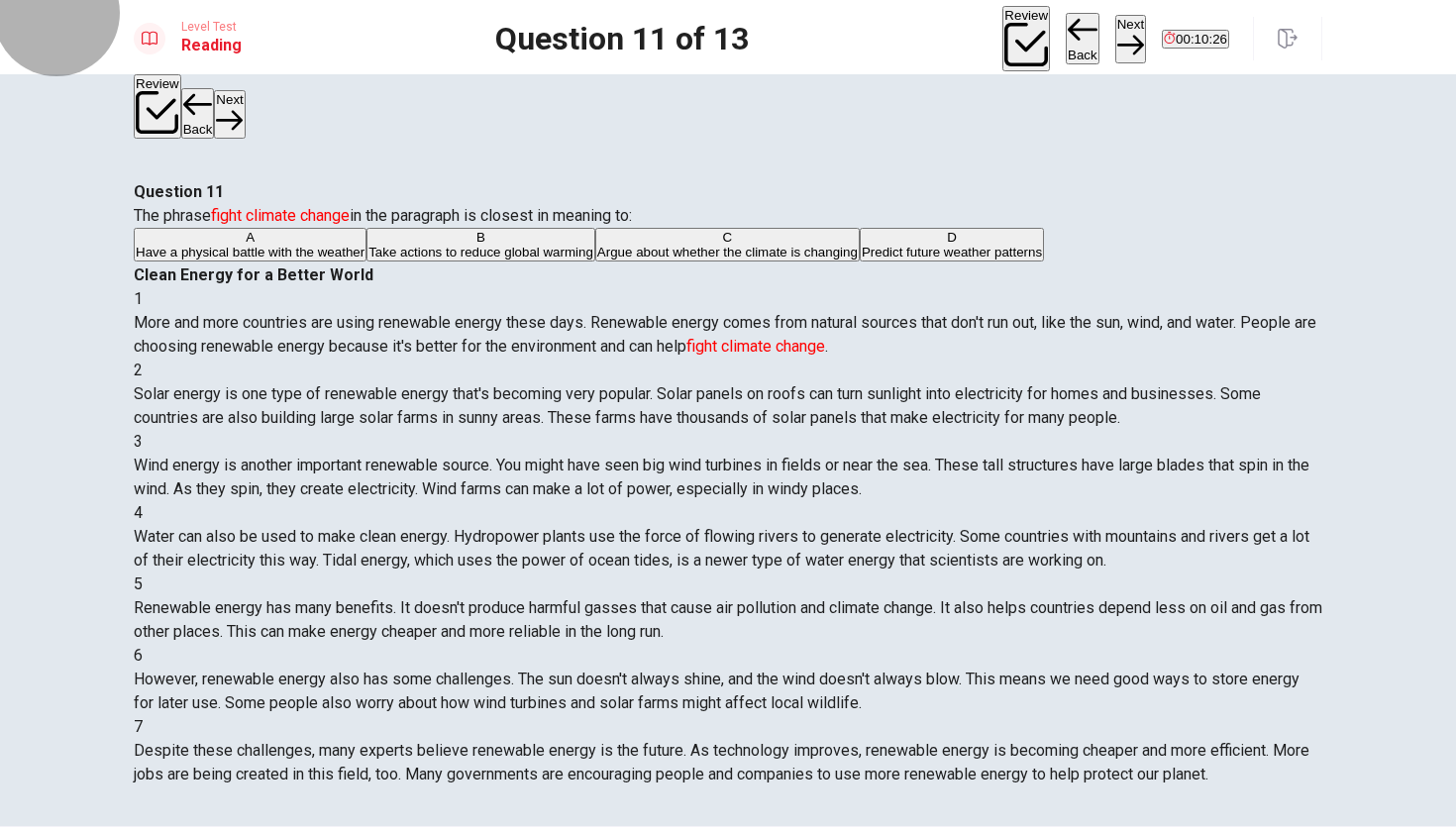 click on "Next" at bounding box center (1130, 39) 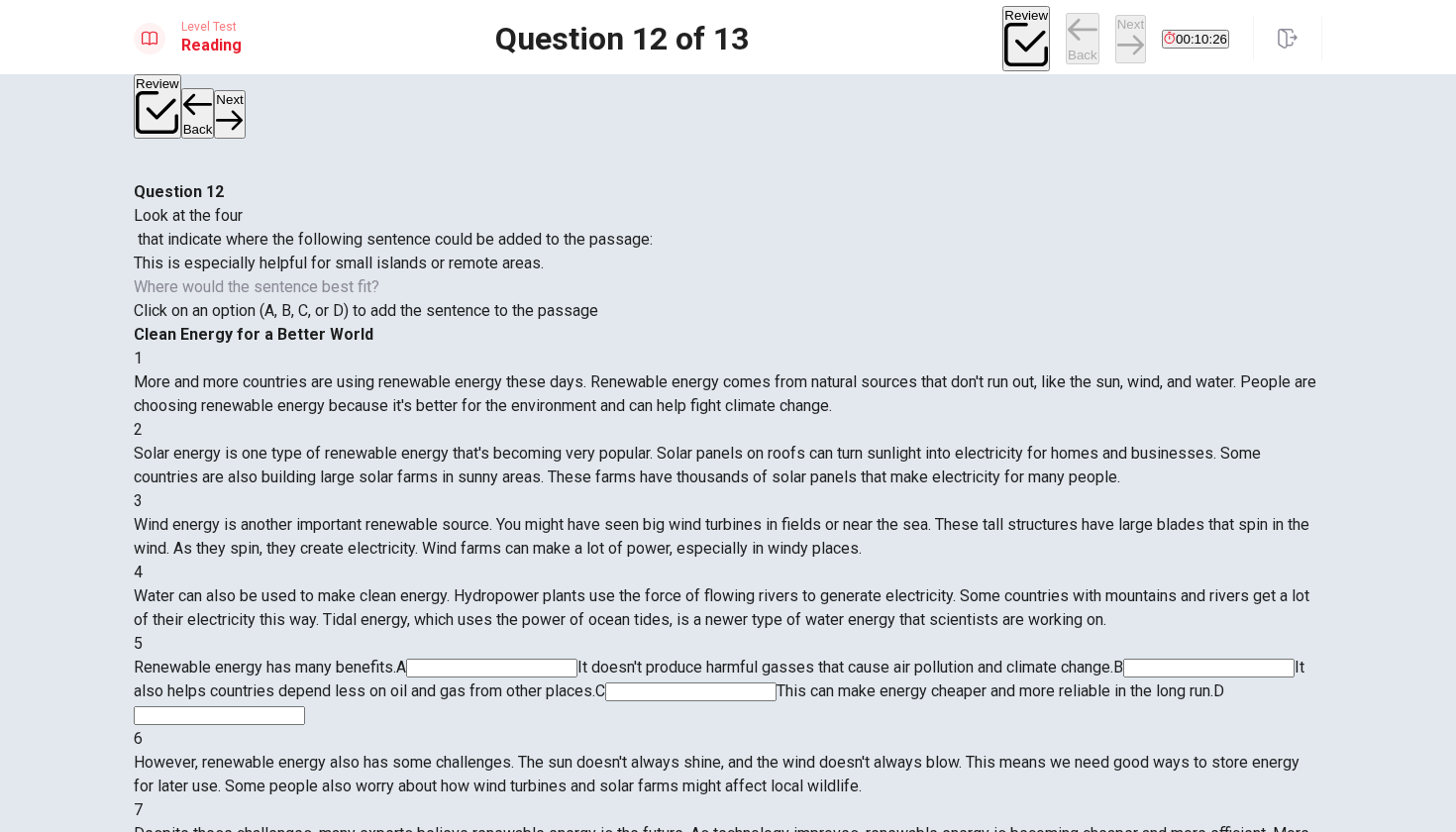 scroll, scrollTop: 231, scrollLeft: 0, axis: vertical 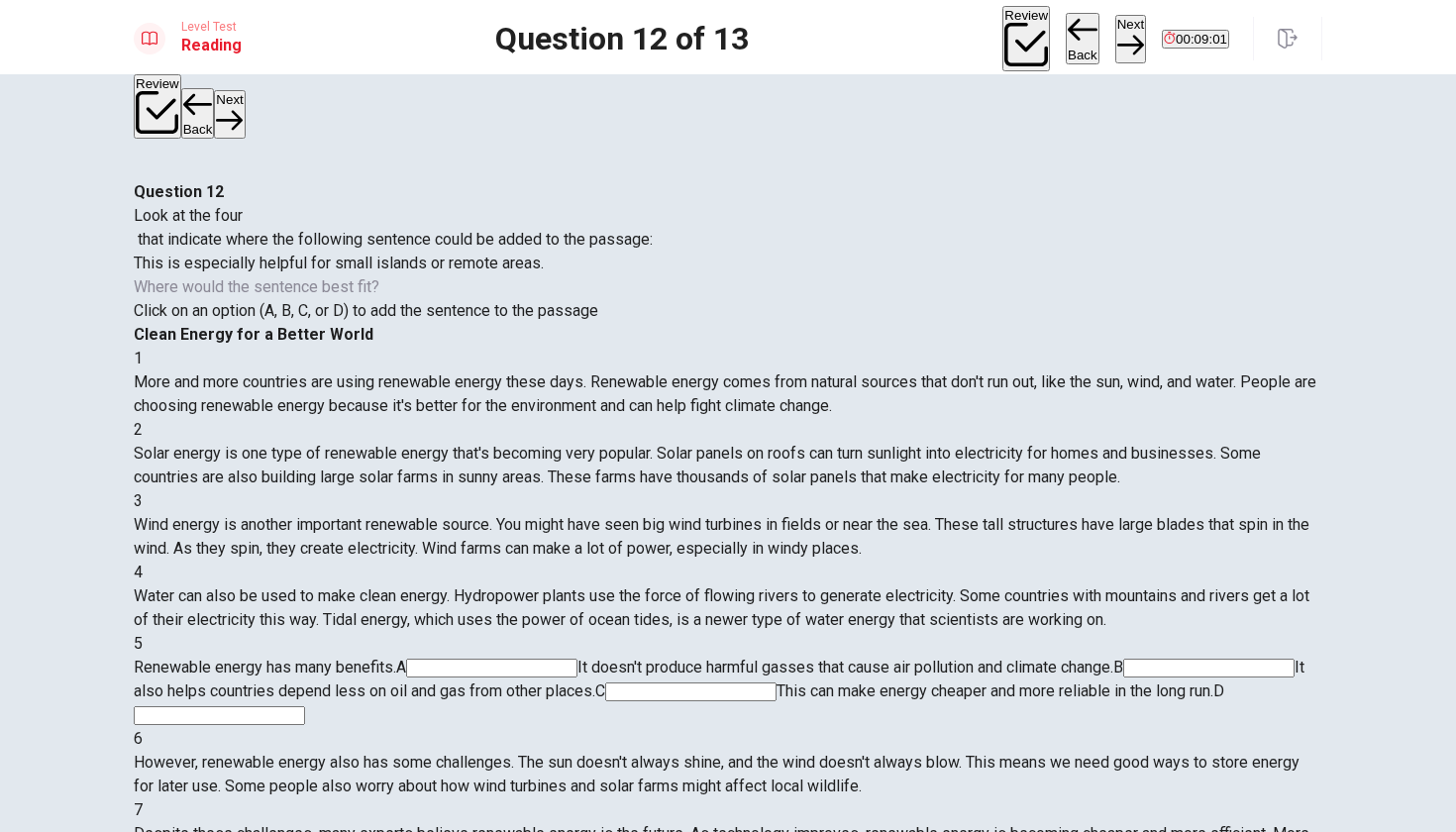 click at bounding box center (690, 691) 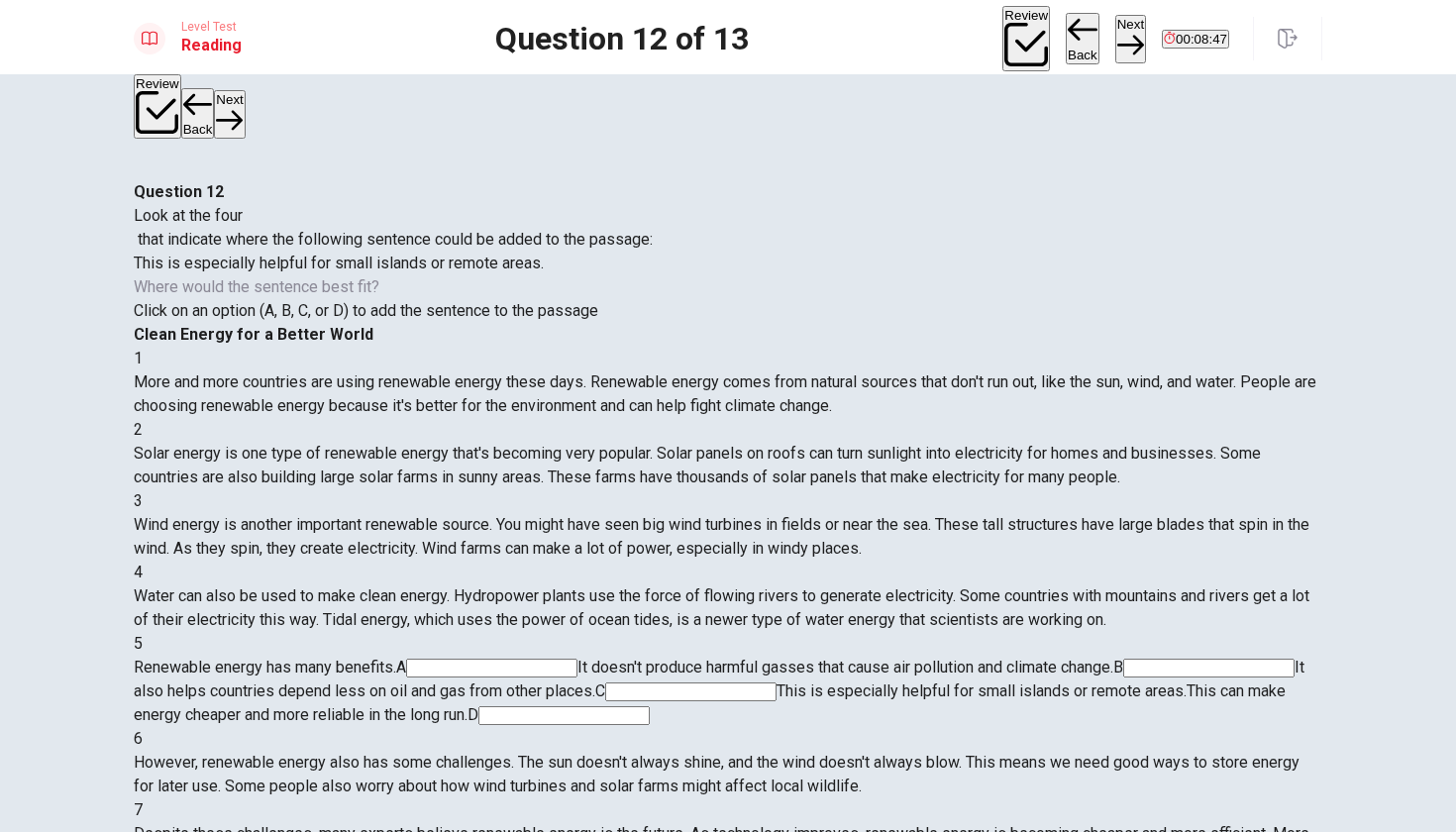 click at bounding box center [690, 691] 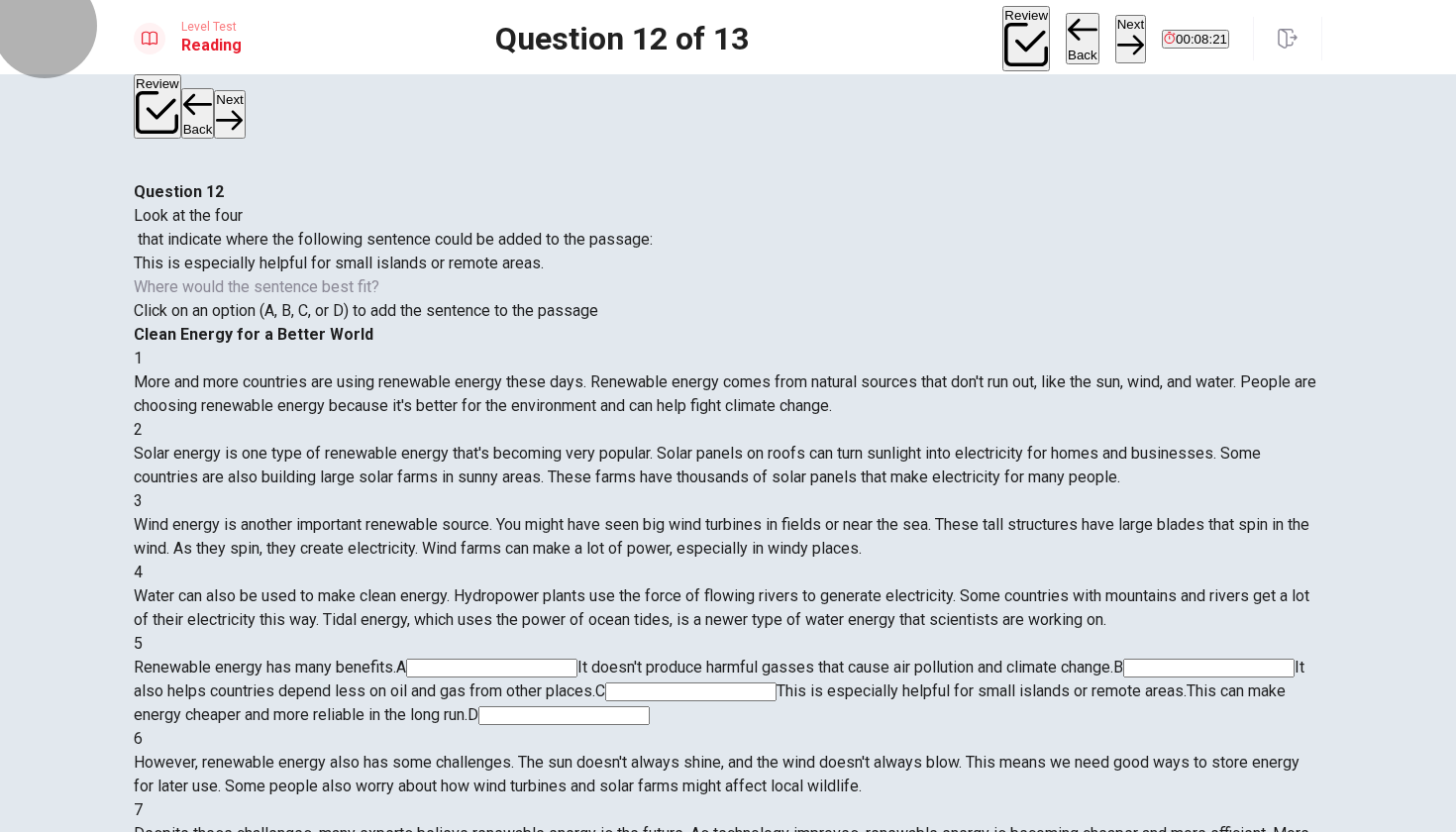 click on "Next" at bounding box center [1130, 39] 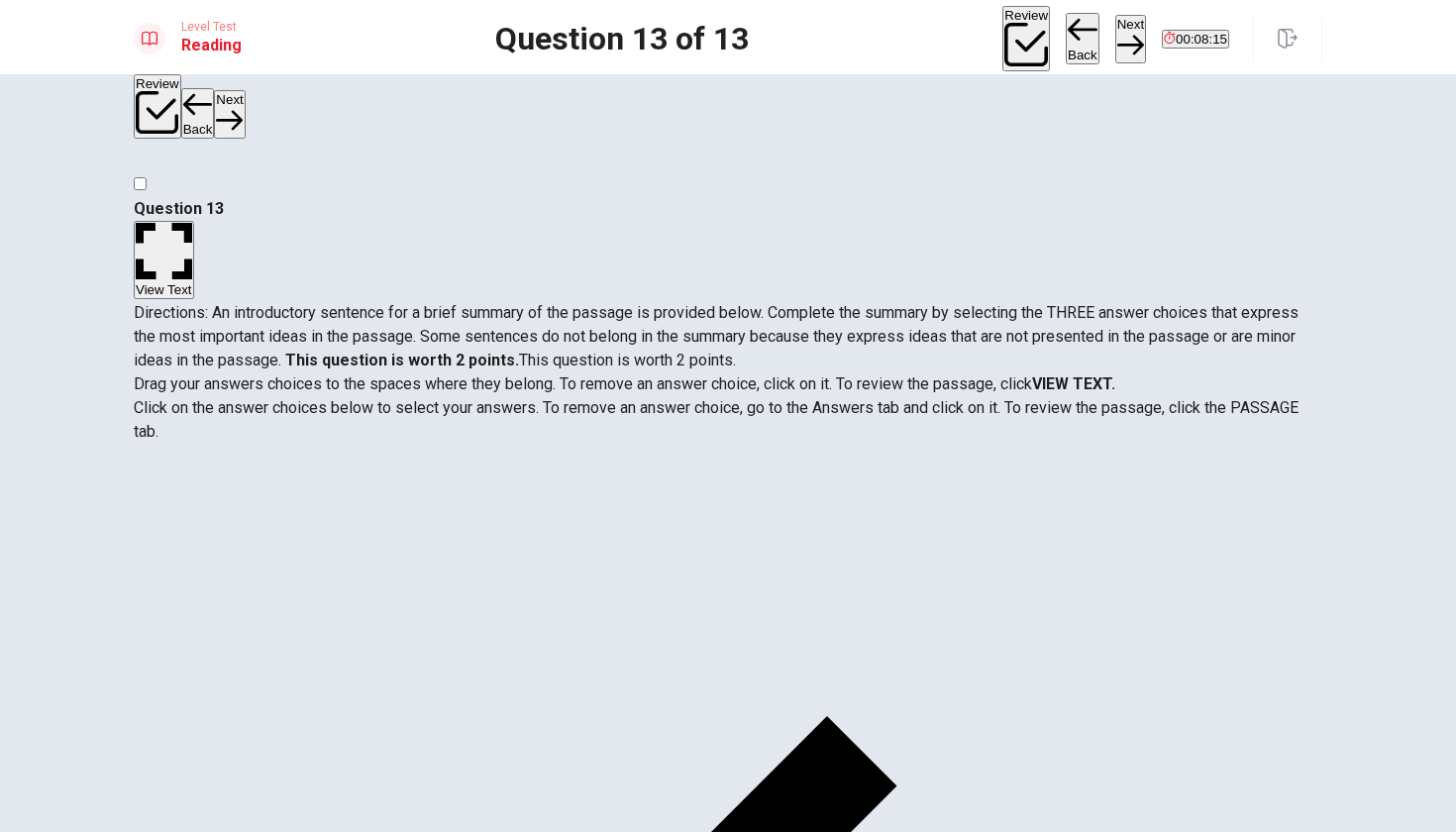 scroll, scrollTop: 10, scrollLeft: 0, axis: vertical 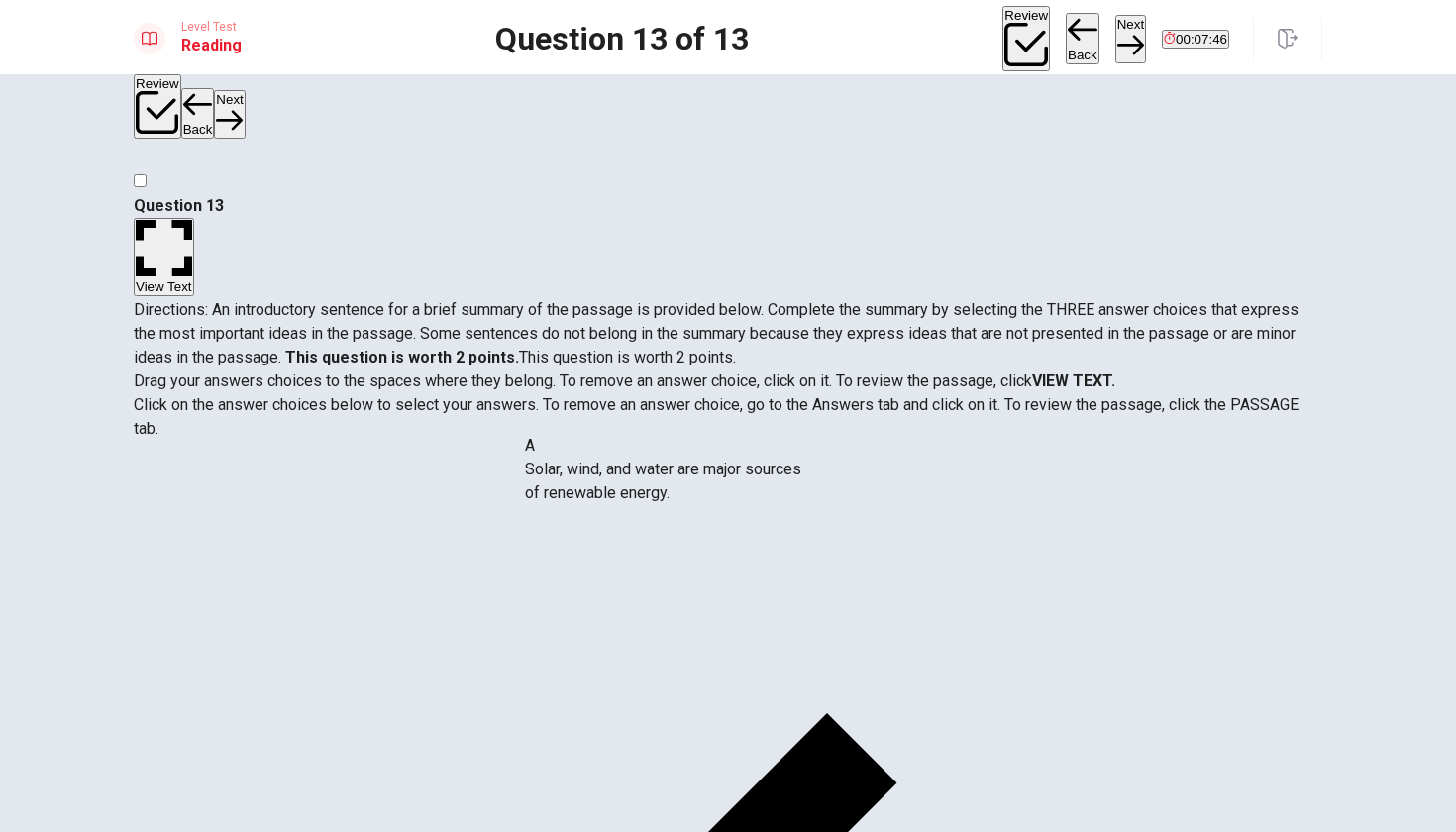 drag, startPoint x: 266, startPoint y: 471, endPoint x: 623, endPoint y: 472, distance: 357.0014 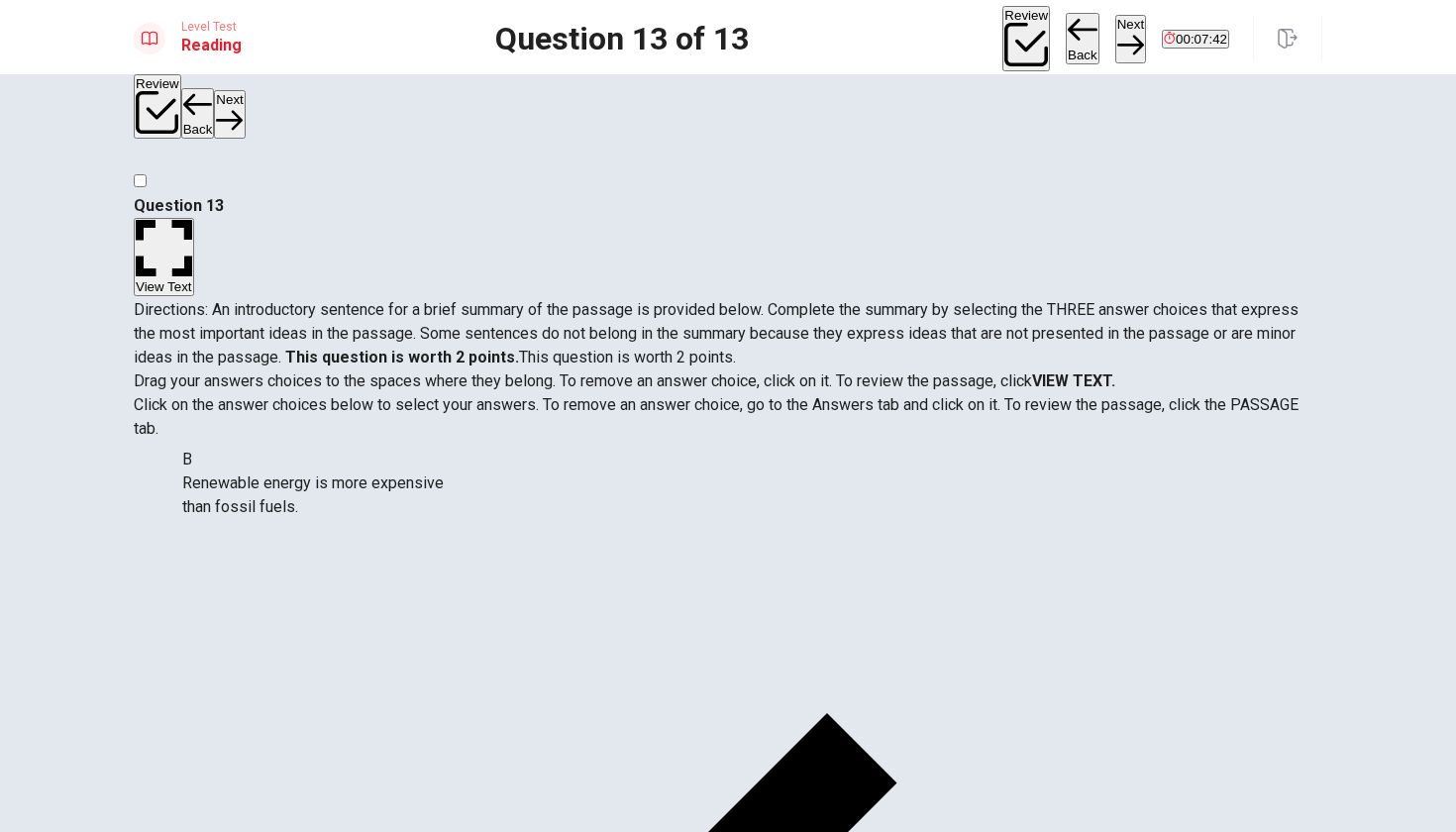 drag, startPoint x: 332, startPoint y: 482, endPoint x: 353, endPoint y: 495, distance: 24.698178 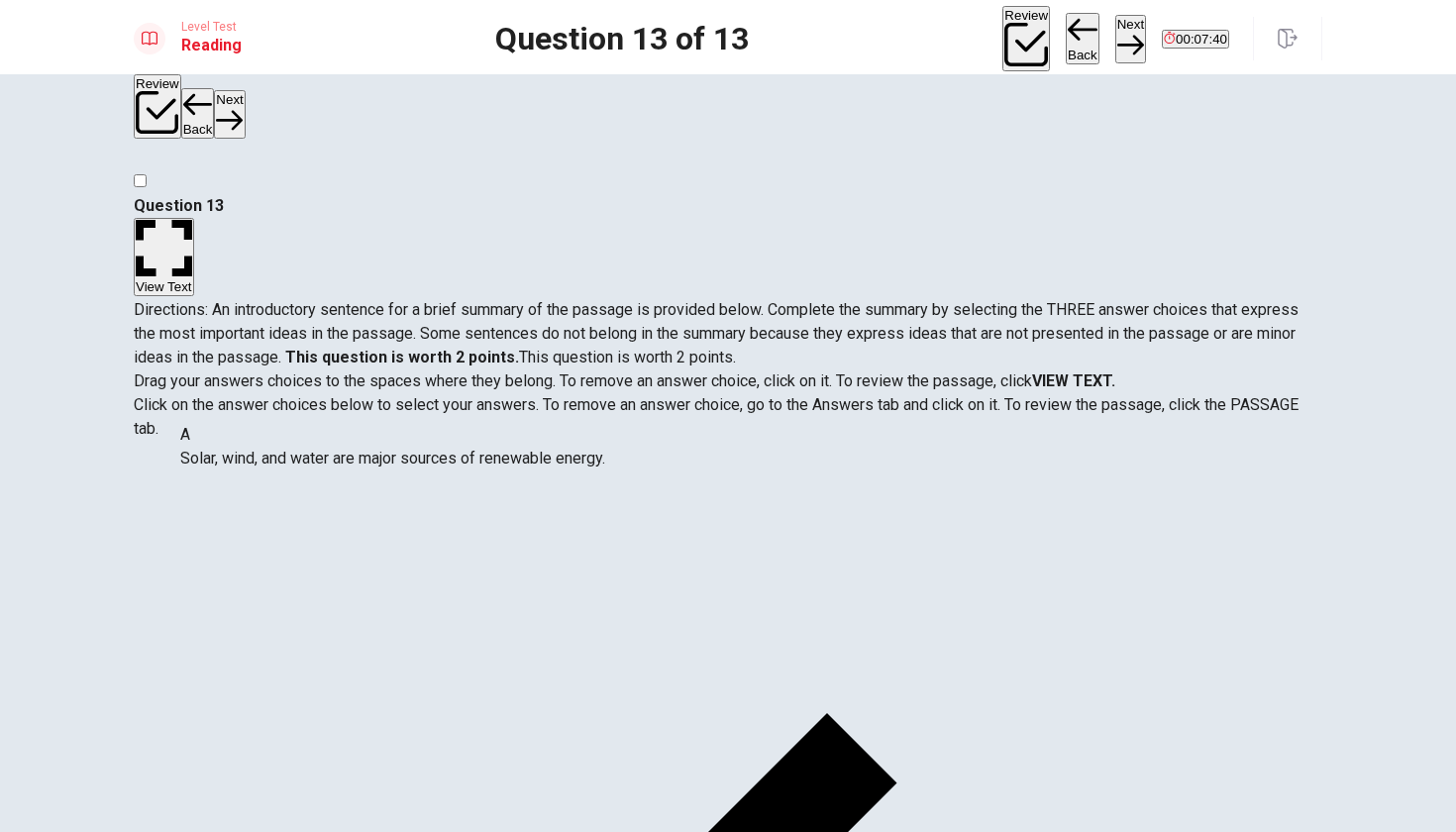 drag, startPoint x: 611, startPoint y: 491, endPoint x: 261, endPoint y: 466, distance: 350.8917 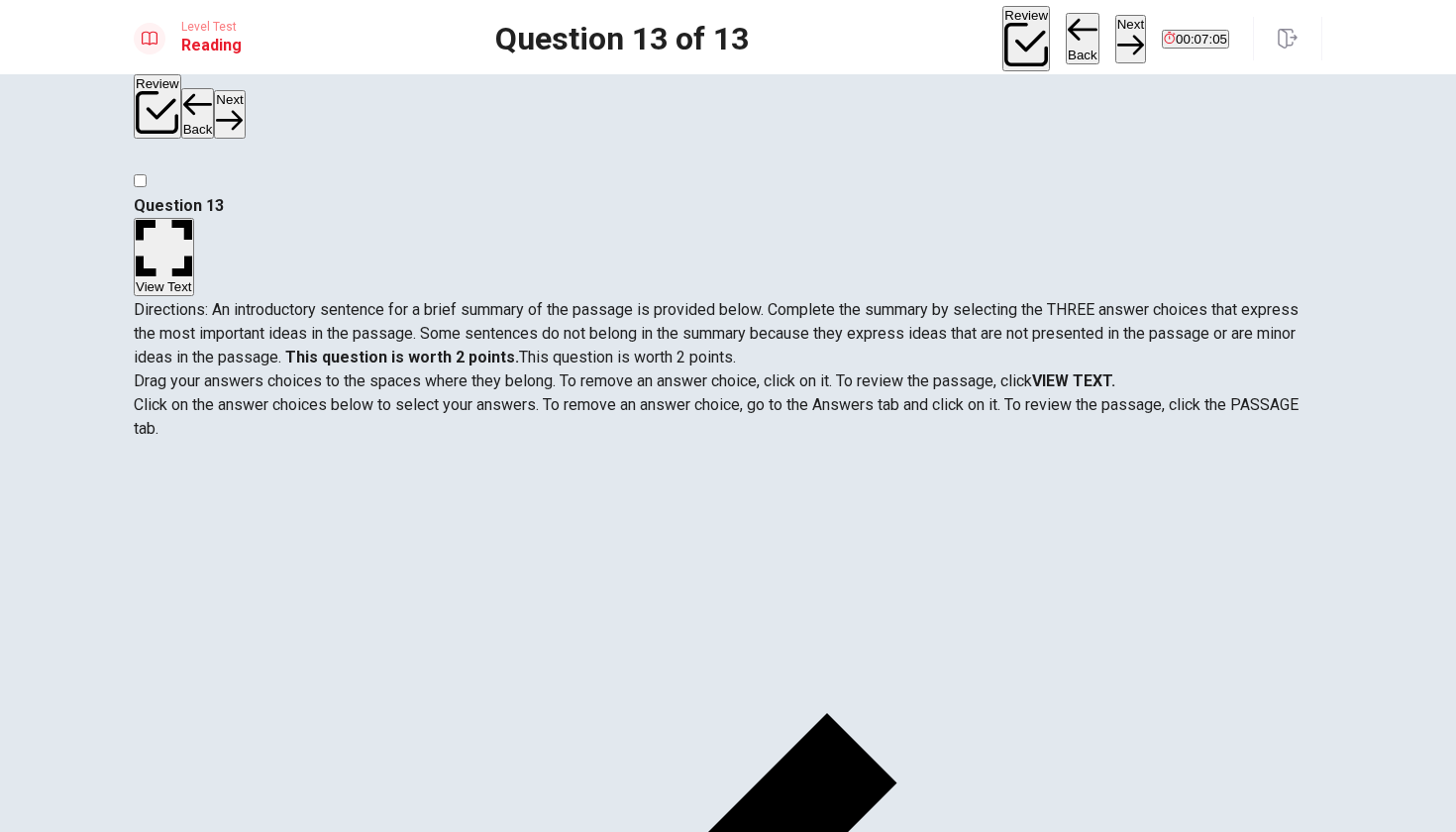 scroll, scrollTop: 297, scrollLeft: 0, axis: vertical 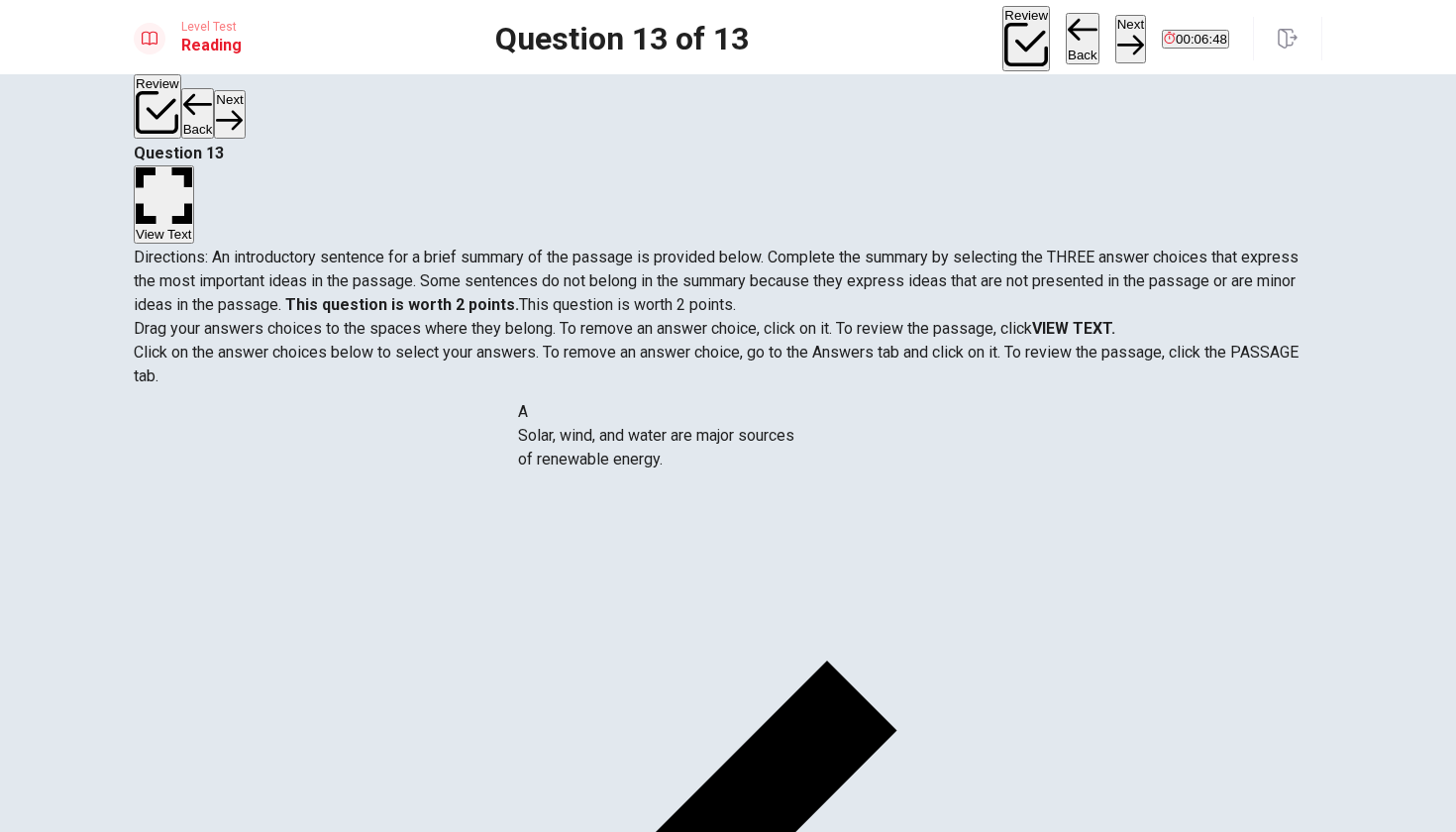 drag, startPoint x: 340, startPoint y: 428, endPoint x: 689, endPoint y: 444, distance: 349.36657 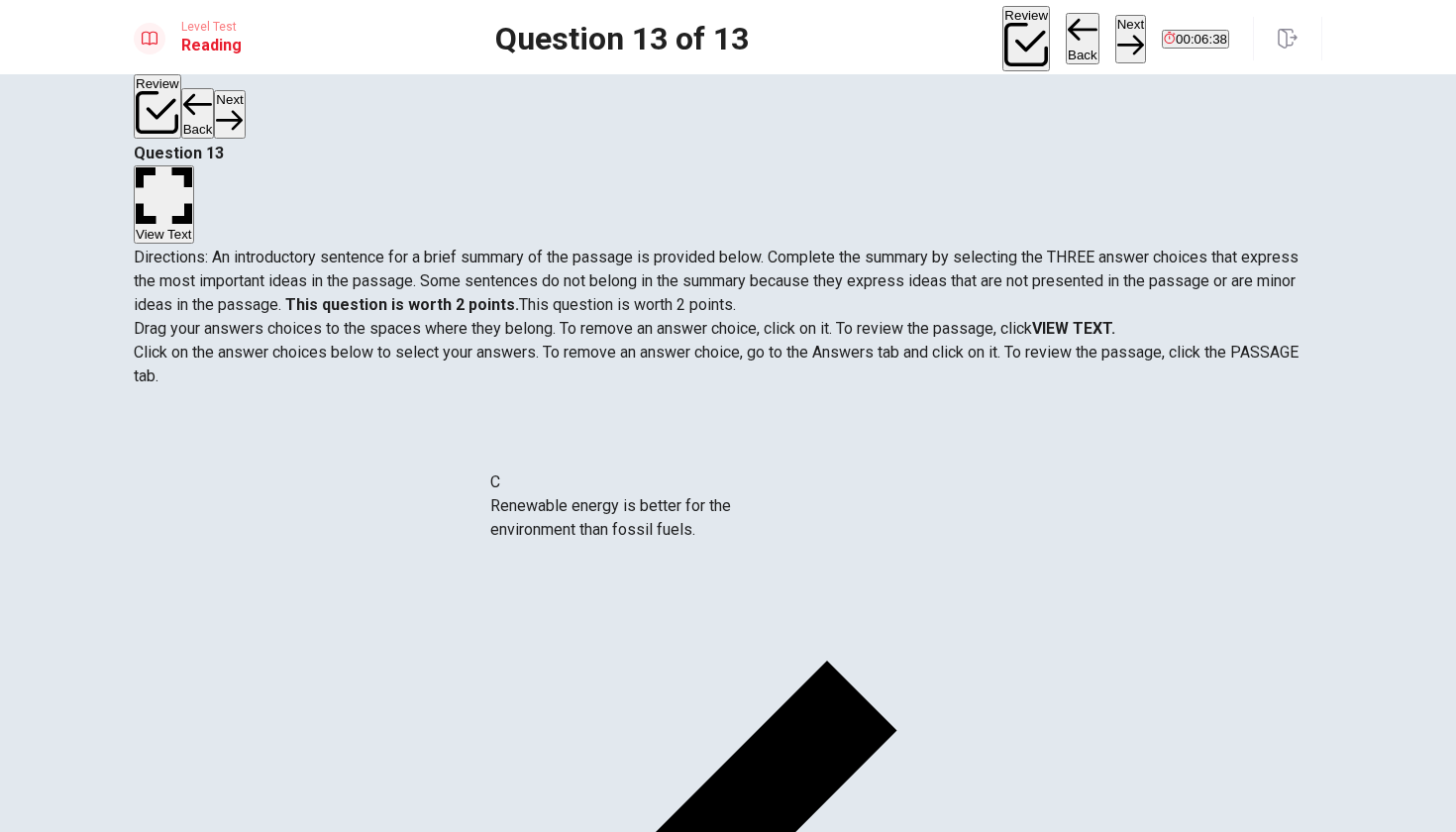 drag, startPoint x: 374, startPoint y: 533, endPoint x: 697, endPoint y: 526, distance: 323.07584 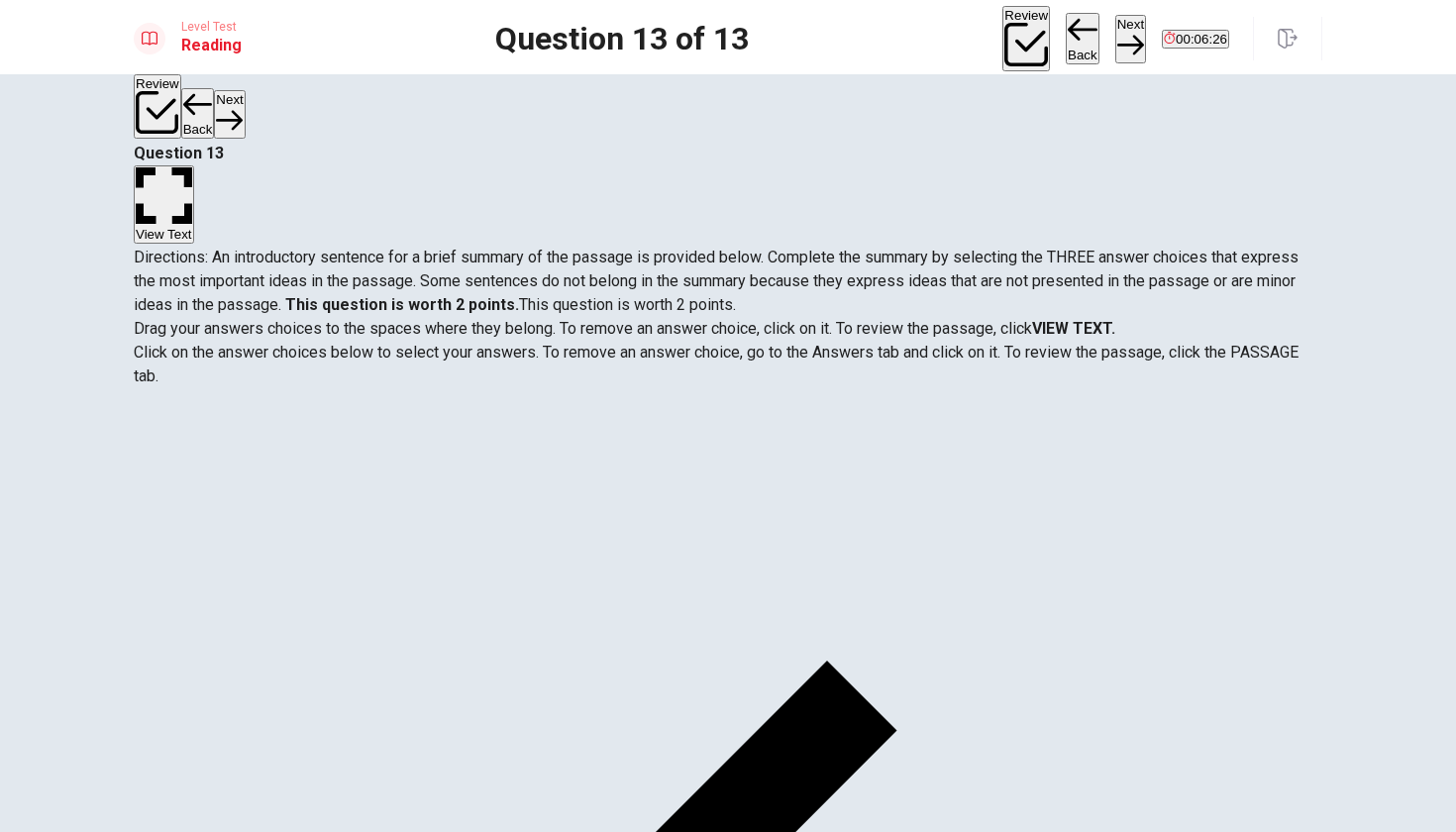 scroll, scrollTop: 83, scrollLeft: 0, axis: vertical 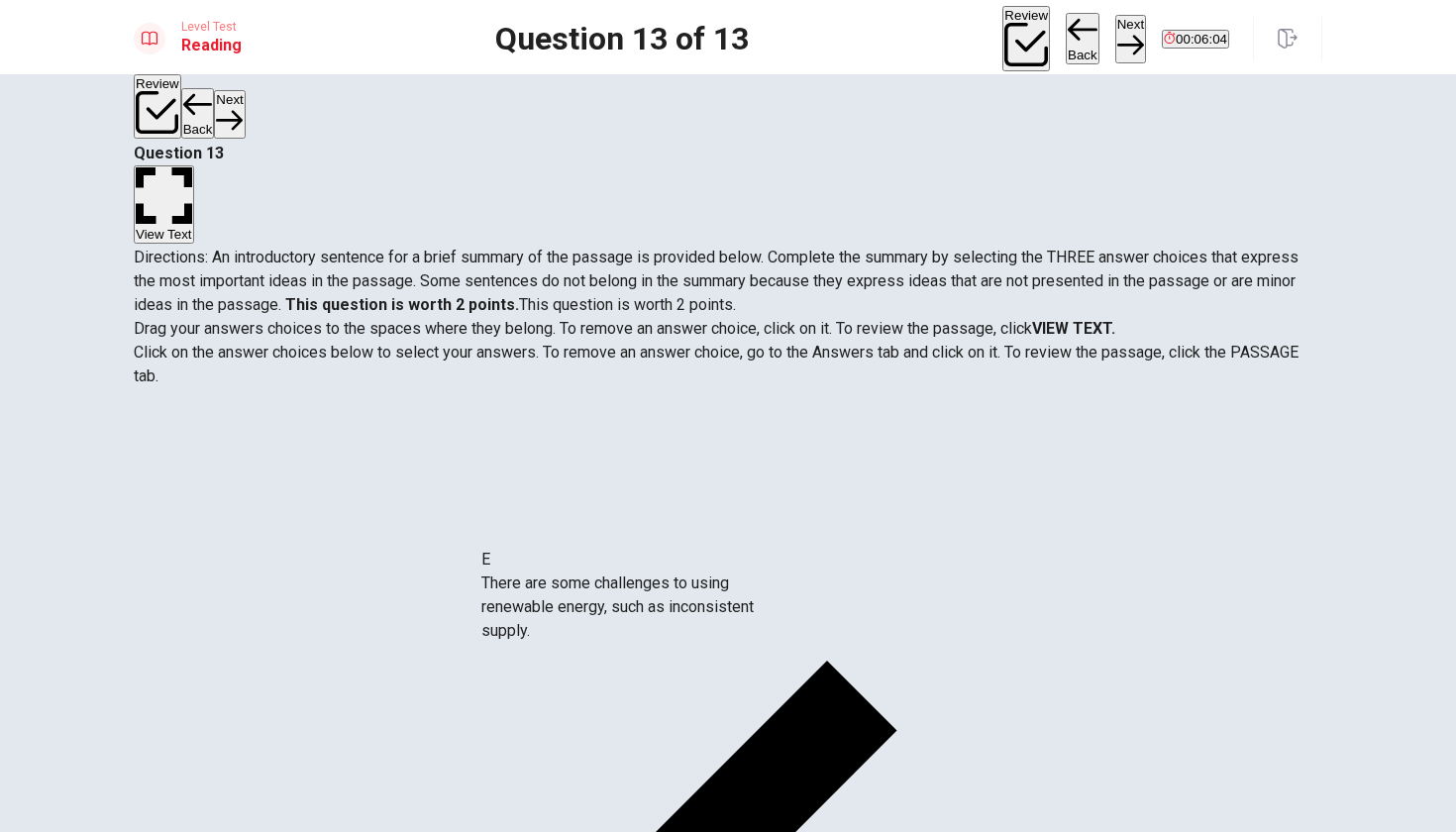 drag, startPoint x: 334, startPoint y: 534, endPoint x: 653, endPoint y: 596, distance: 324.96923 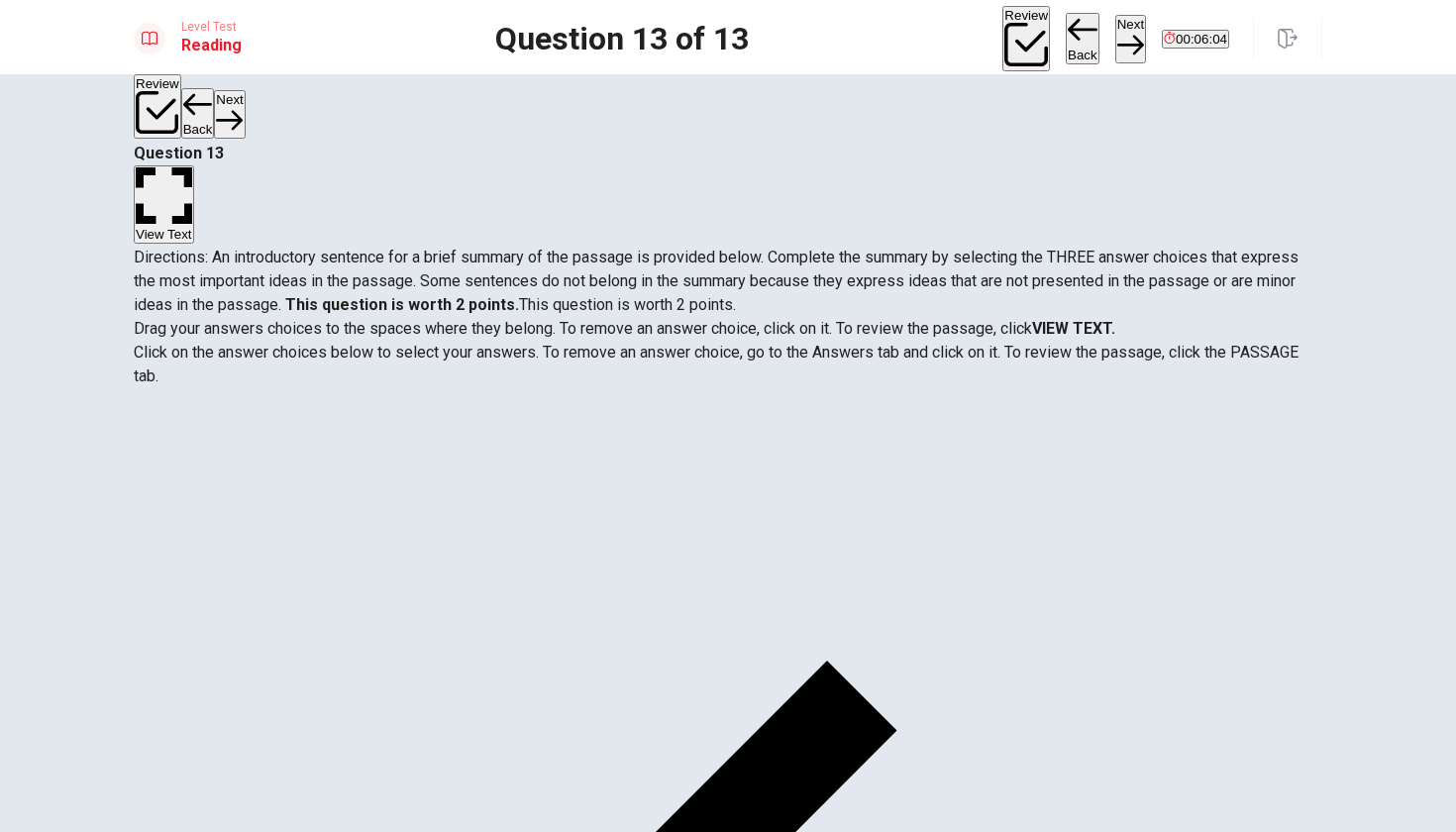 scroll, scrollTop: 0, scrollLeft: 0, axis: both 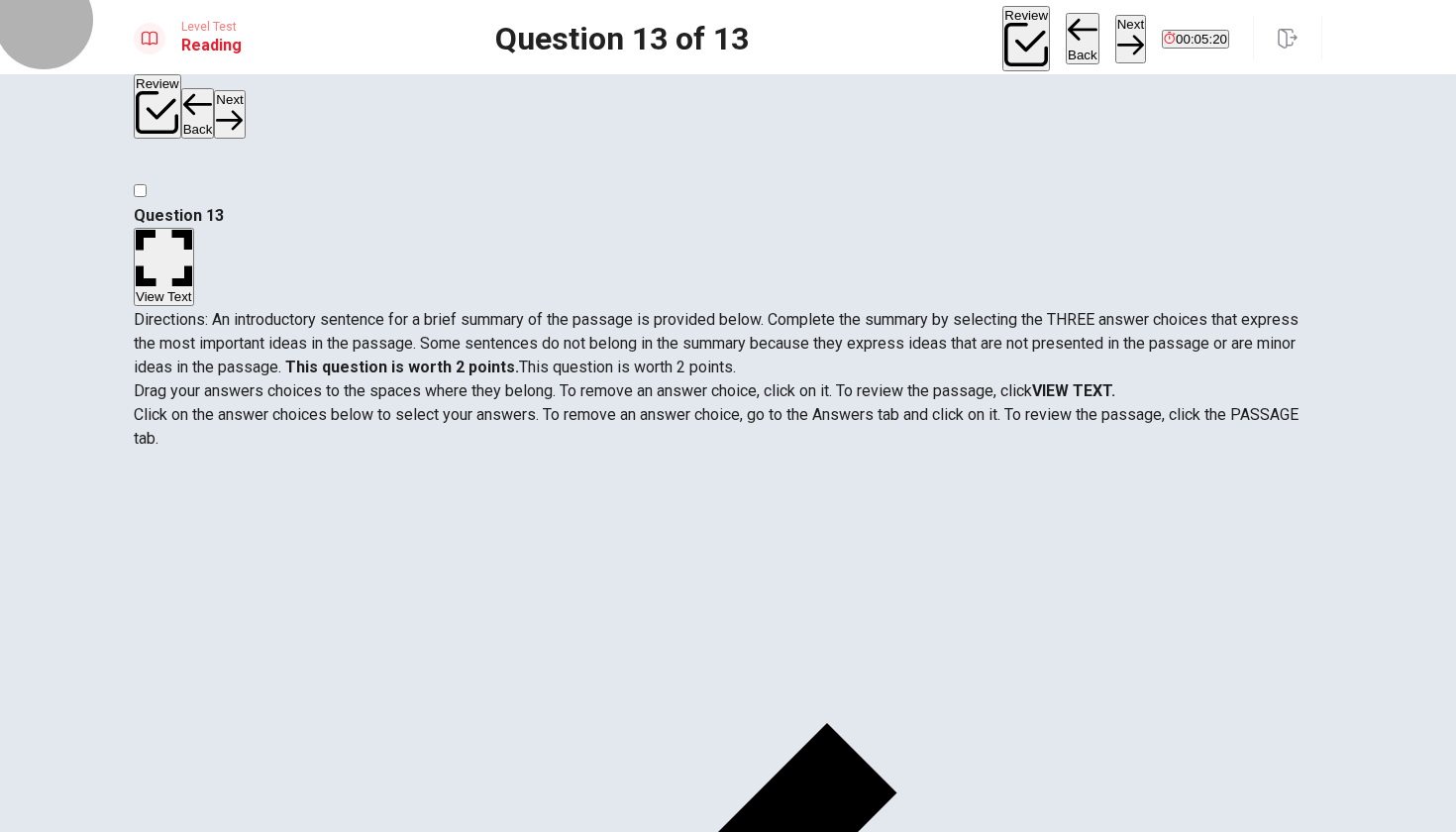 click on "Next" at bounding box center [1130, 39] 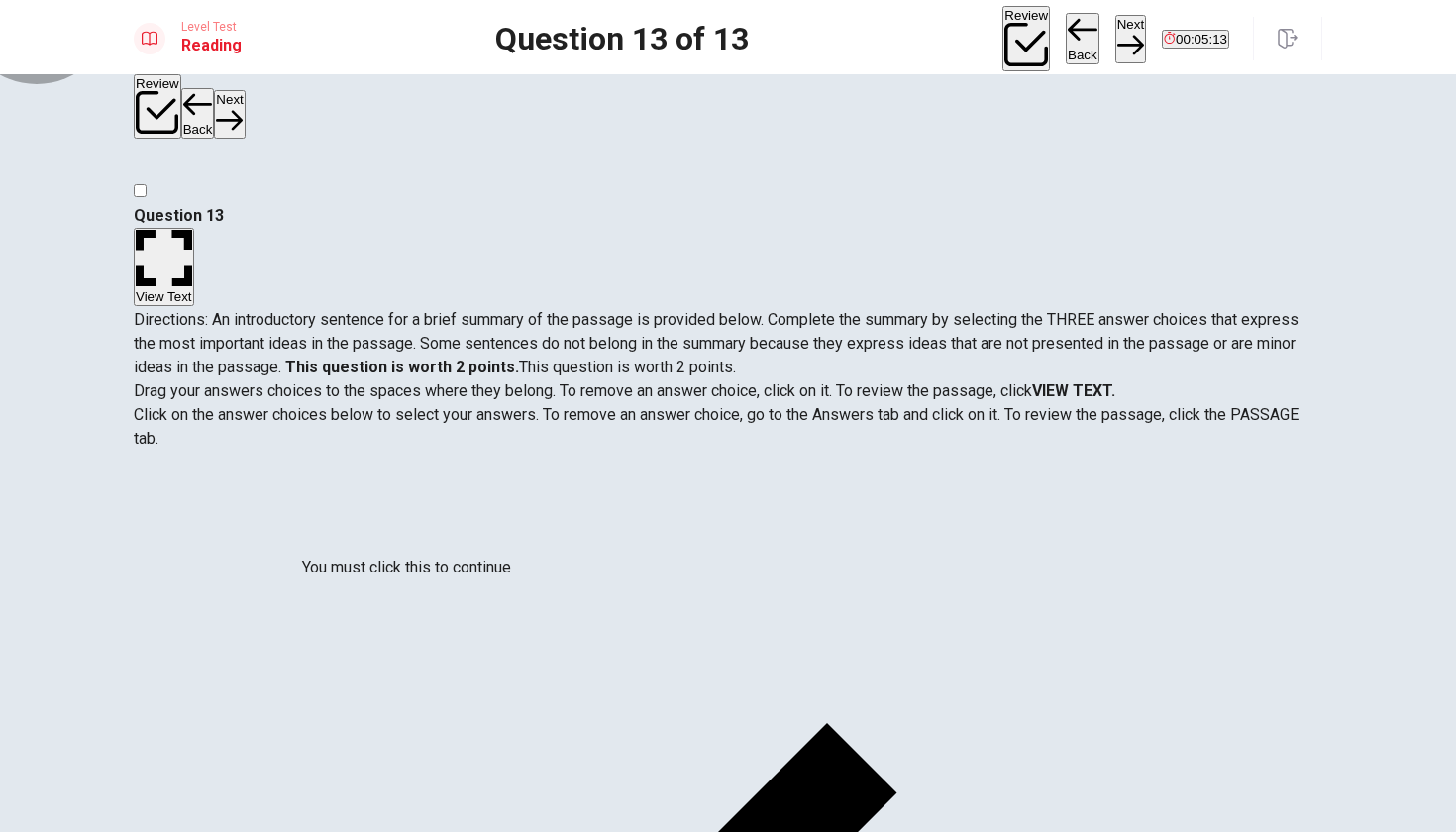 click on "Return" at bounding box center [24, 2475] 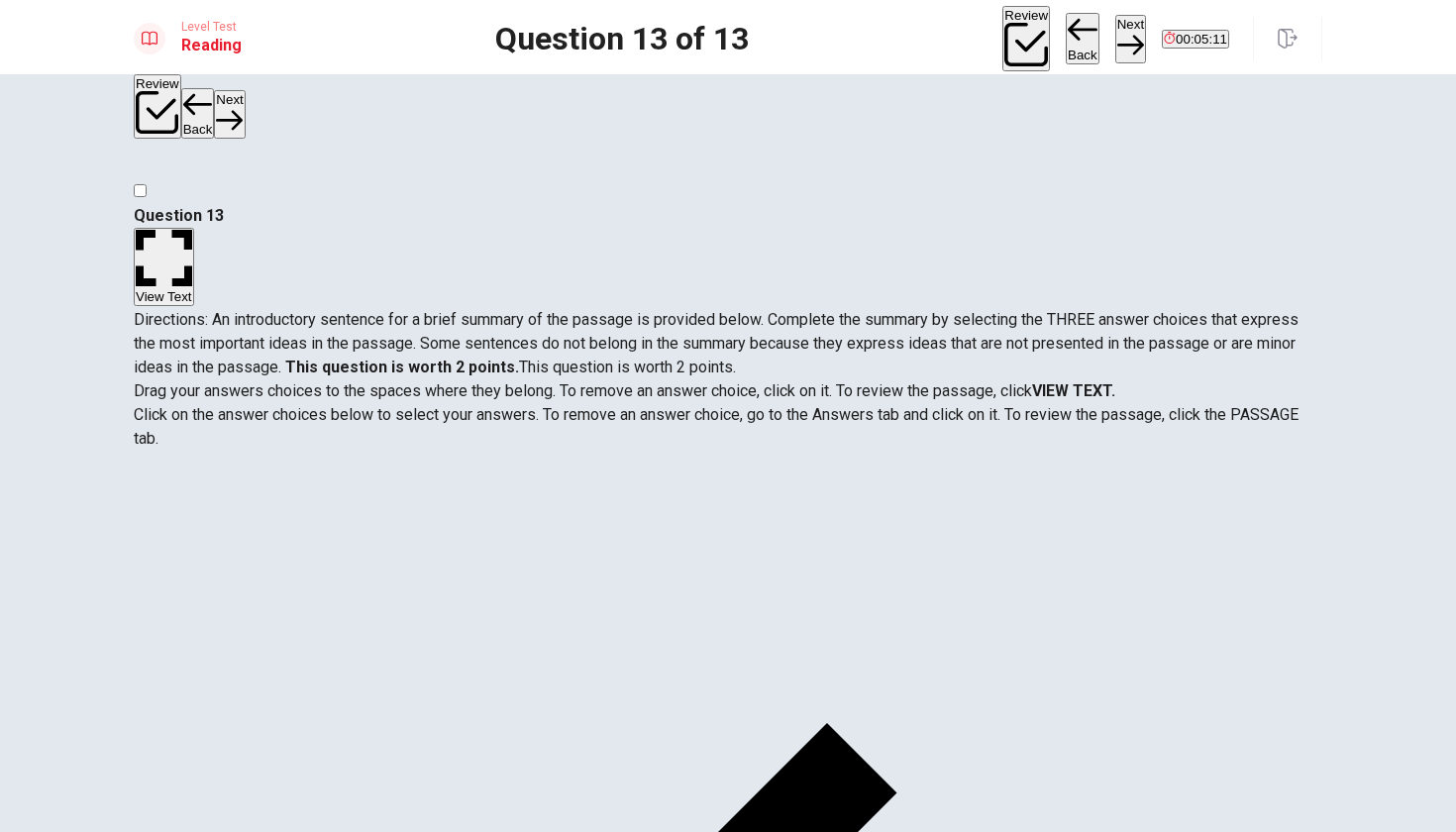 scroll, scrollTop: 0, scrollLeft: 0, axis: both 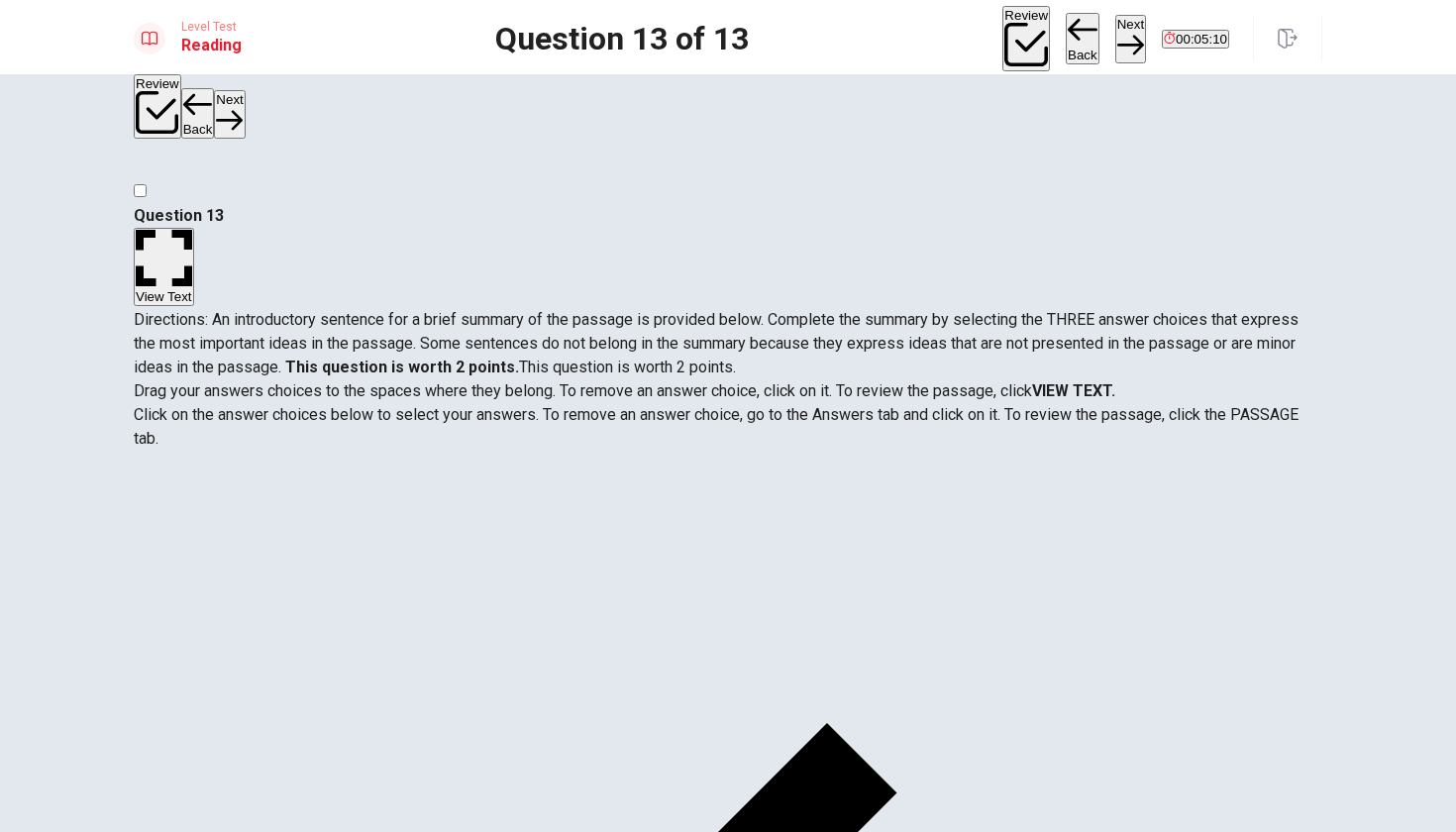 click on "Review" at bounding box center (1026, 39) 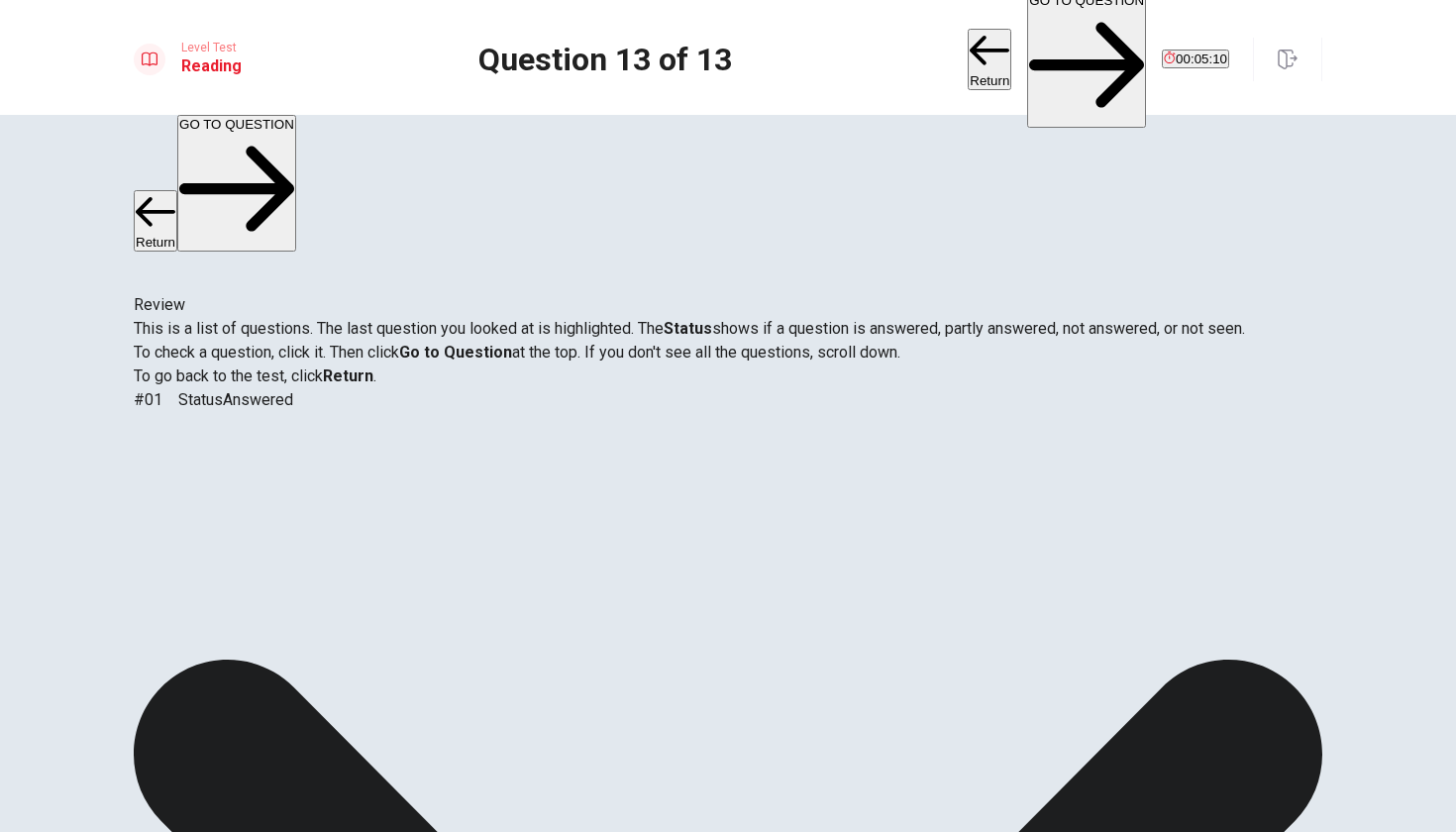 scroll, scrollTop: 190, scrollLeft: 0, axis: vertical 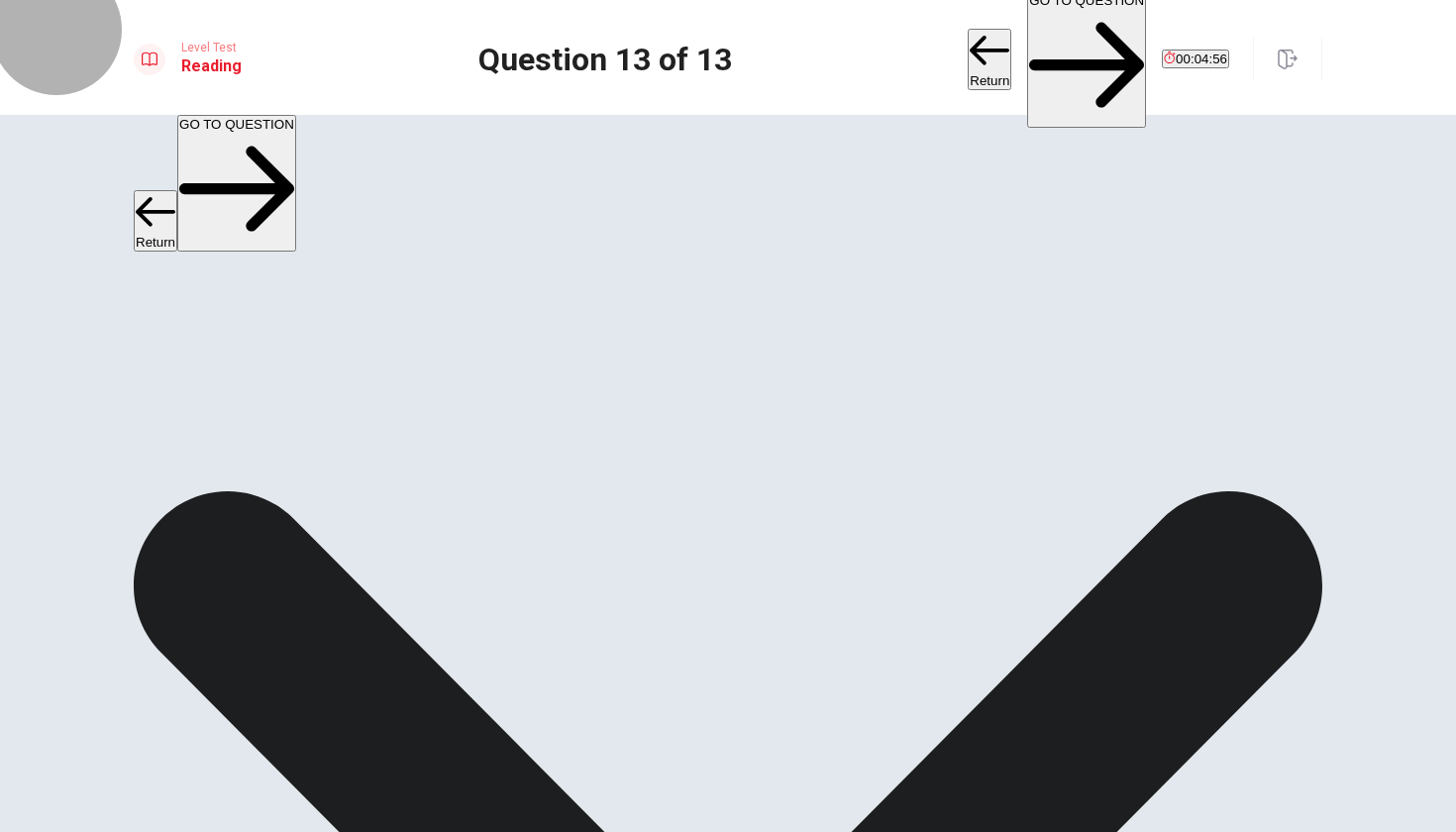 click on "Return" at bounding box center (989, 59) 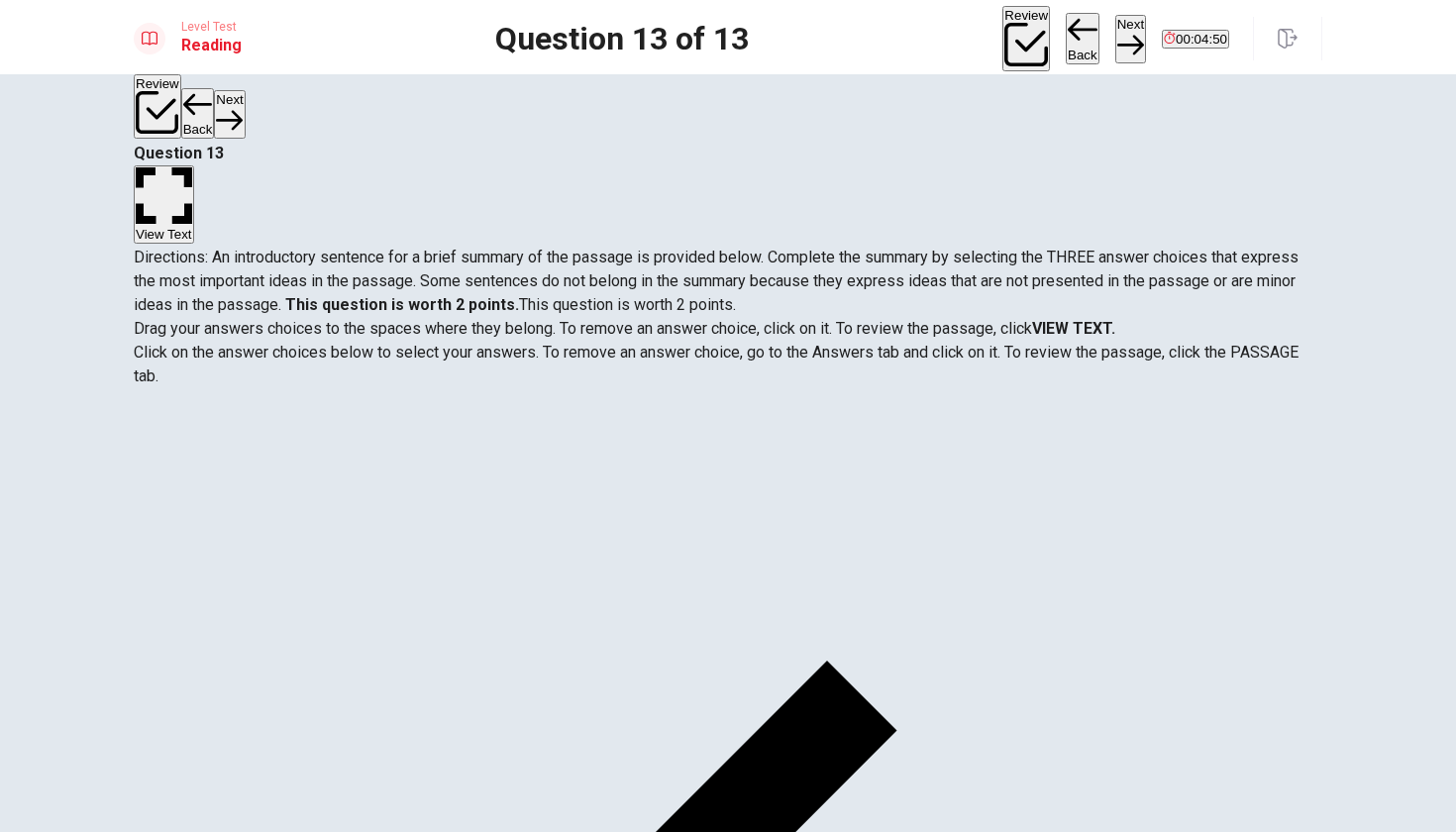 click on "Next" at bounding box center (1130, 39) 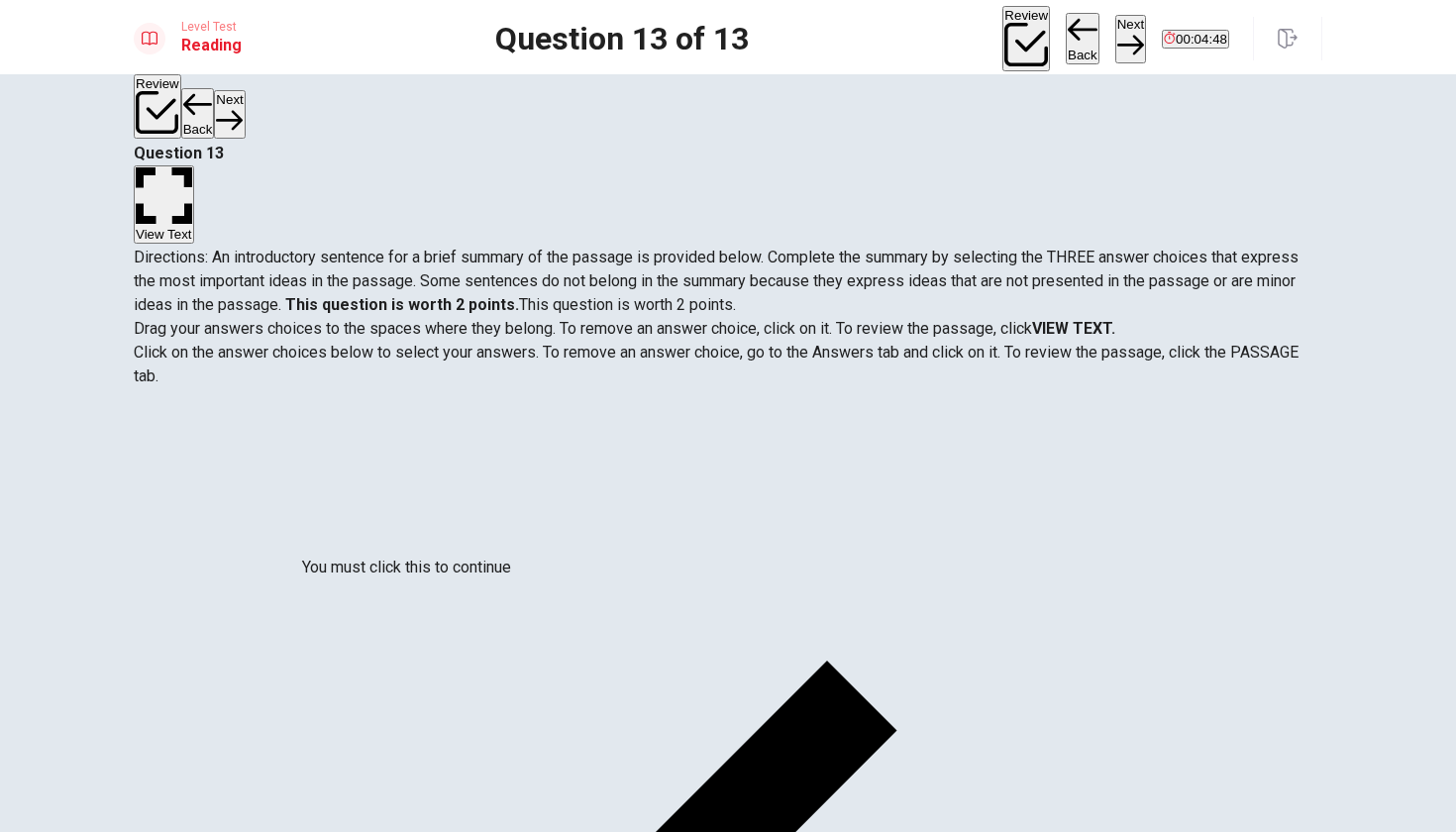 click at bounding box center (6, 2449) 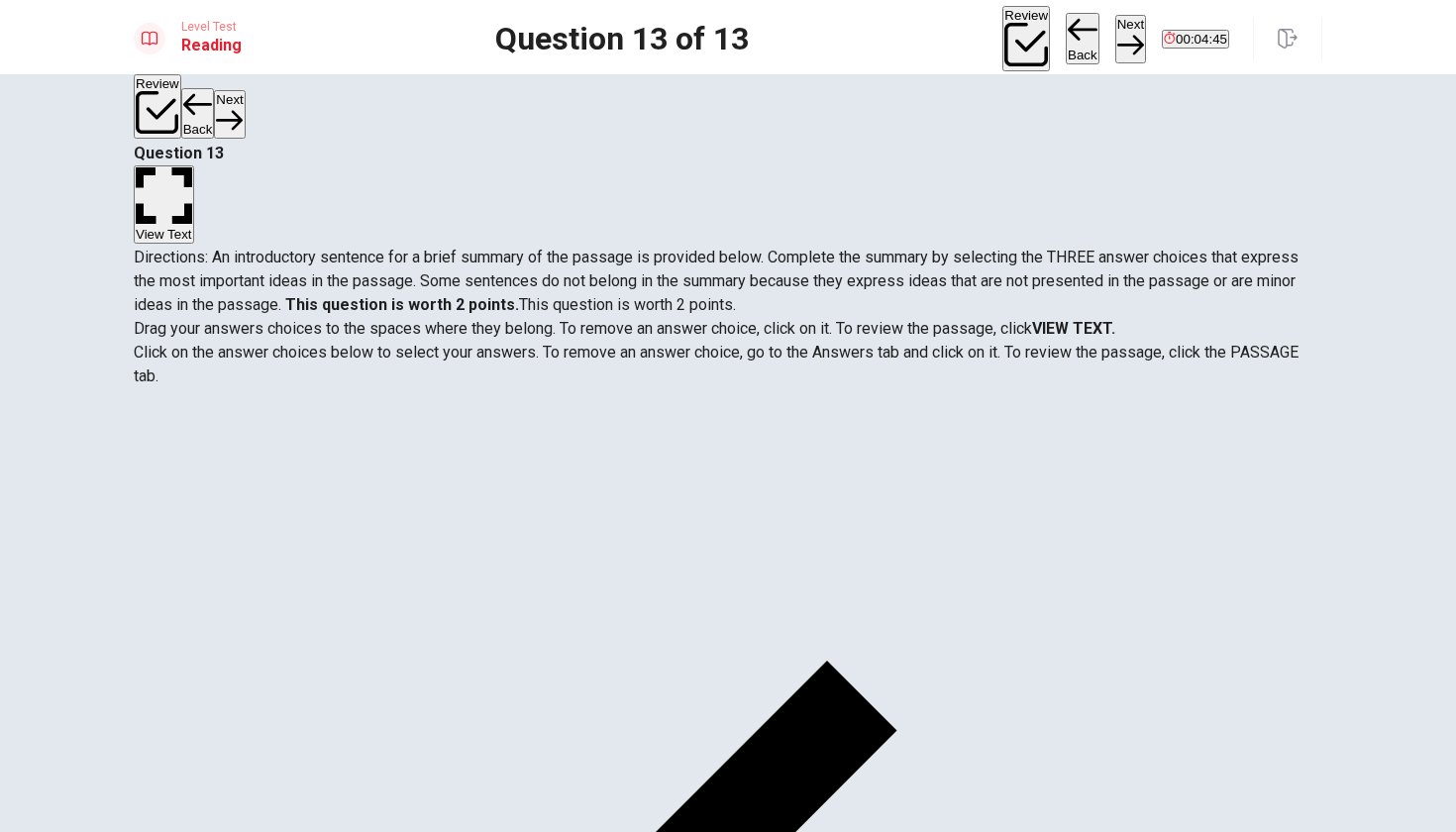 click on "Continue" at bounding box center (75, 2475) 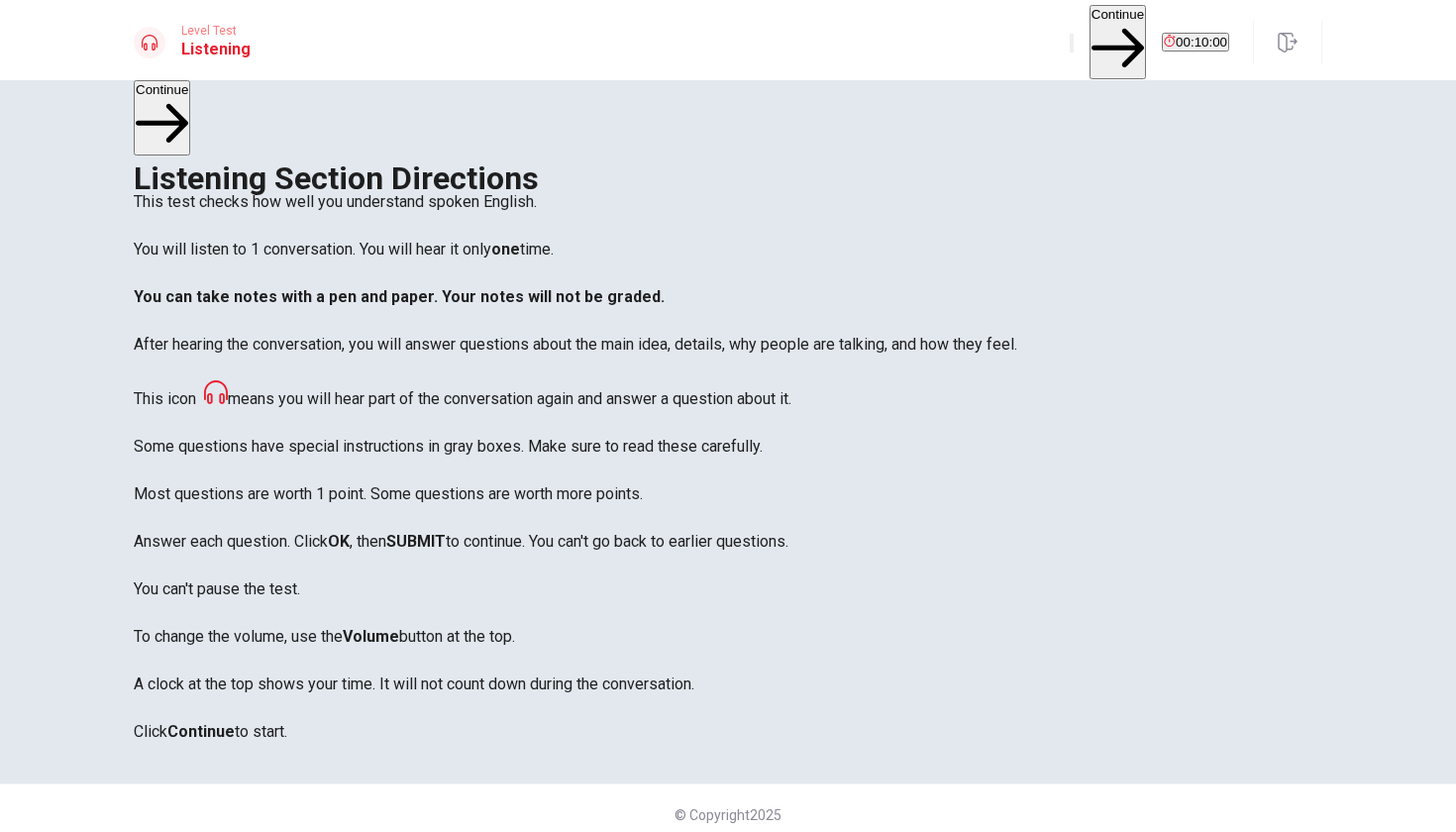 scroll, scrollTop: 36, scrollLeft: 0, axis: vertical 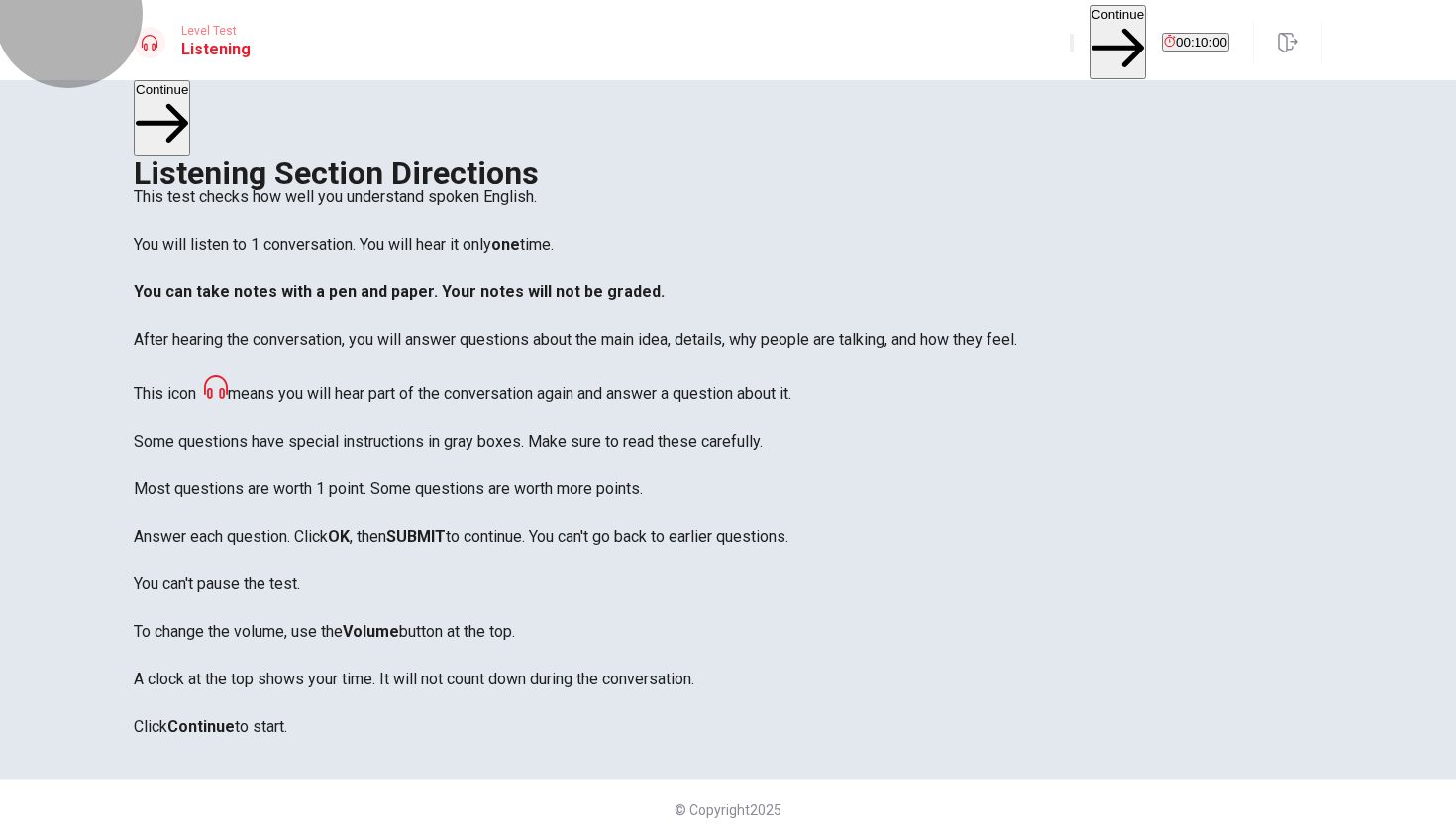 click on "Continue" at bounding box center [1117, 42] 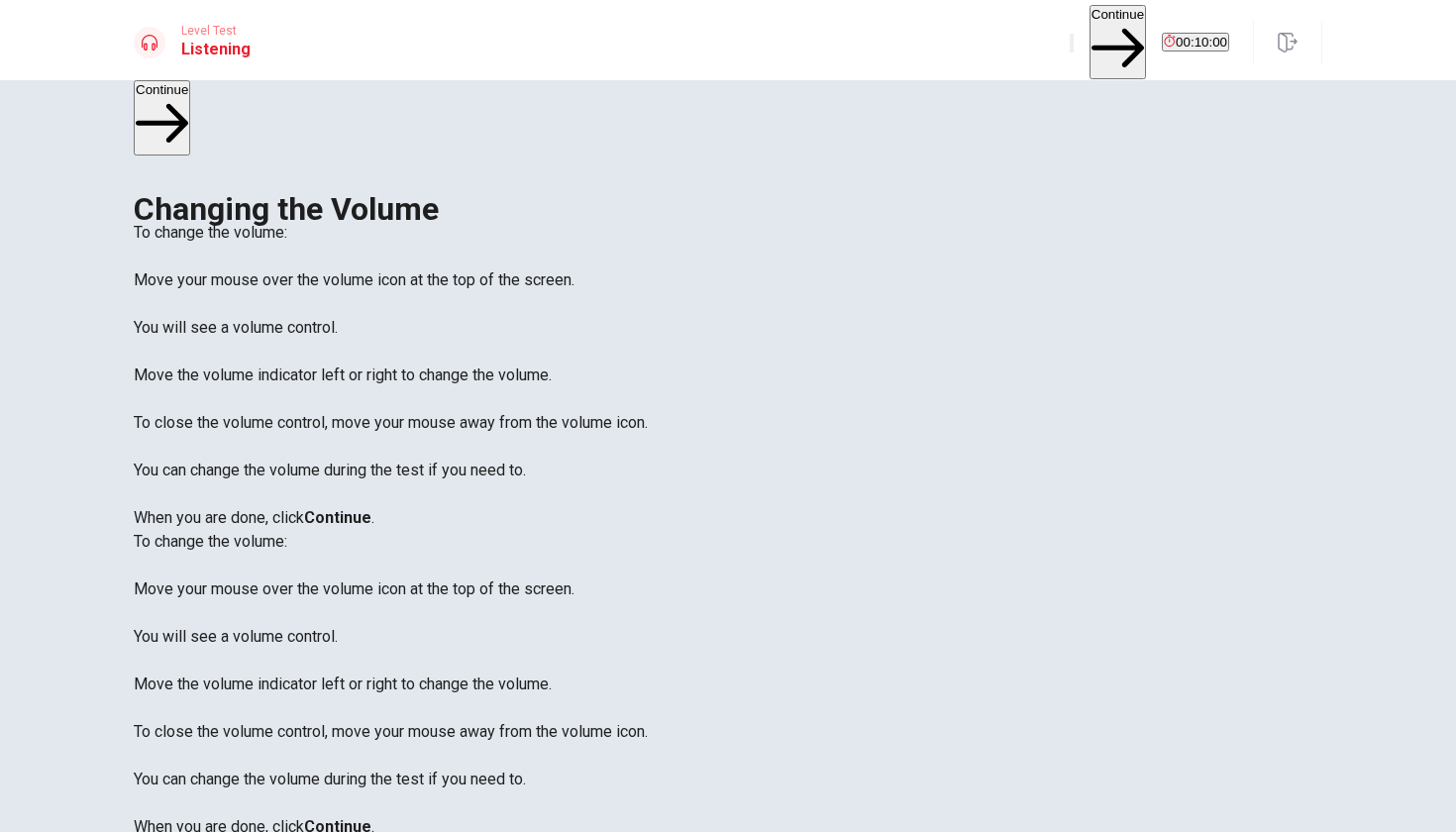 click 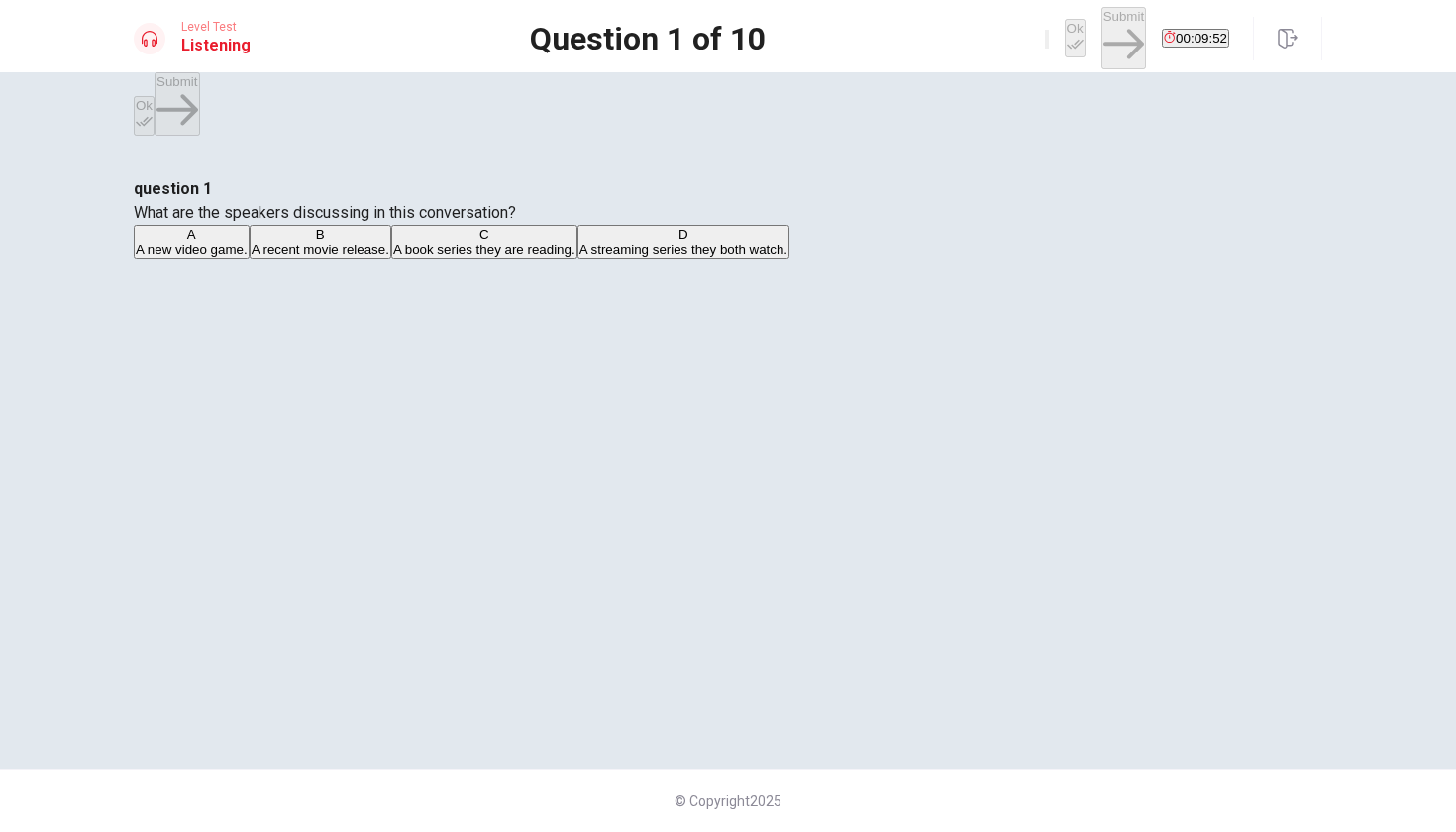 click on "B" at bounding box center [320, 234] 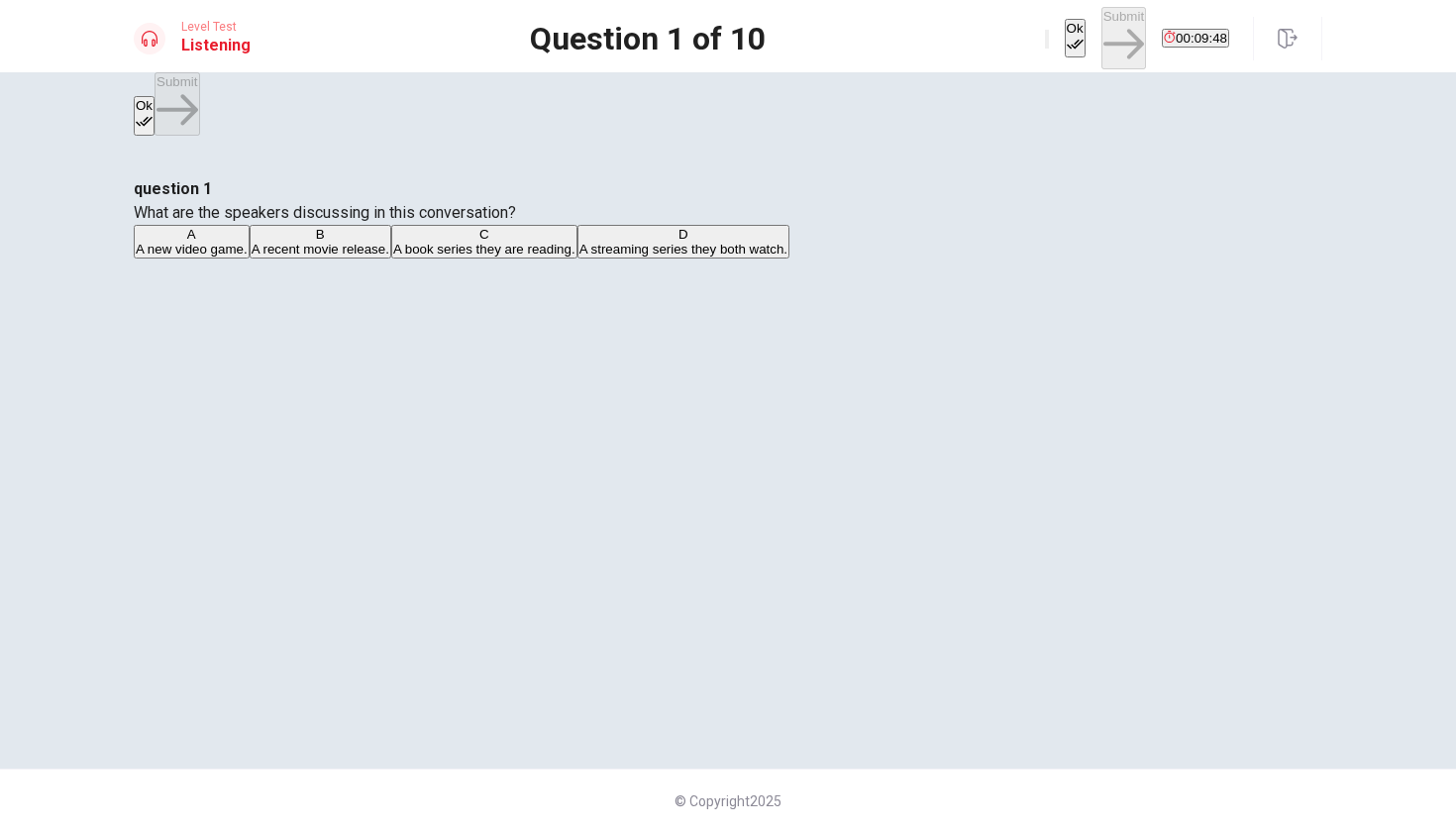click on "Ok" at bounding box center [1075, 38] 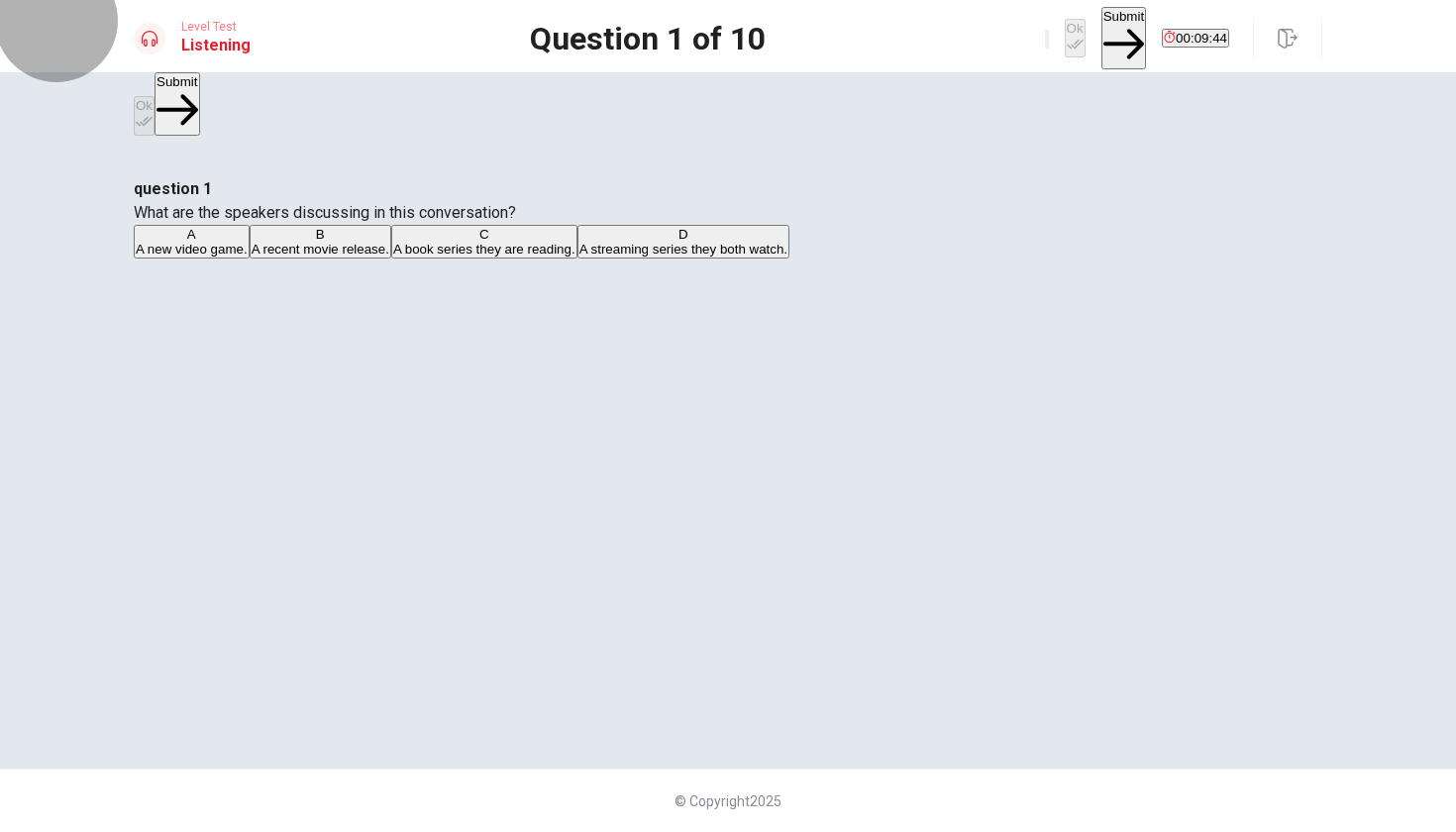click on "Submit" at bounding box center [1123, 38] 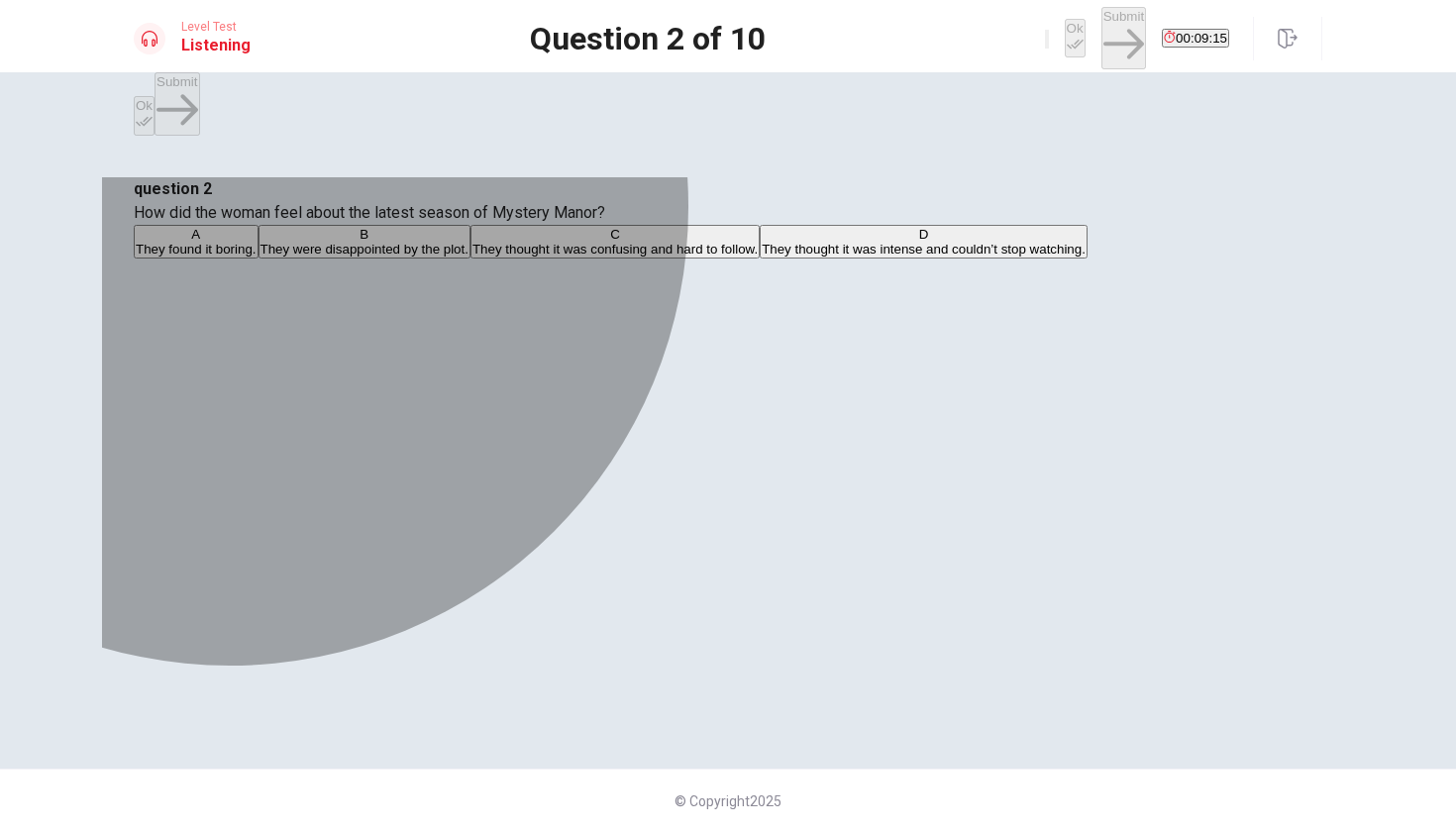 click on "They thought it was intense and couldn’t stop watching." at bounding box center (923, 249) 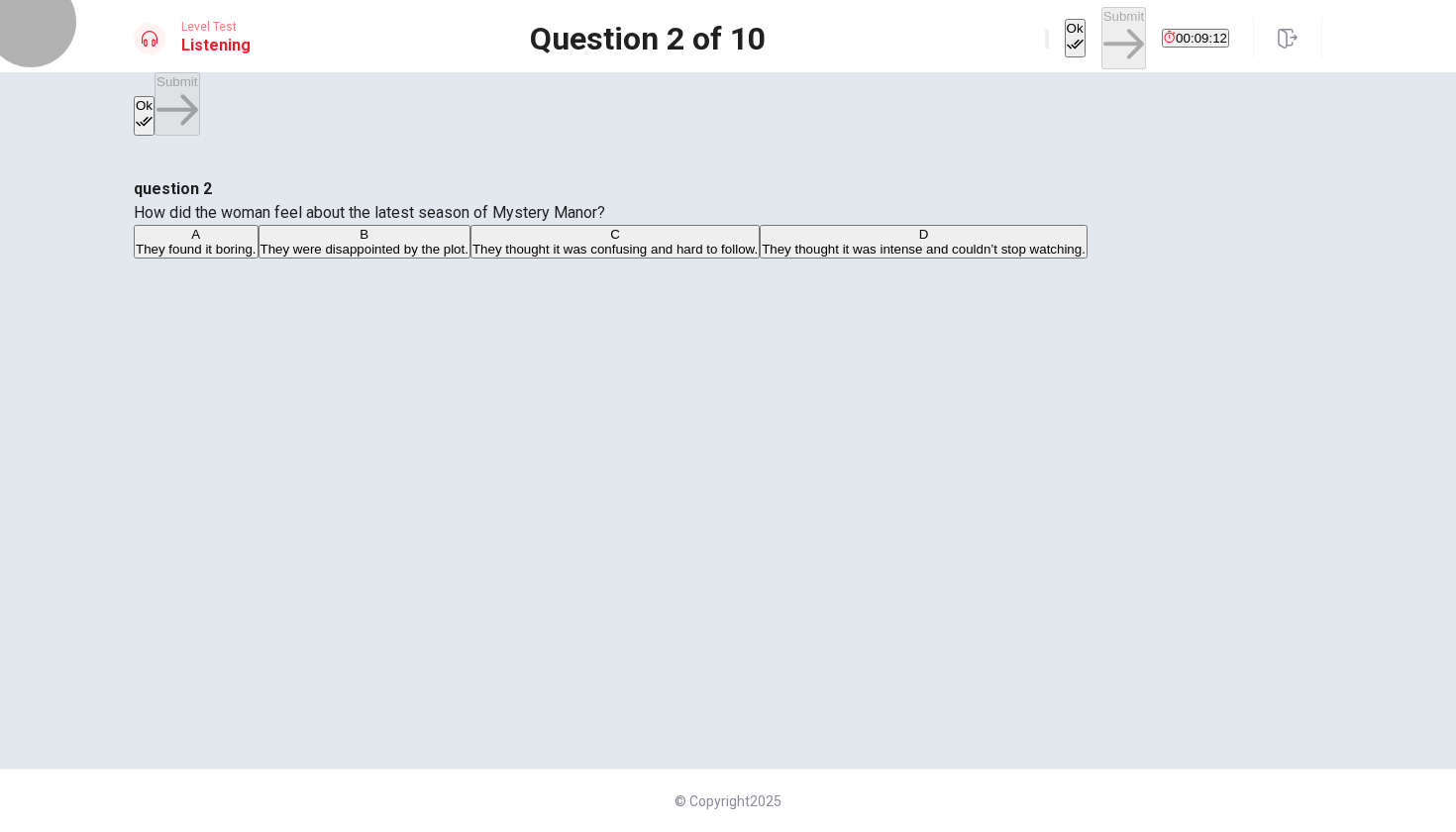 click on "Ok" at bounding box center (1075, 38) 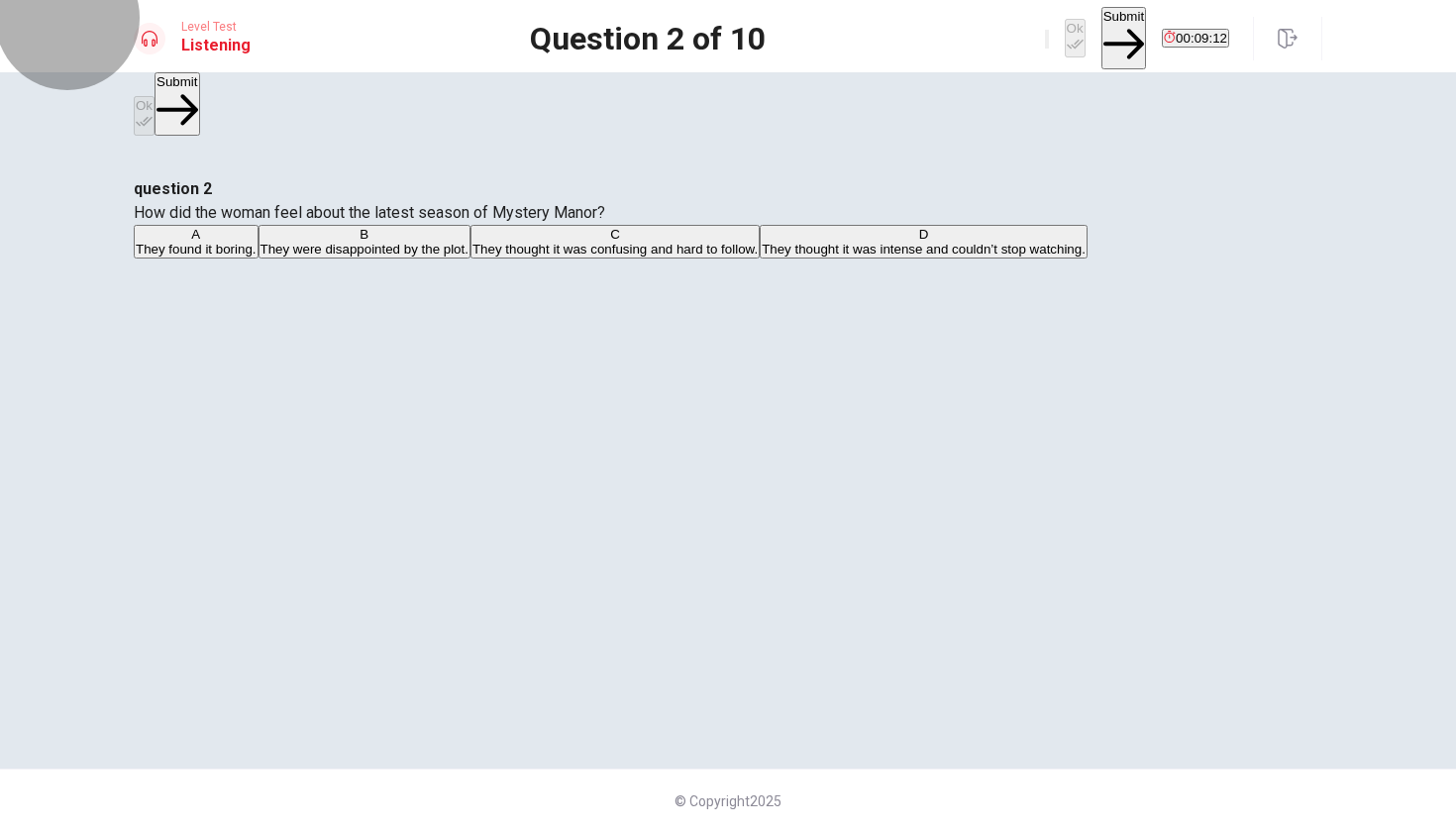 click on "Submit" at bounding box center (1123, 38) 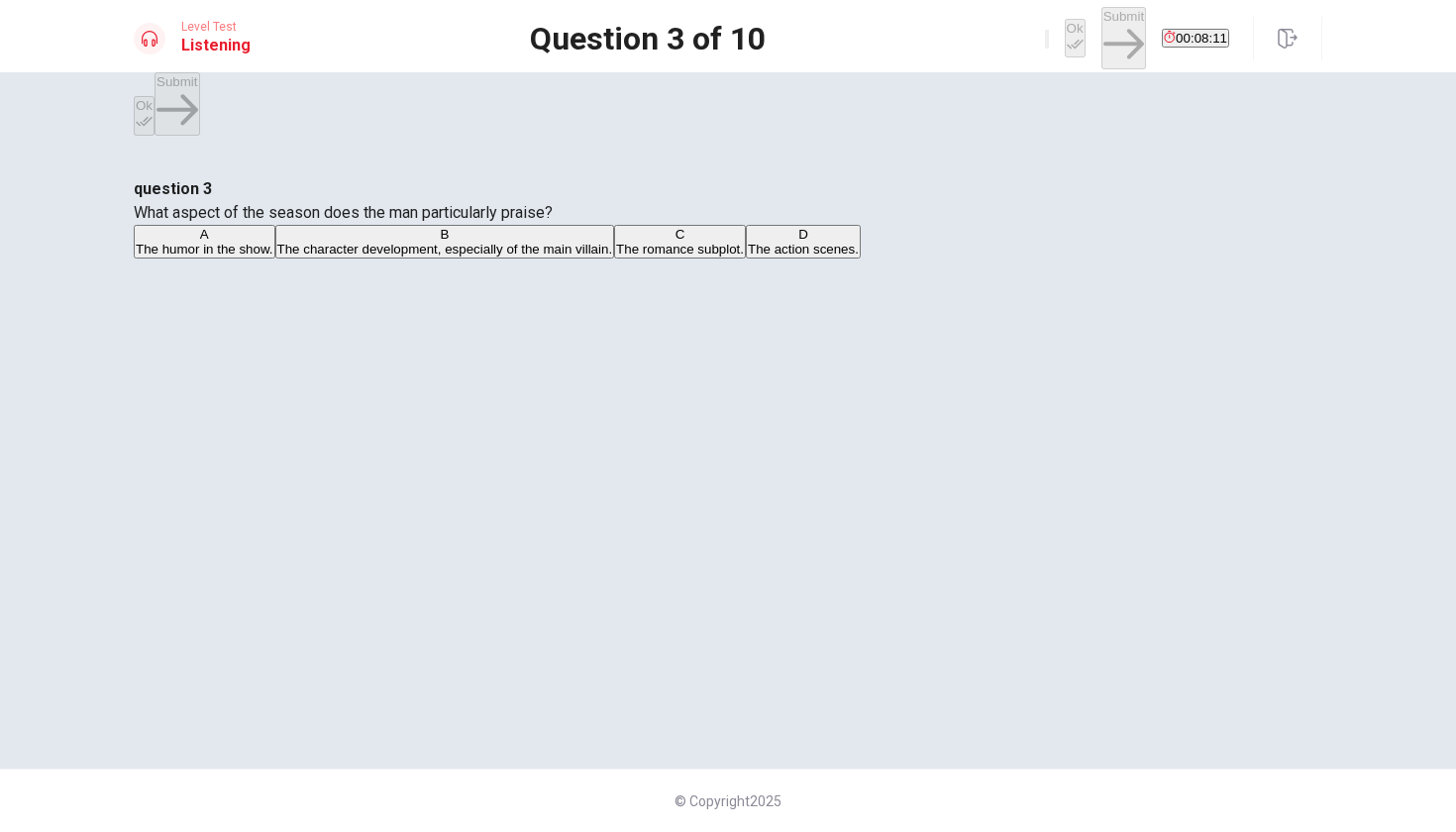 click on "The character development, especially of the main villain." at bounding box center [445, 249] 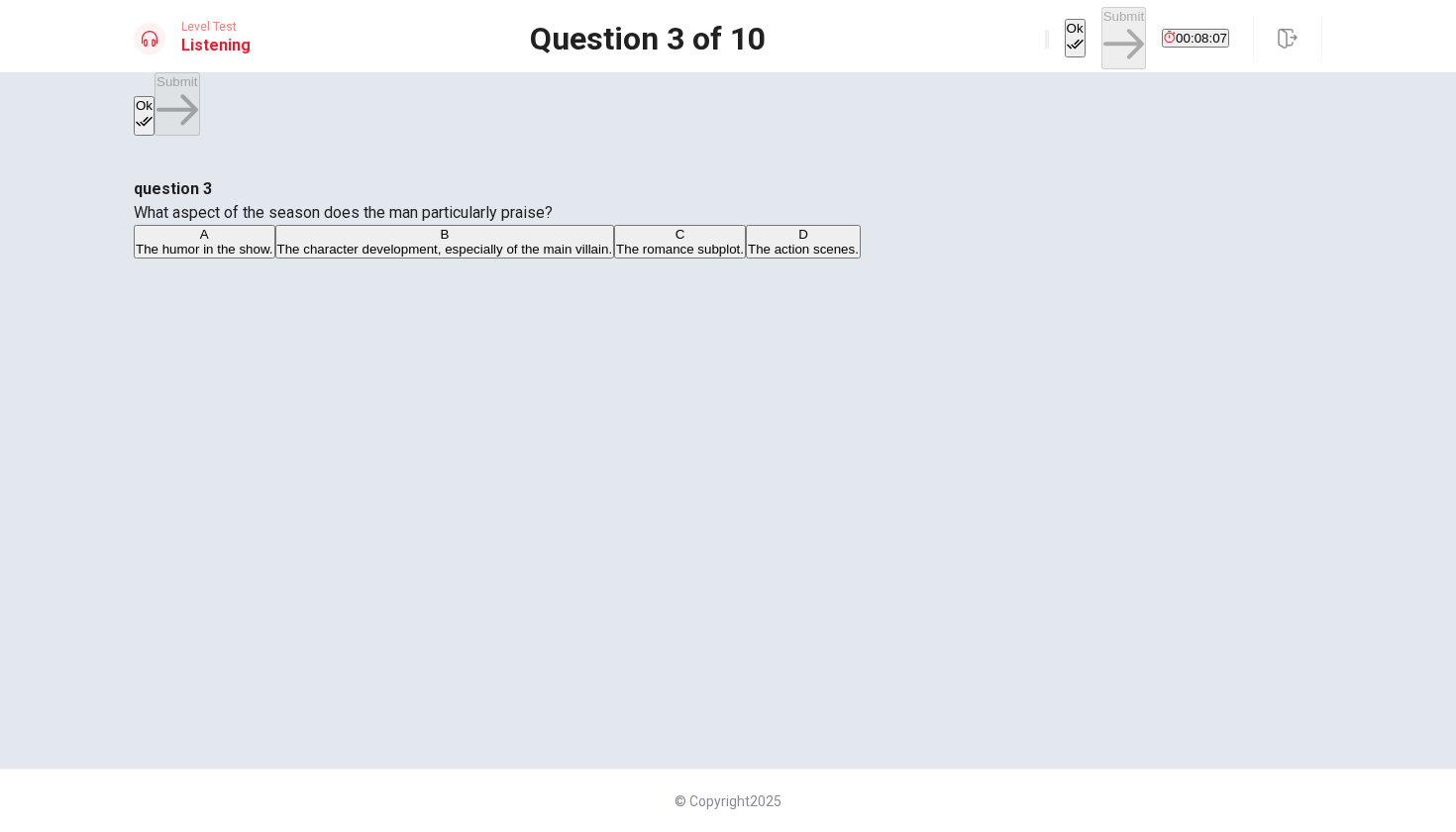 click on "Ok" at bounding box center (1075, 38) 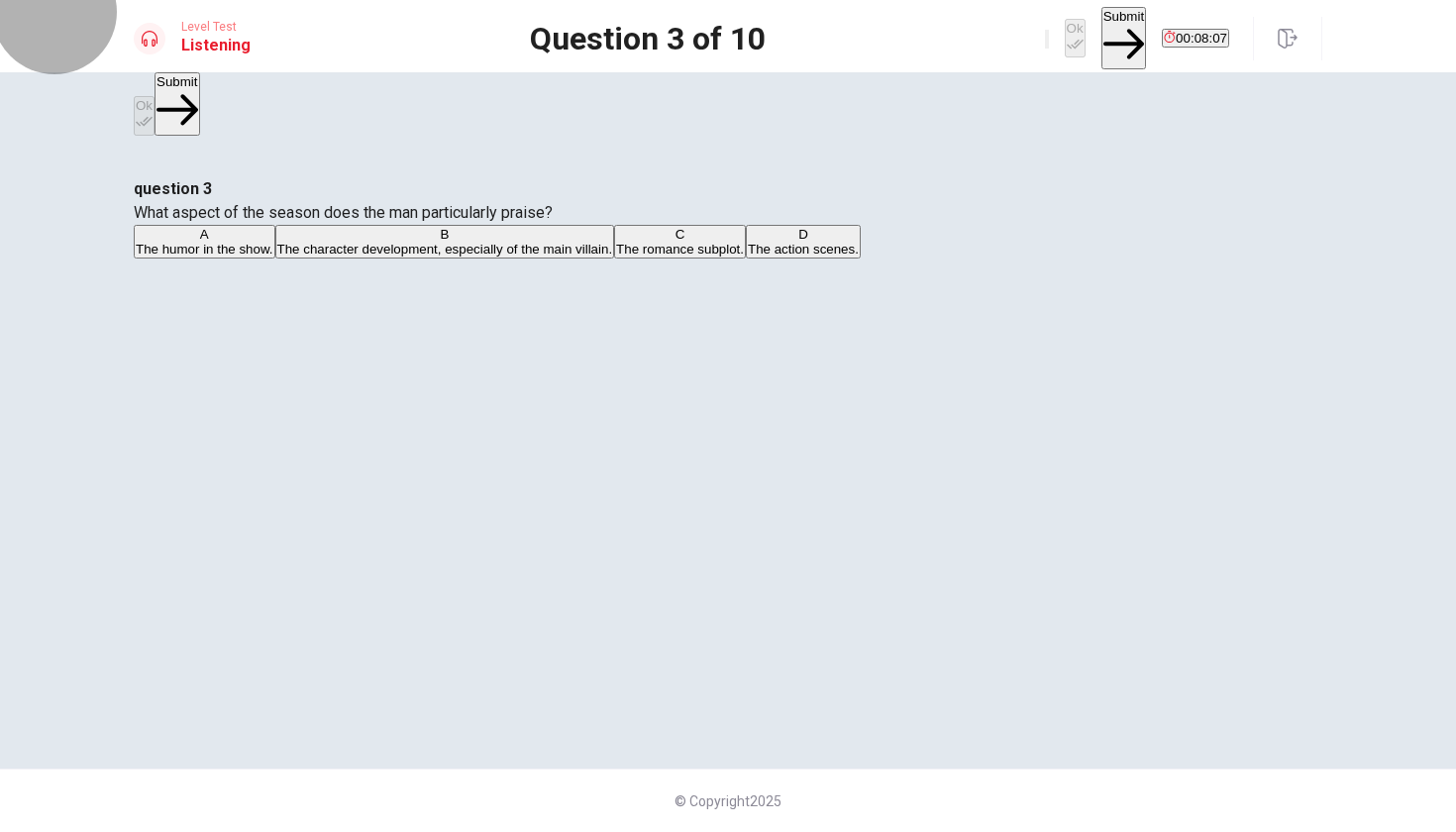 click on "Submit" at bounding box center (1123, 38) 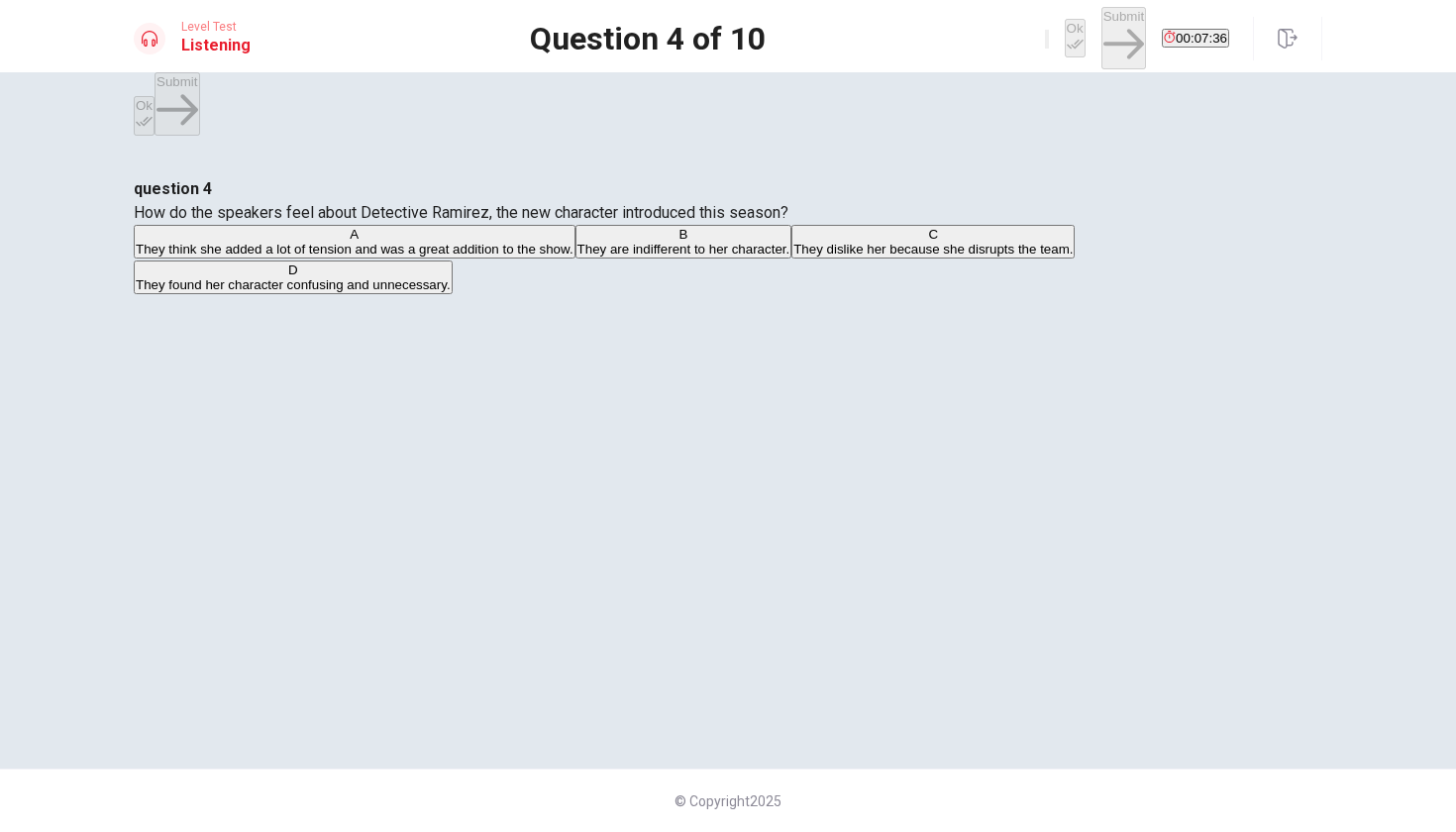 click on "They think she added a lot of tension and was a great addition to the show." at bounding box center [355, 249] 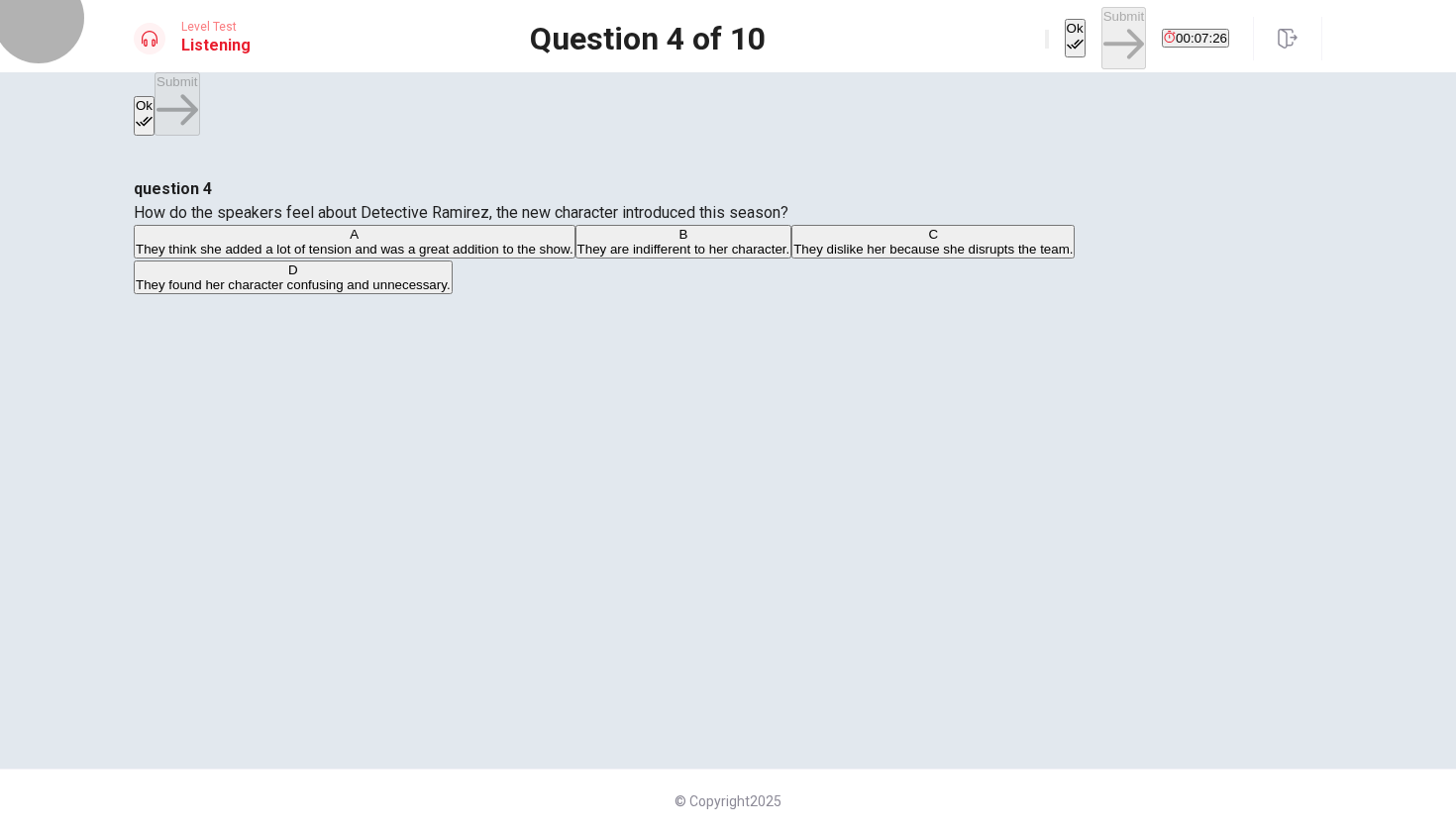 click on "Ok" at bounding box center [1075, 38] 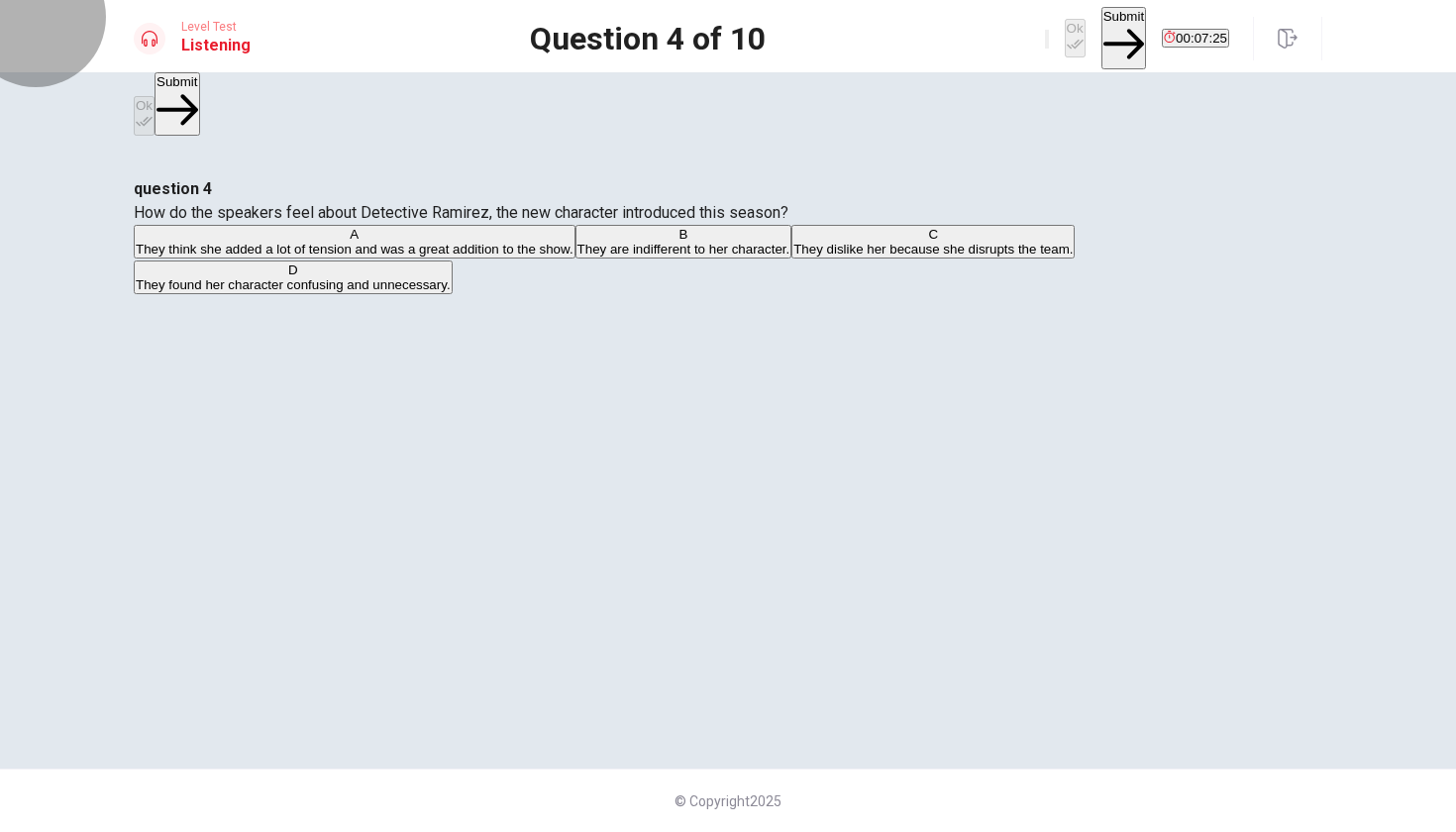 click on "Submit" at bounding box center [1123, 38] 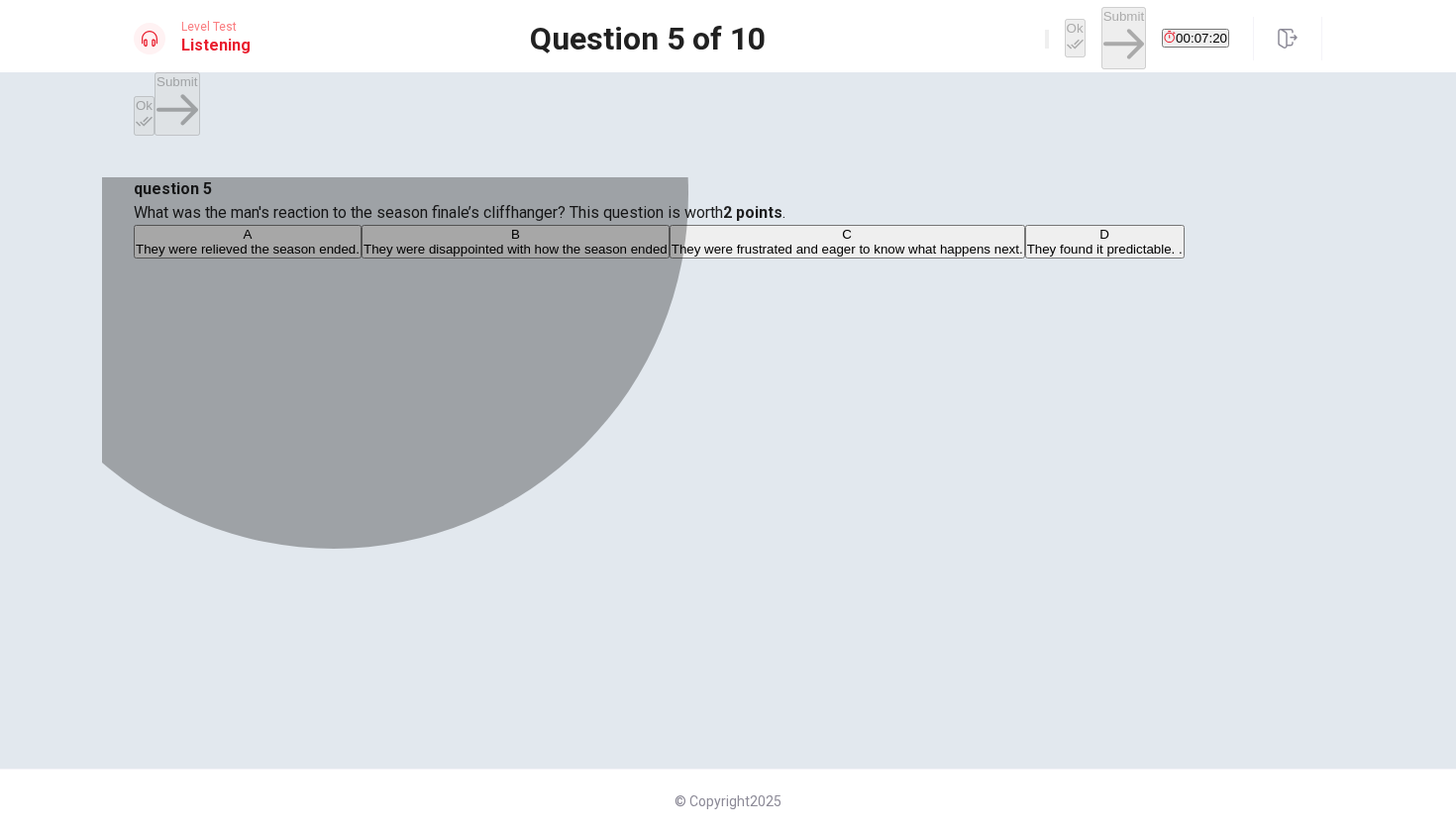 click on "They were relieved the season ended." at bounding box center (248, 249) 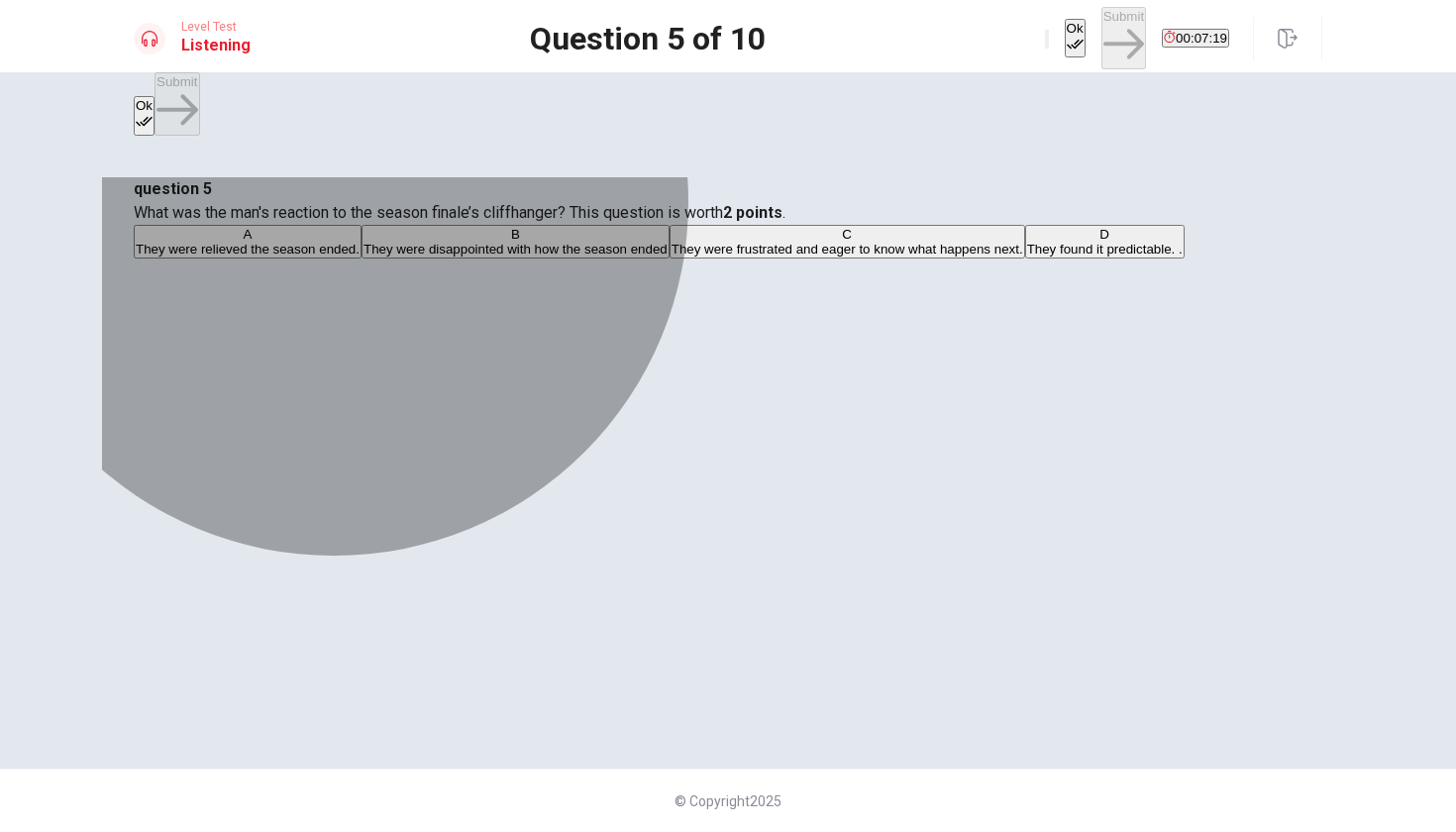 click on "They were disappointed with how the season ended" at bounding box center (515, 249) 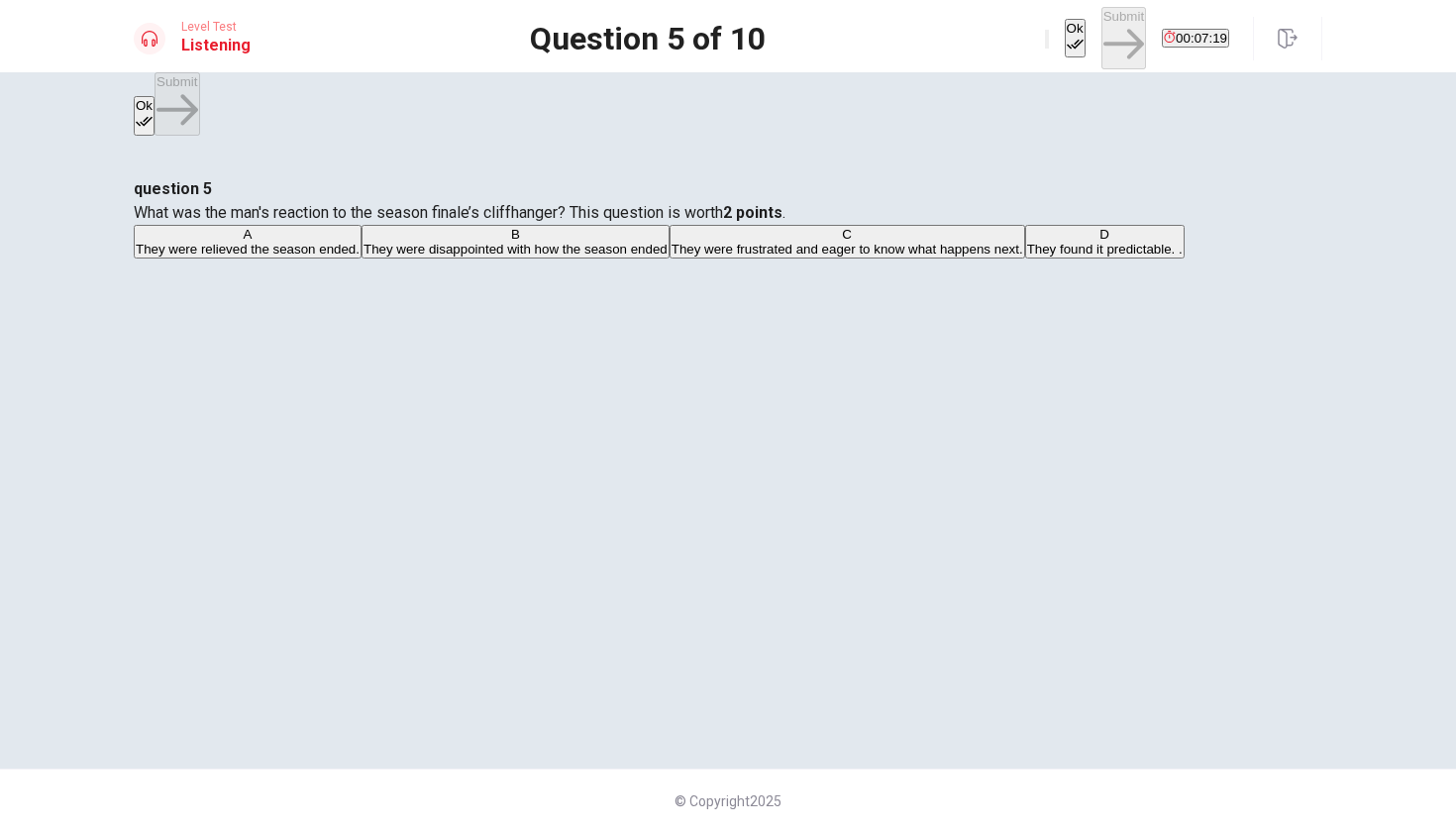 click on "A They were relieved the season ended." at bounding box center (248, 242) 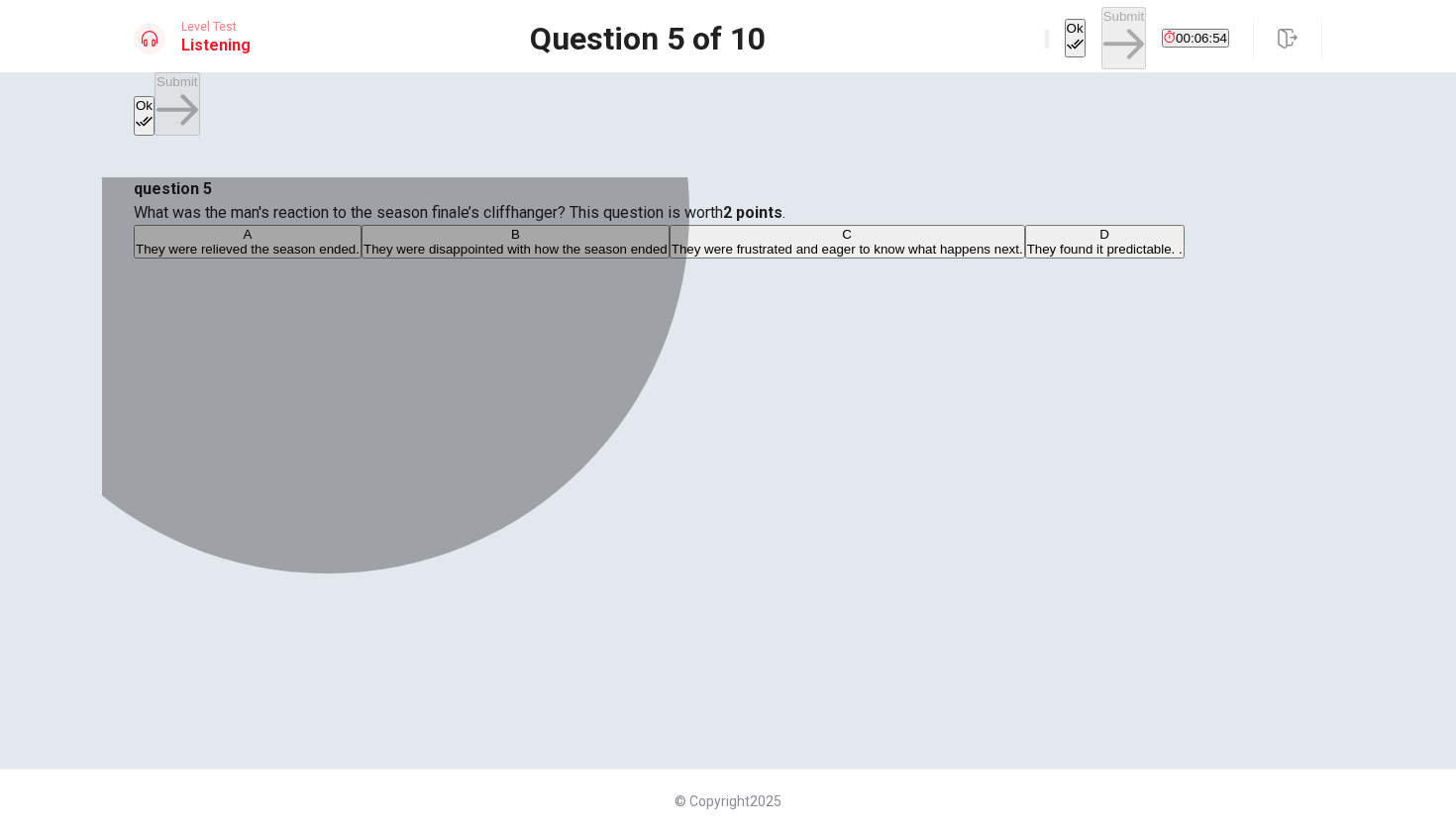 click on "They were frustrated and eager to know what happens next." at bounding box center [847, 249] 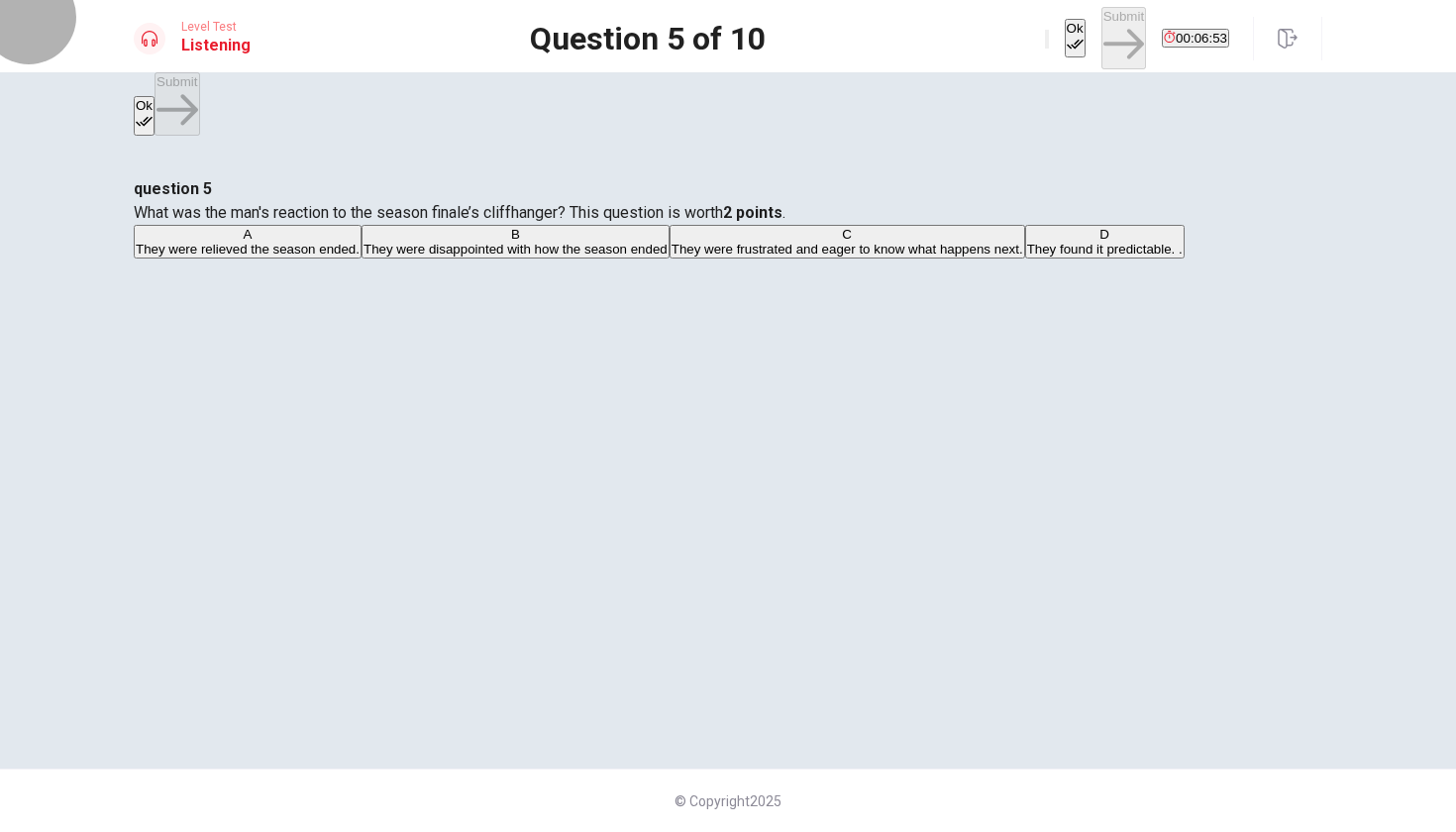 click on "Ok" at bounding box center [1075, 38] 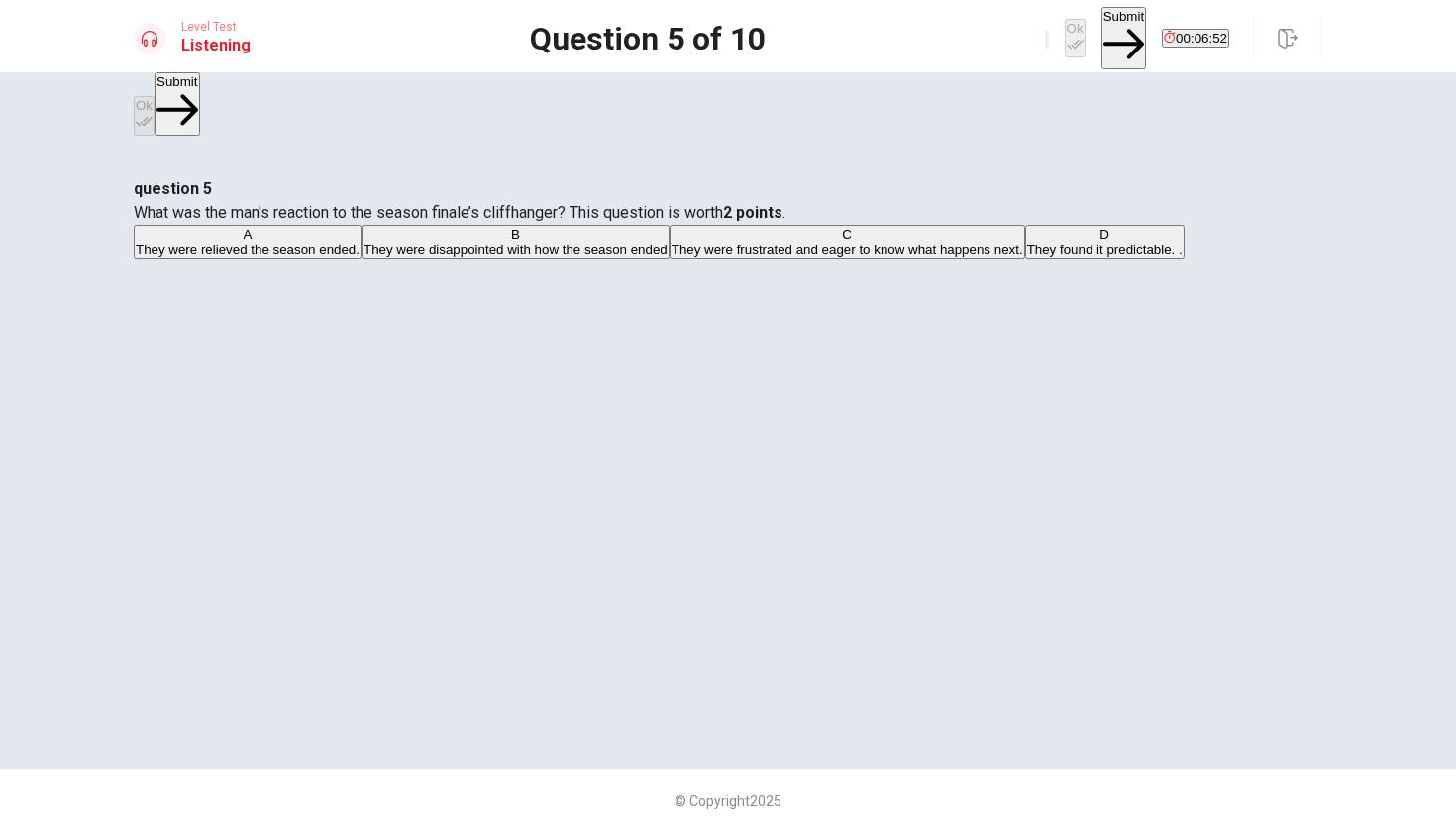 click on "Submit" at bounding box center (1123, 38) 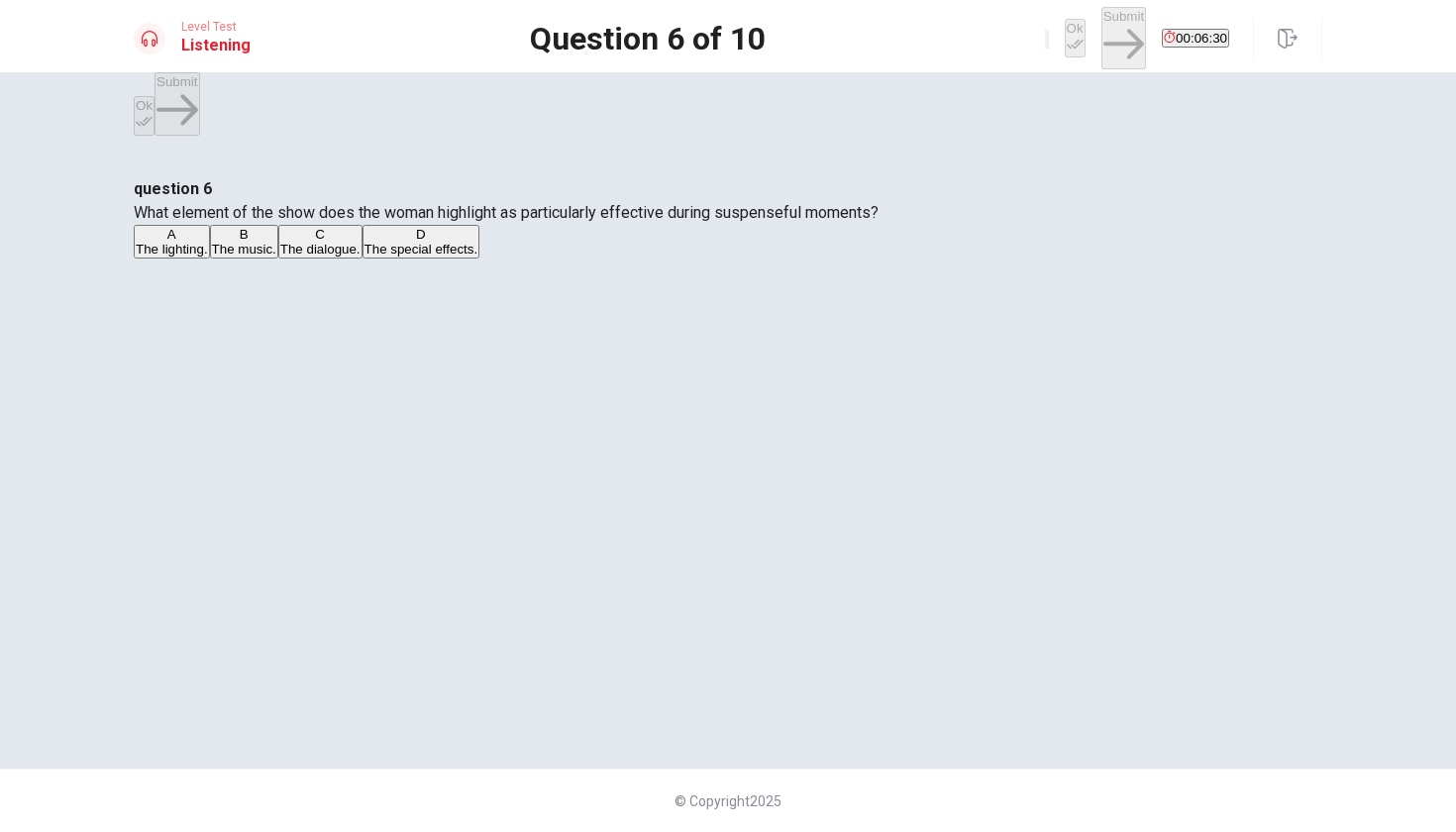 click on "The music." at bounding box center (244, 249) 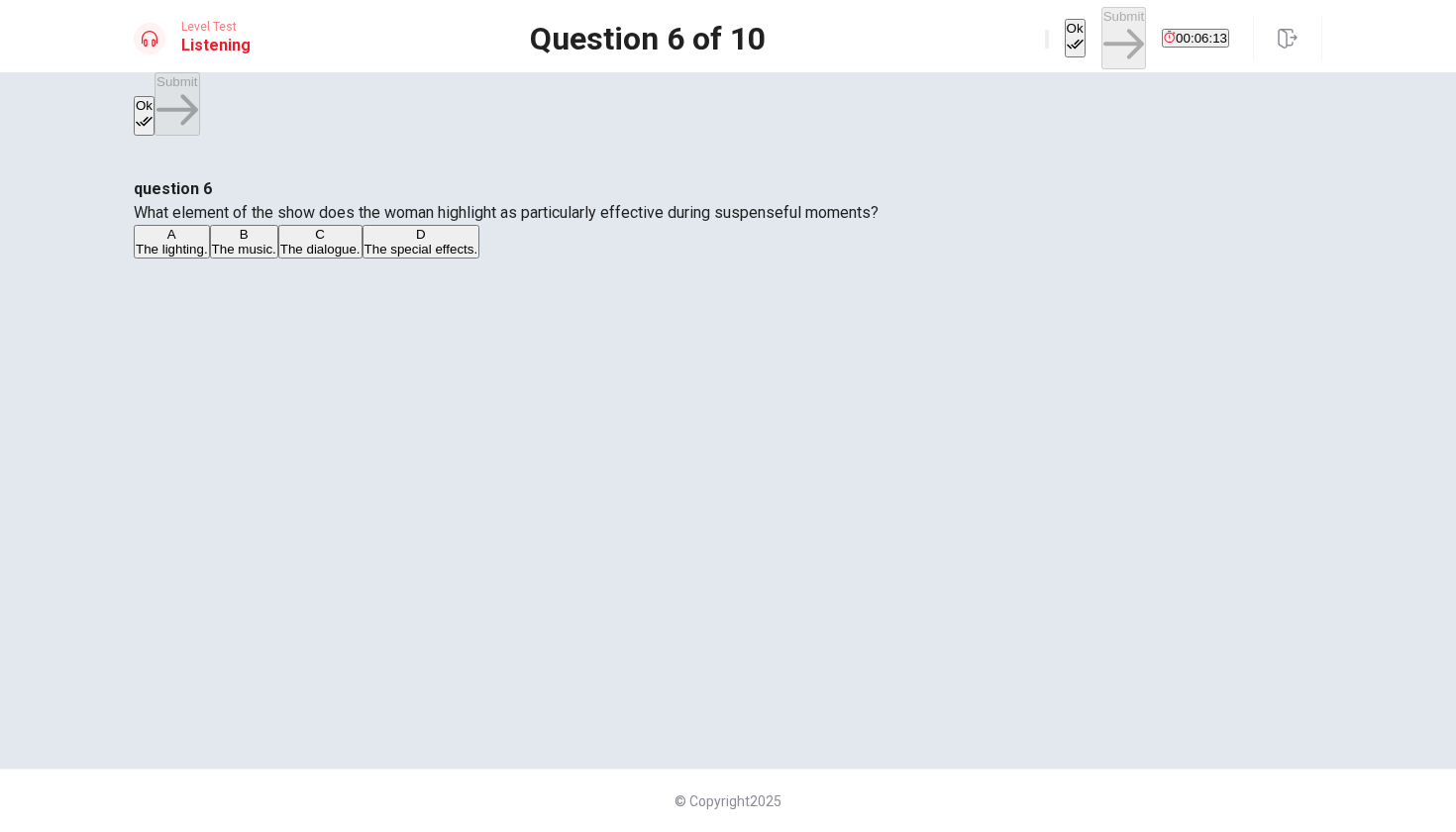 click on "Ok" at bounding box center (1075, 38) 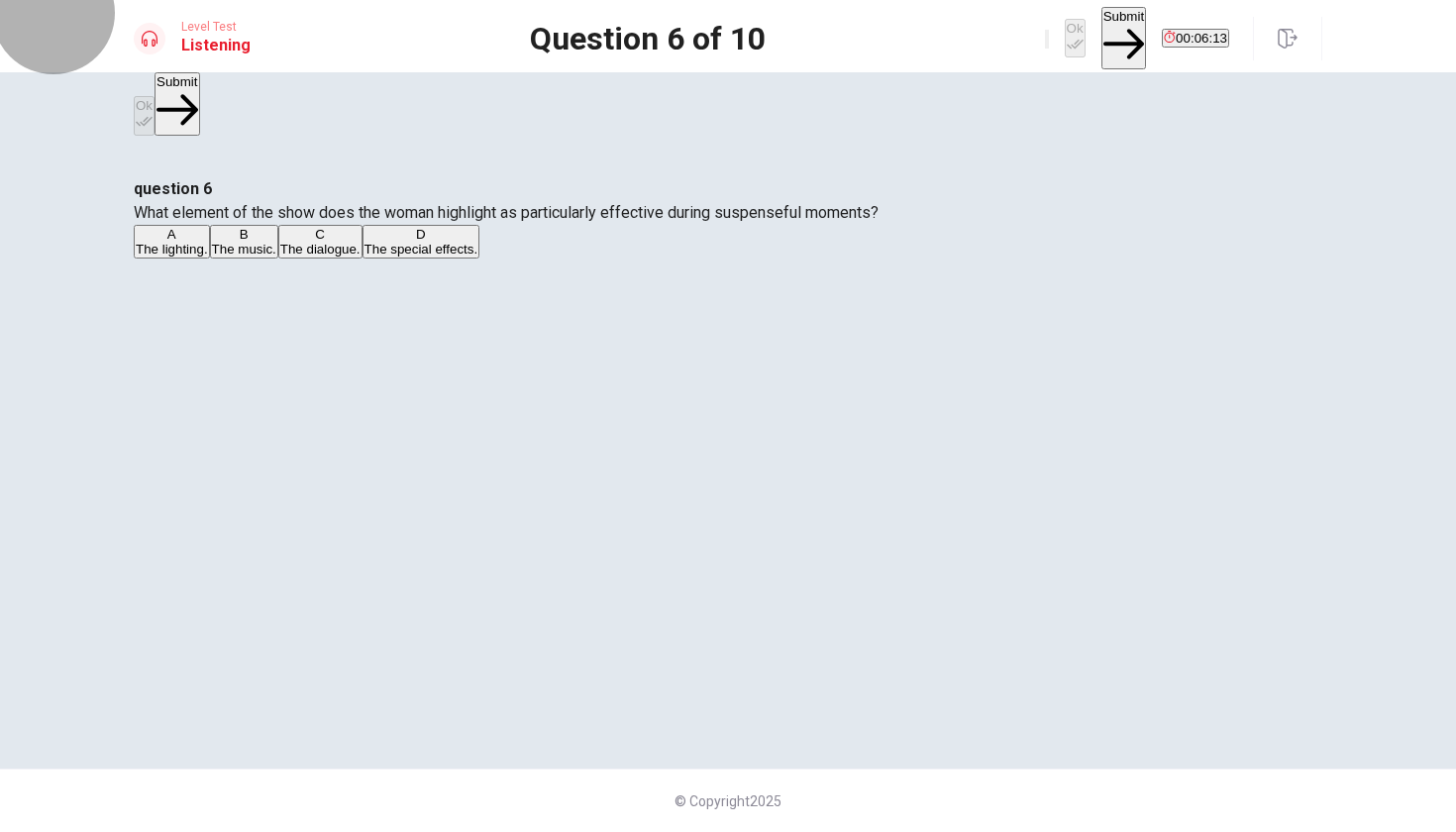 click on "Submit" at bounding box center [1123, 38] 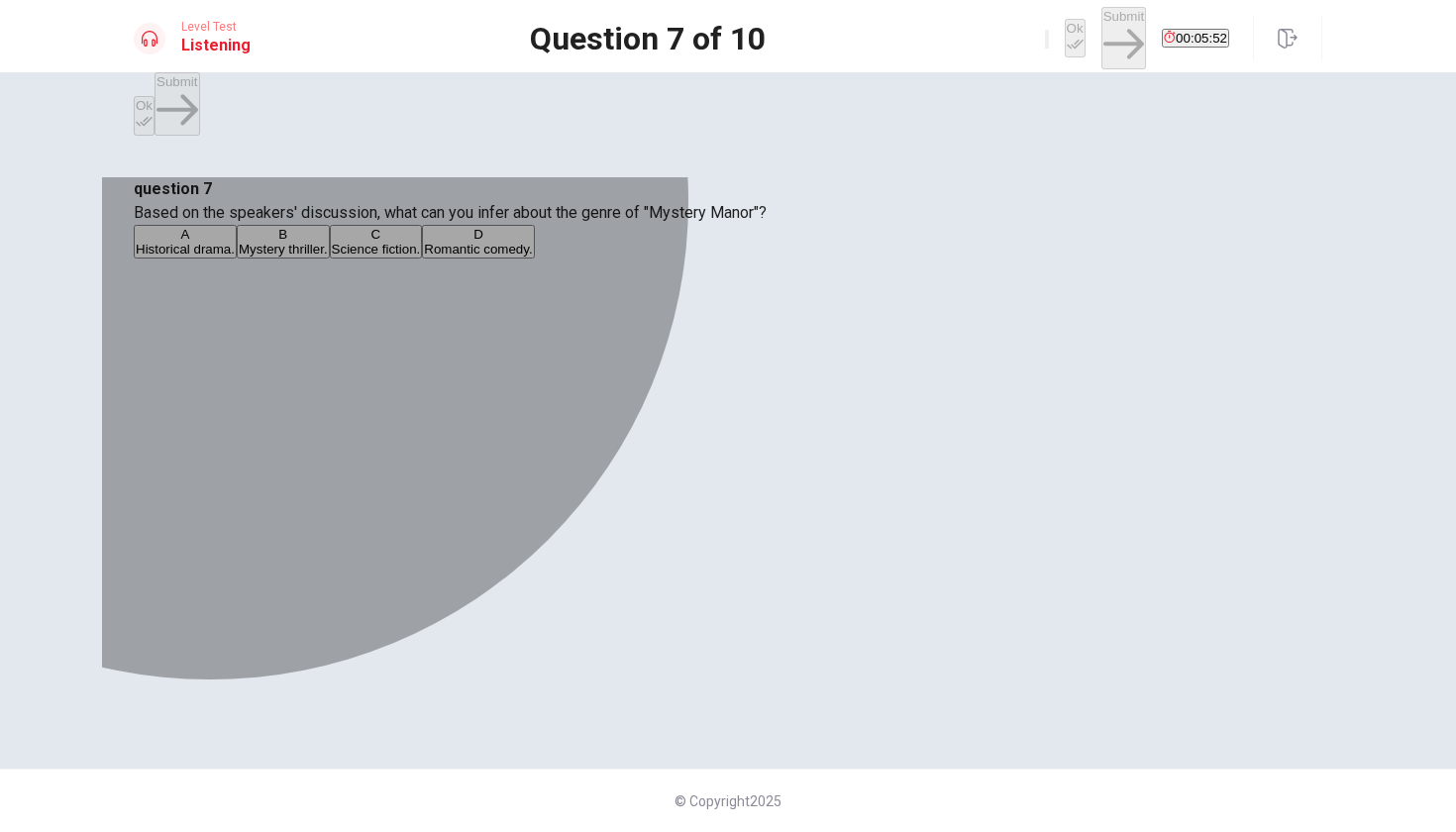 click on "Mystery thriller." at bounding box center (283, 249) 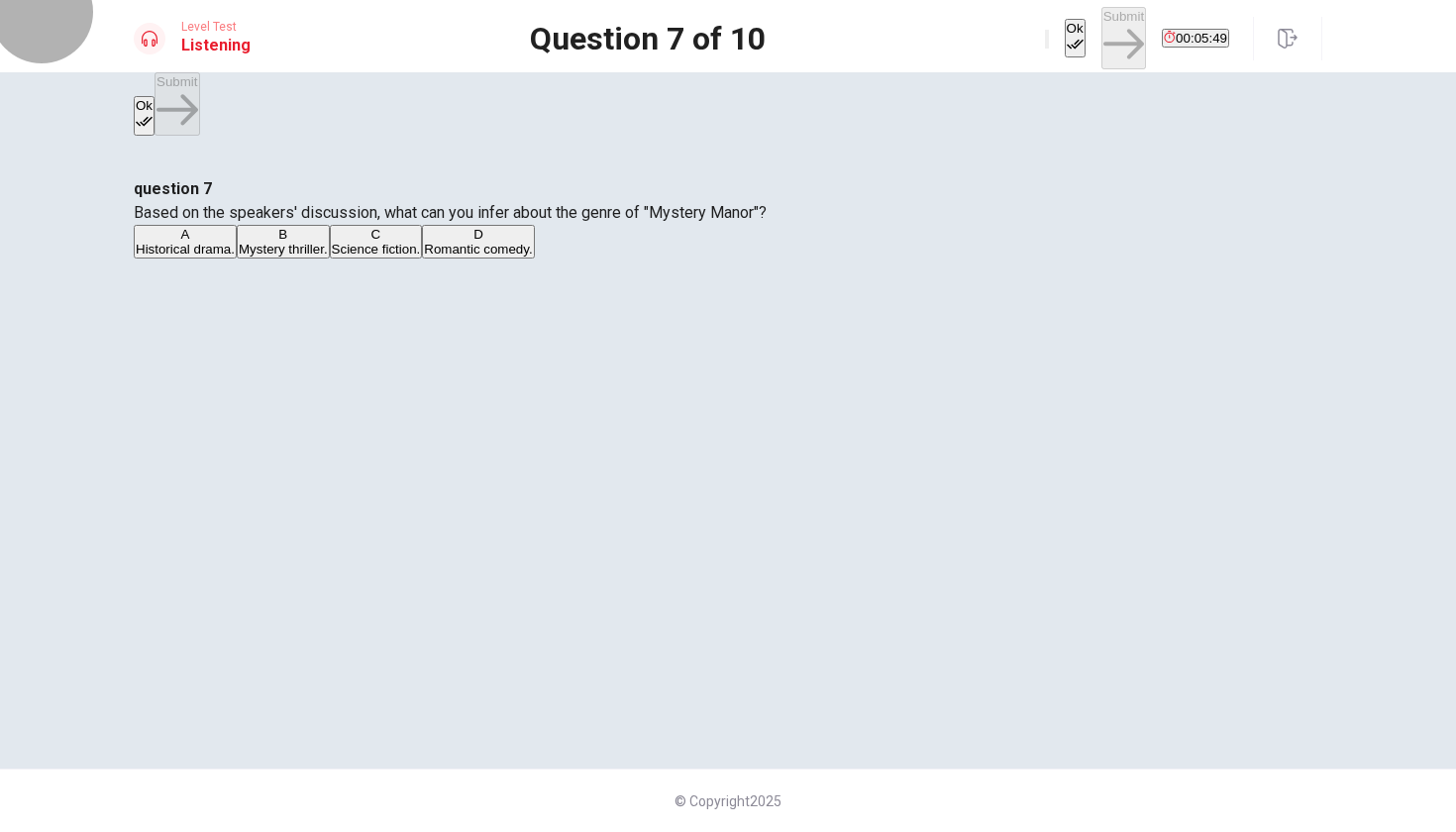 click on "Ok" at bounding box center [1075, 38] 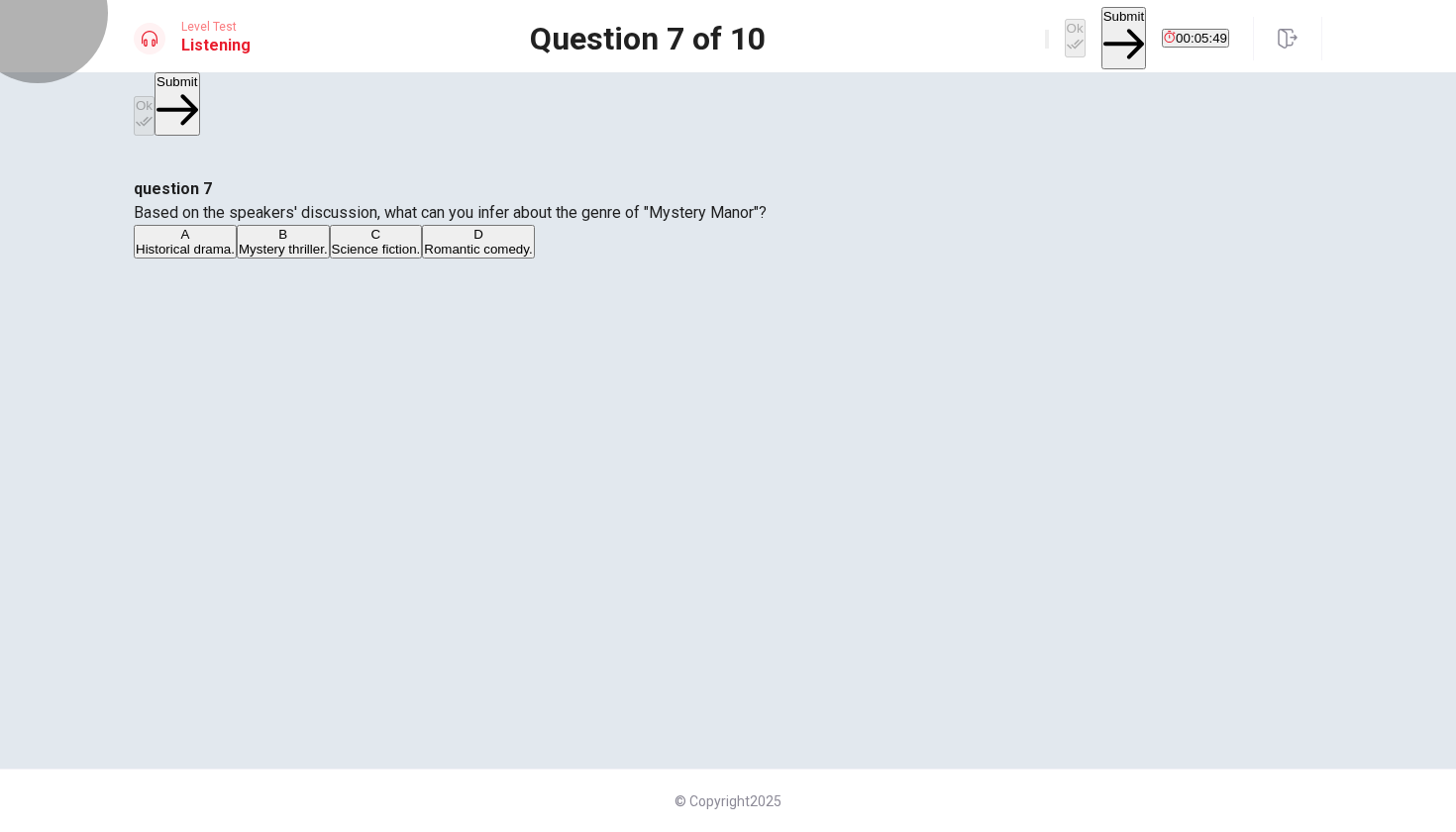 click on "Submit" at bounding box center [1123, 38] 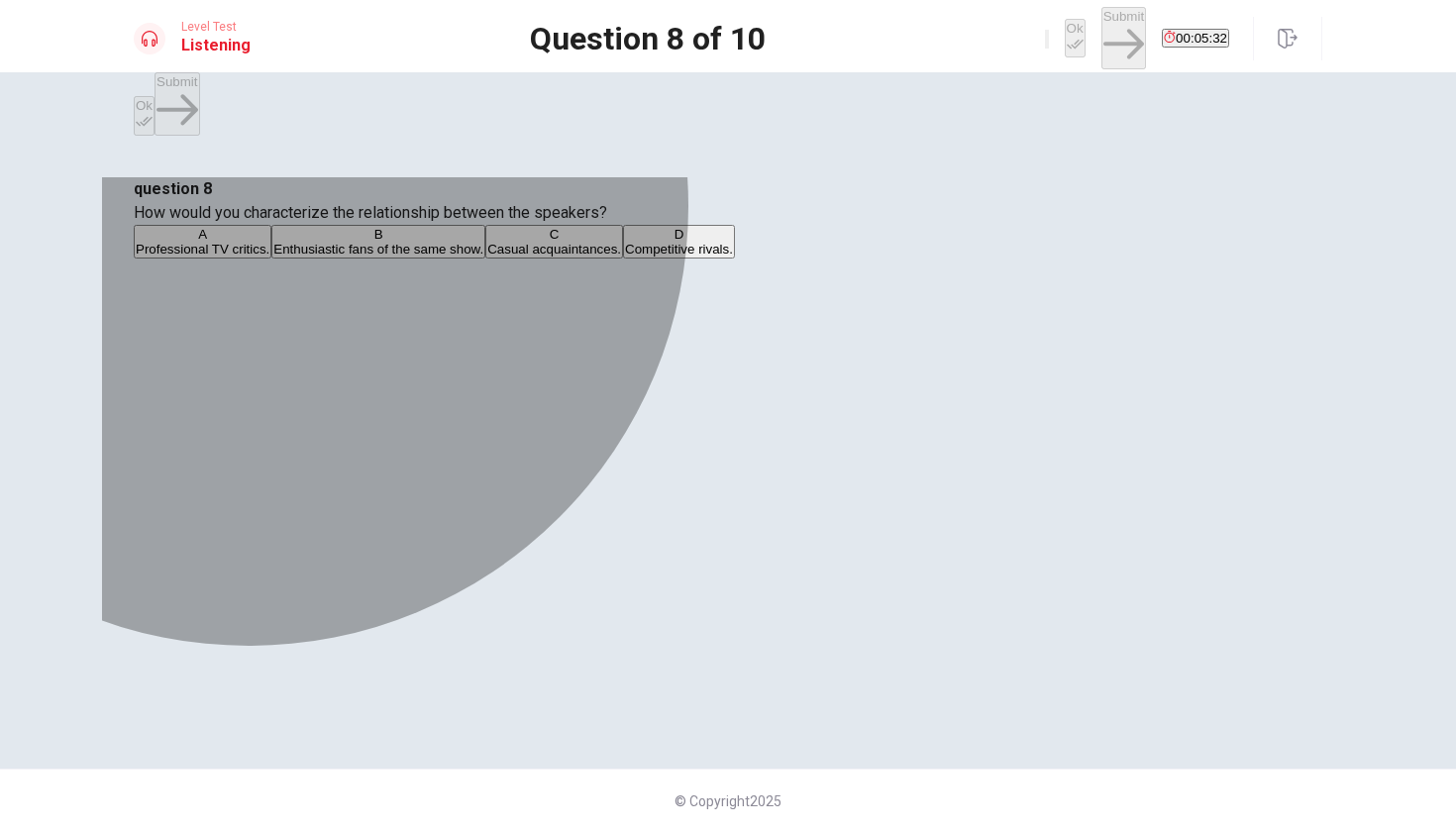 click on "Enthusiastic fans of the same show." at bounding box center [378, 249] 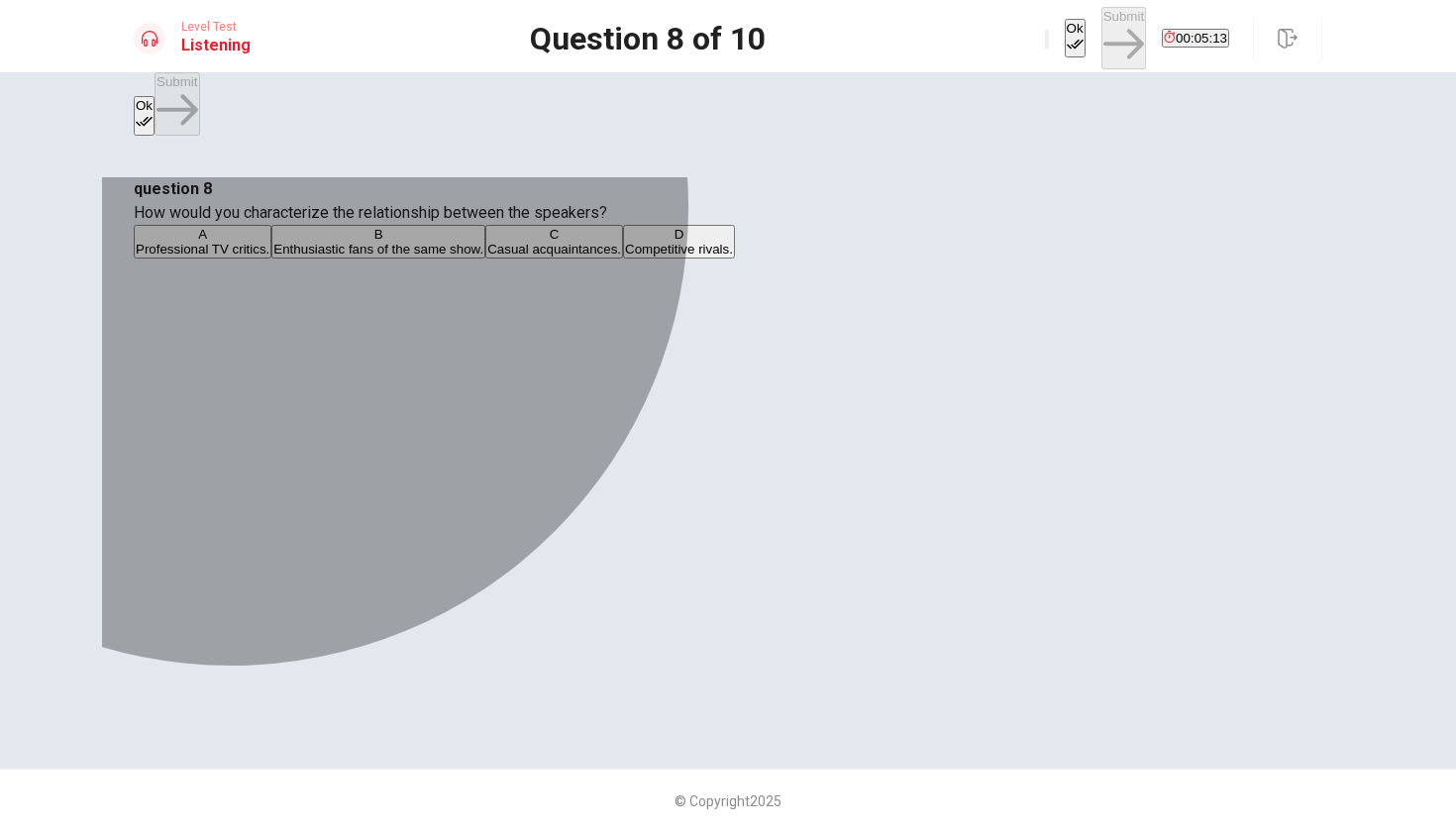 click on "Professional TV critics." at bounding box center (202, 249) 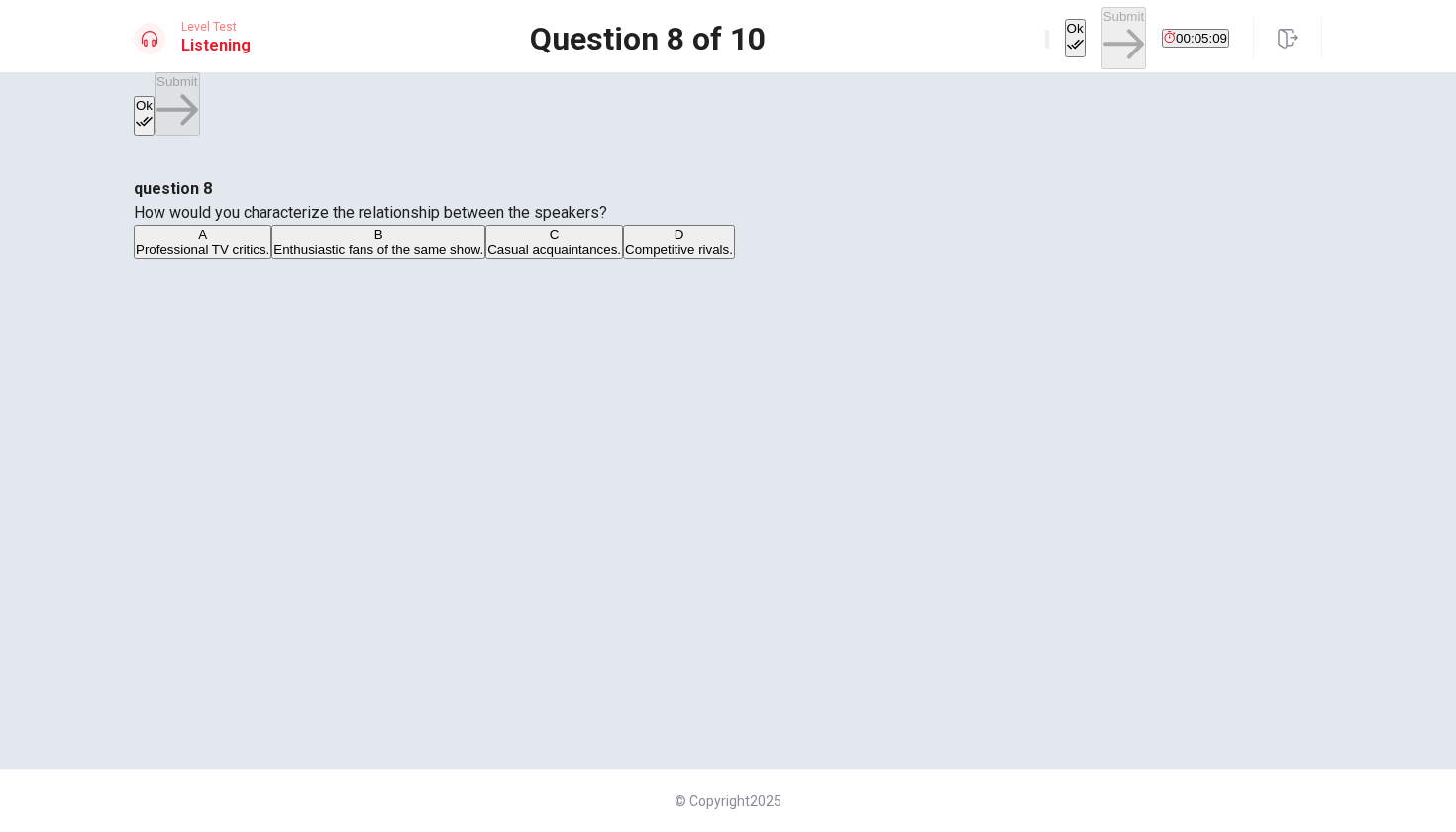 click on "Ok" at bounding box center (1075, 38) 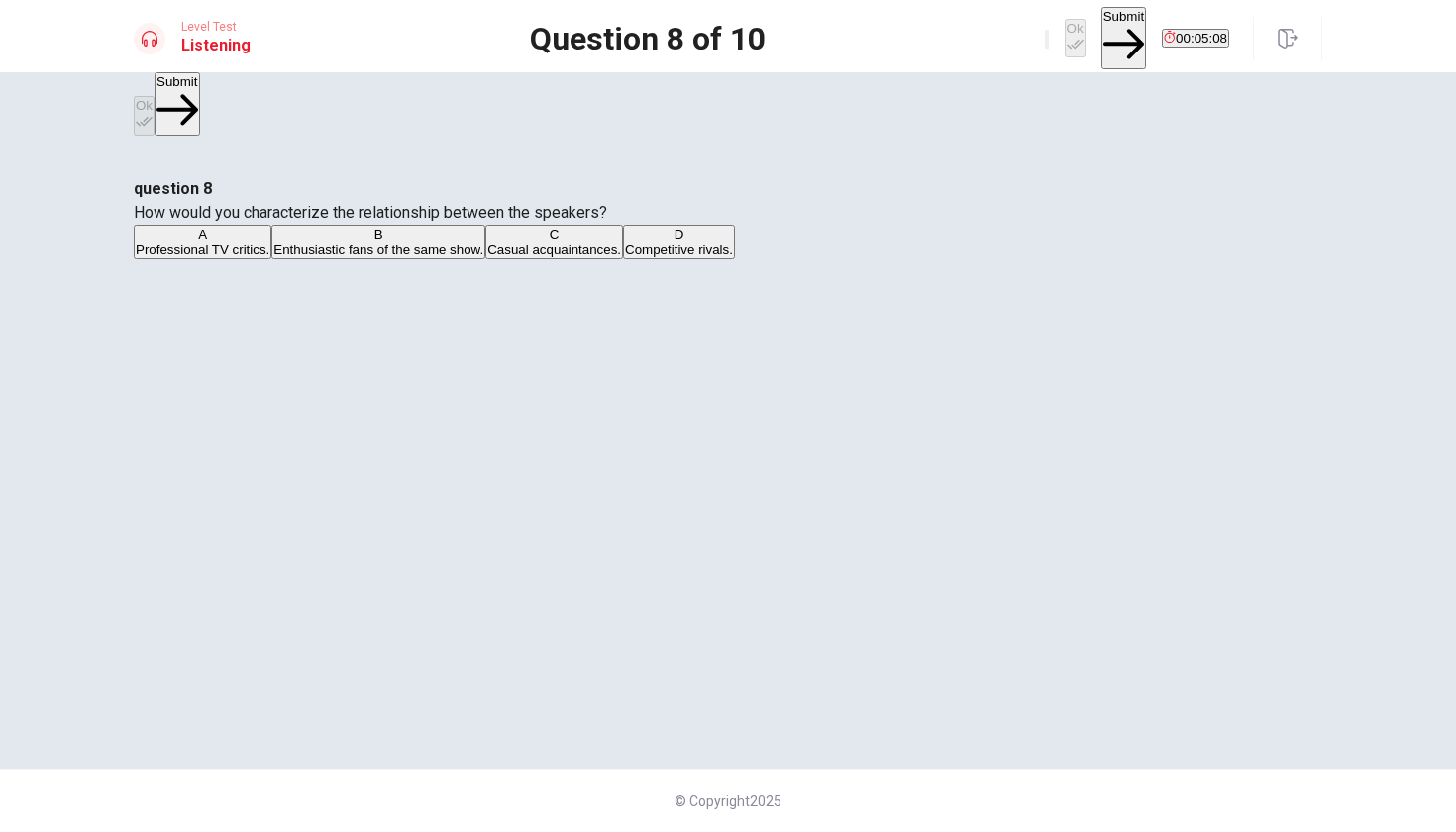 click on "Submit" at bounding box center (1123, 38) 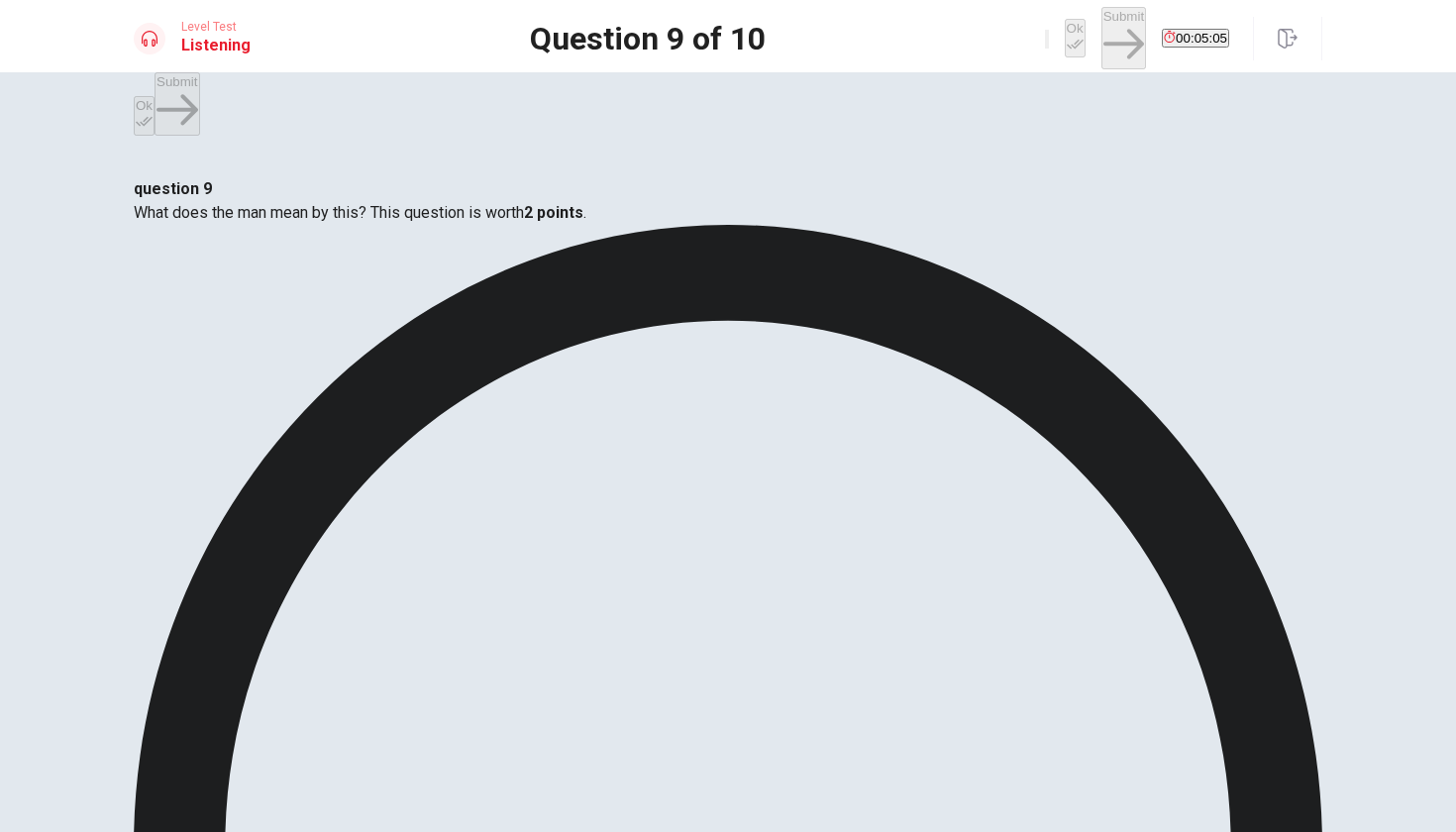 click 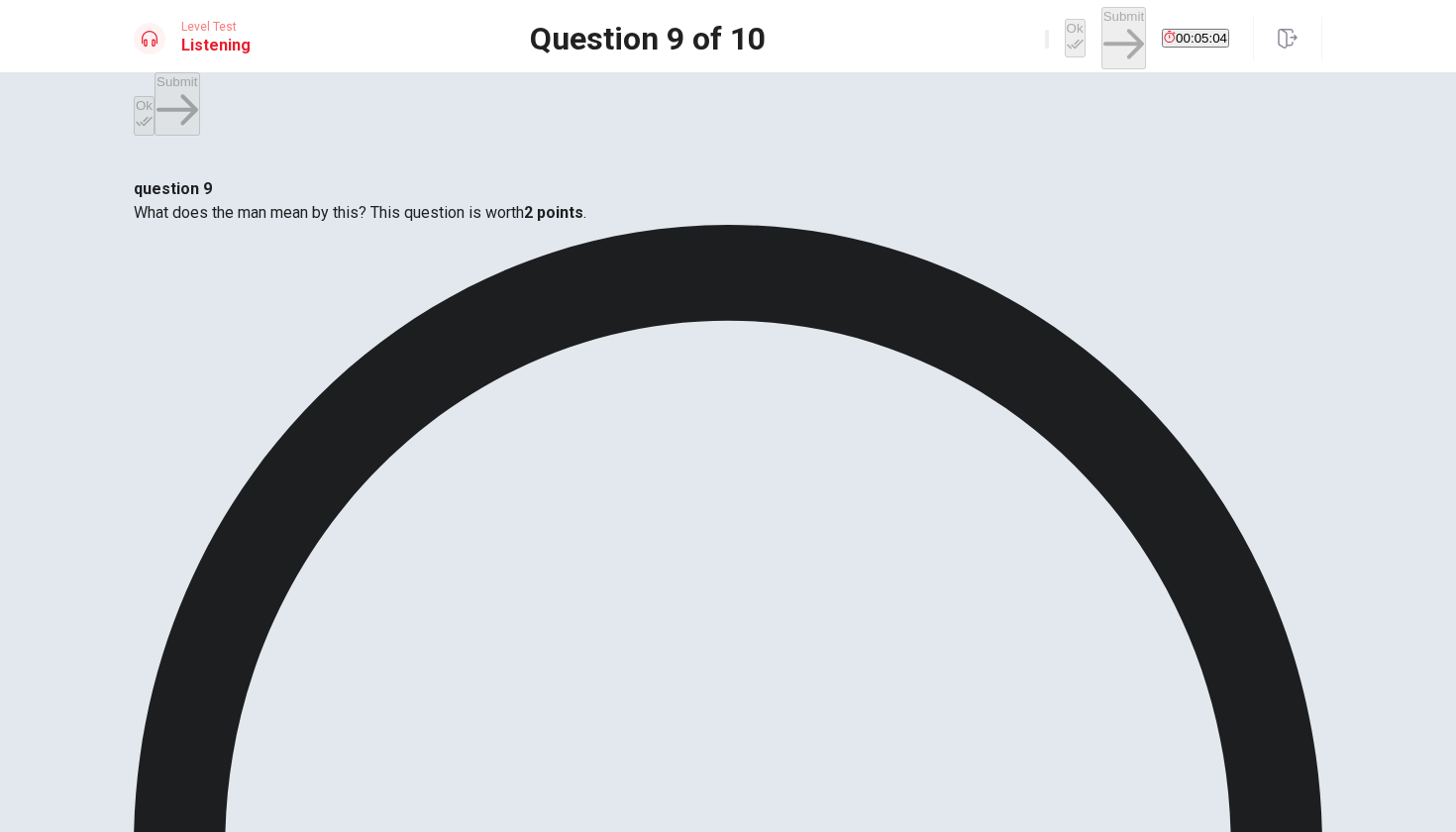 click 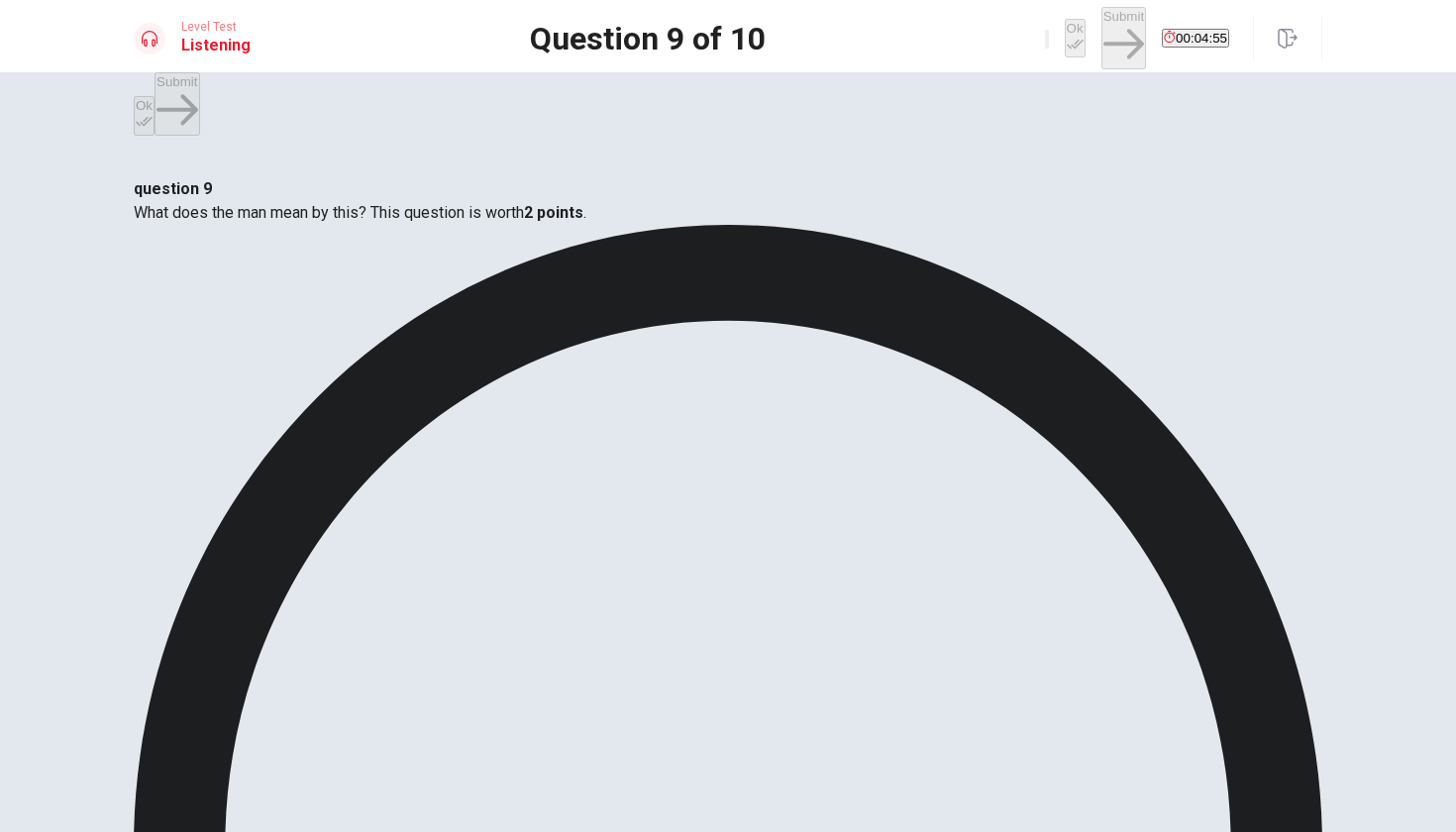click on "The manor is too dark and confusing." at bounding box center [874, 1444] 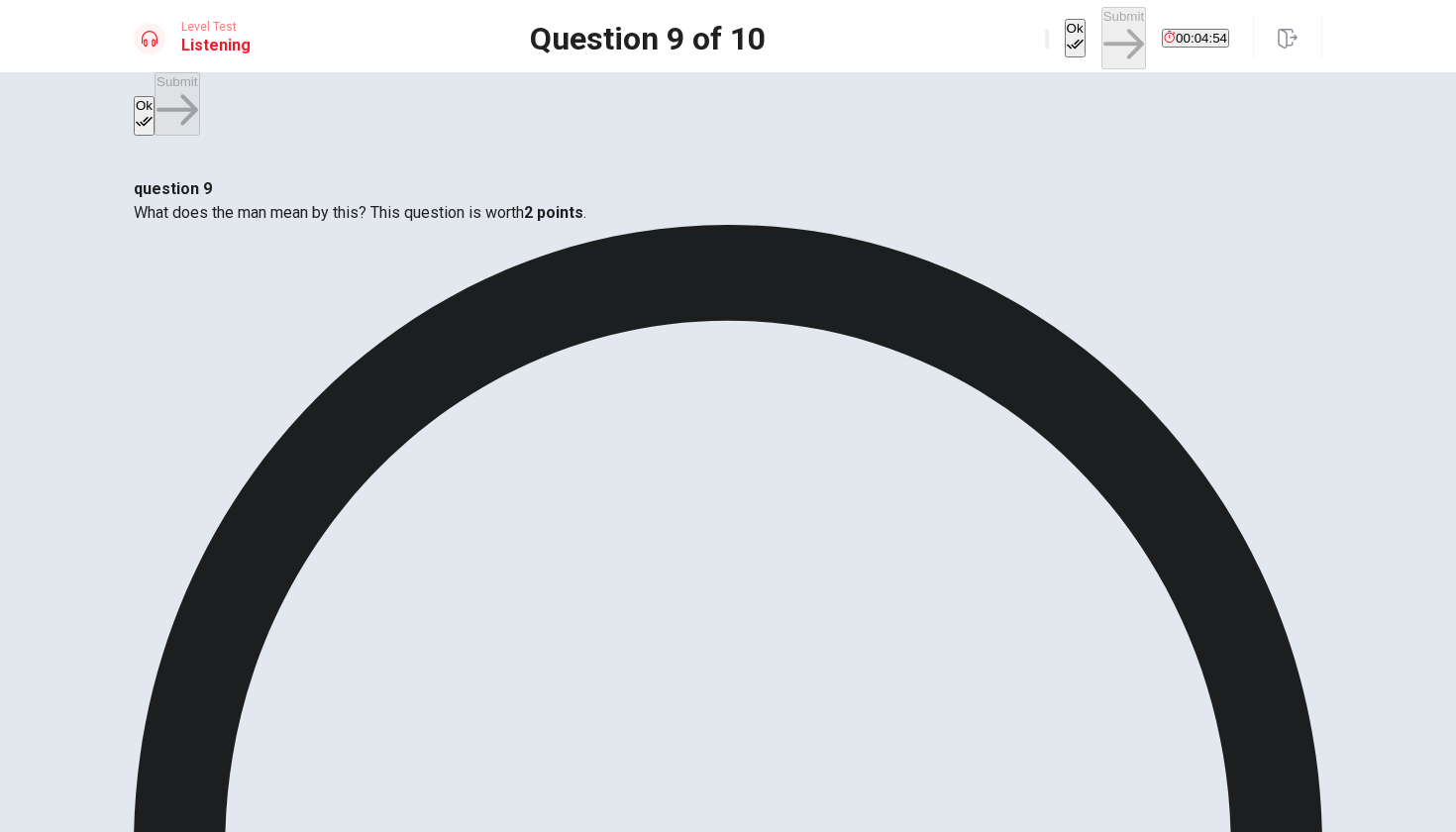 click on "The manor is poorly designed." at bounding box center (1075, 1444) 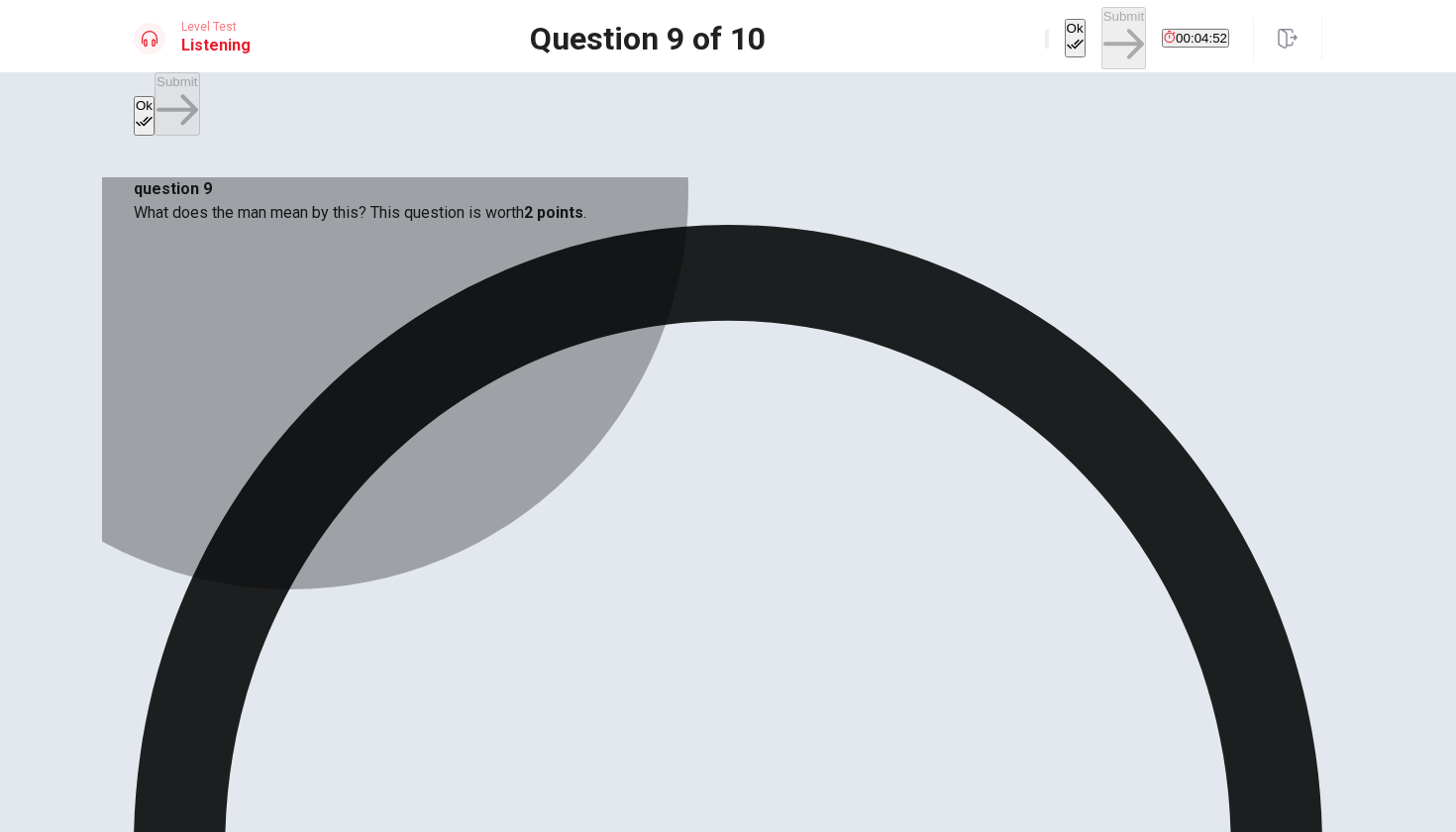 click on "The manor is too dark and confusing." at bounding box center [874, 1444] 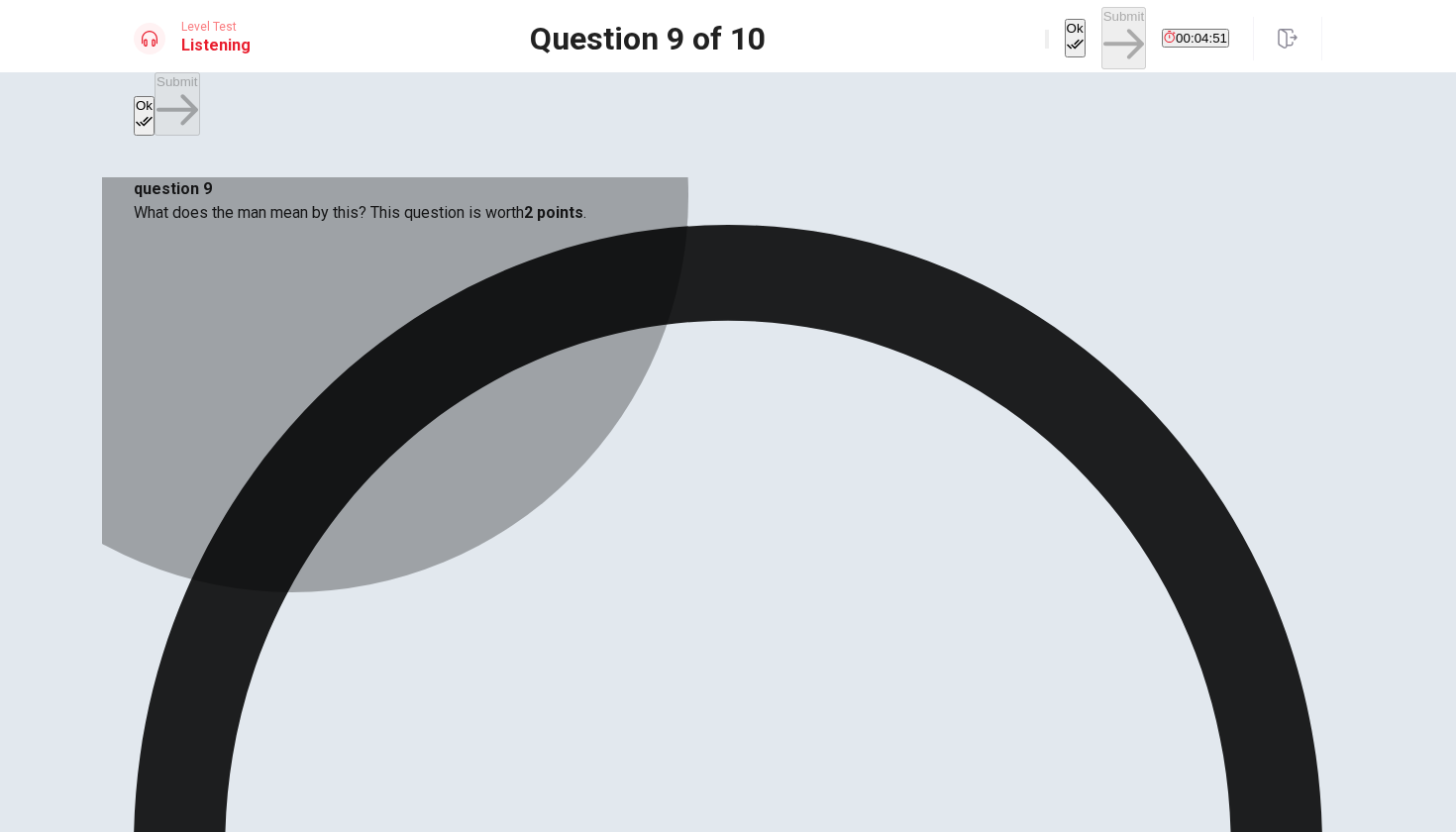 click on "The manor is poorly designed." at bounding box center [1075, 1444] 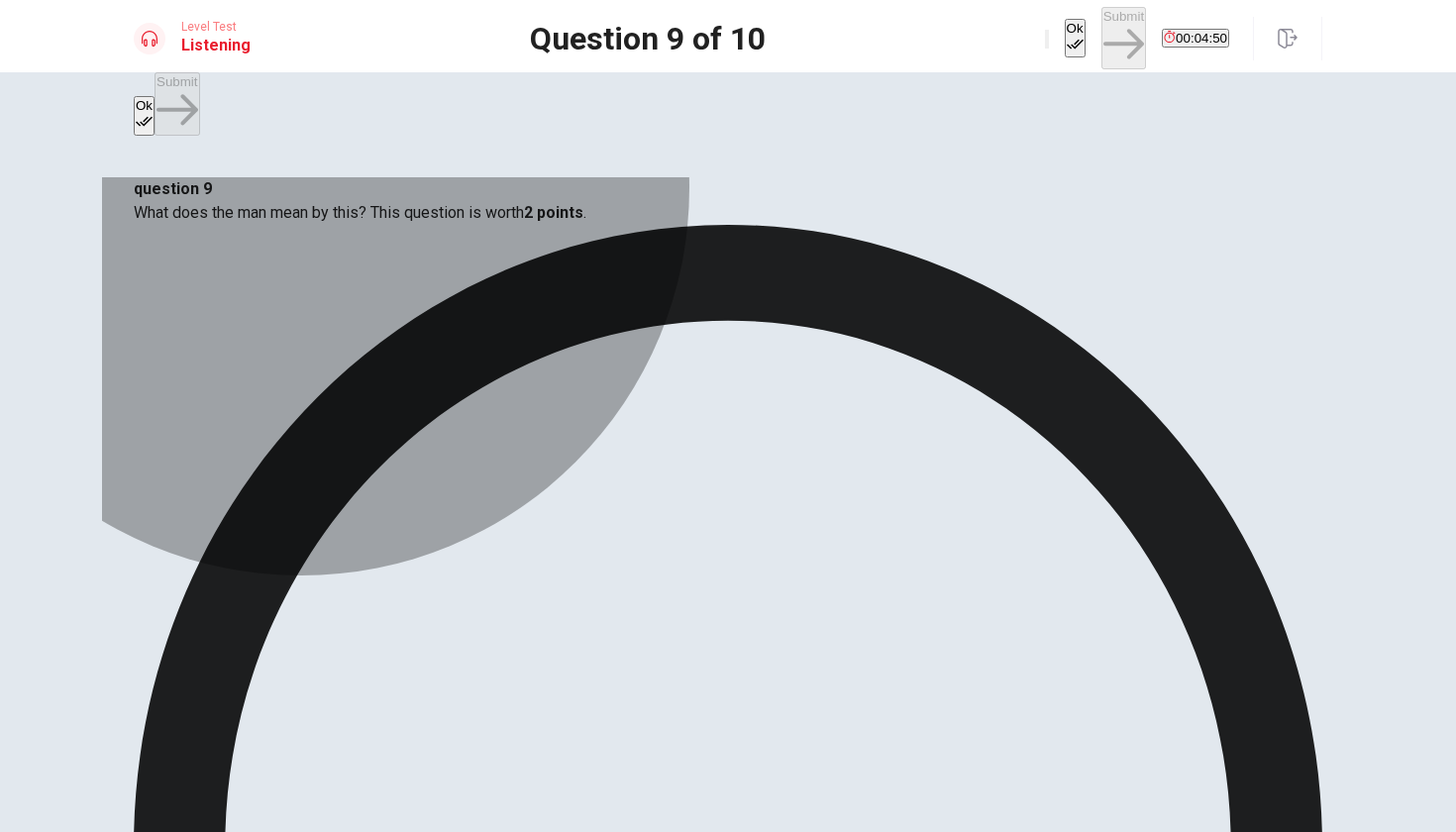 click on "C The manor is too dark and confusing." at bounding box center [874, 1437] 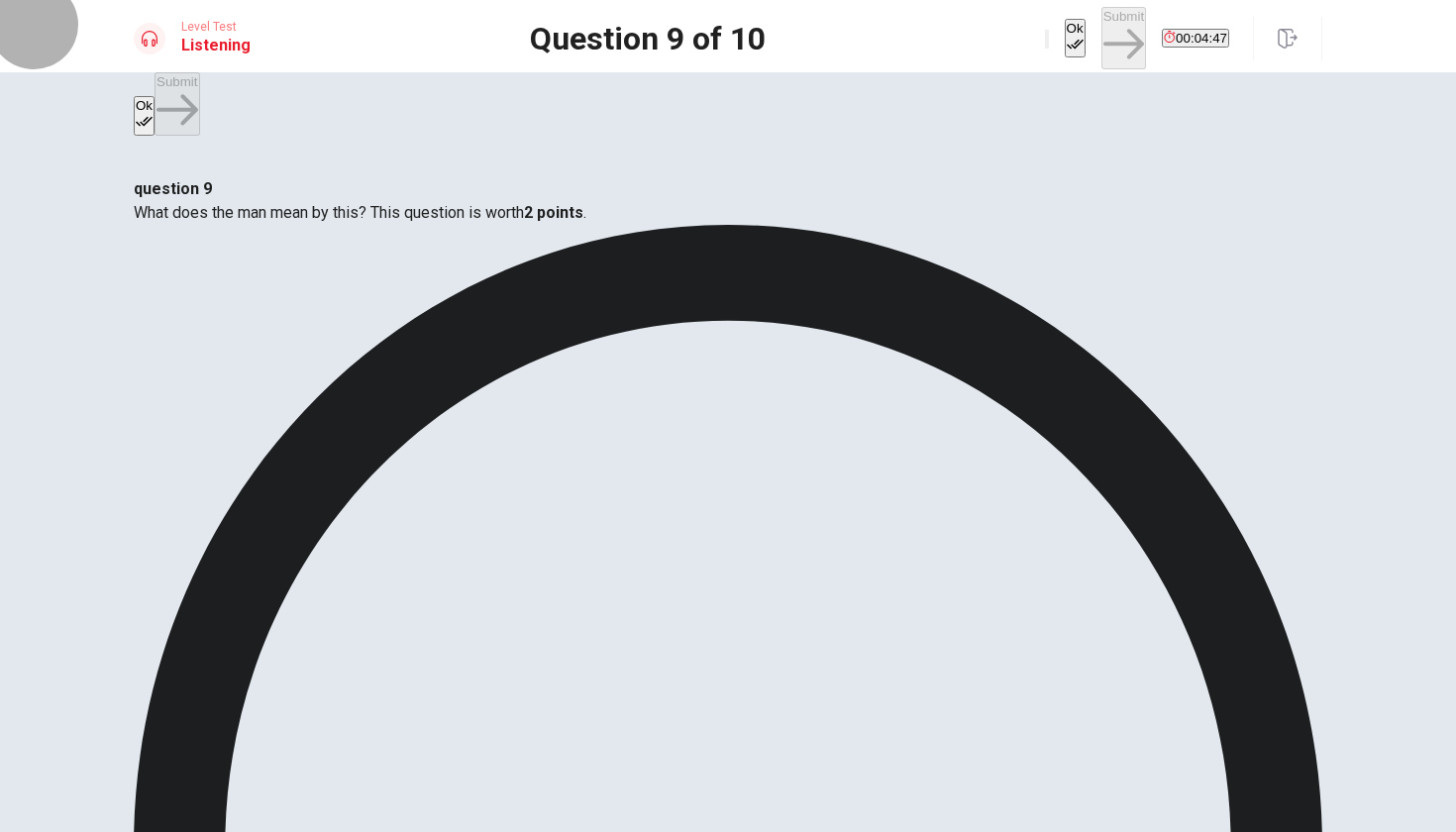 click on "Ok" at bounding box center (1075, 38) 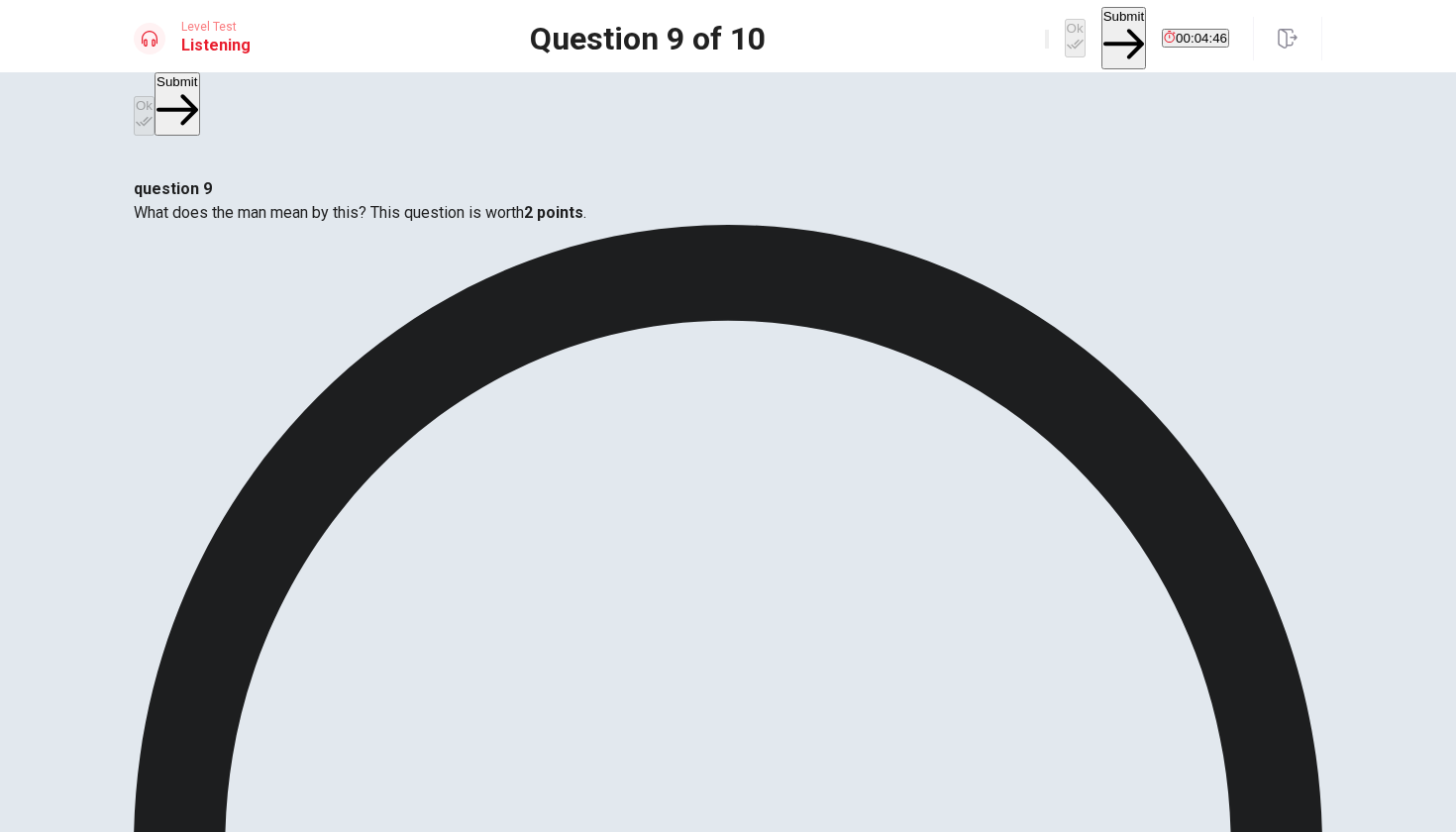 click on "Submit" at bounding box center (1123, 38) 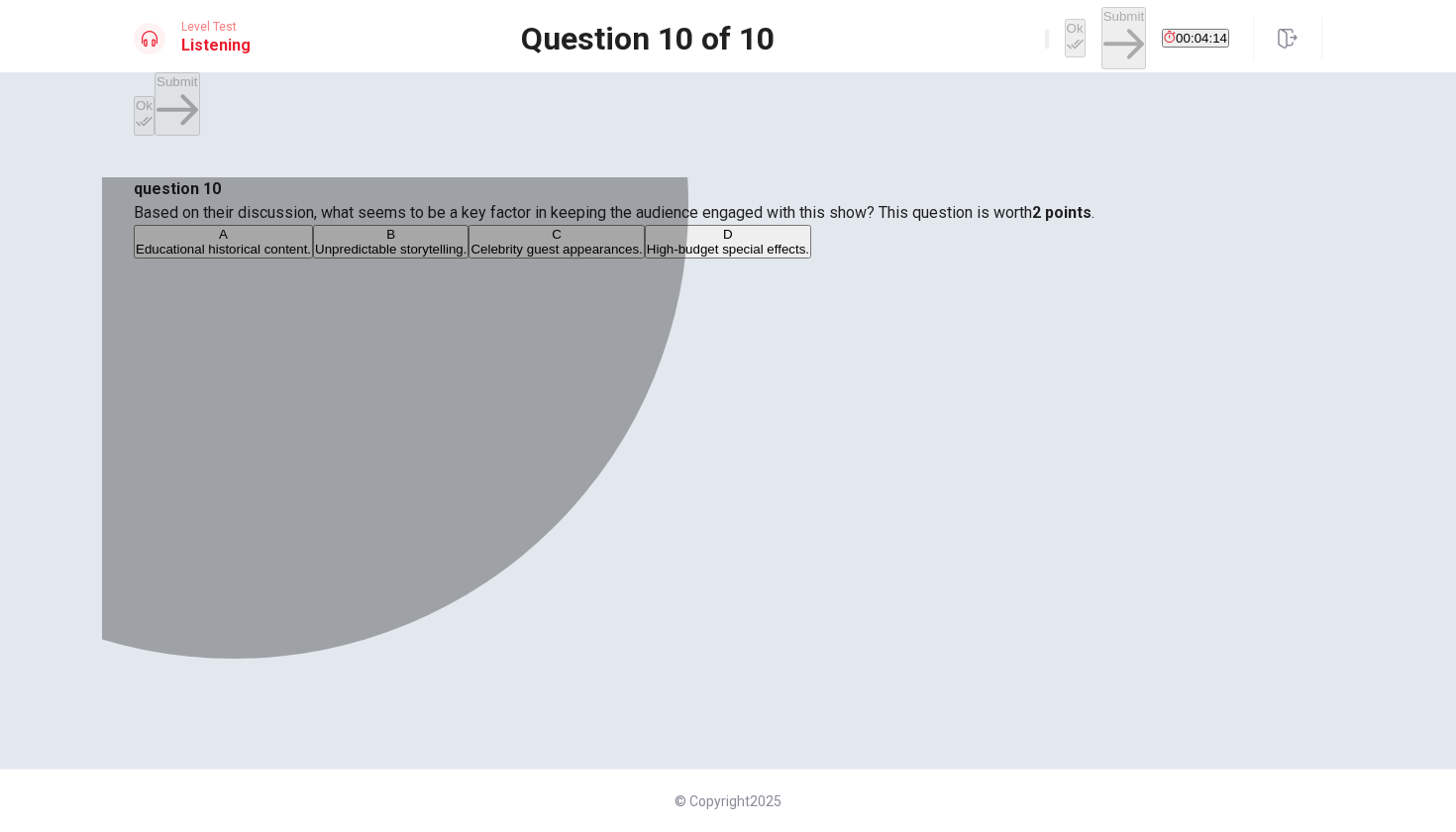 click on "Educational historical content." at bounding box center (223, 249) 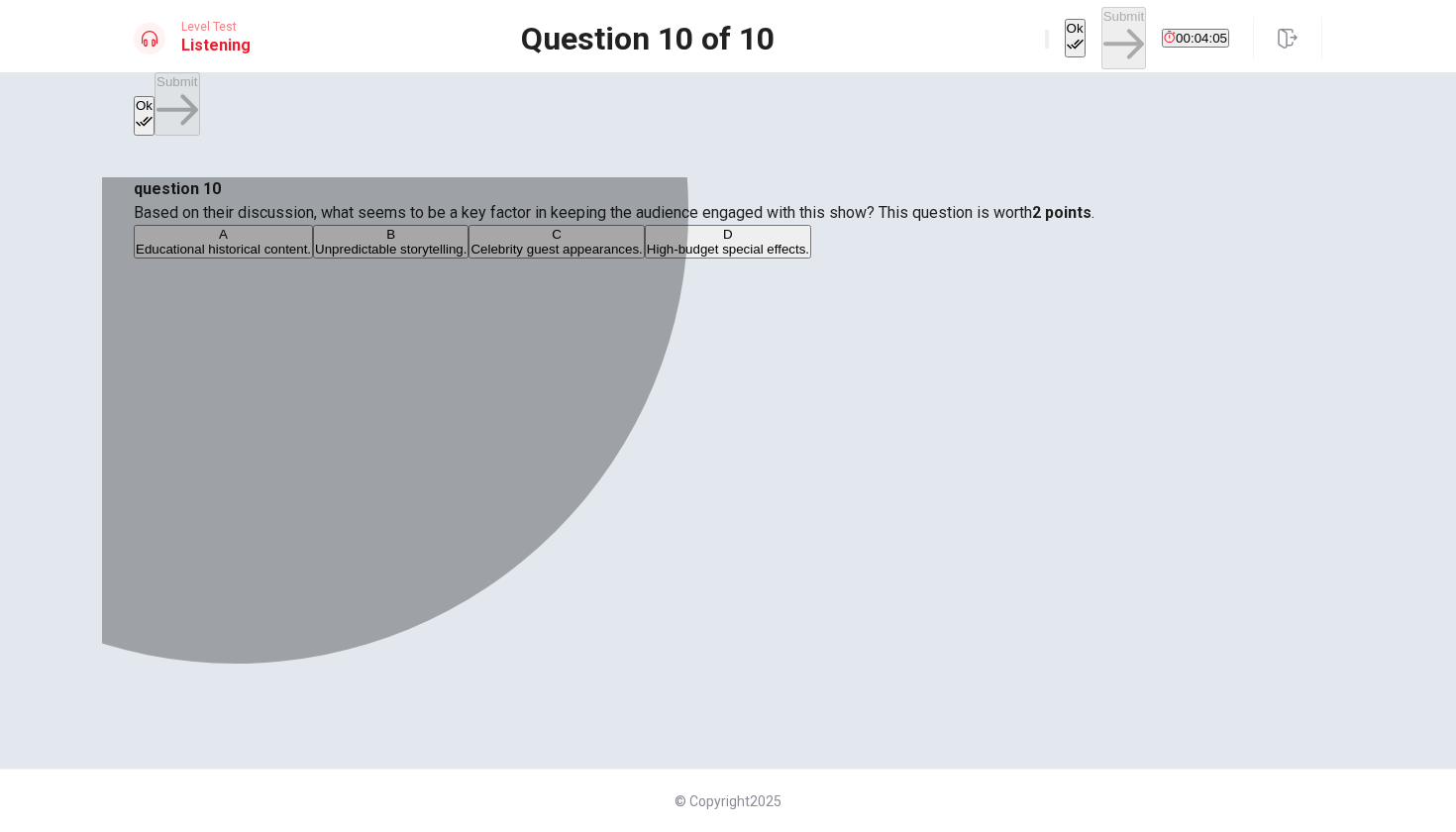 click on "Unpredictable storytelling." at bounding box center [390, 249] 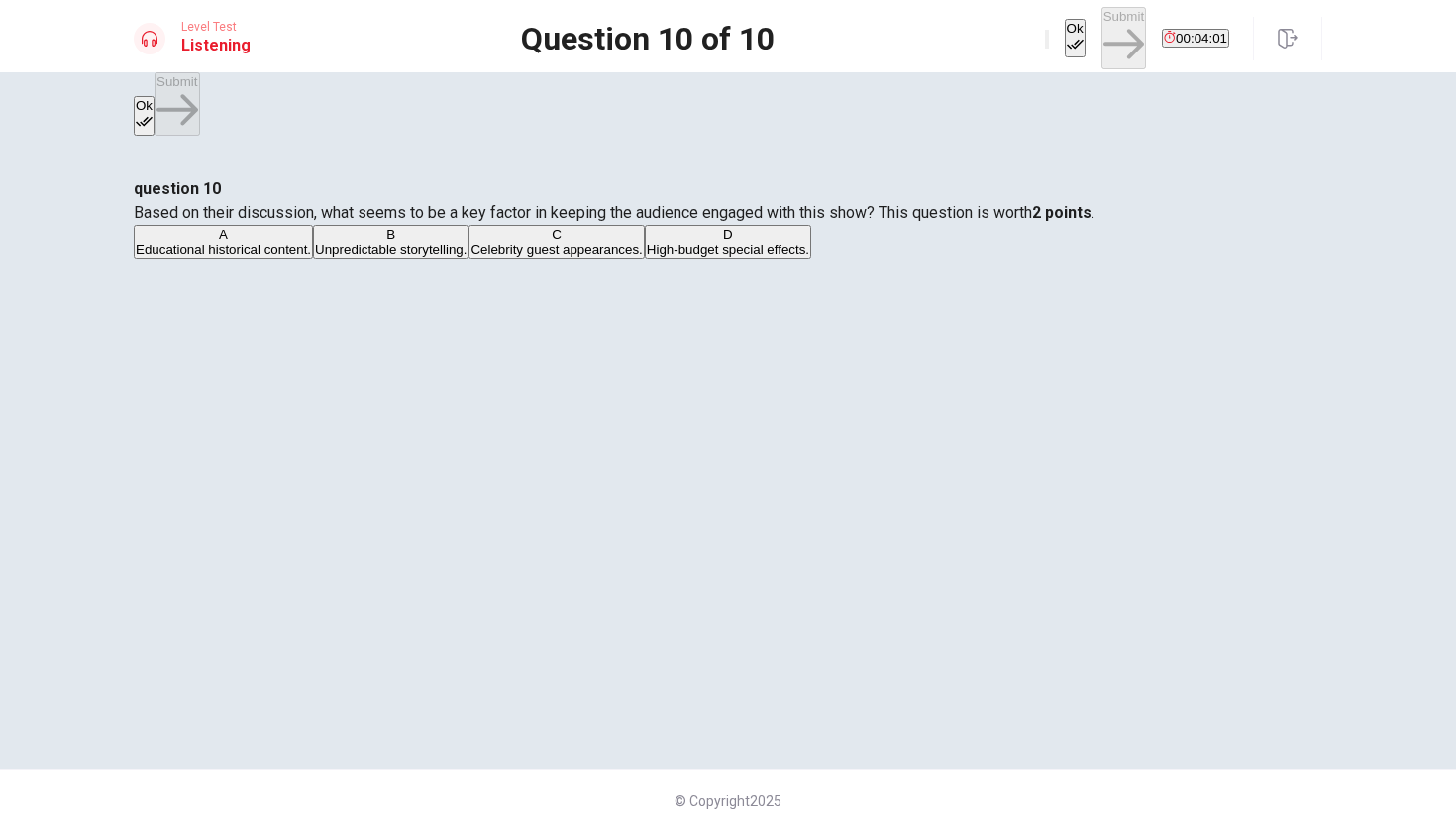 click on "Ok" at bounding box center [1075, 38] 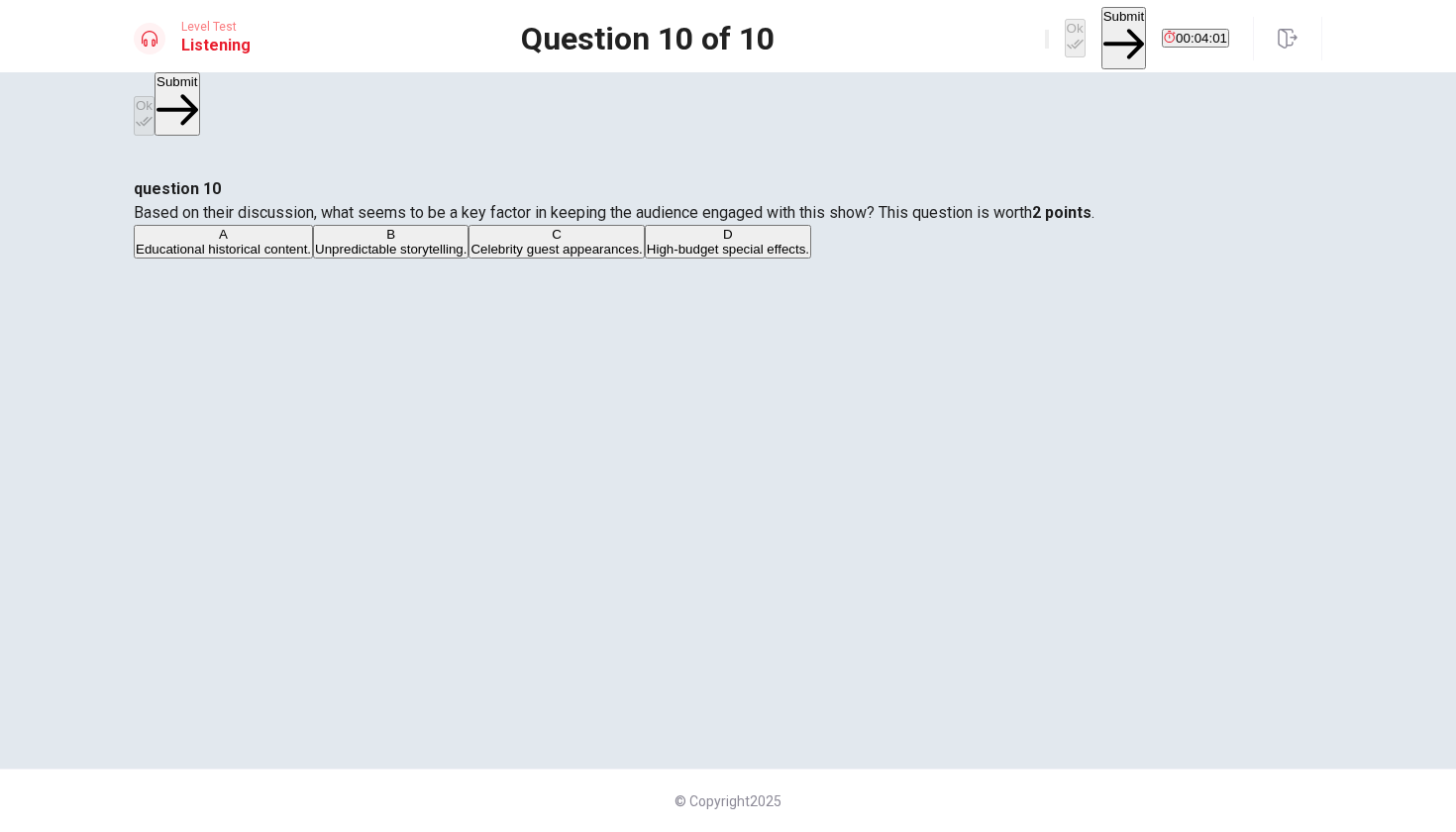 click on "Submit" at bounding box center (1123, 38) 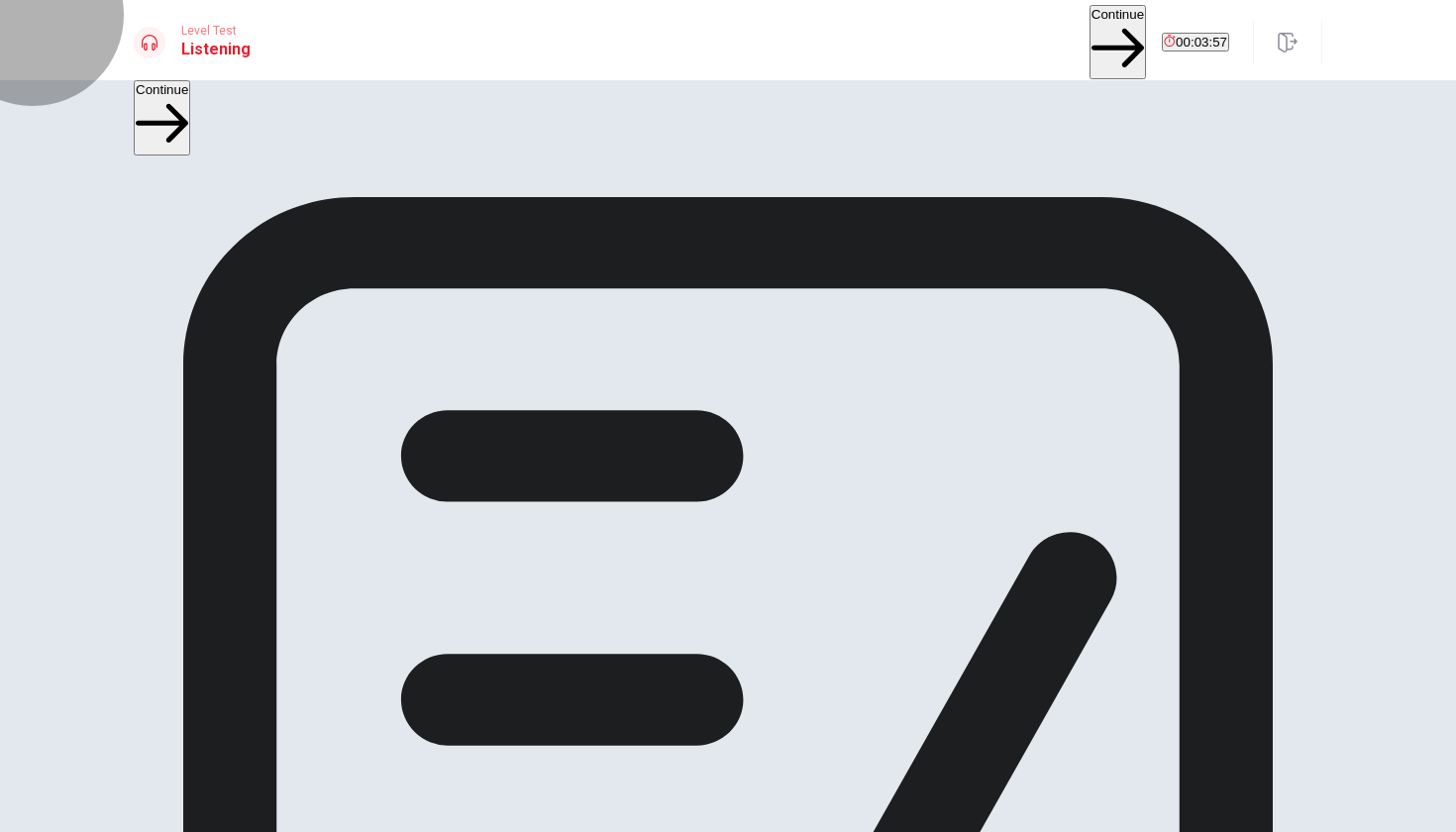 click on "Continue" at bounding box center (1117, 42) 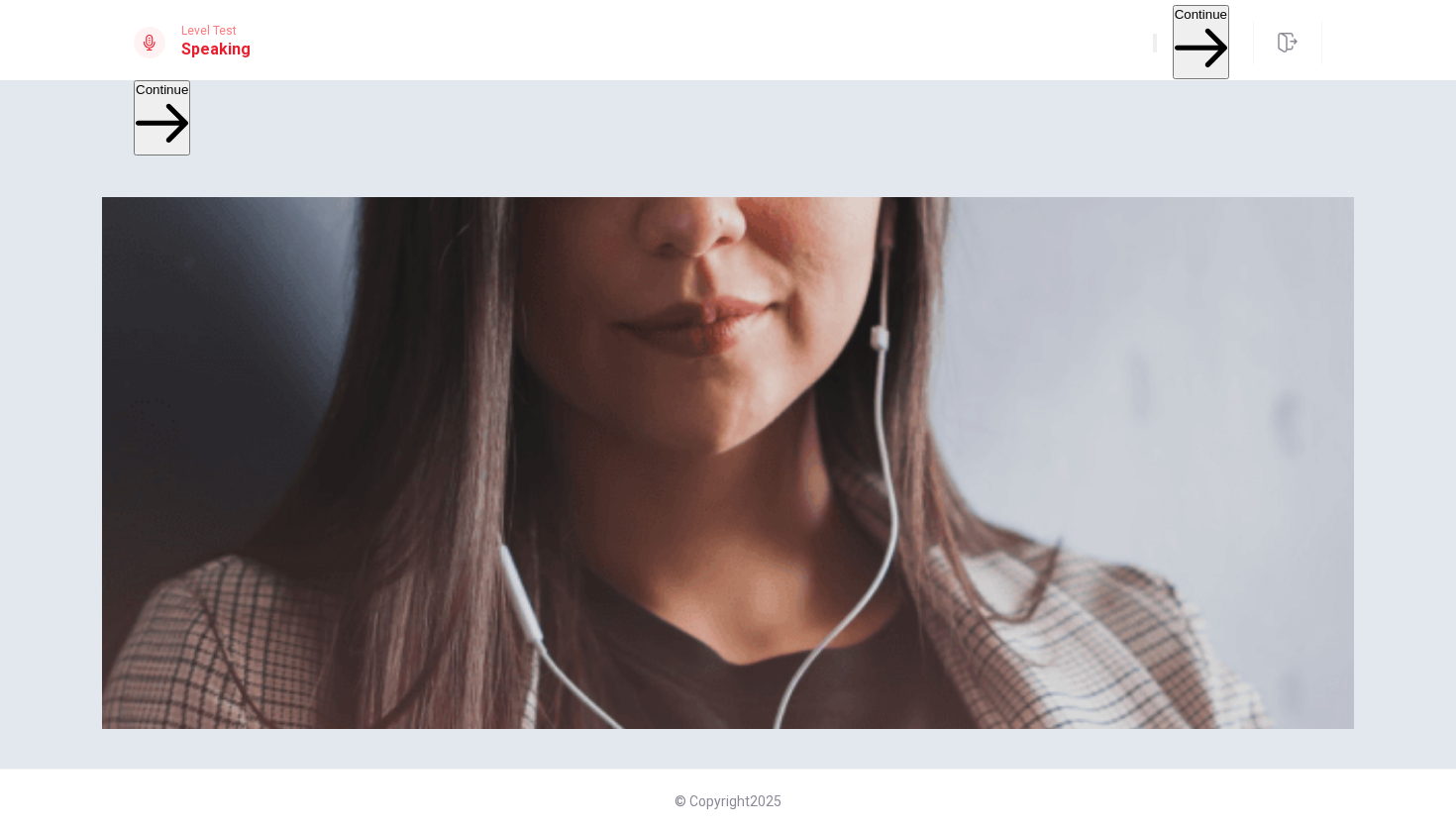 scroll, scrollTop: 238, scrollLeft: 0, axis: vertical 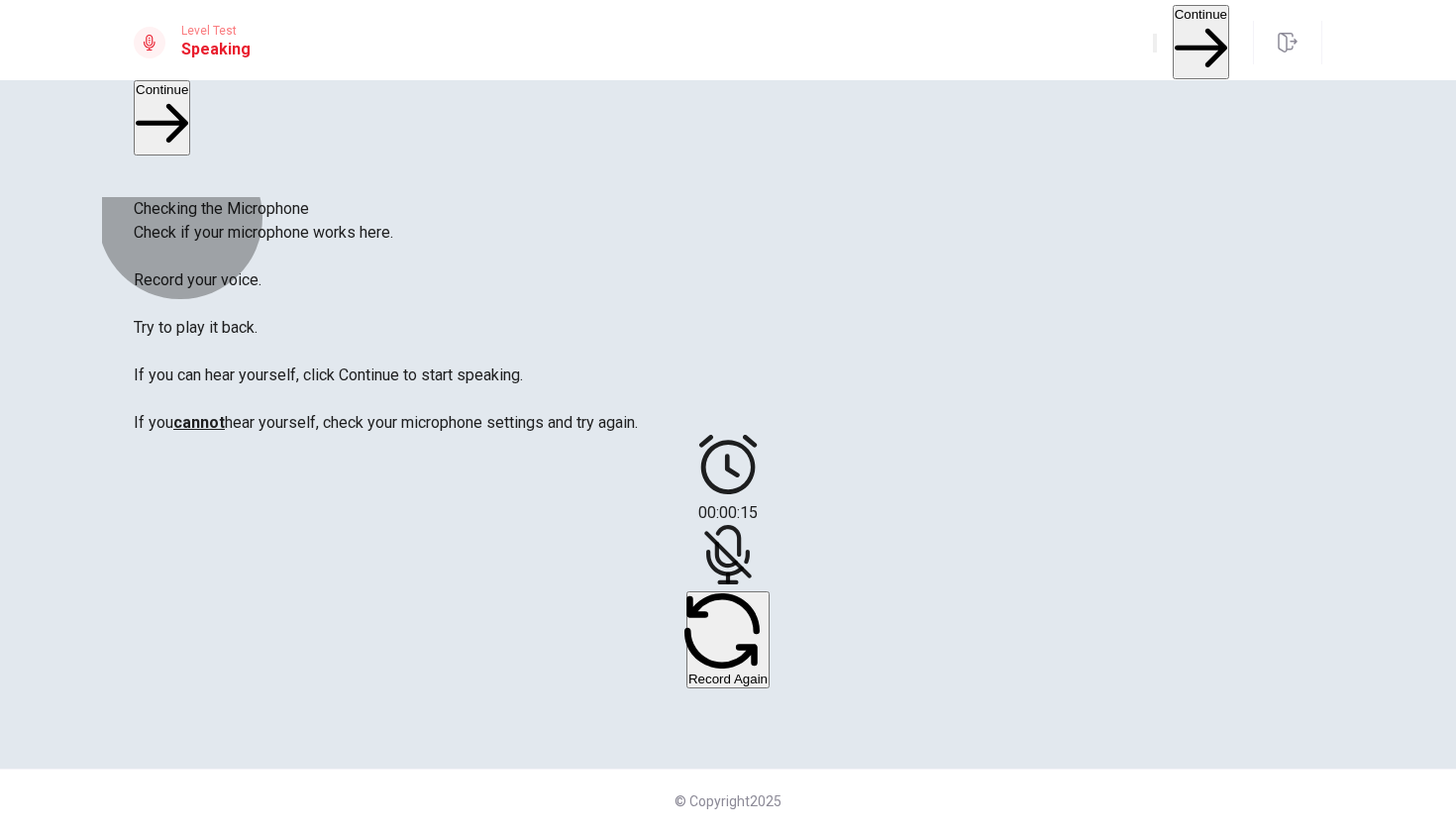 click on "Record Again" at bounding box center (728, 640) 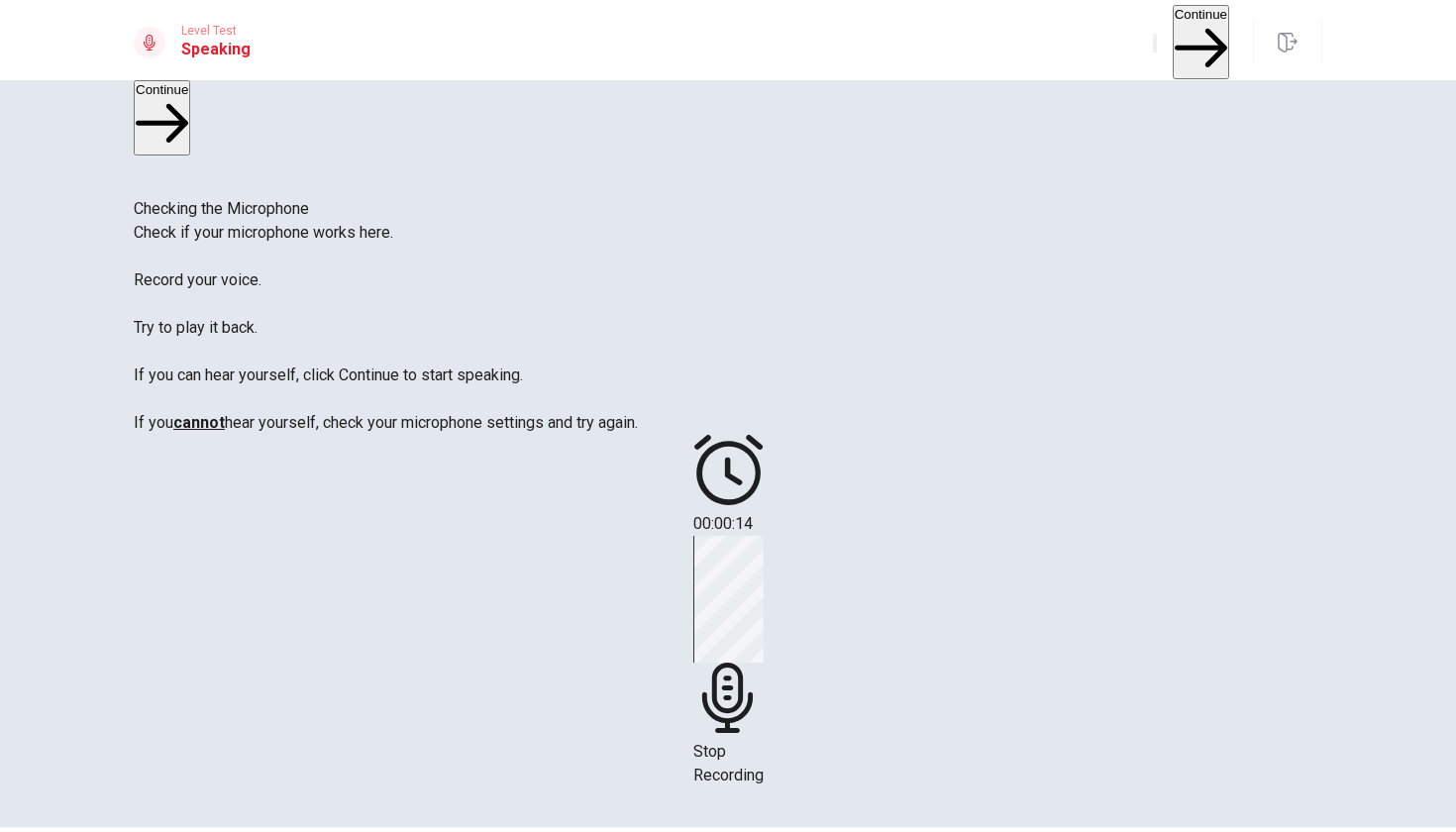 click 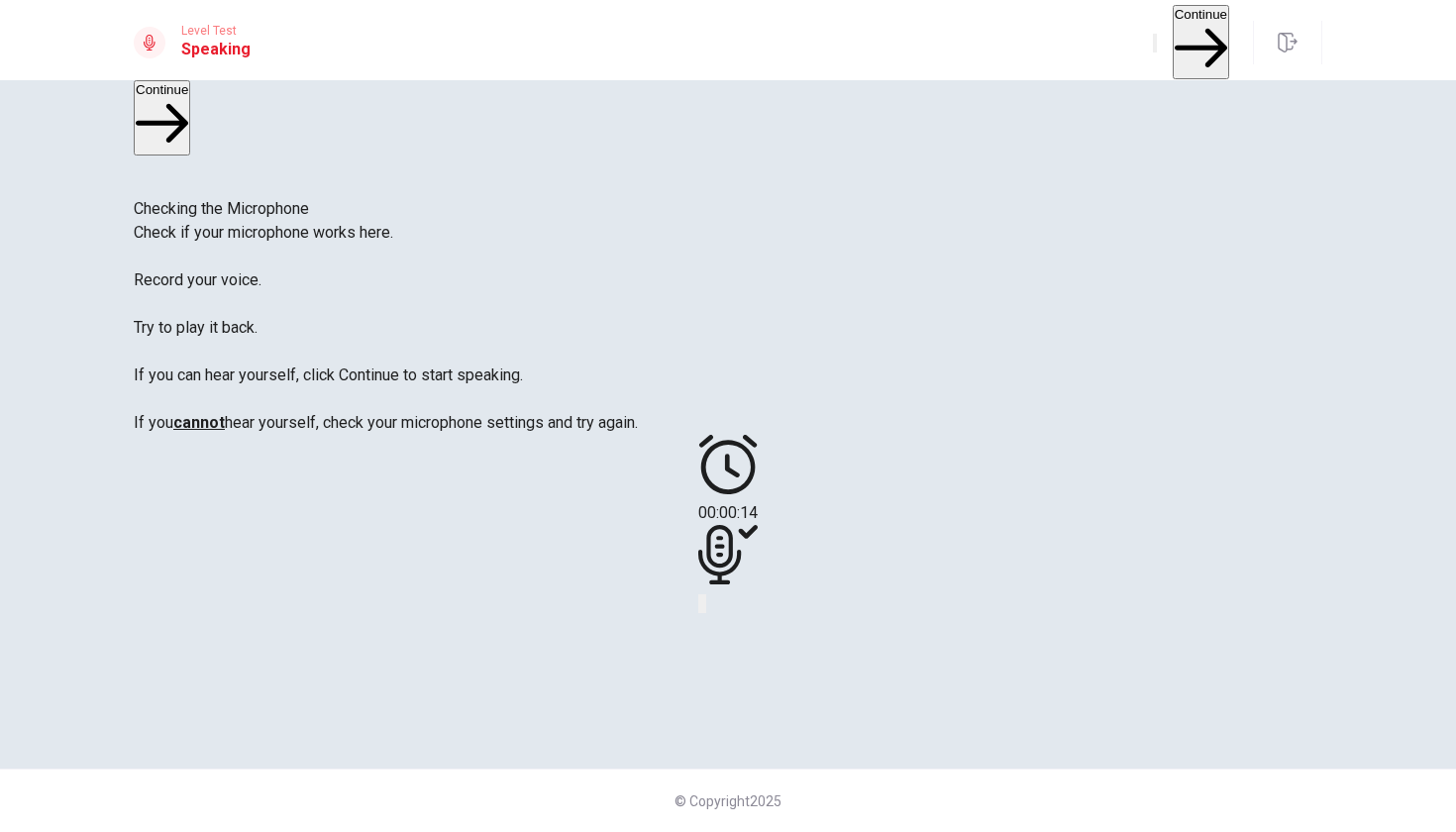 click 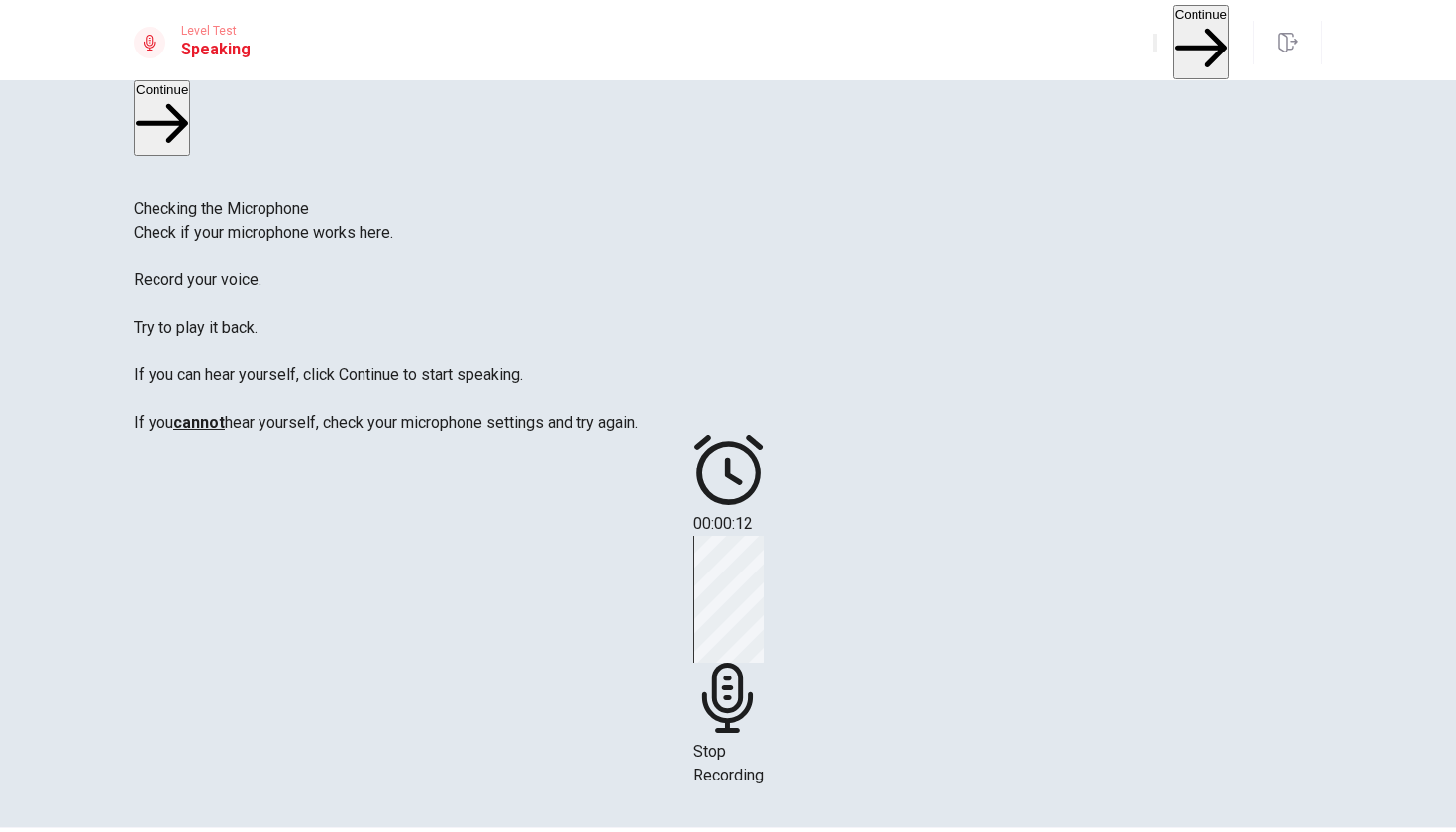 click 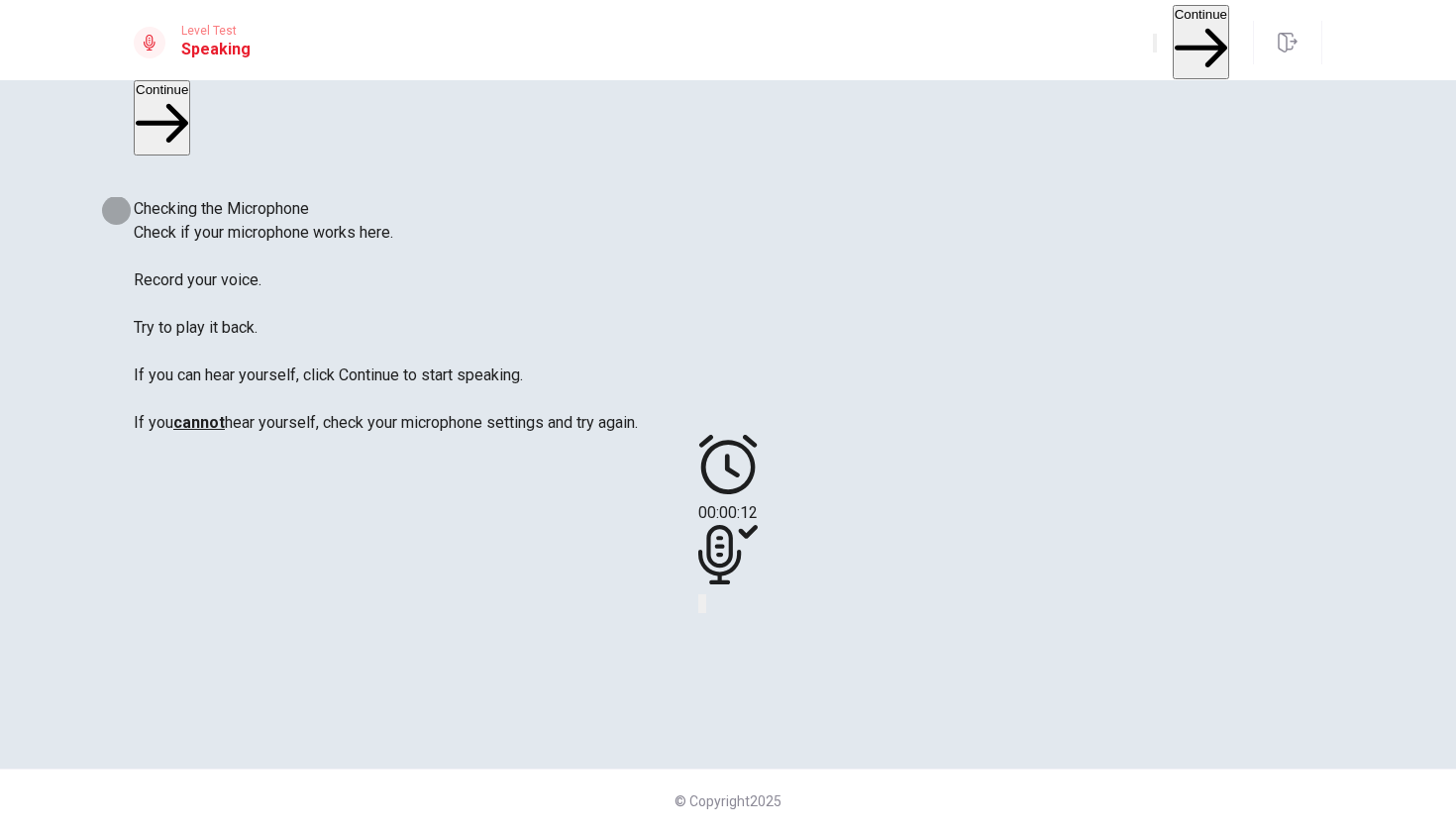 click 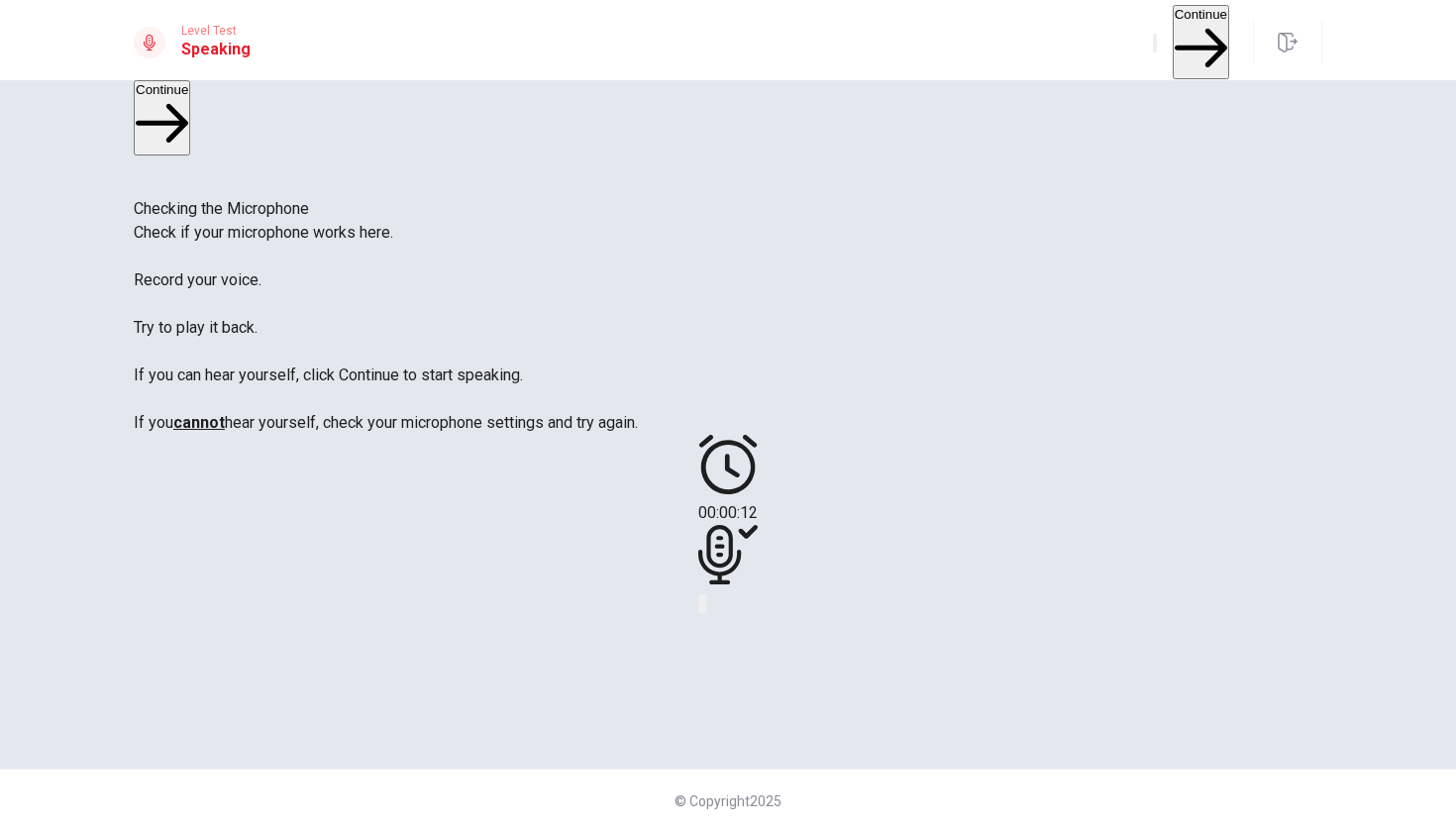 scroll, scrollTop: 238, scrollLeft: 0, axis: vertical 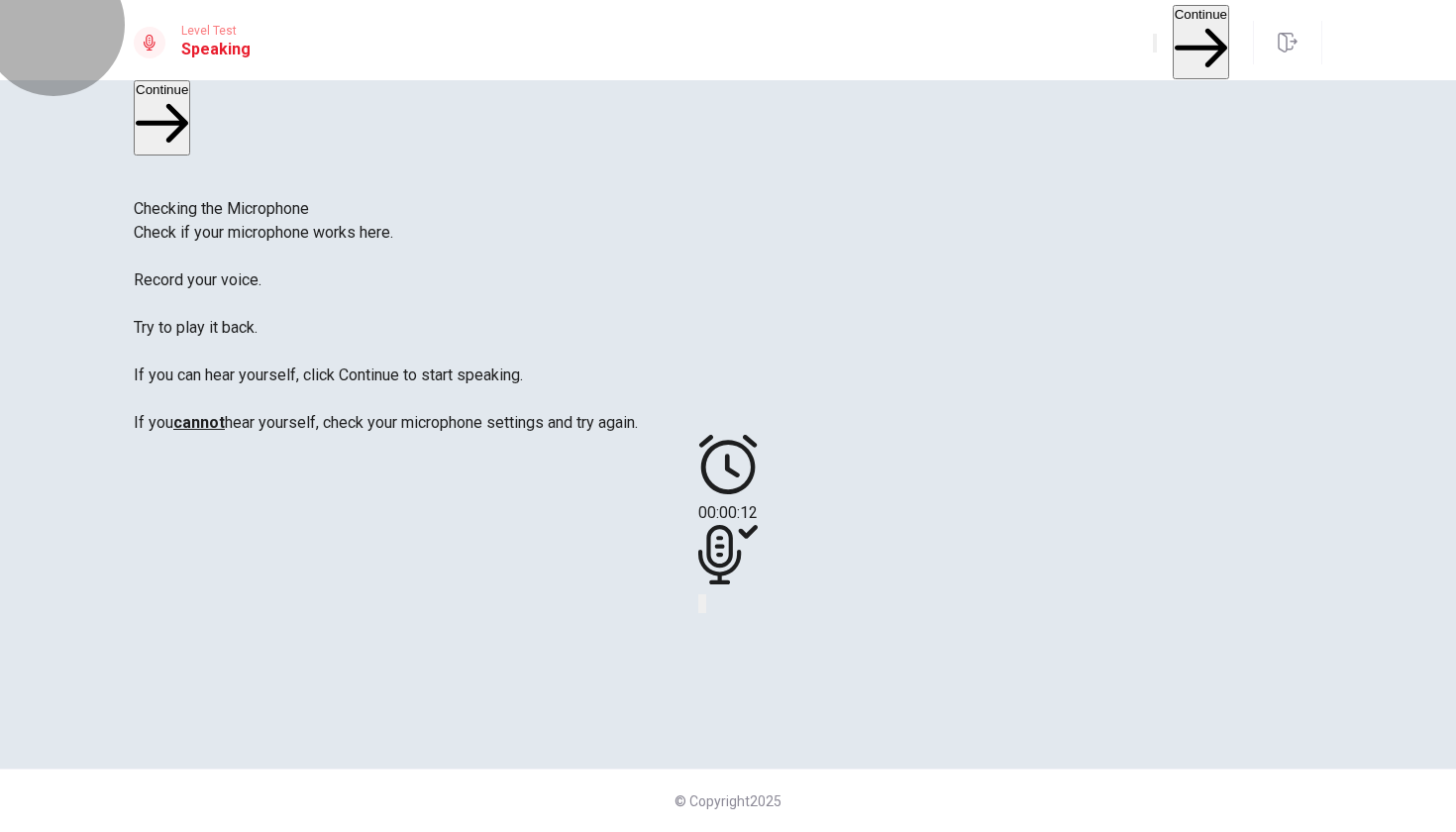 click on "Continue" at bounding box center [1200, 42] 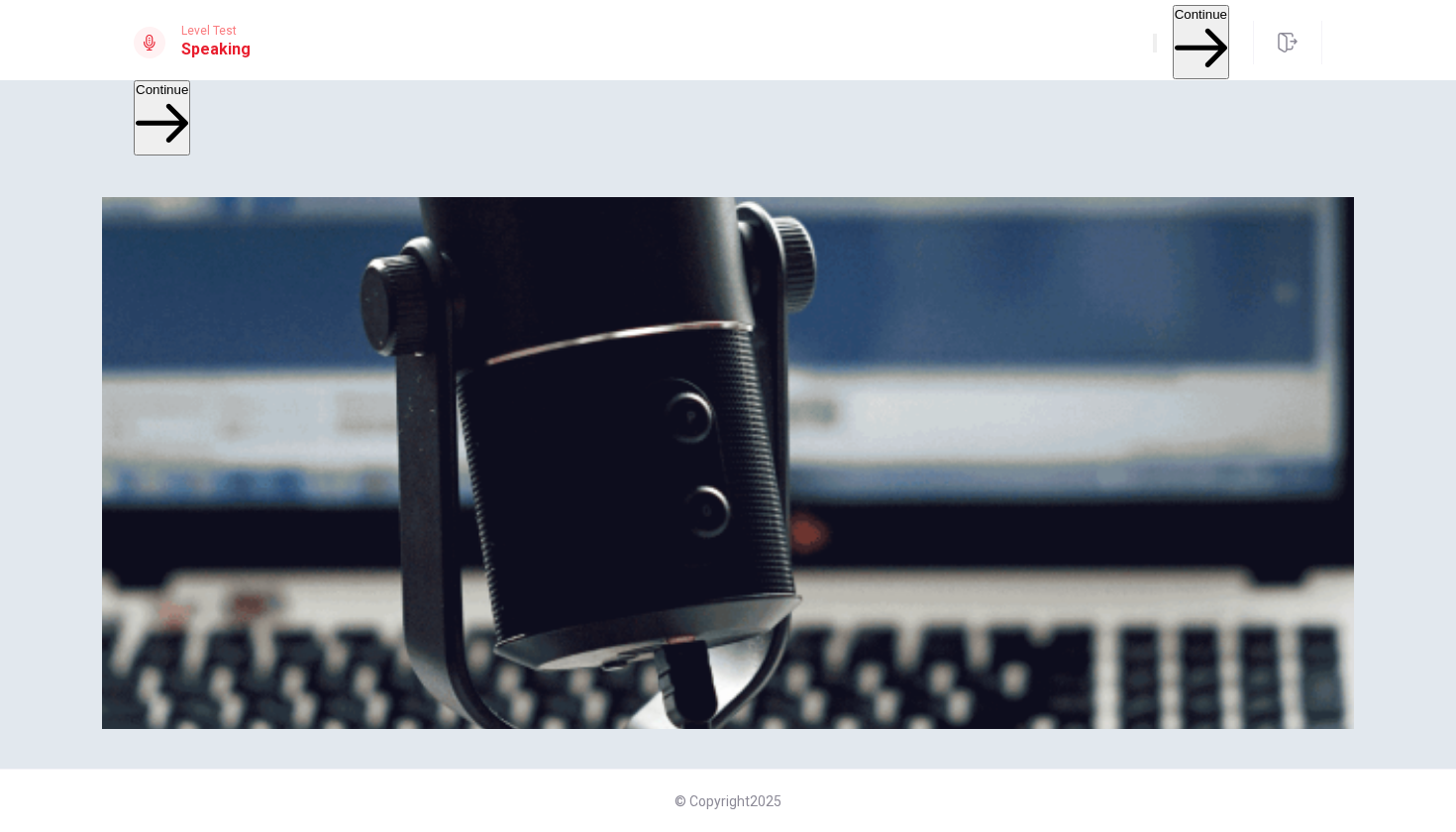scroll, scrollTop: 0, scrollLeft: 0, axis: both 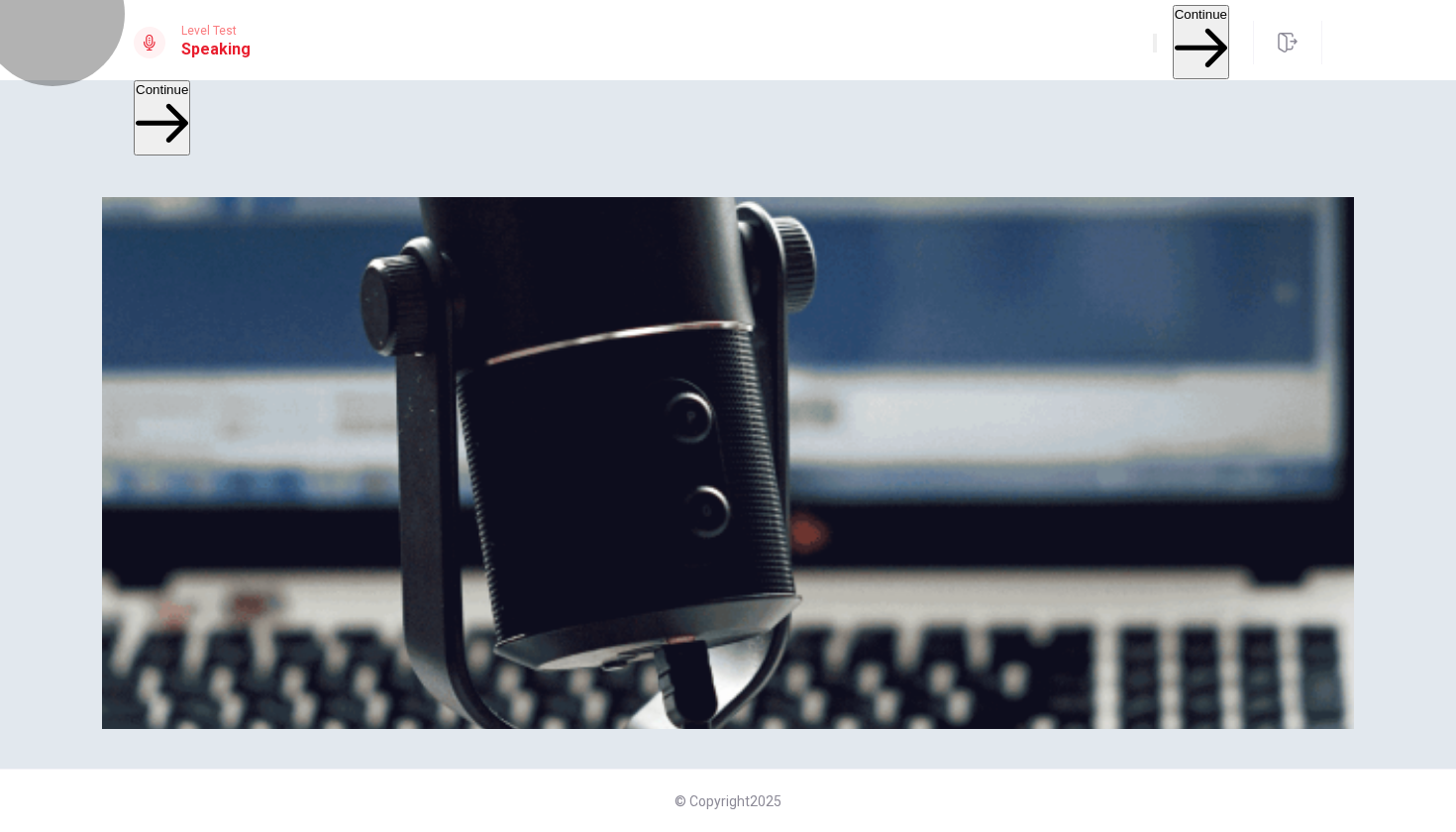 click on "Continue" at bounding box center [1200, 42] 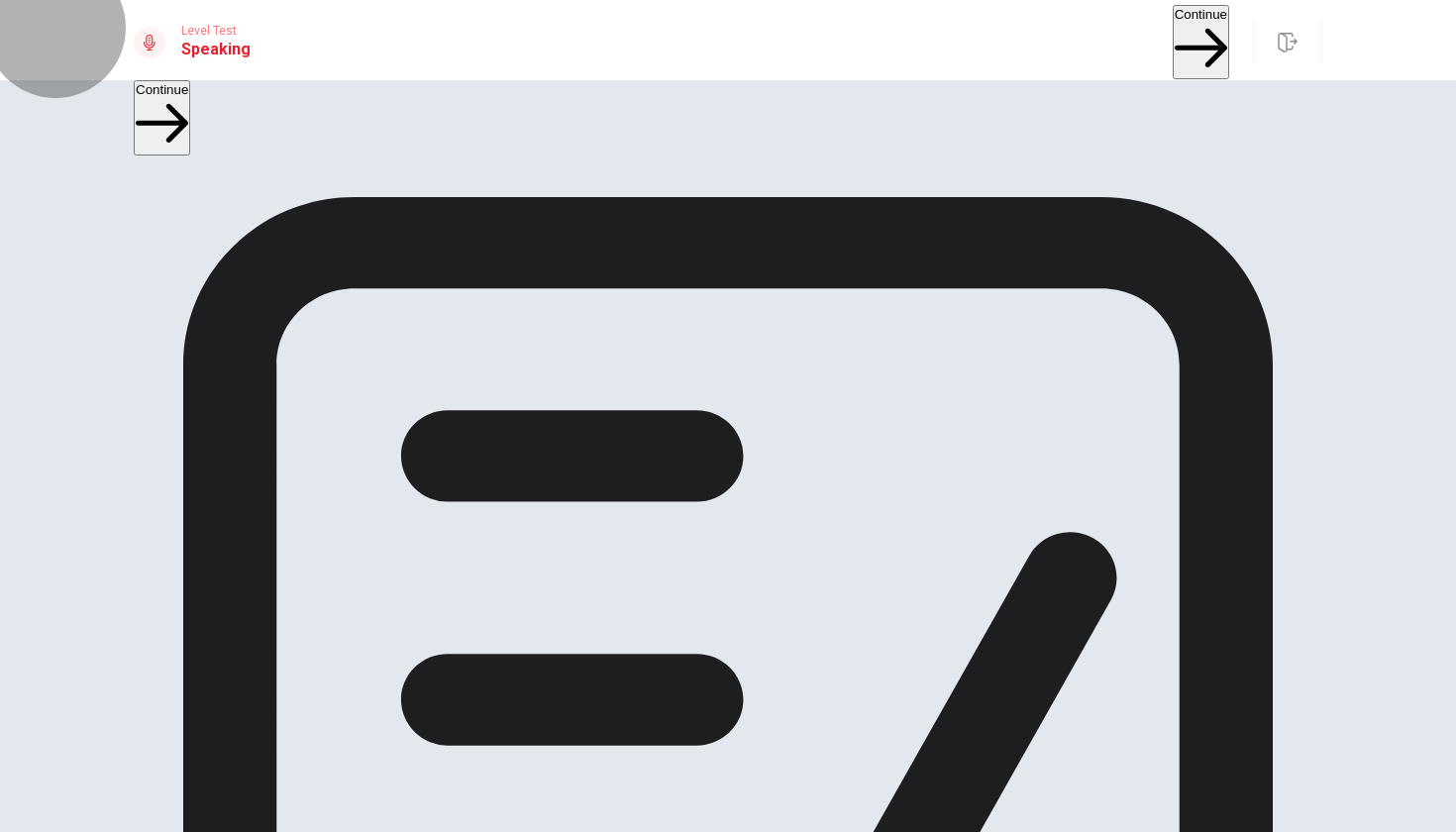 click on "Continue" at bounding box center [1200, 42] 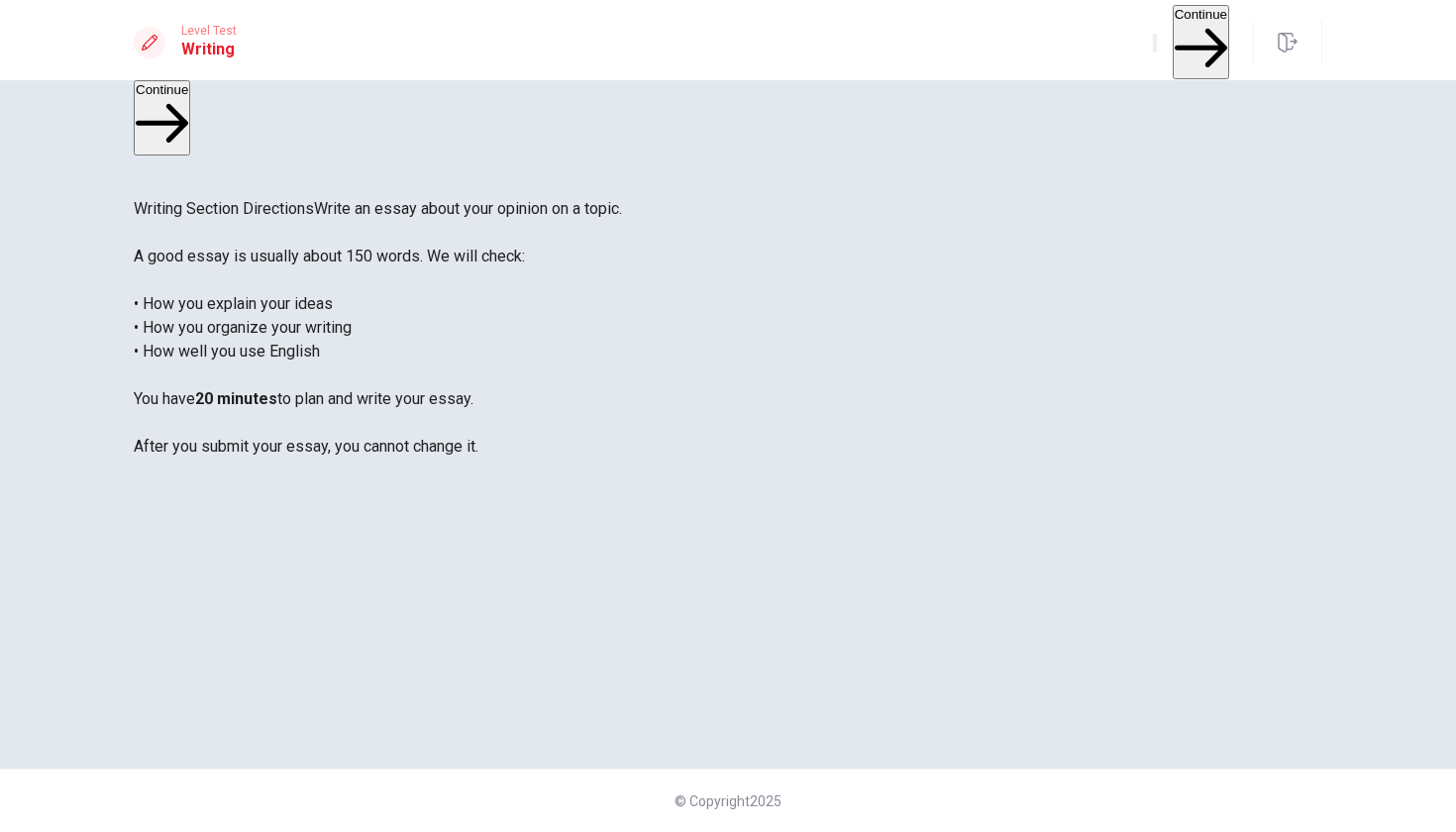 click on "Continue" at bounding box center (1200, 42) 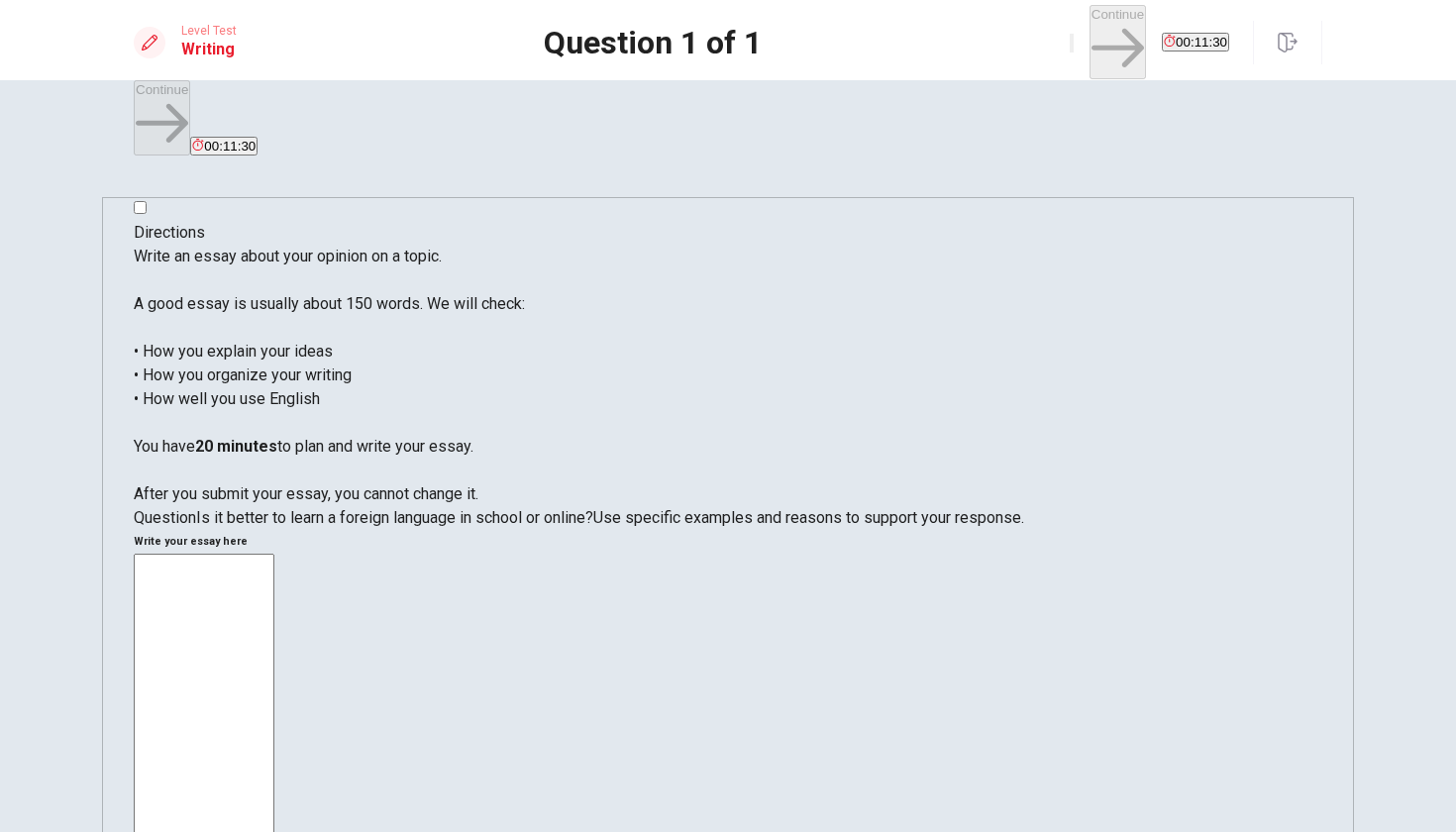 click on "Write an essay about your opinion on a topic.
A good essay is usually about 150 words. We will check:
• How you explain your ideas
• How you organize your writing
• How well you use English
You have  20 minutes  to plan and write your essay.
After you submit your essay, you cannot change it." at bounding box center (329, 374) 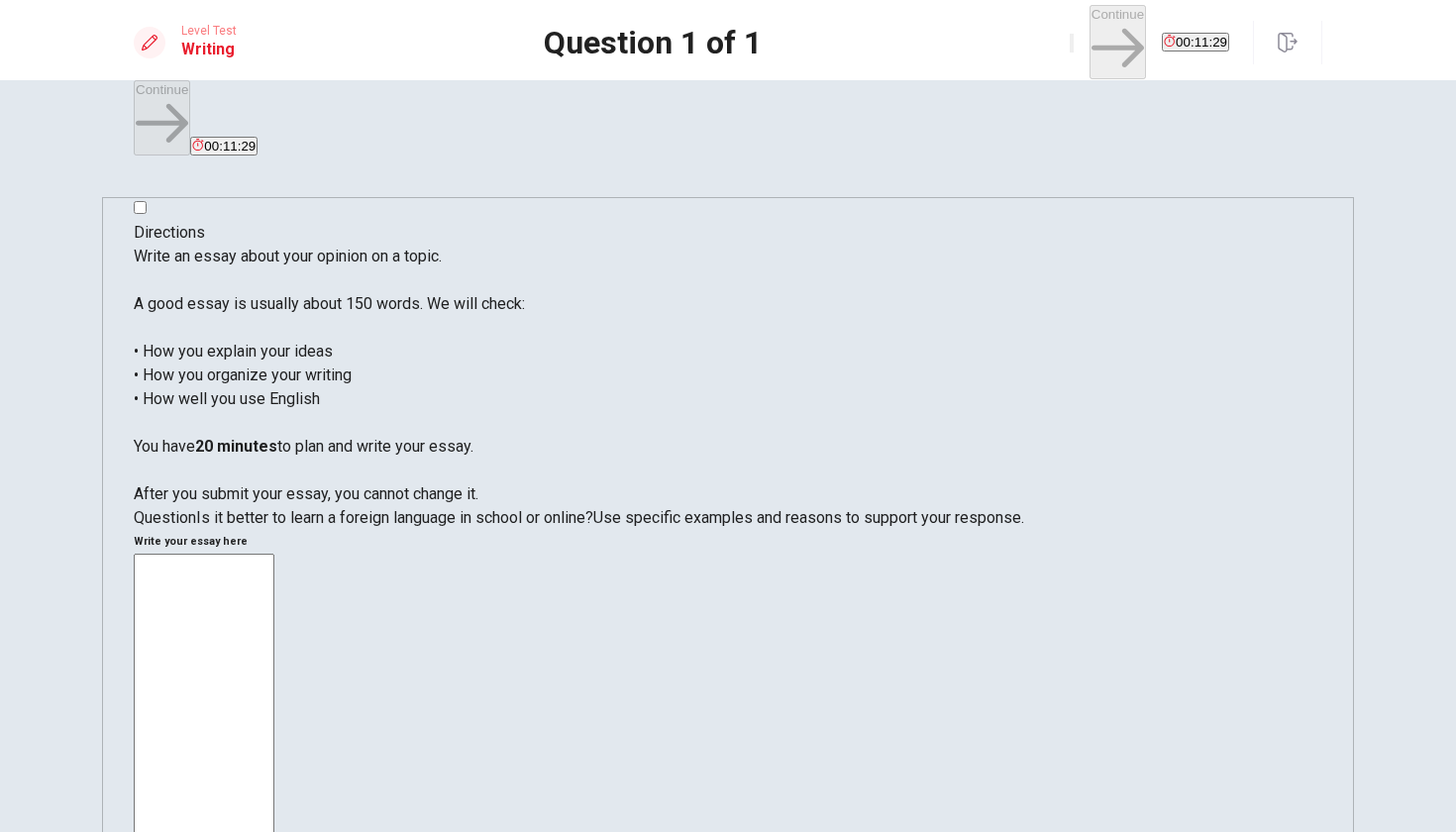 click on "Directions Write an essay about your opinion on a topic.
A good essay is usually about 150 words. We will check:
• How you explain your ideas
• How you organize your writing
• How well you use English
You have  20 minutes  to plan and write your essay.
After you submit your essay, you cannot change it. Question Is it better to learn a foreign language in school or online? Use specific examples and reasons to support your response." at bounding box center [728, 375] 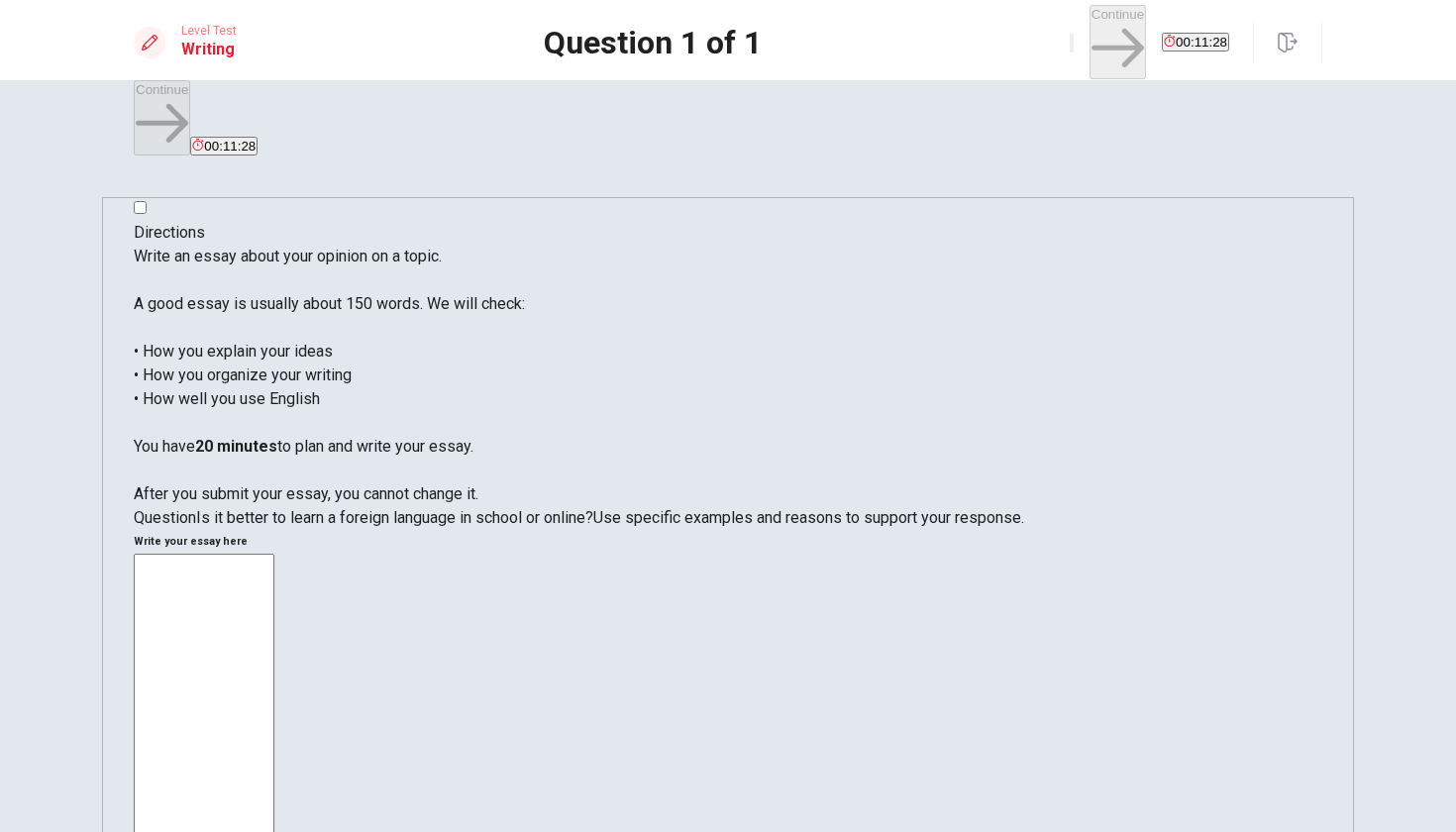 click at bounding box center (204, 827) 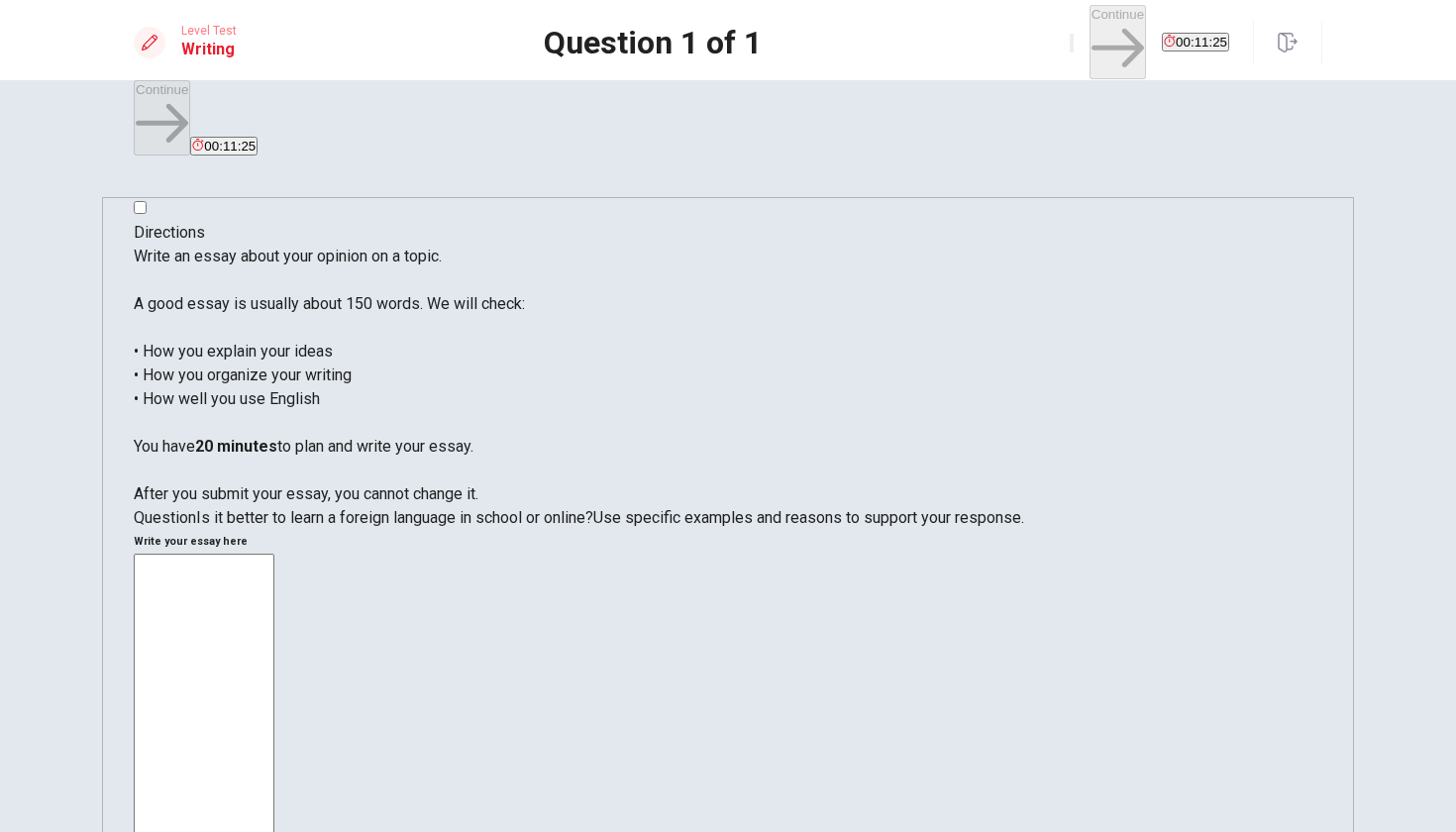type on "I" 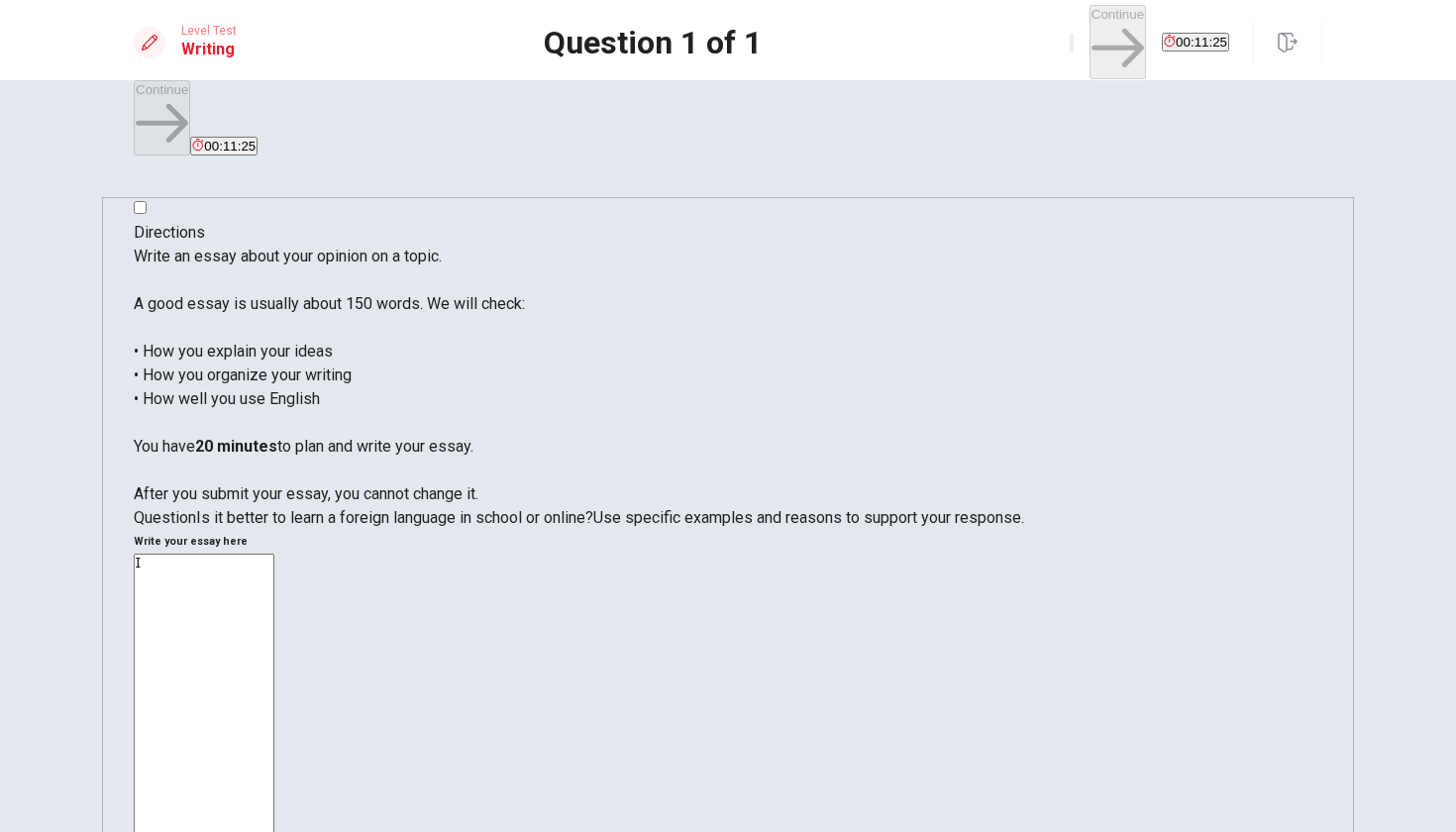 type on "x" 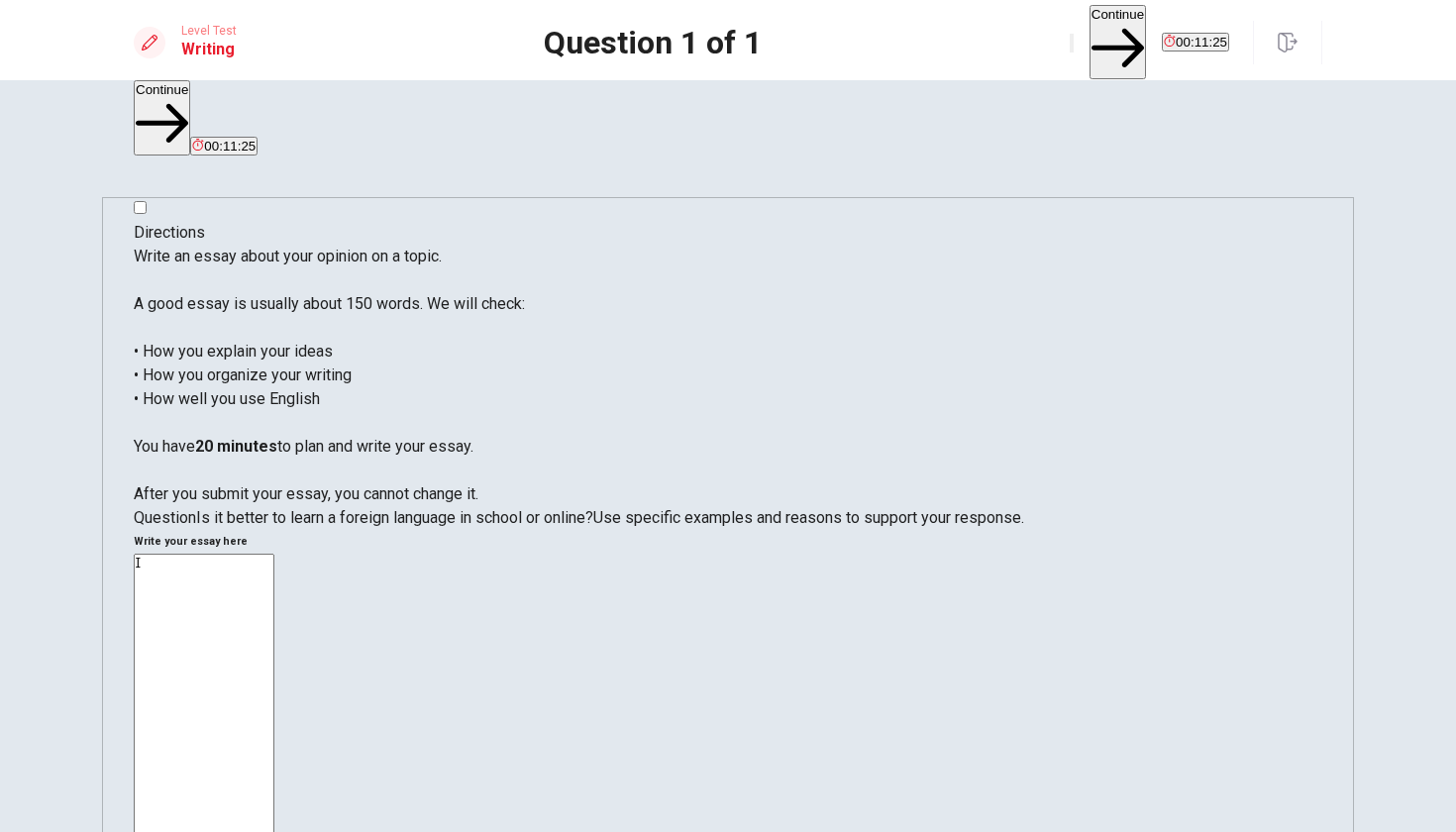 type on "I" 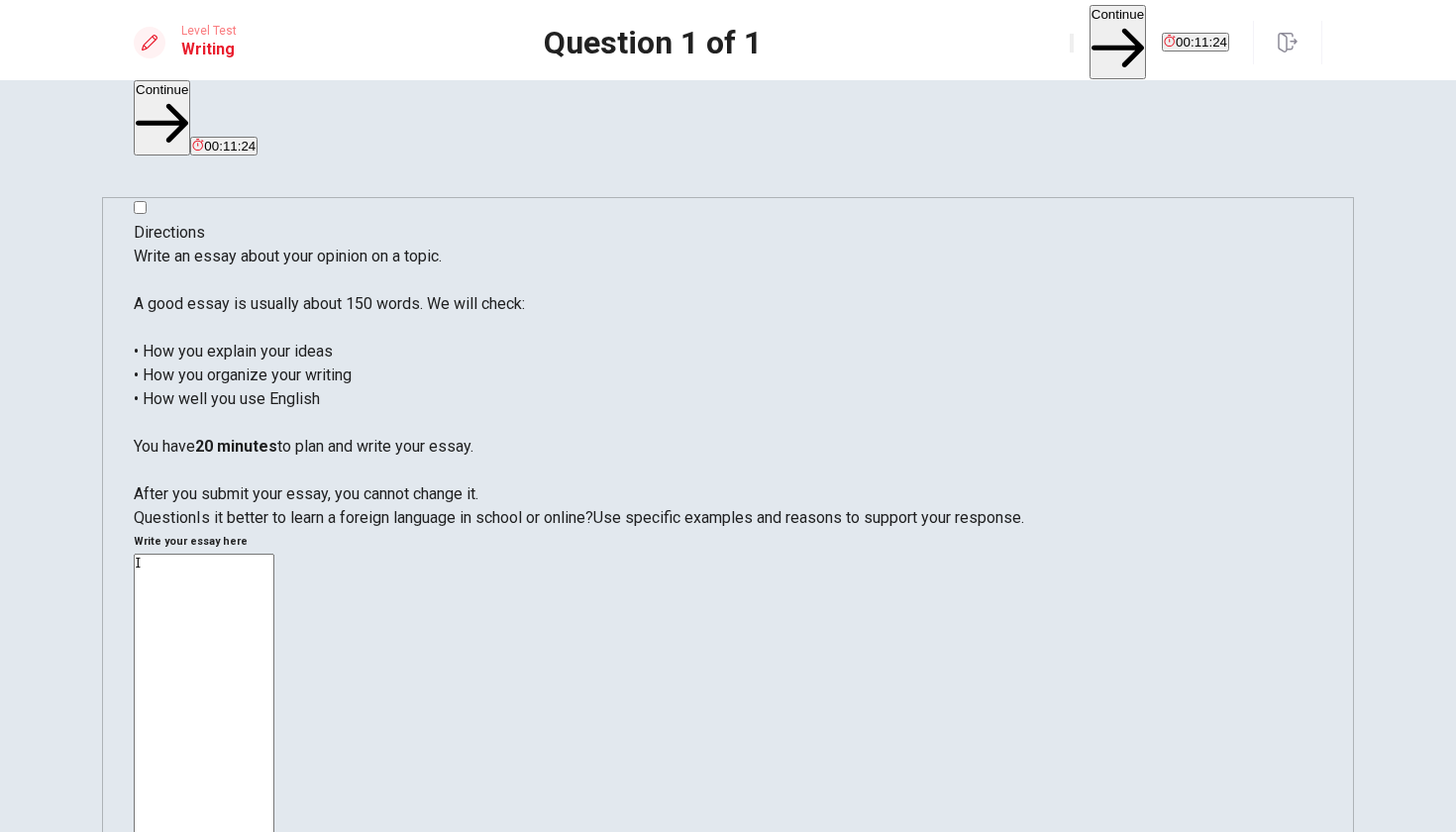 type on "x" 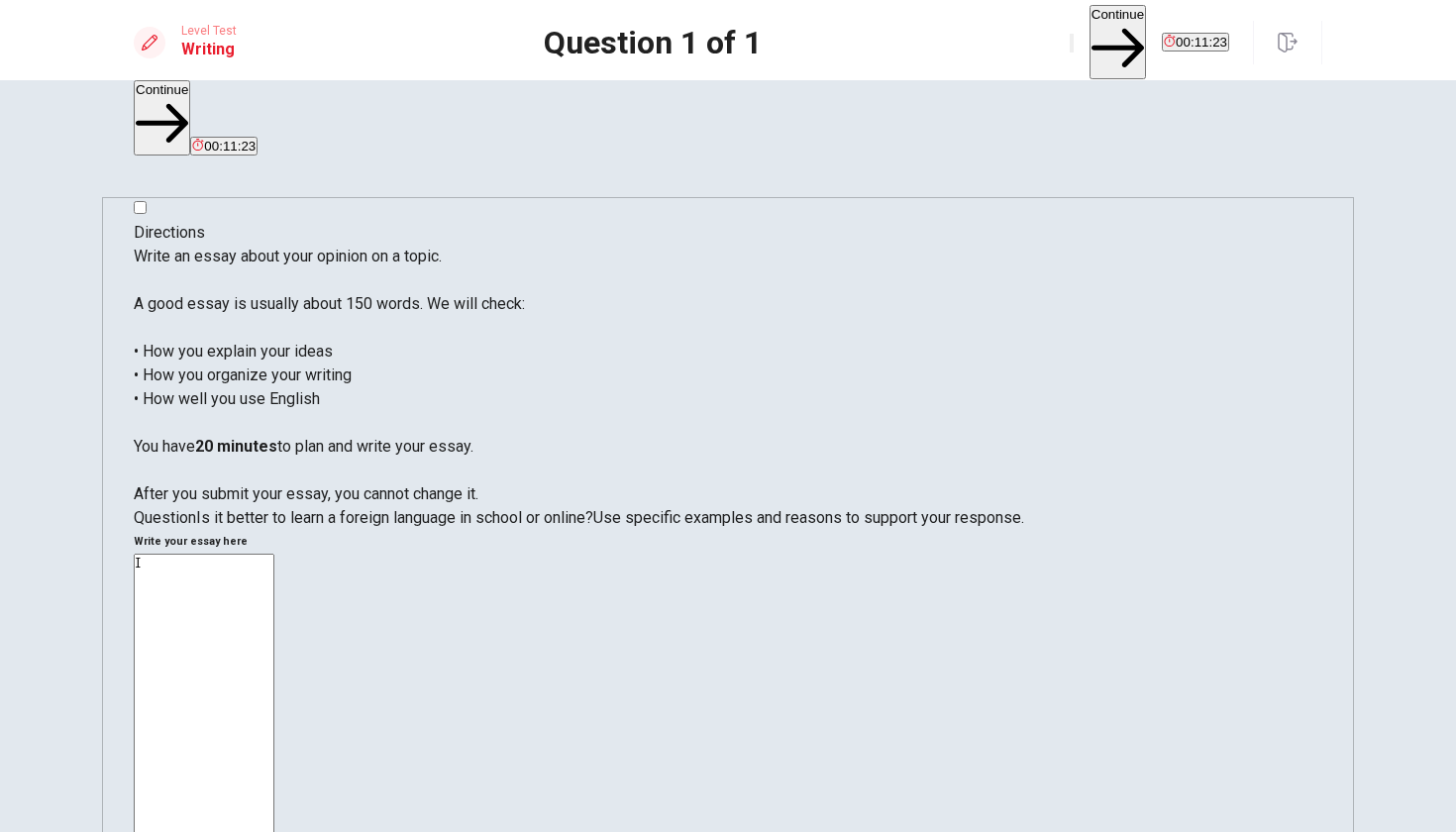 type on "I b" 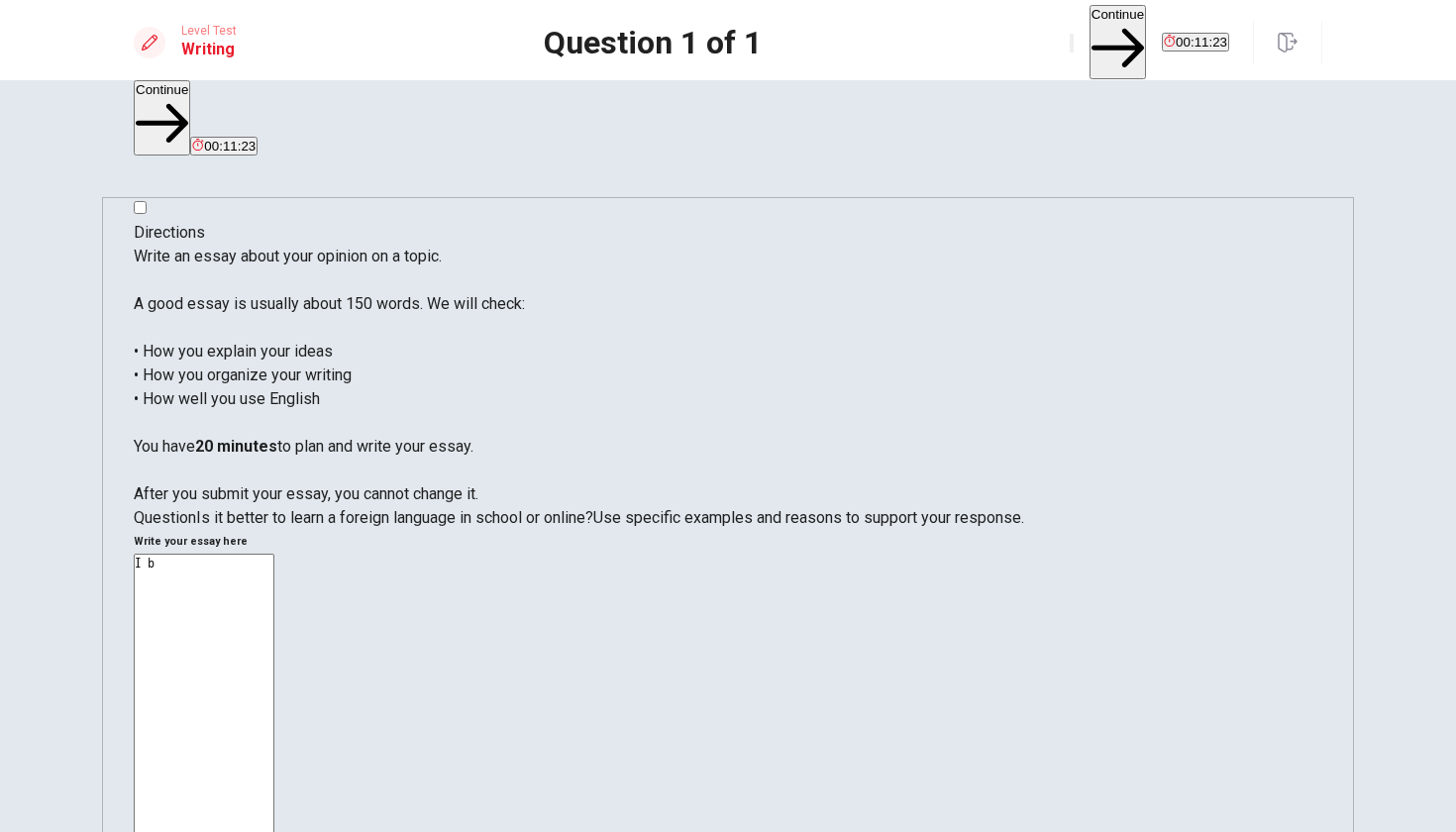 type on "x" 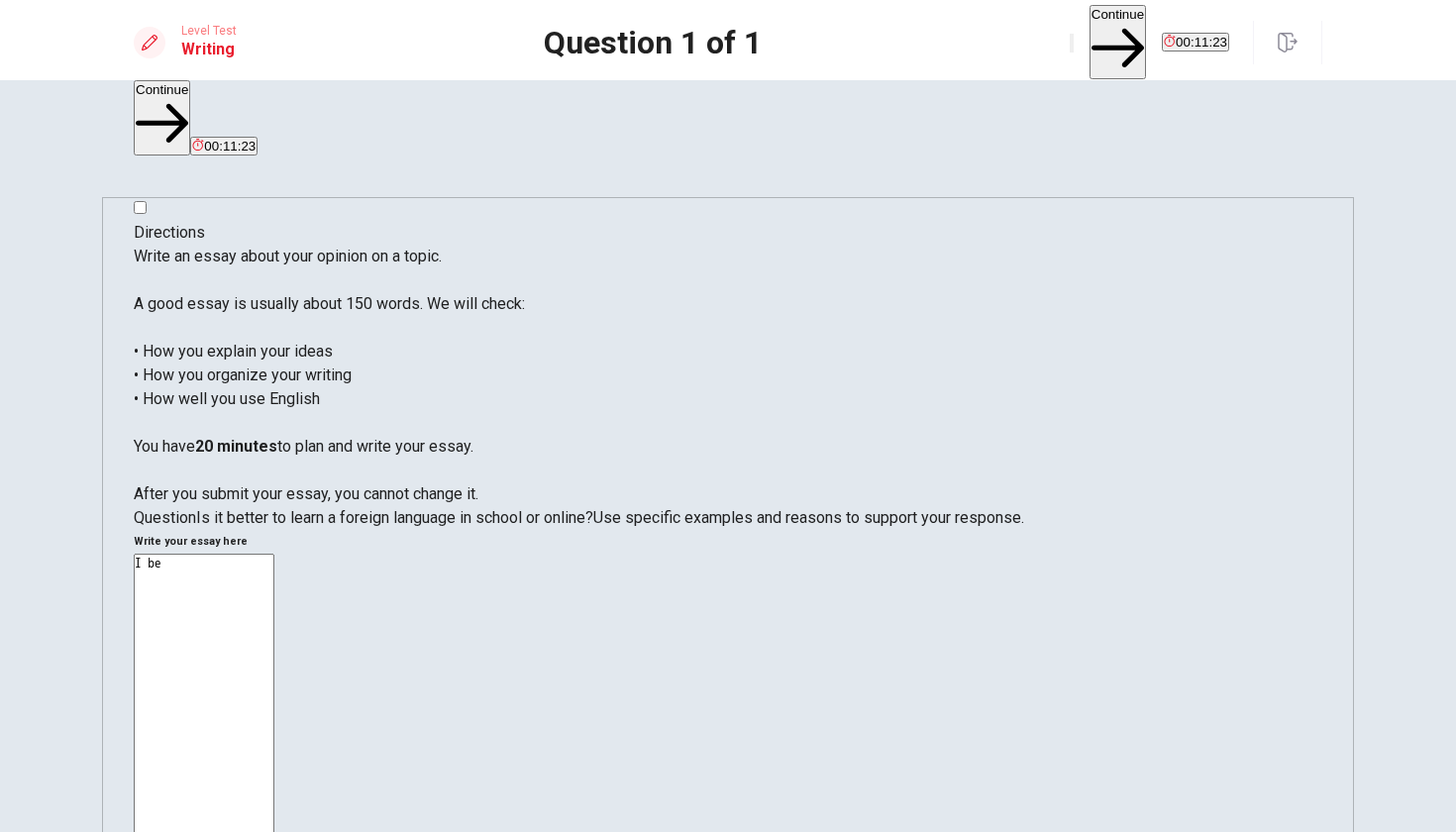 type on "x" 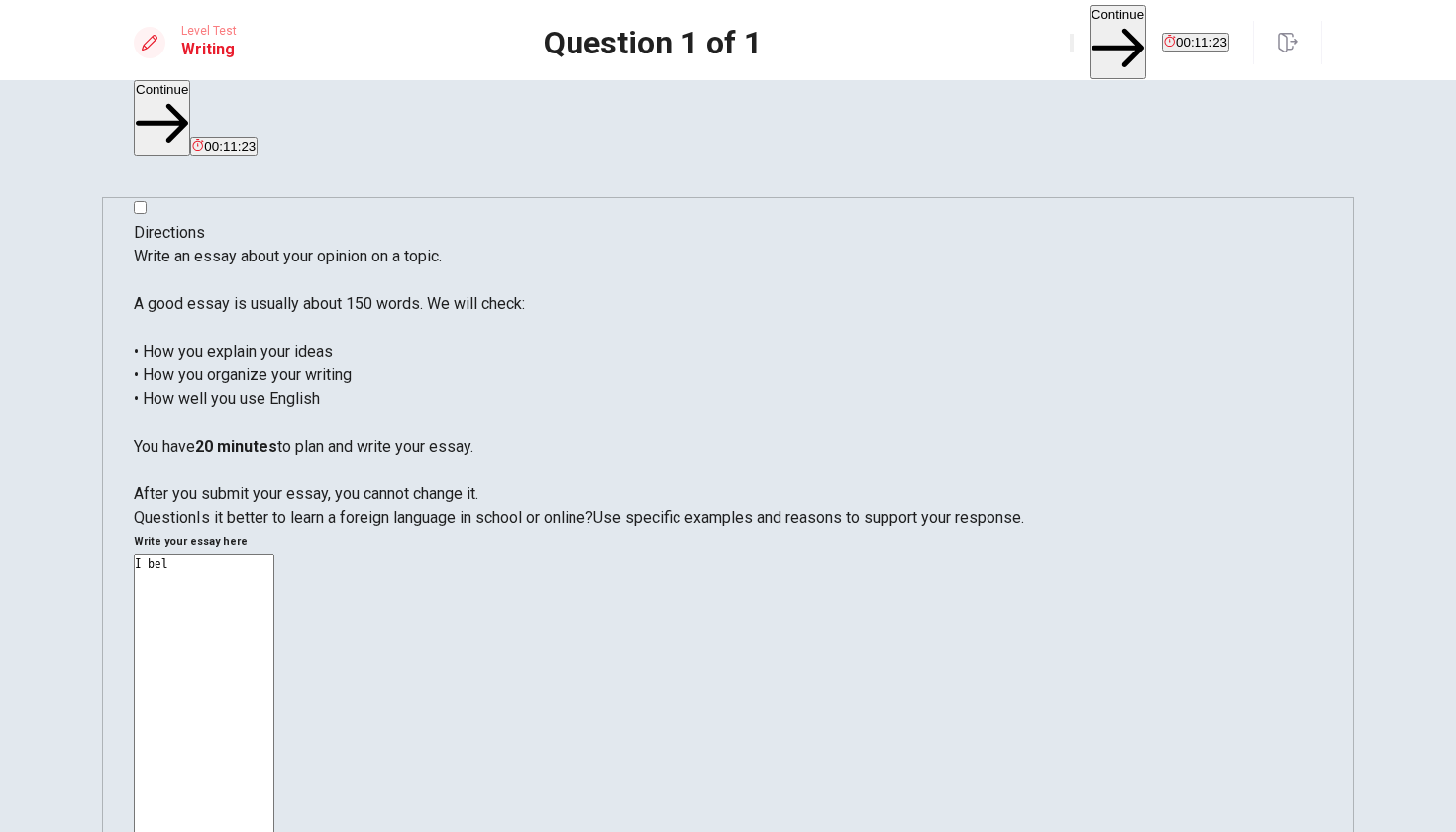 type on "x" 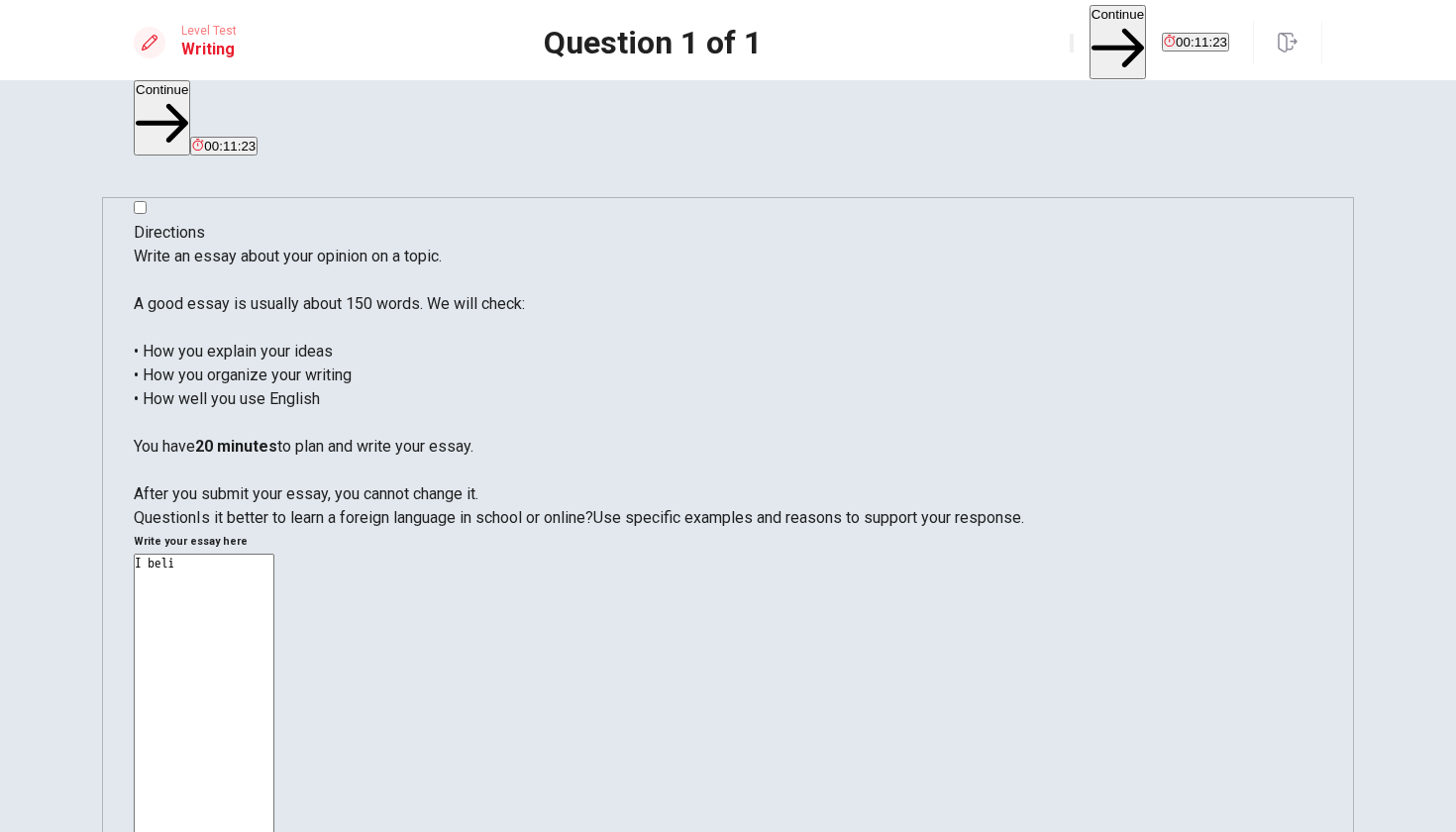 type on "x" 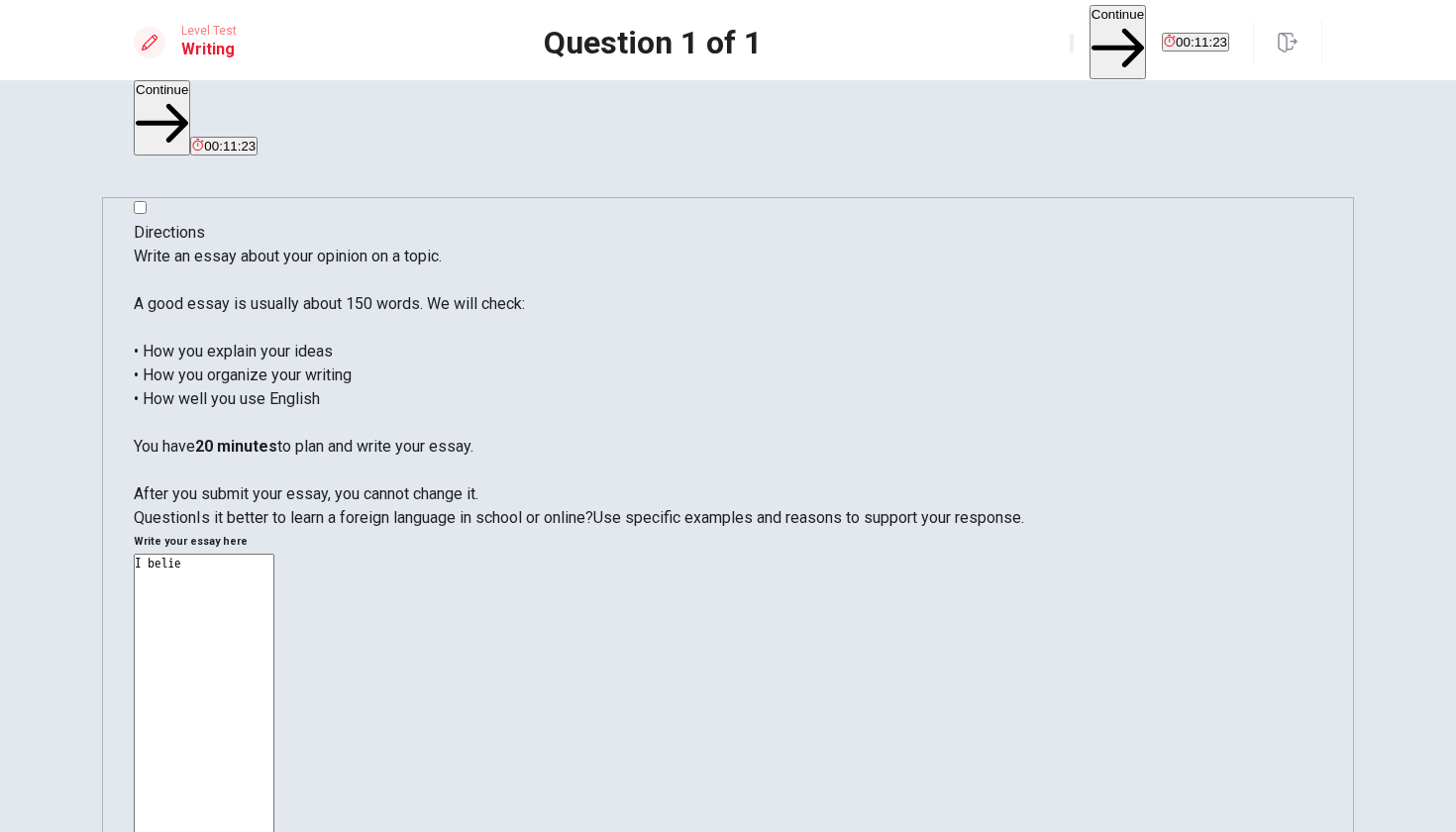 type on "x" 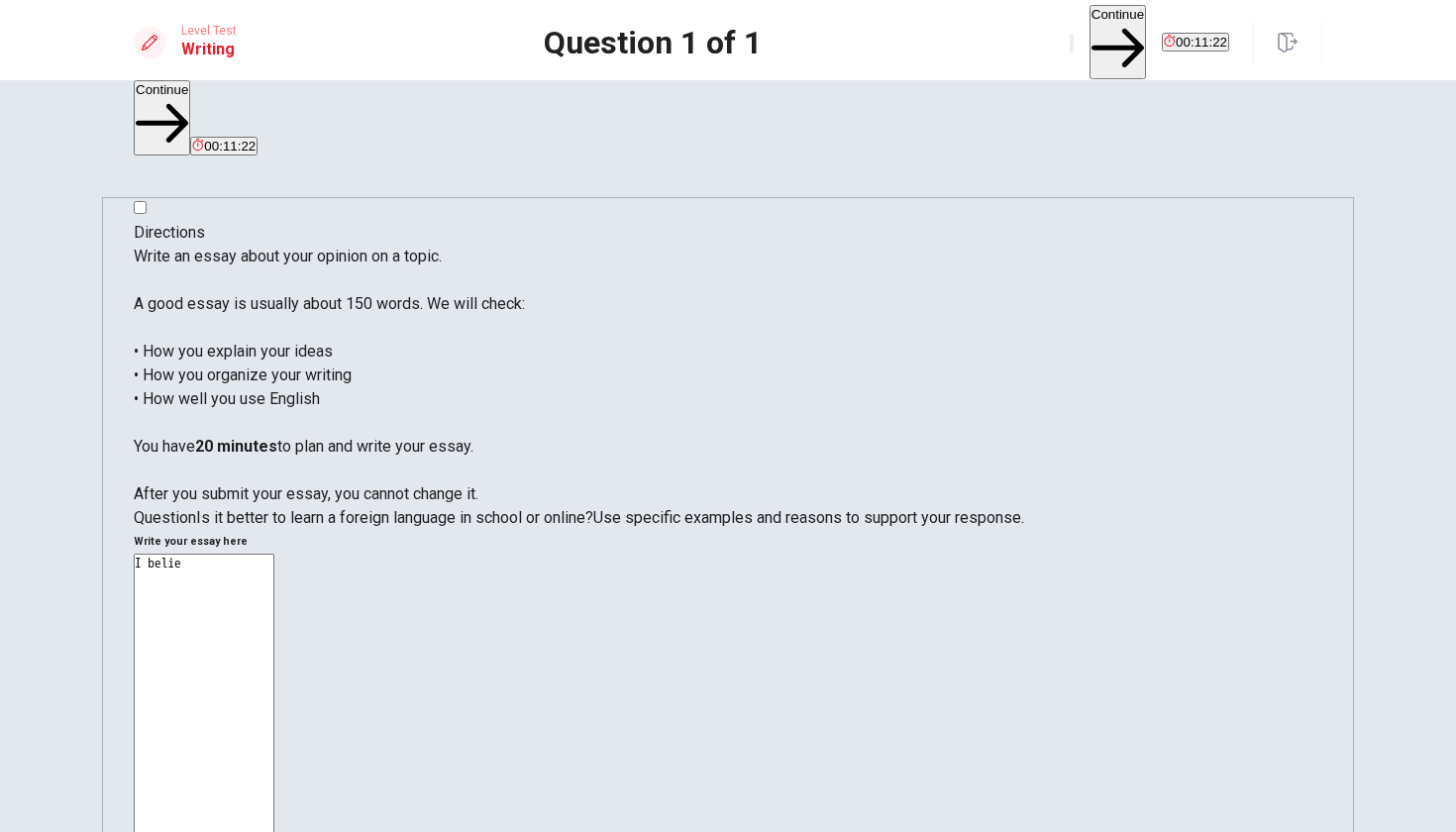 type on "I believ" 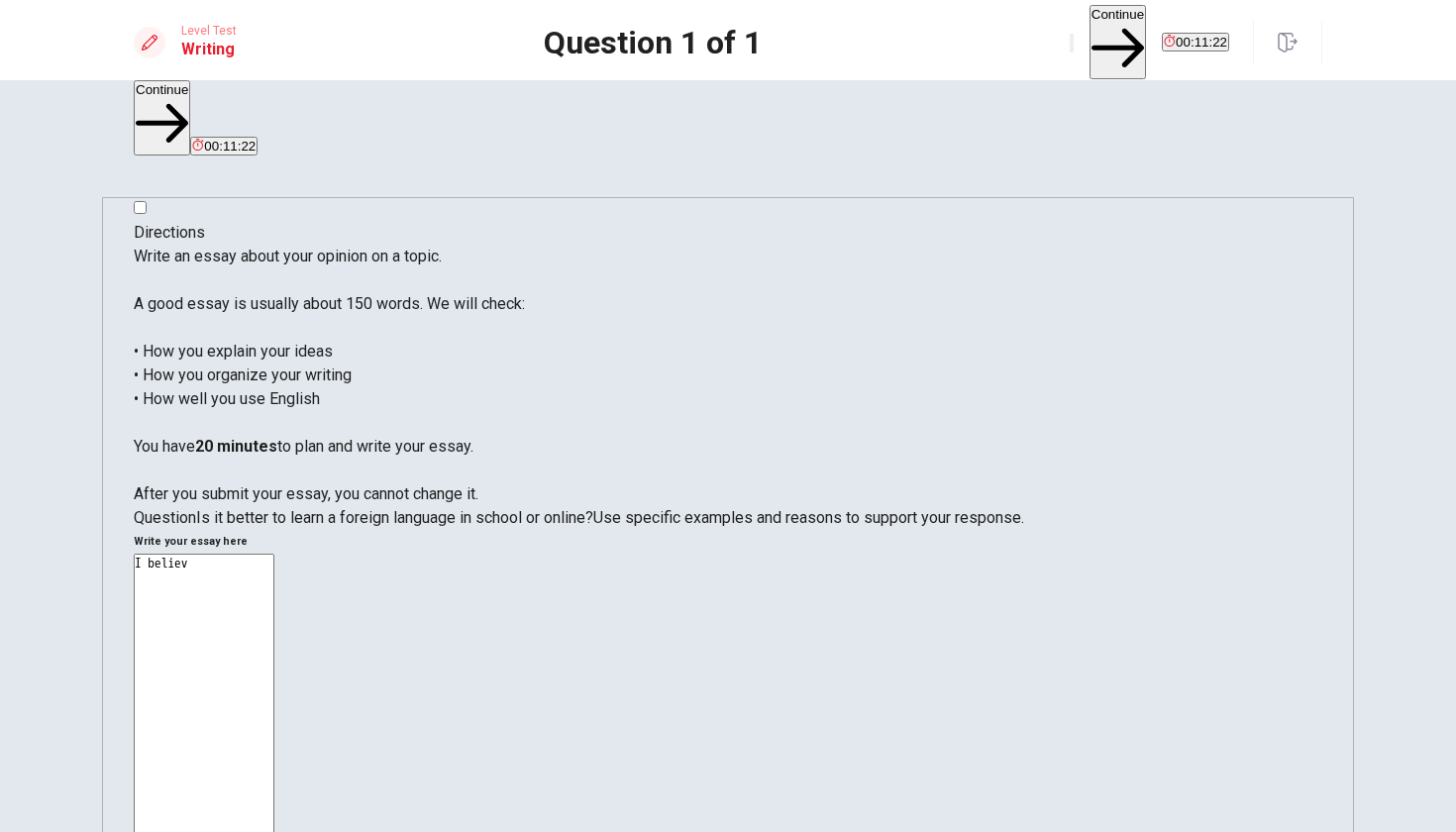 type on "x" 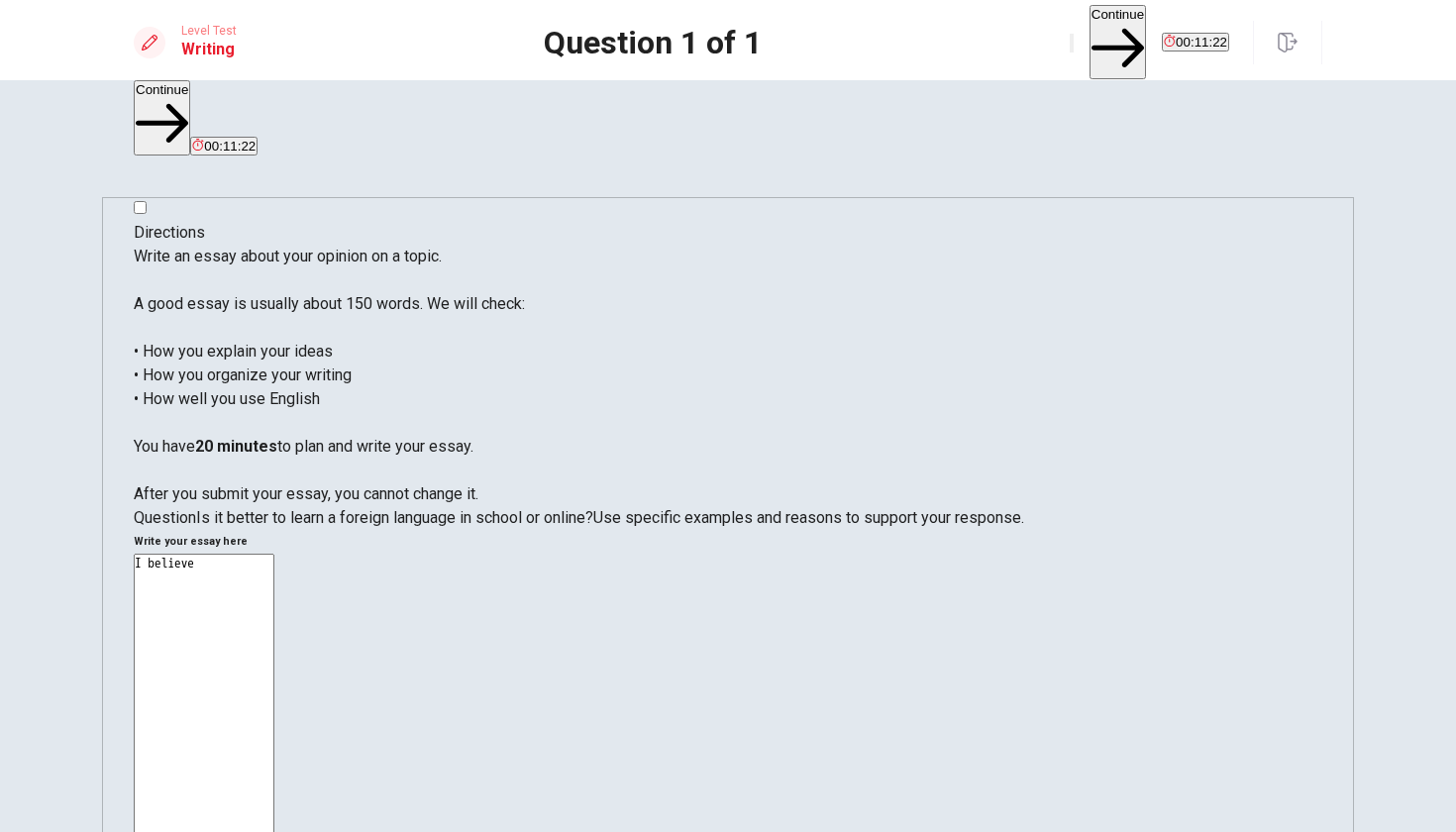 type on "x" 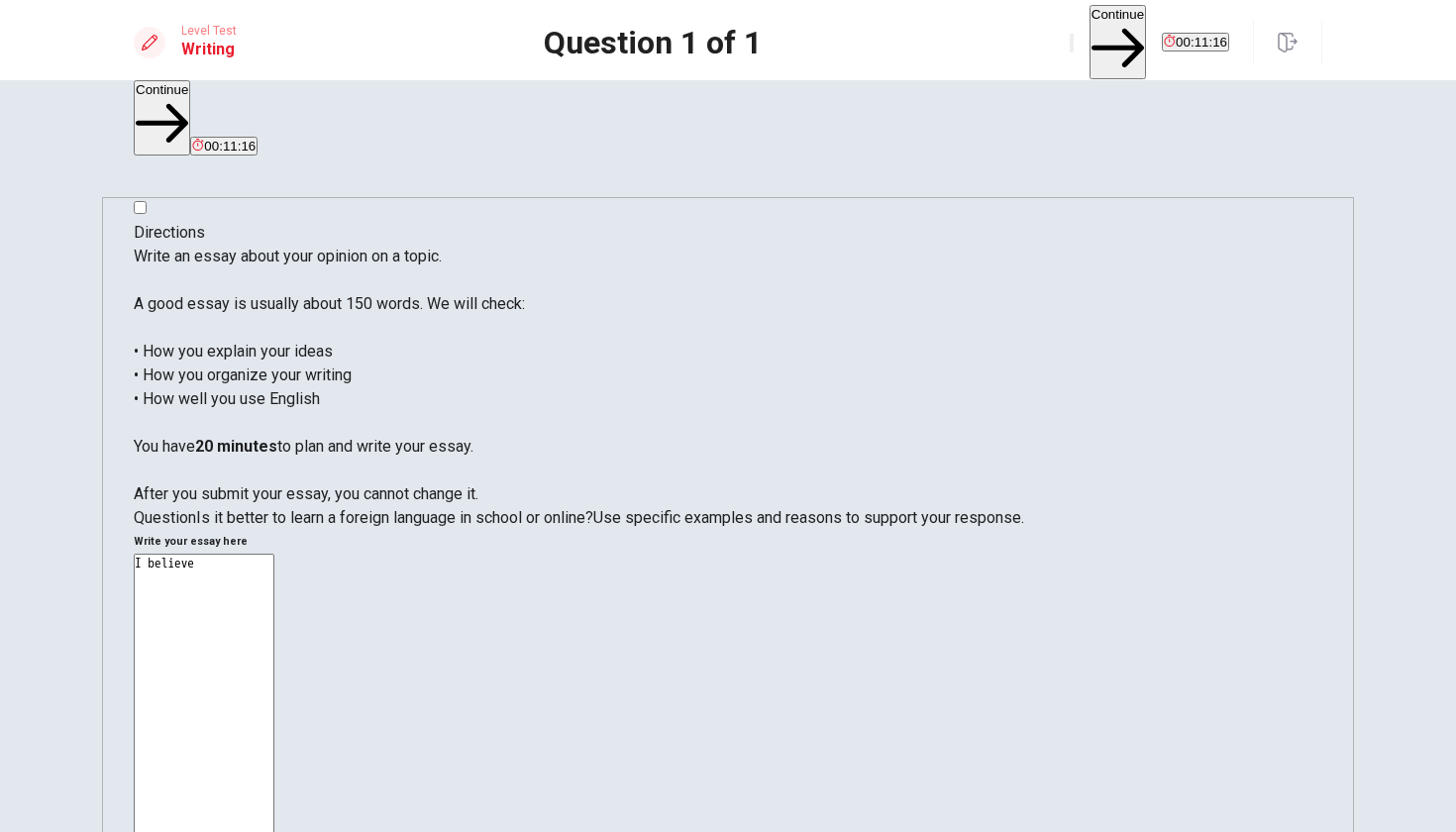 type on "x" 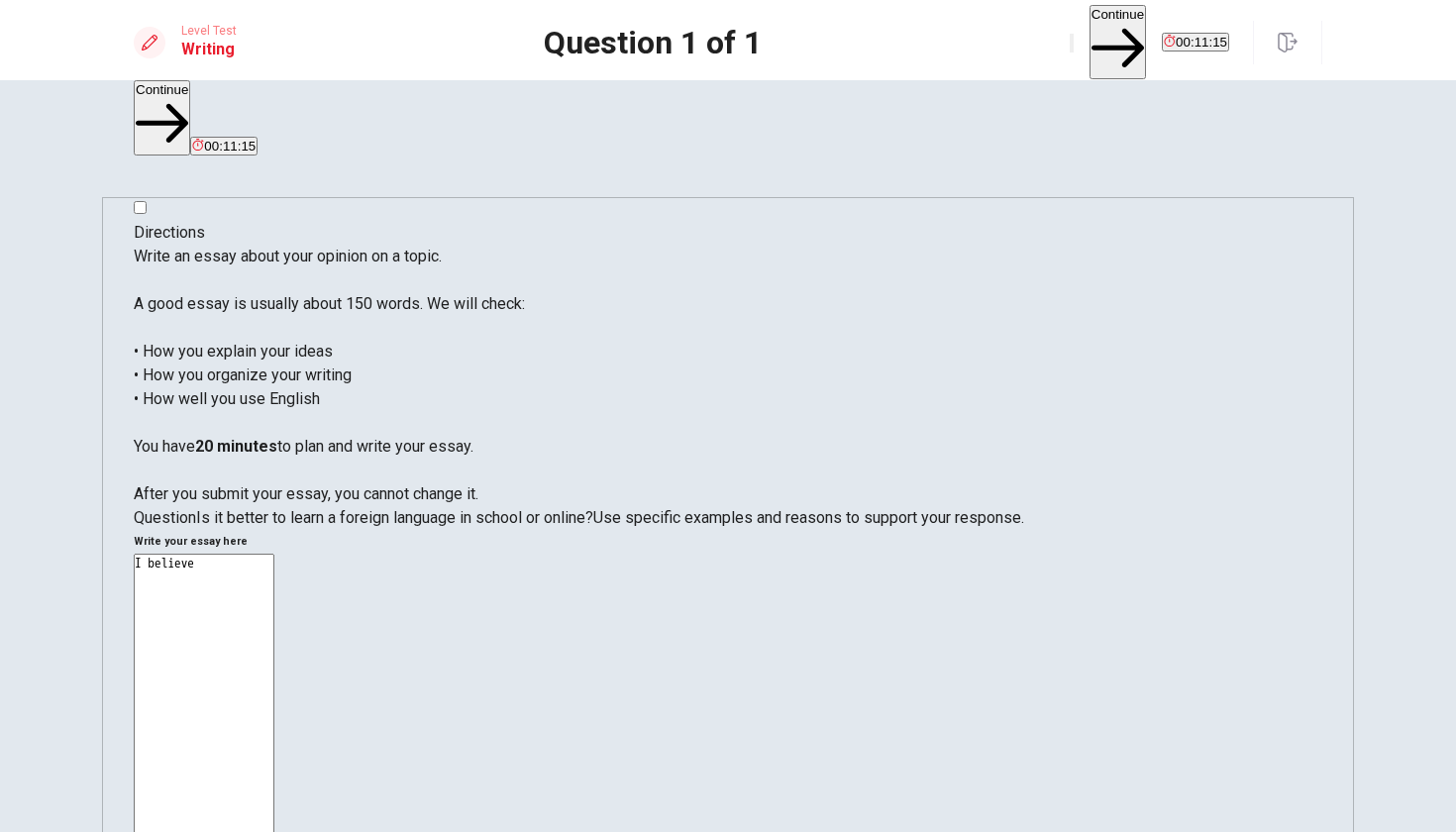 type on "I believe l" 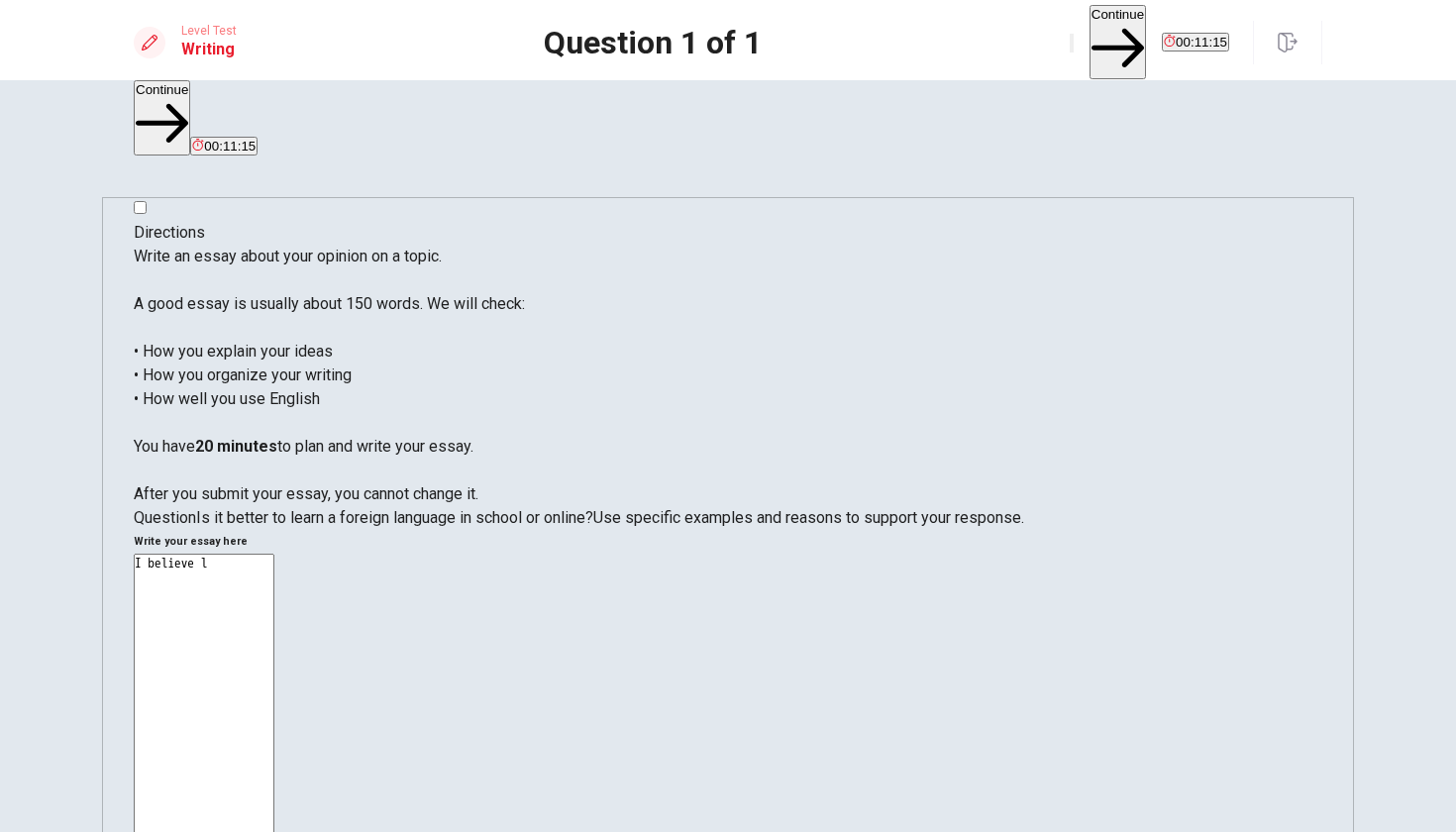 type on "x" 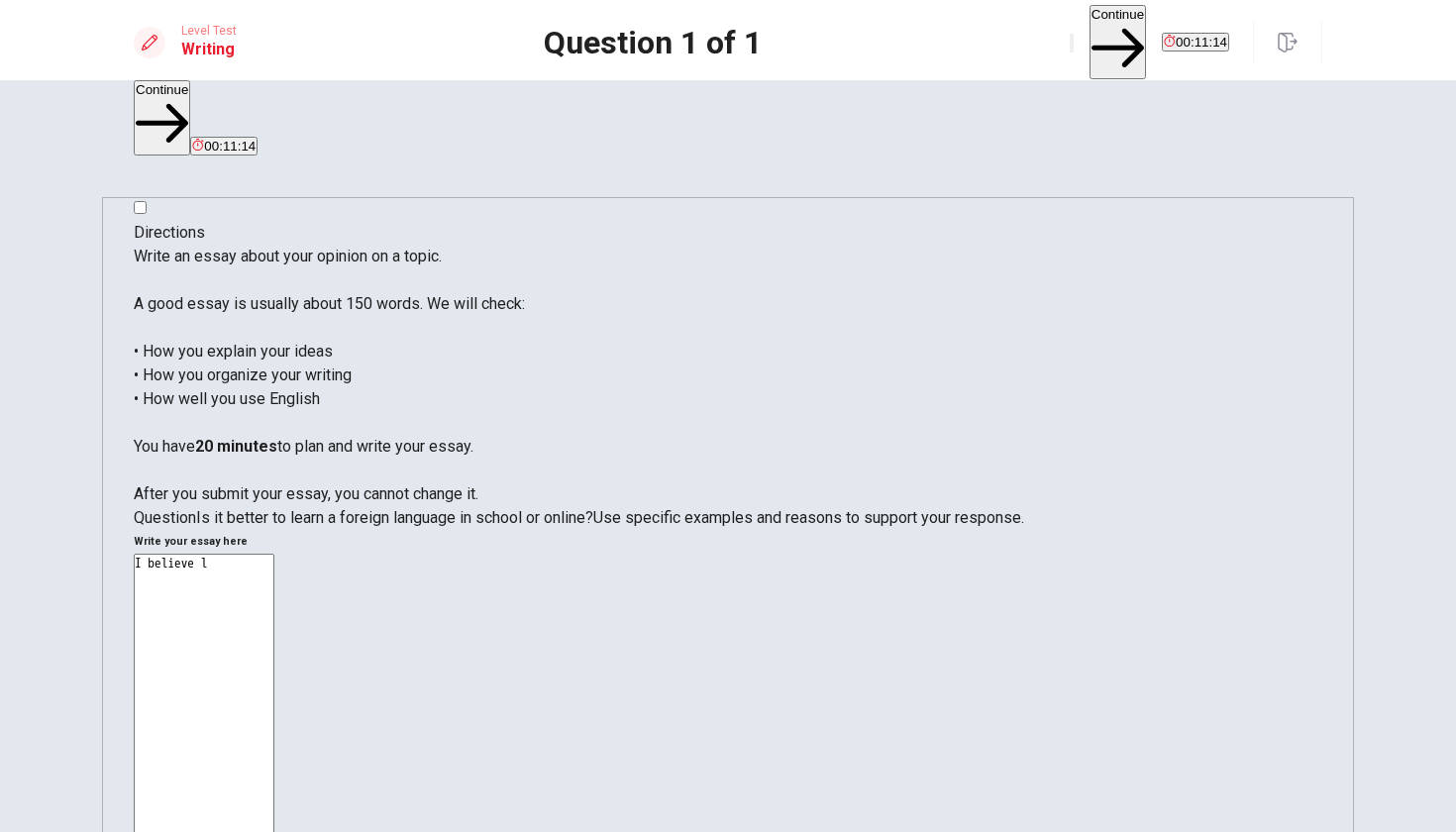 type on "I believe lu" 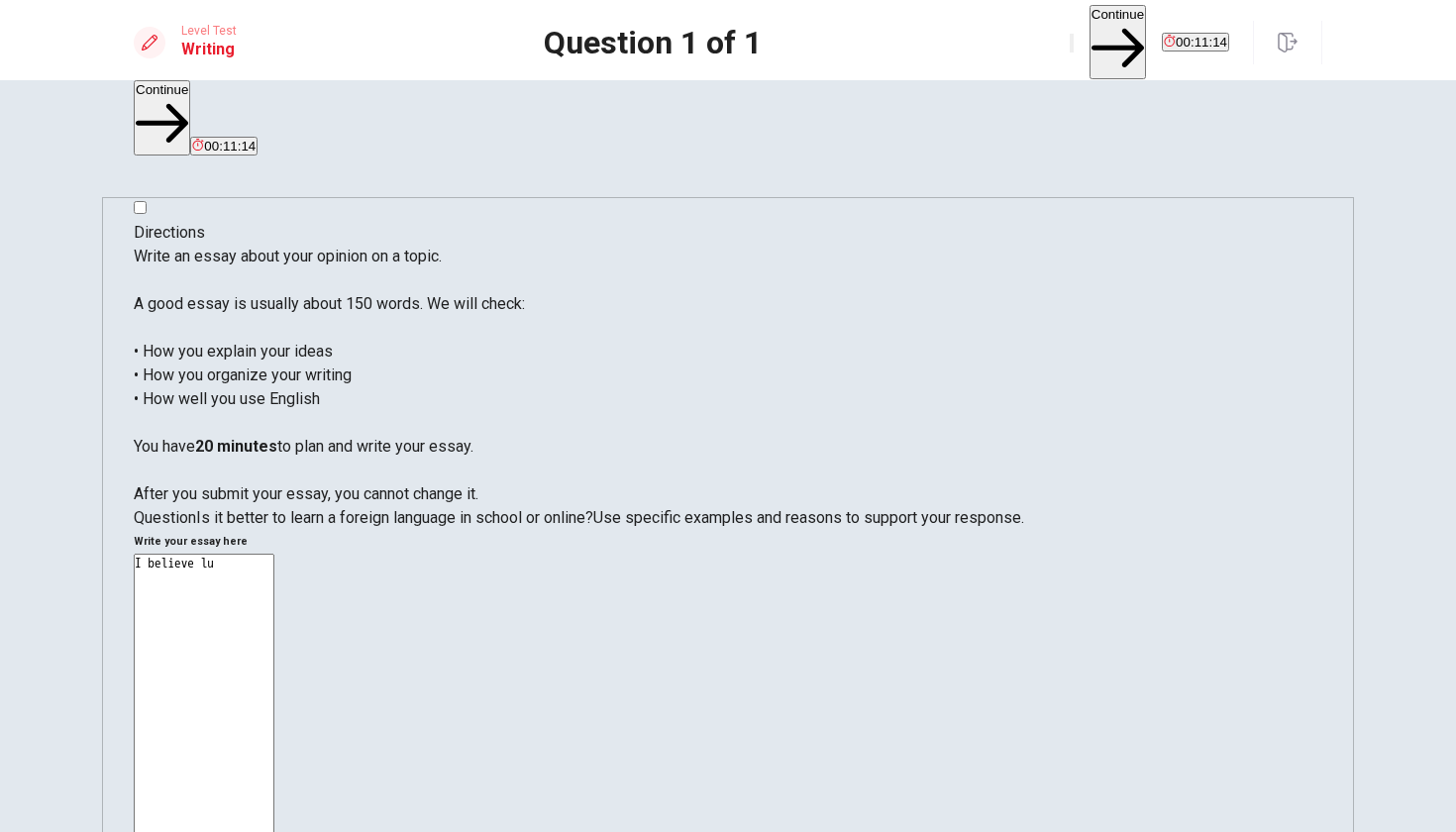 type on "x" 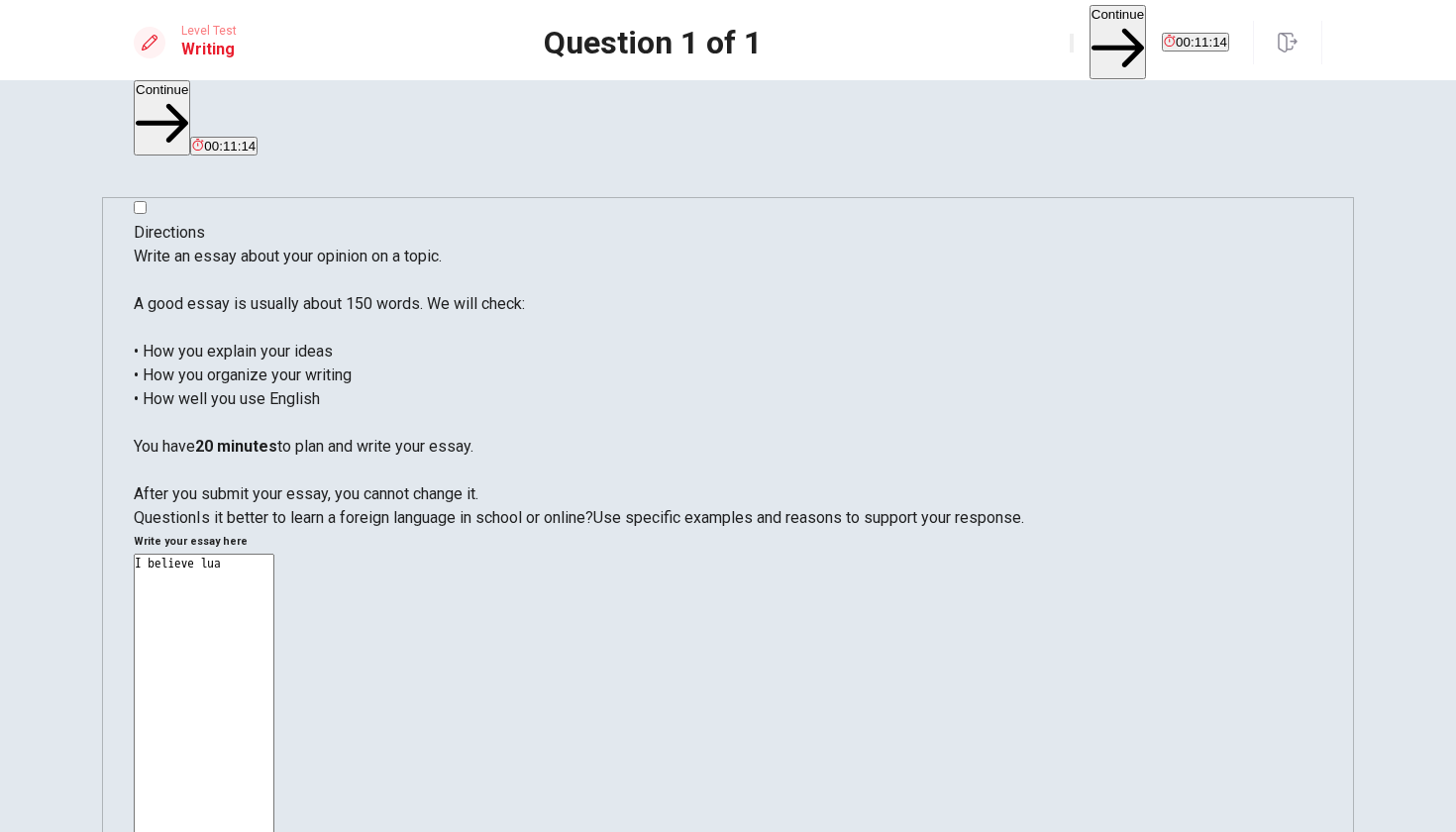 type on "x" 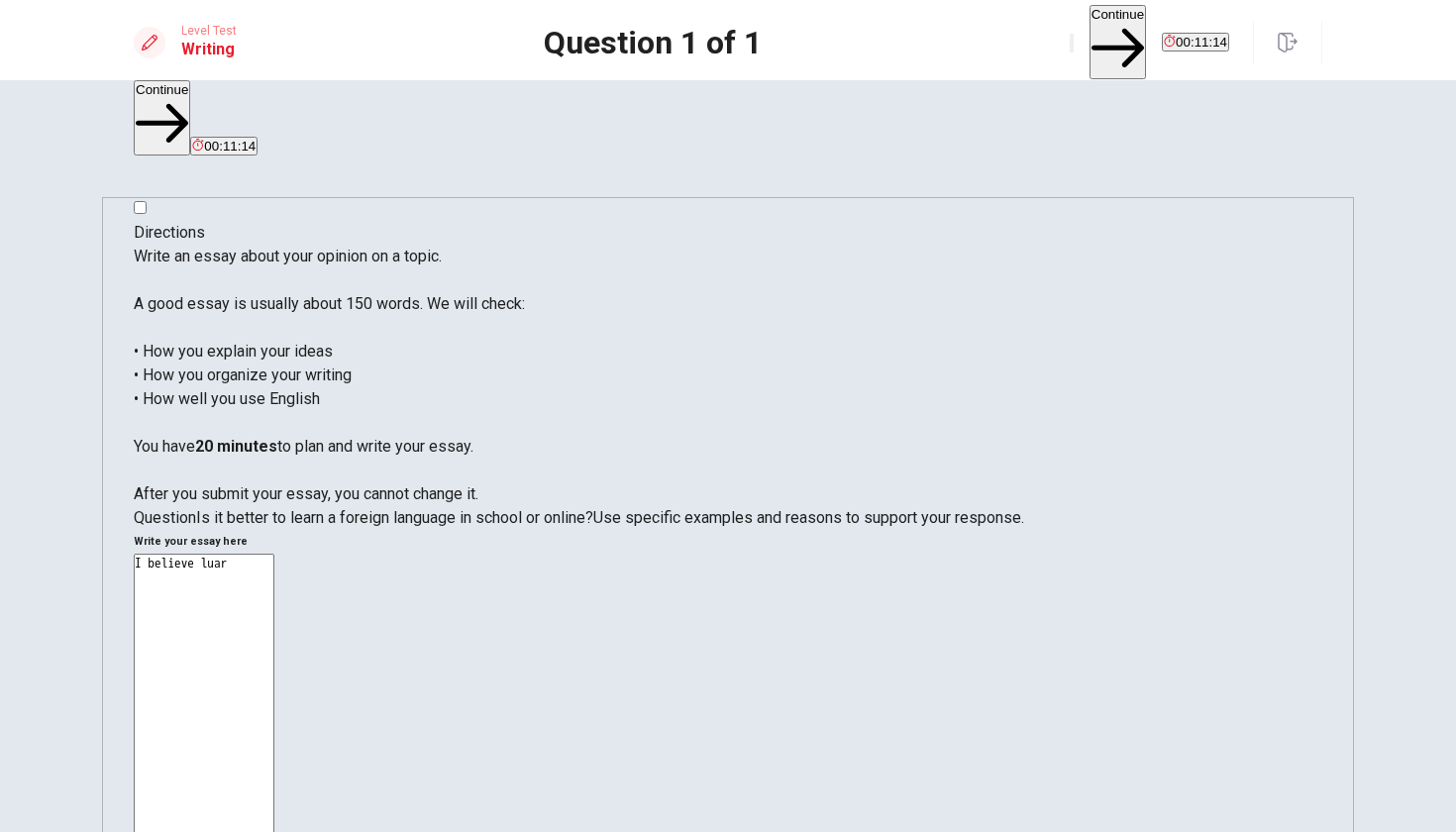 type on "x" 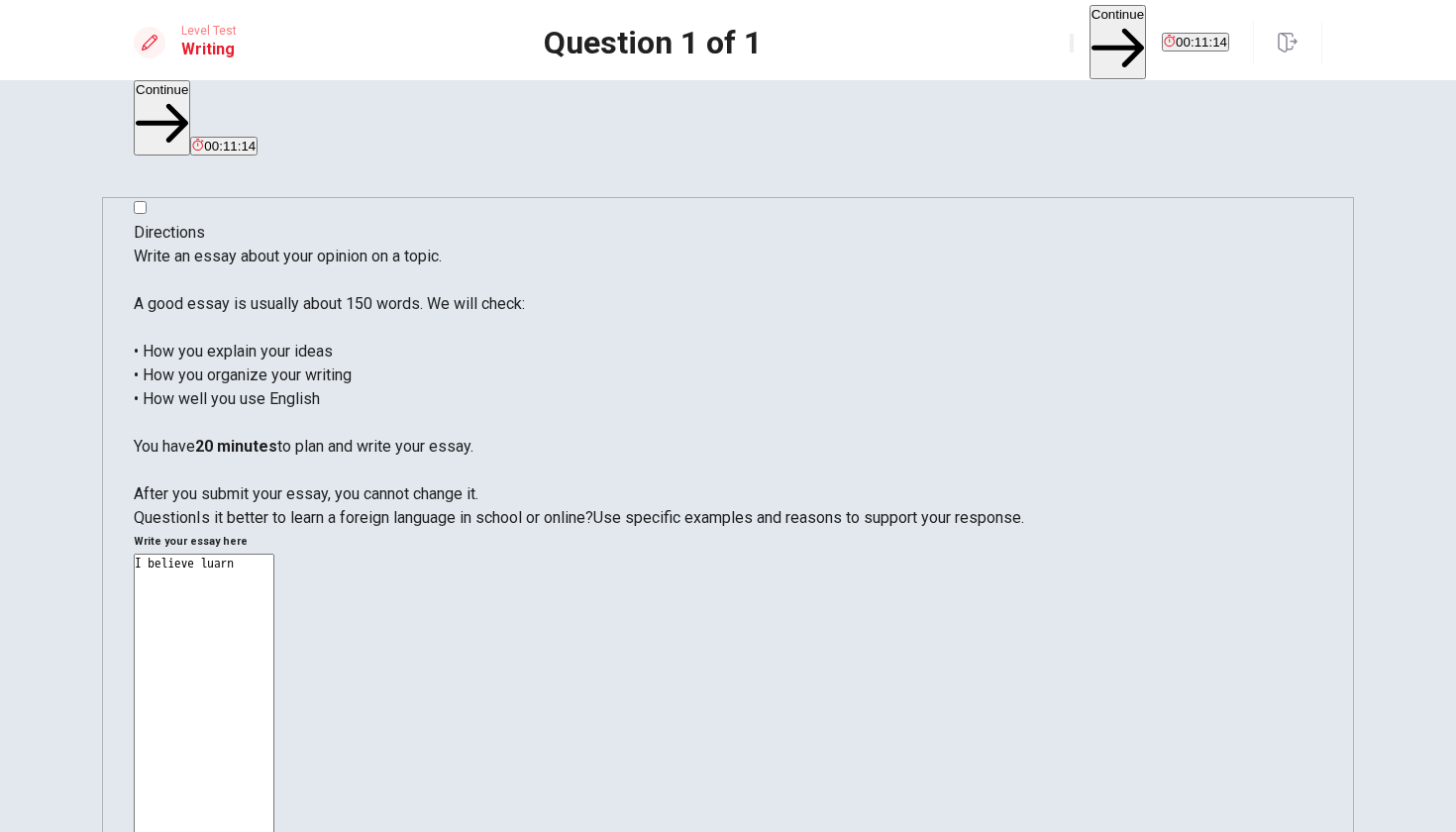 type on "x" 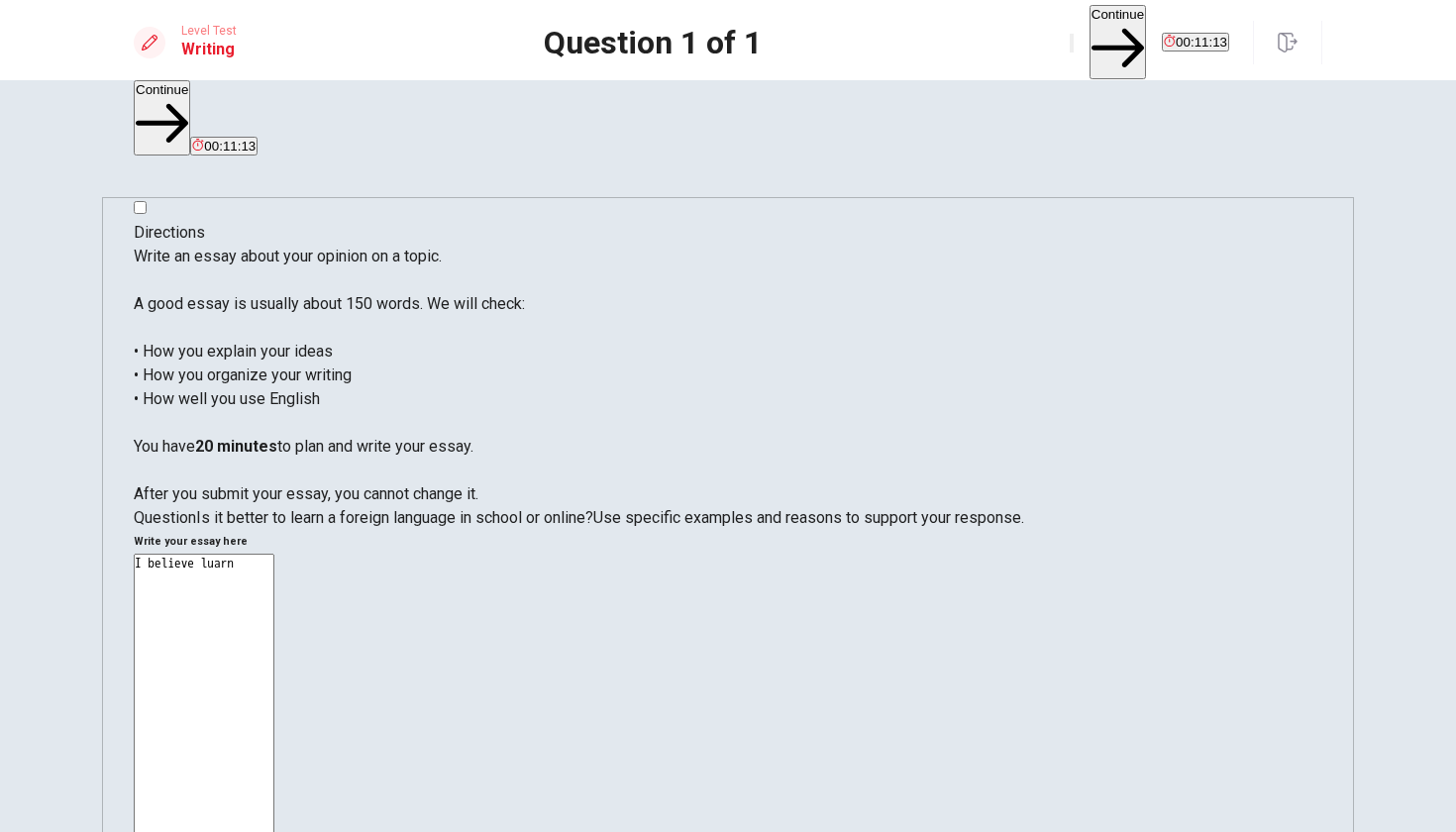 type on "I believe luarn" 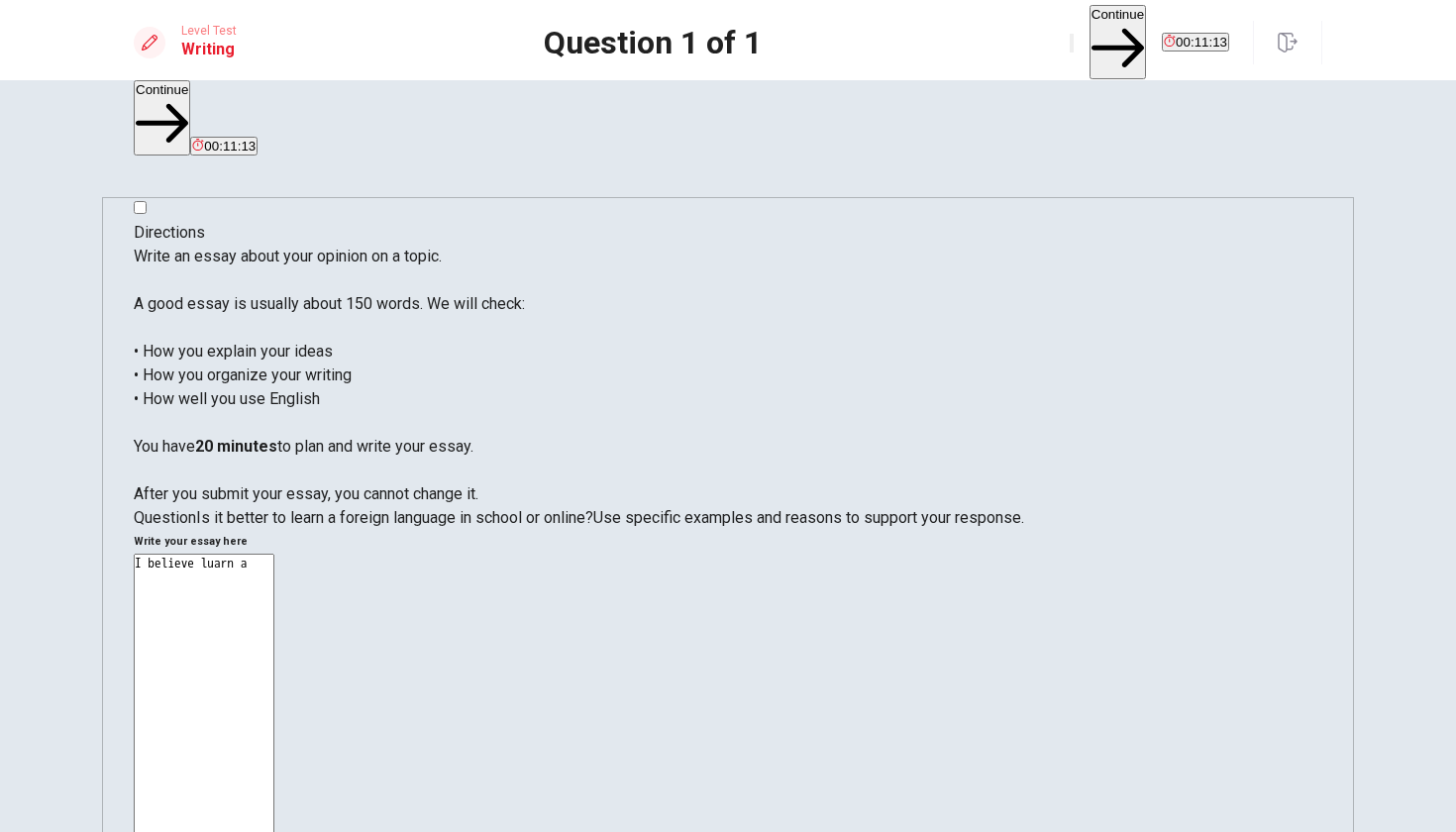 type on "x" 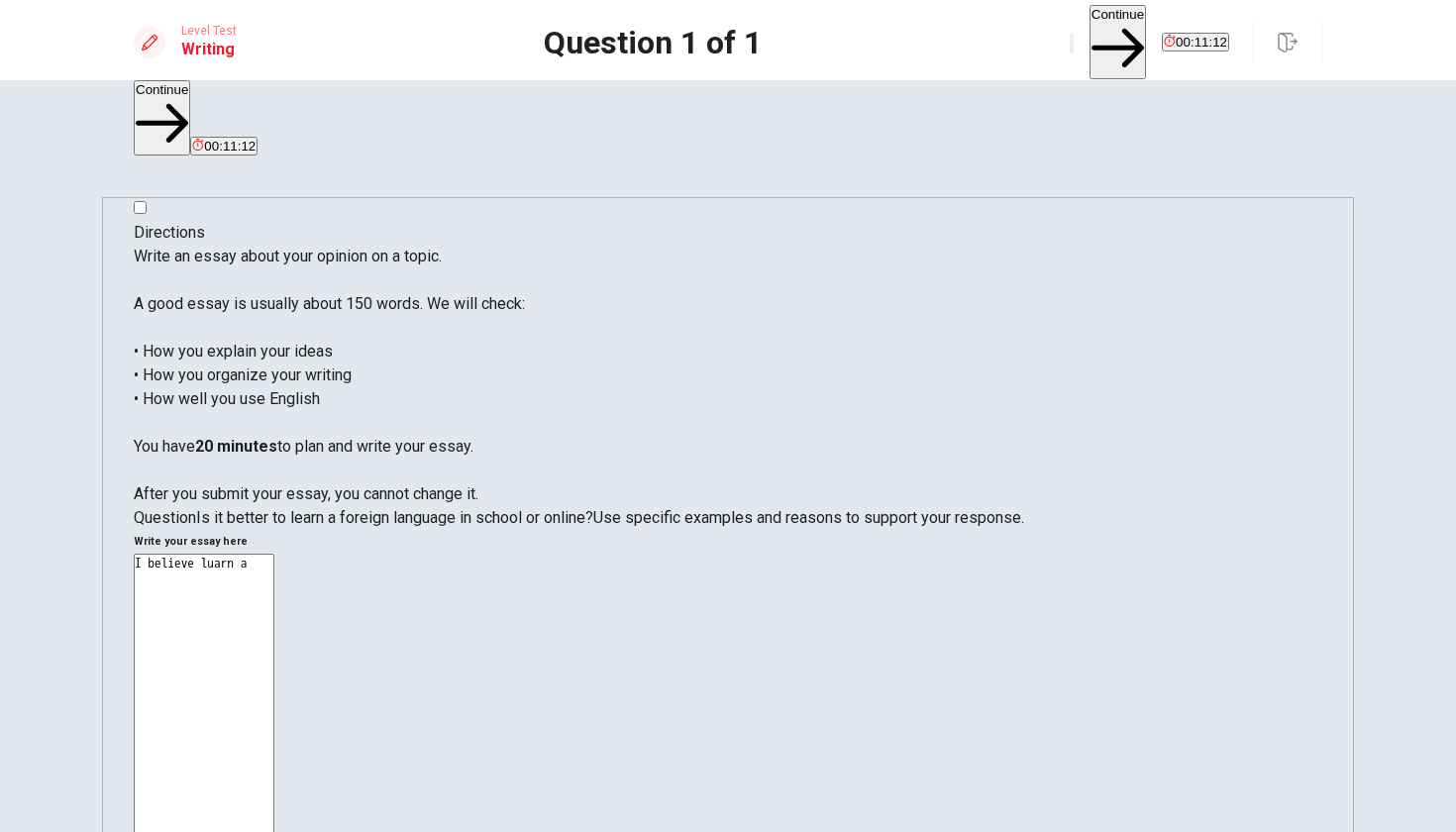type on "x" 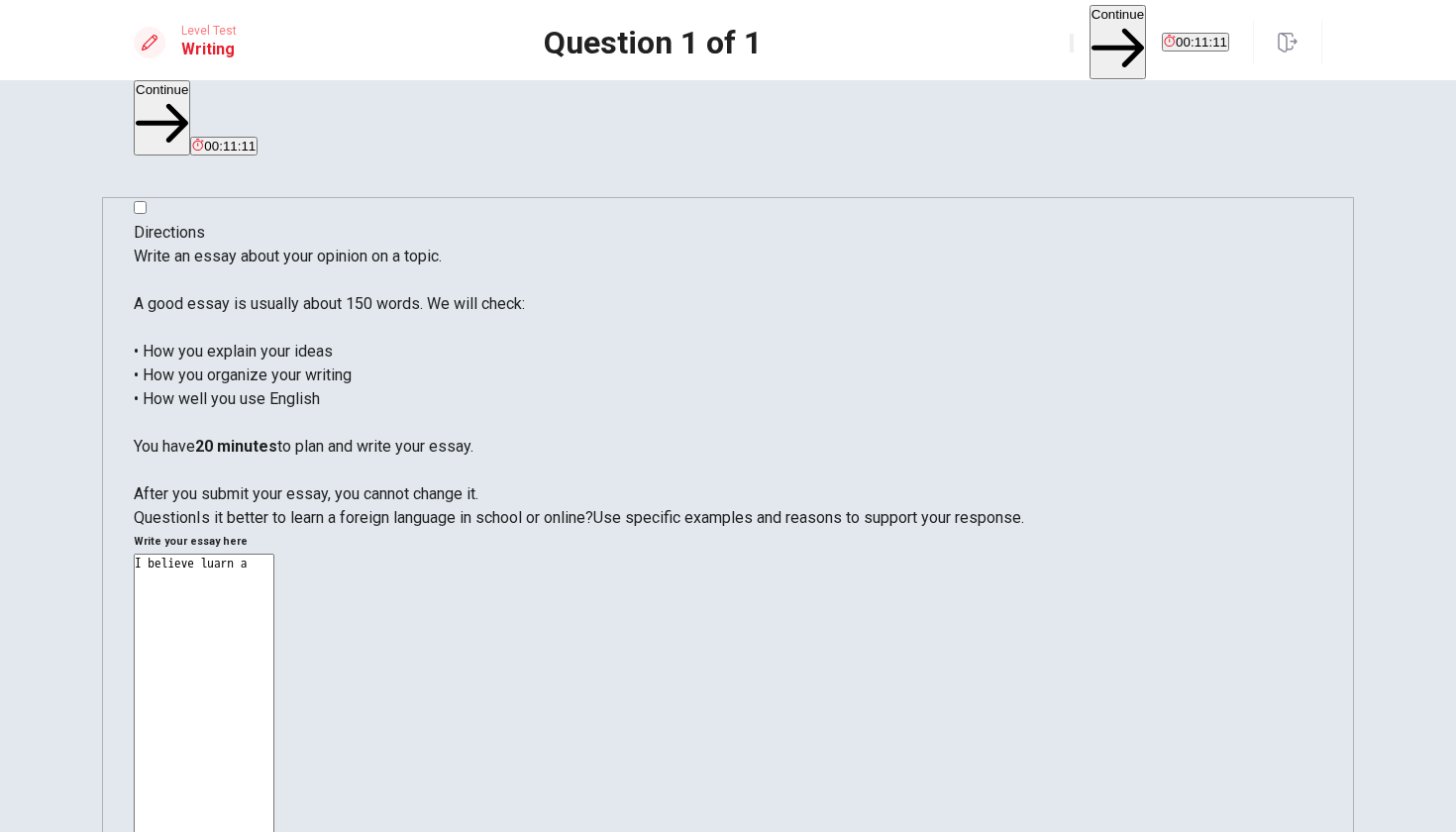 type on "I believe luarn a f" 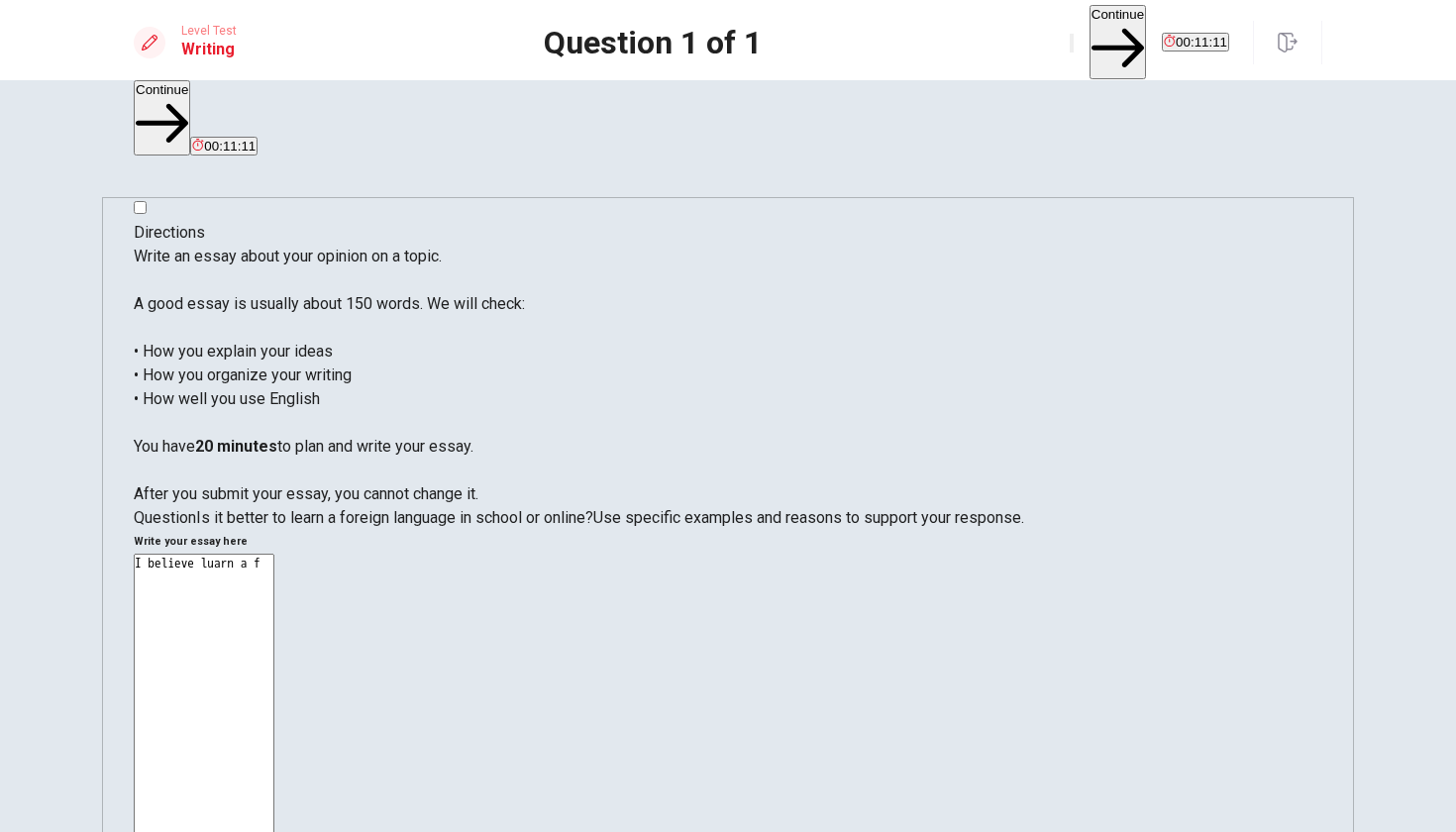 type on "x" 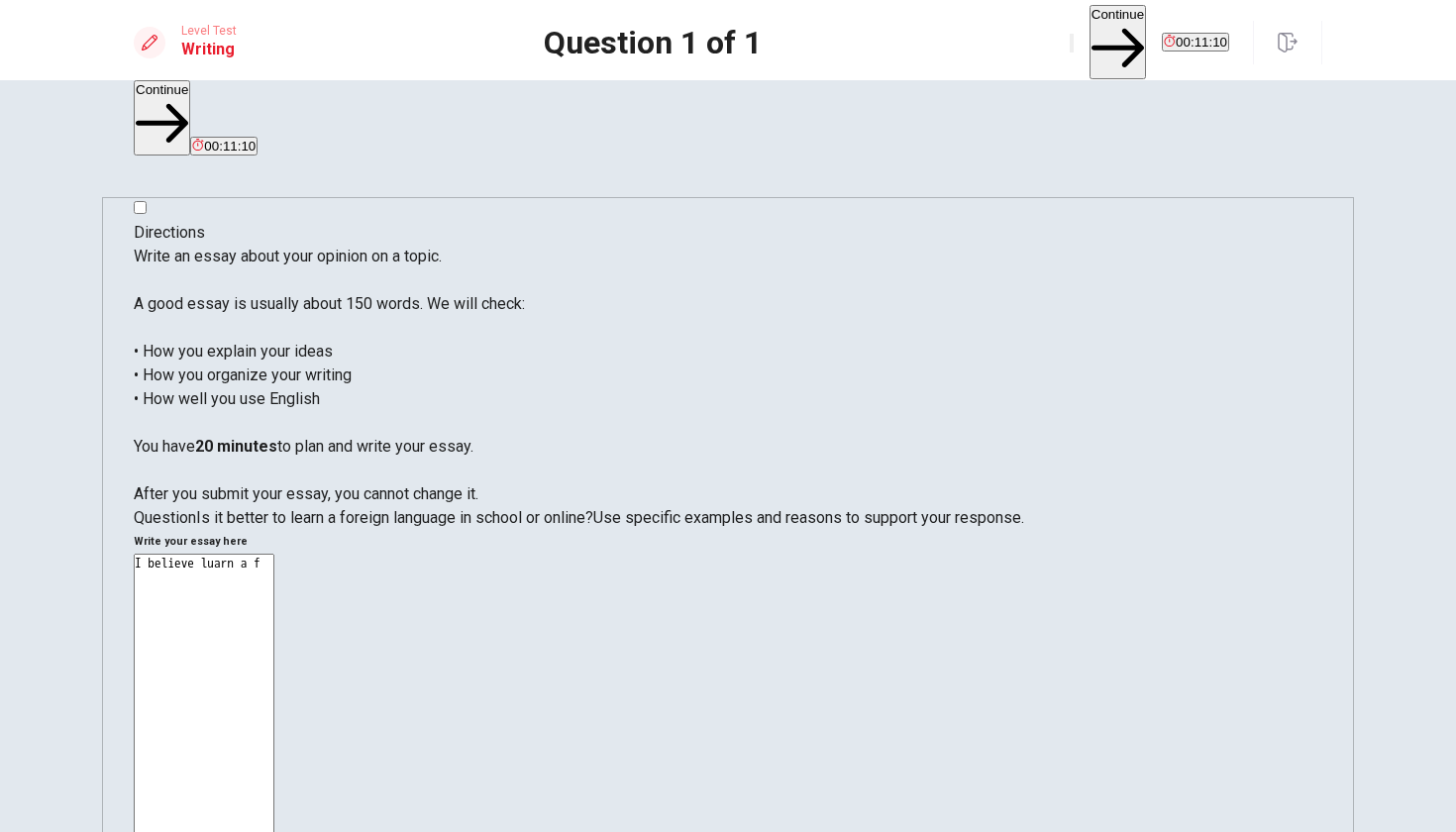 type on "I believe luarn a fo" 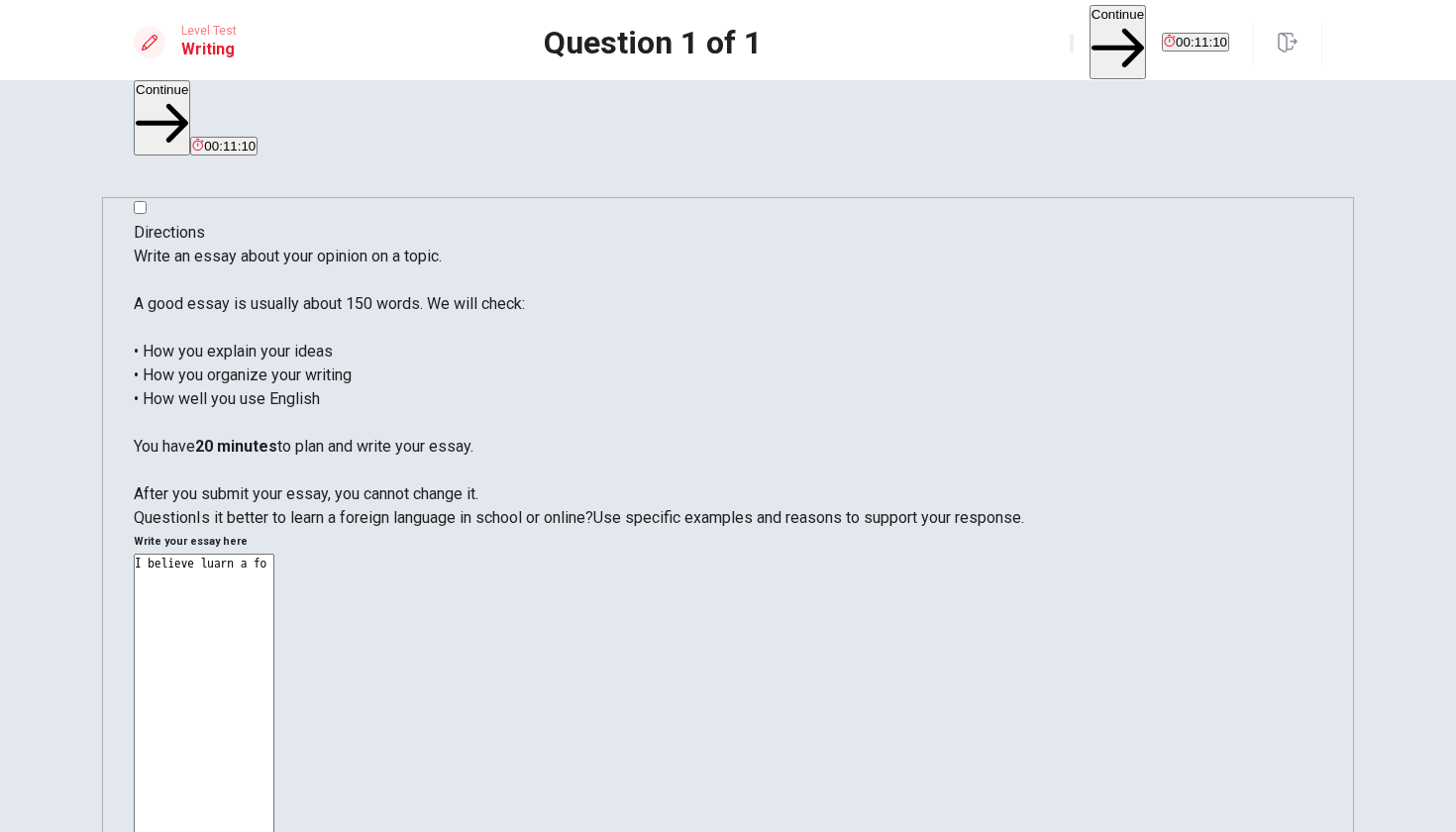 type on "x" 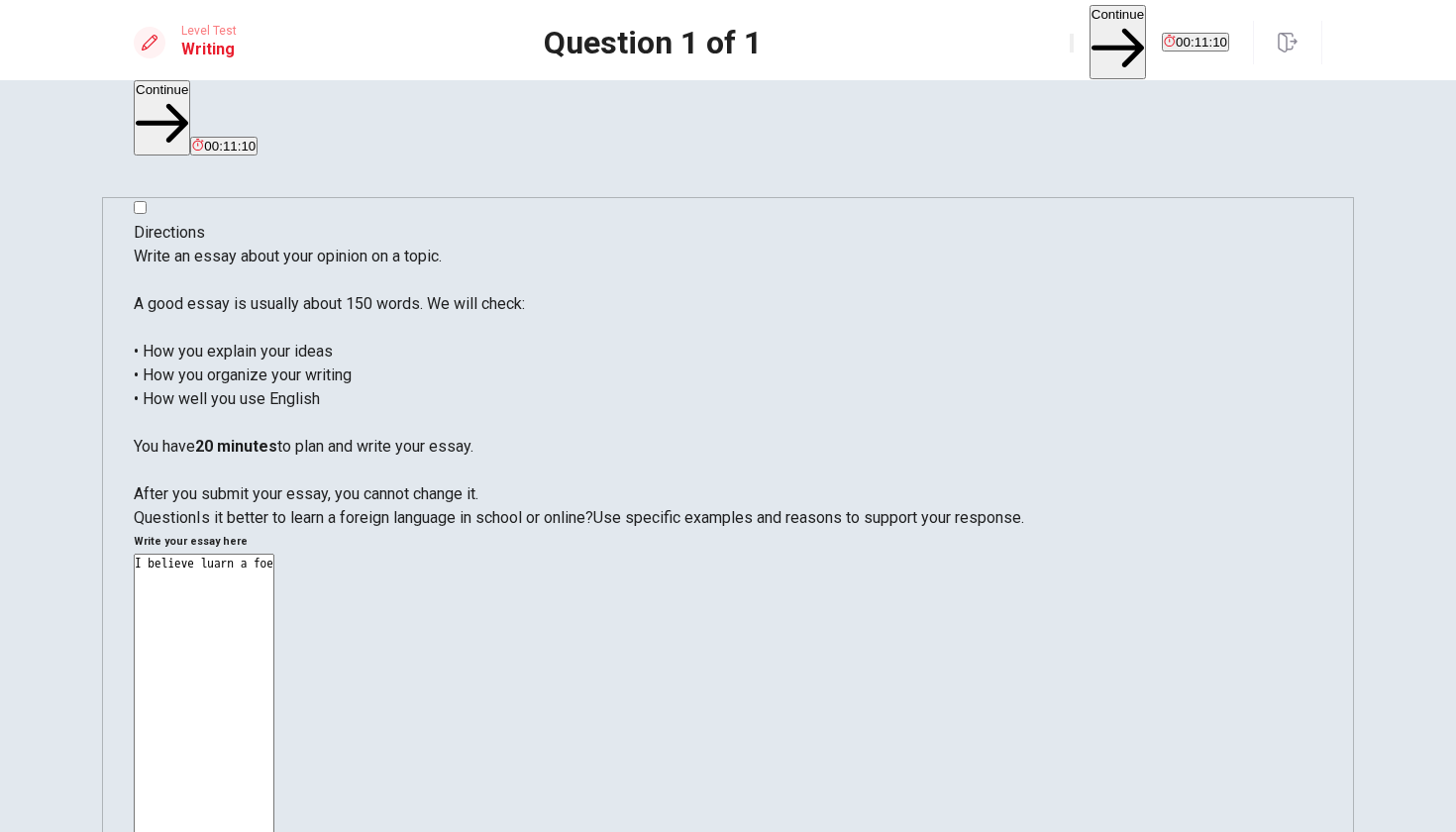 type on "x" 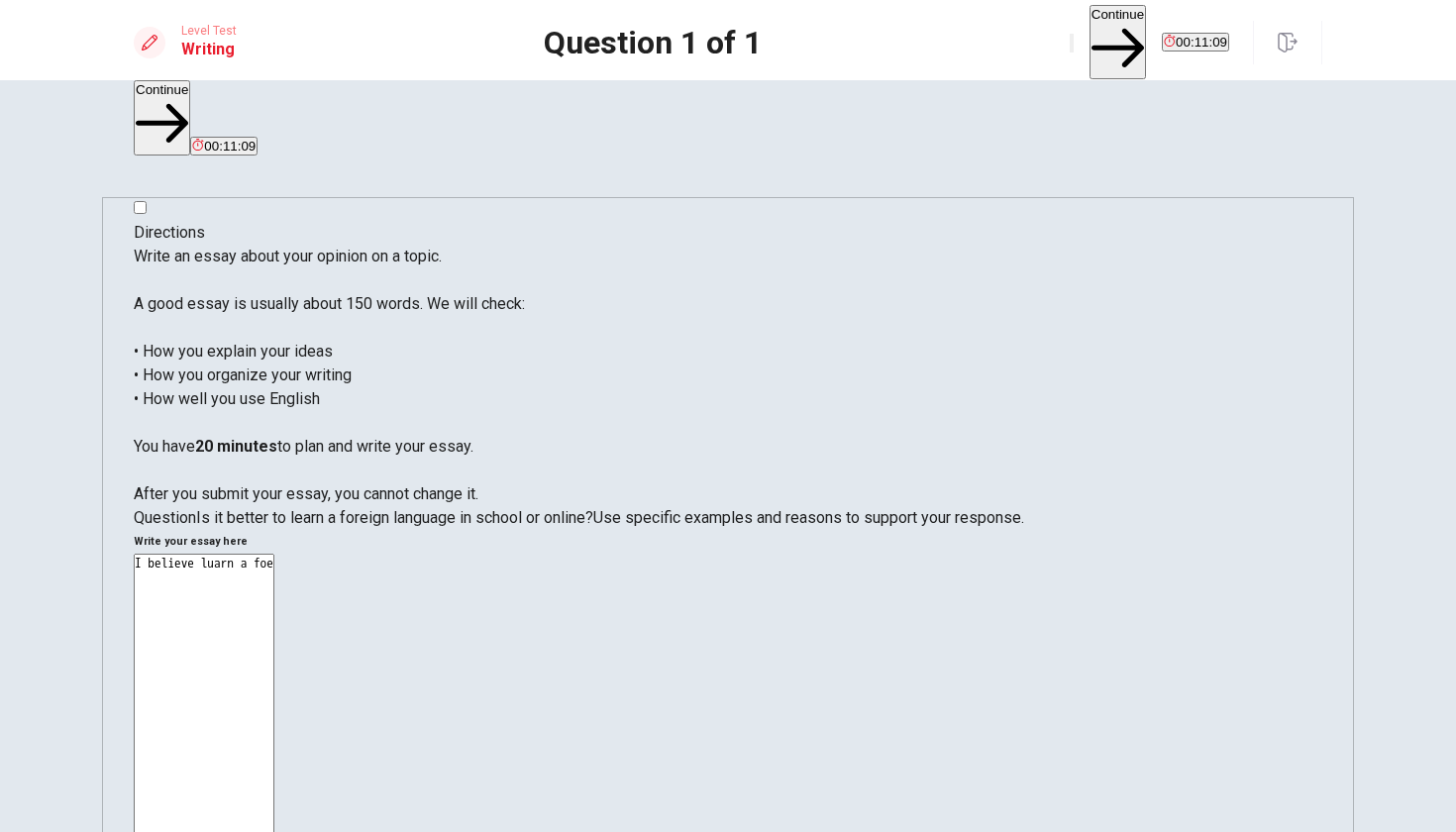 type on "I believe luarn a fo" 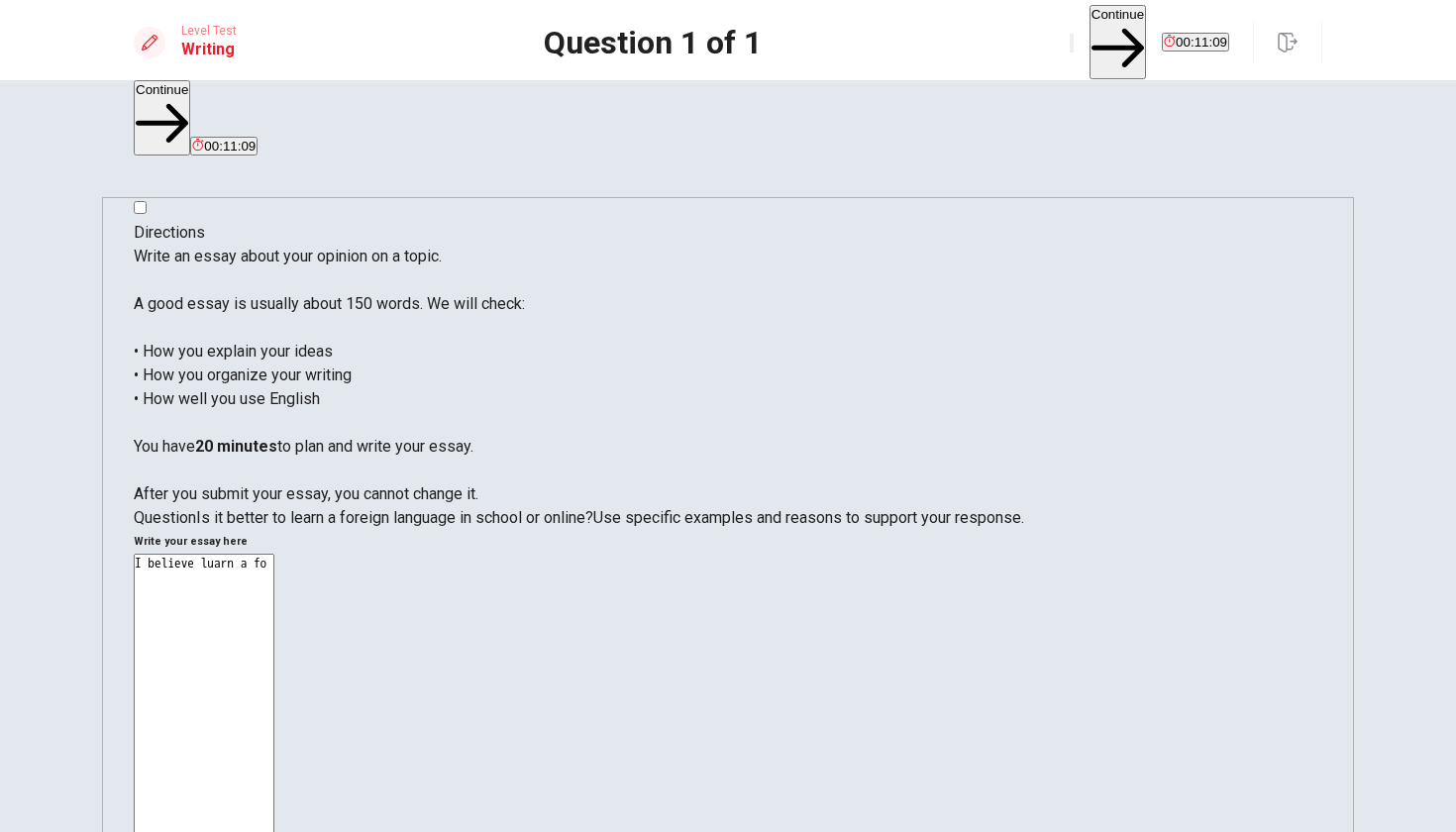 type on "x" 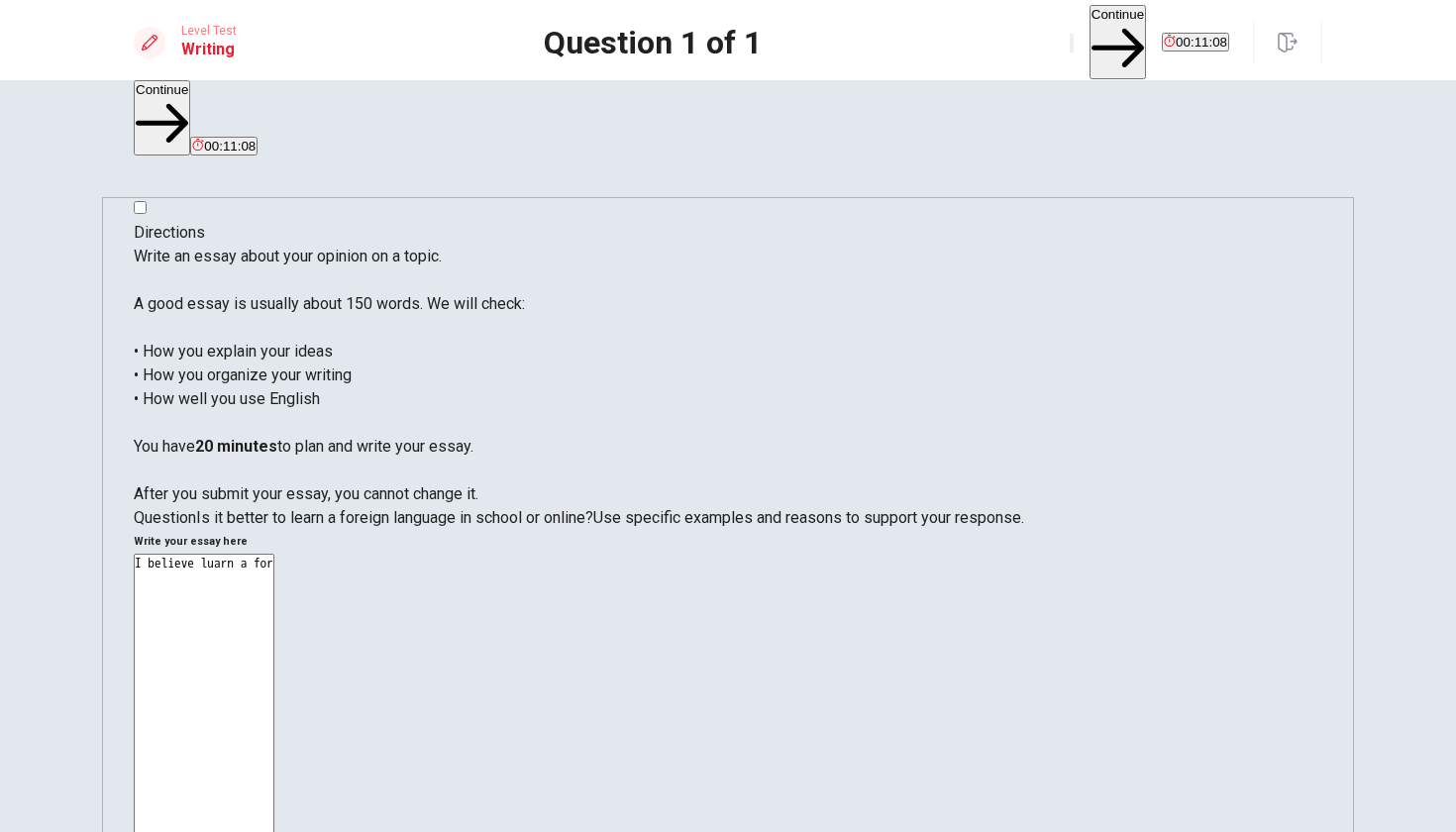 type on "x" 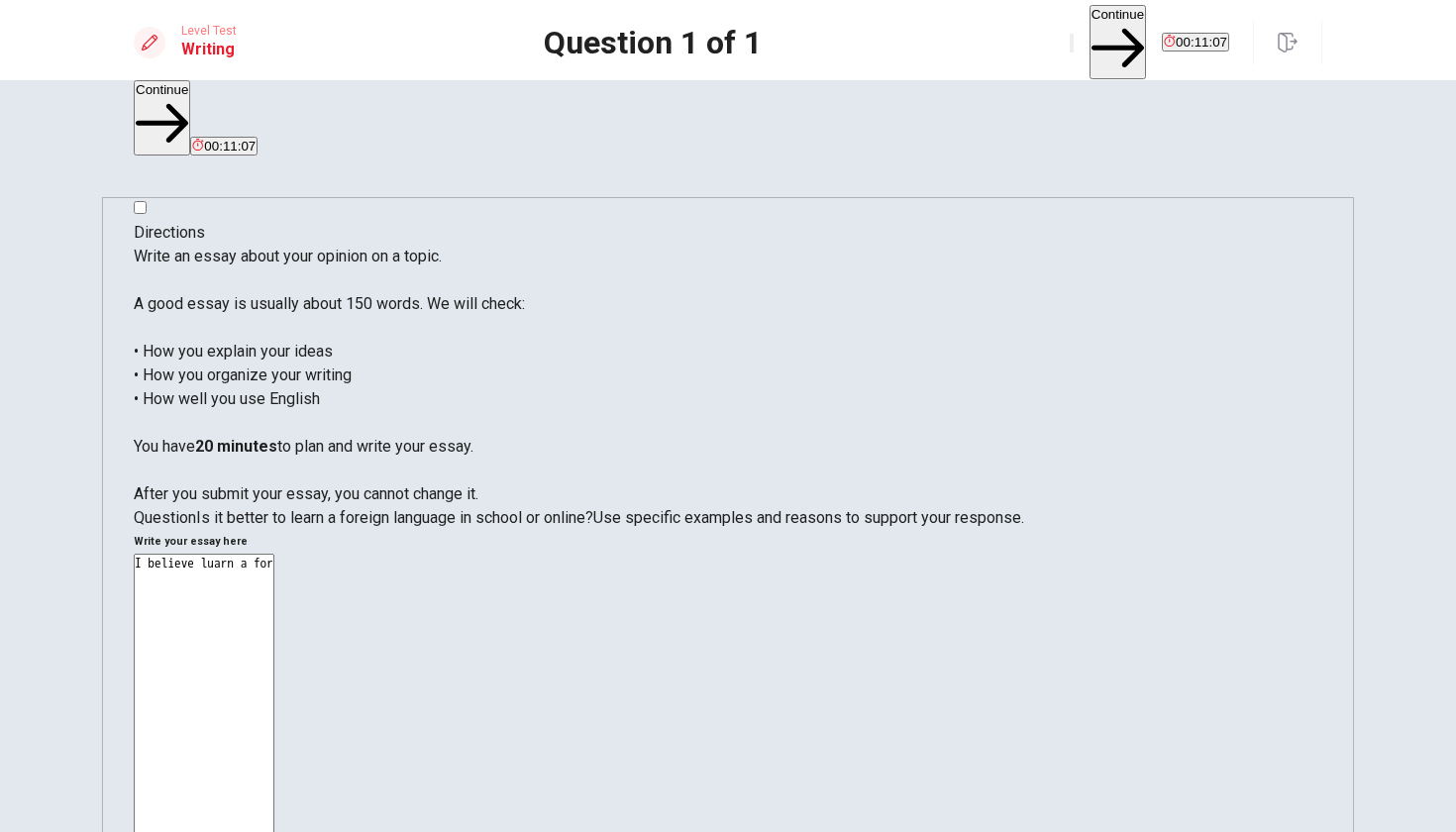 type on "I believe luarn a fore" 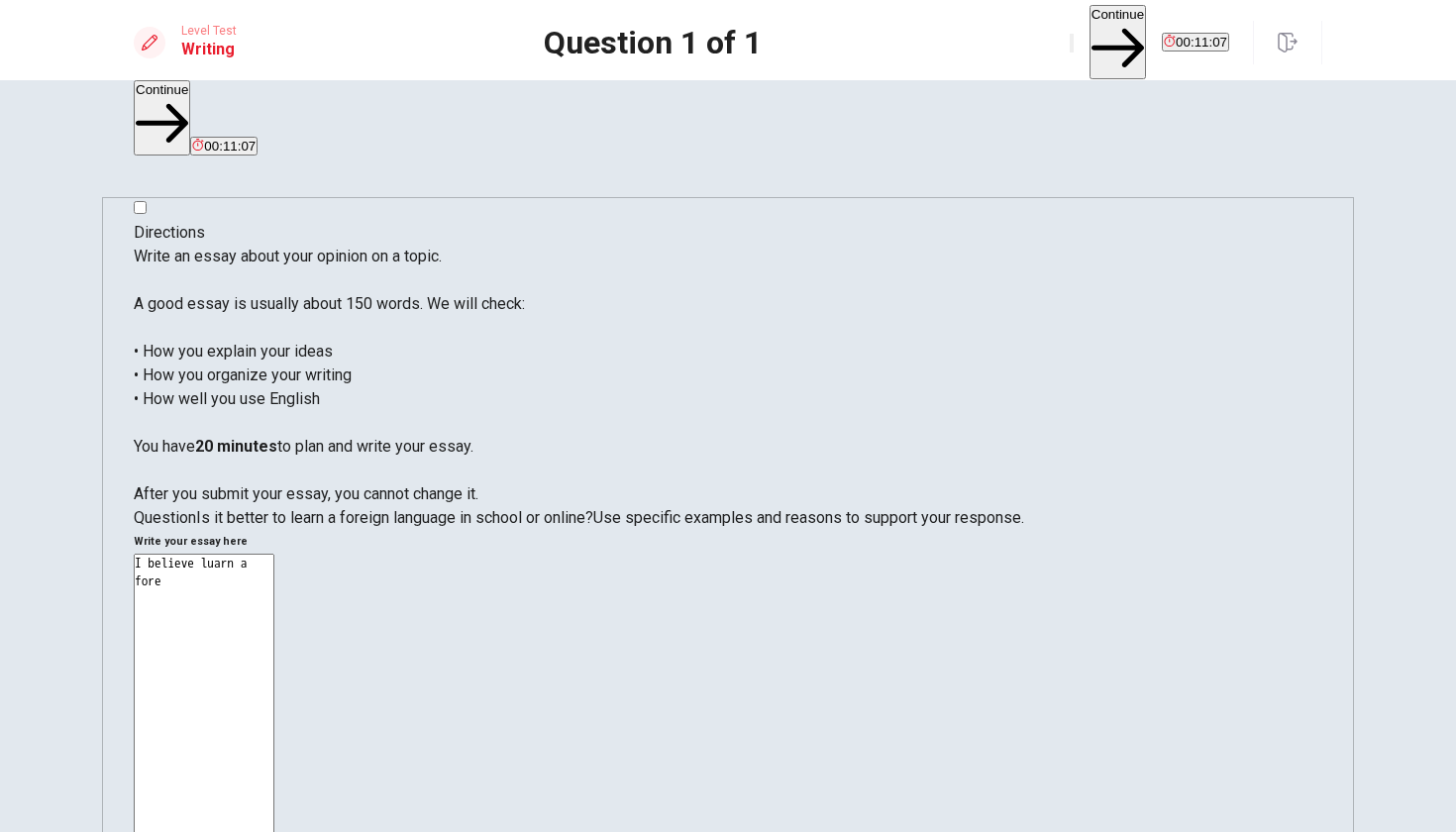 type on "x" 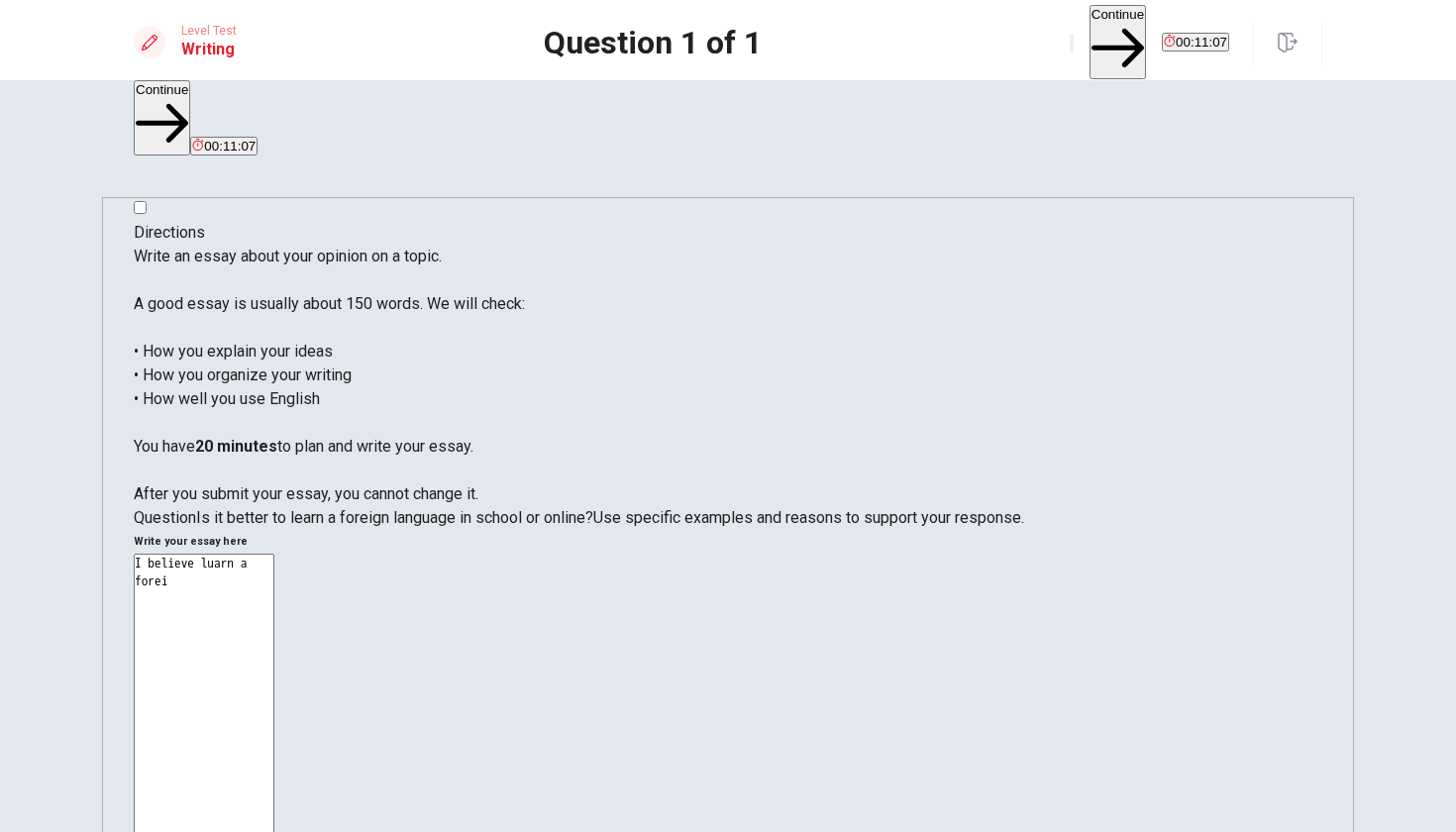 type on "x" 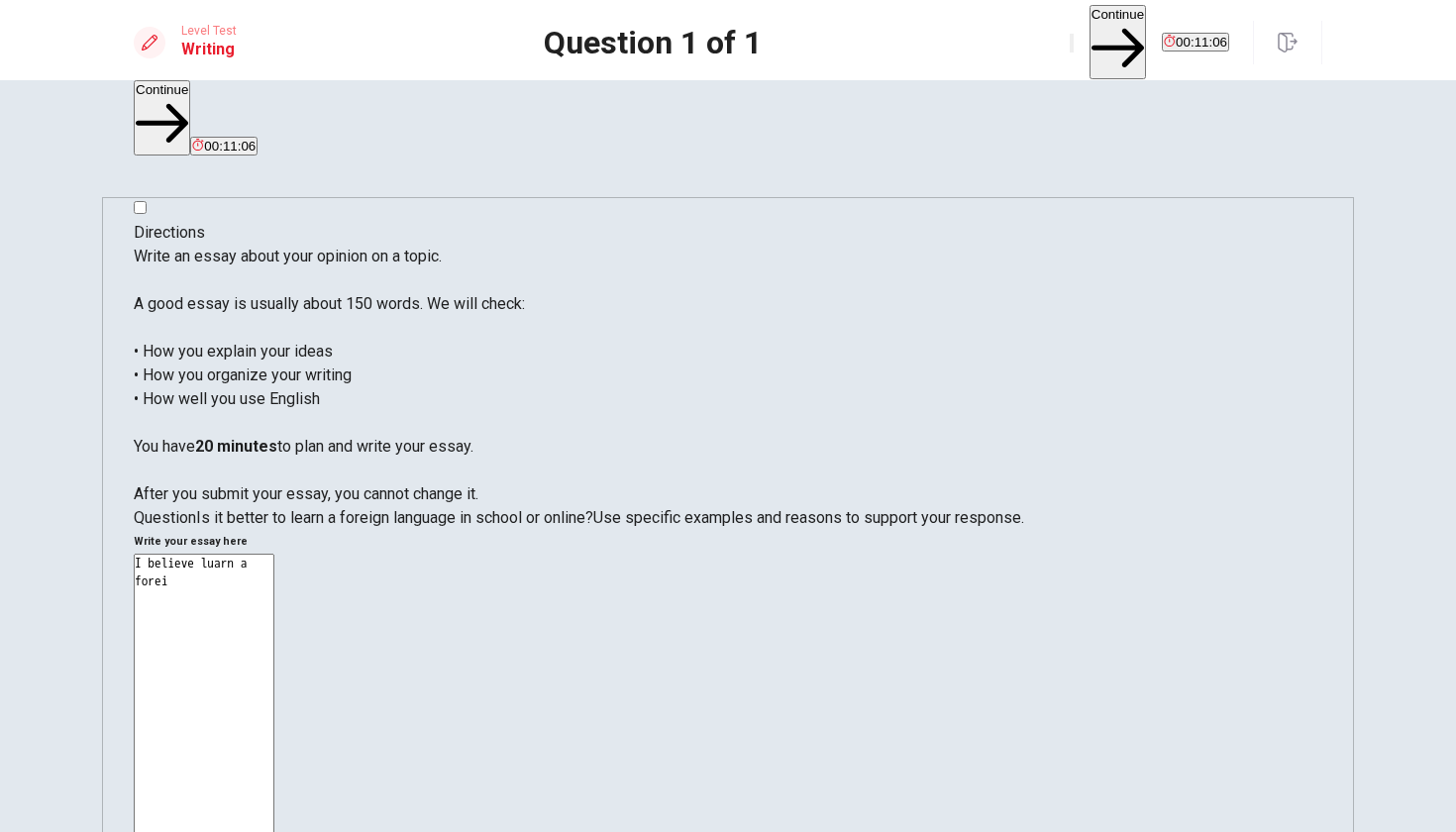 type on "I believe luarn a foreig" 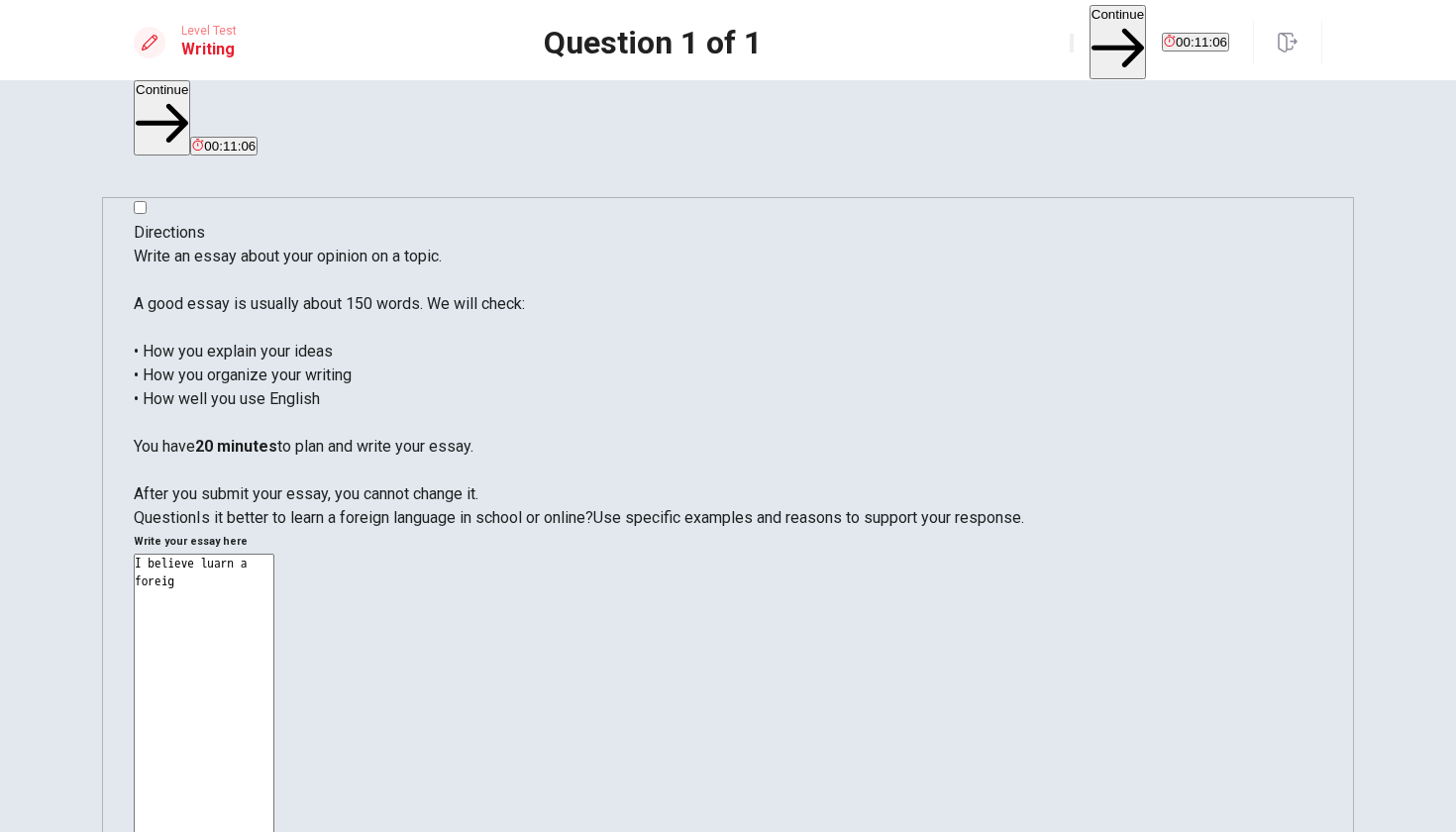 type on "x" 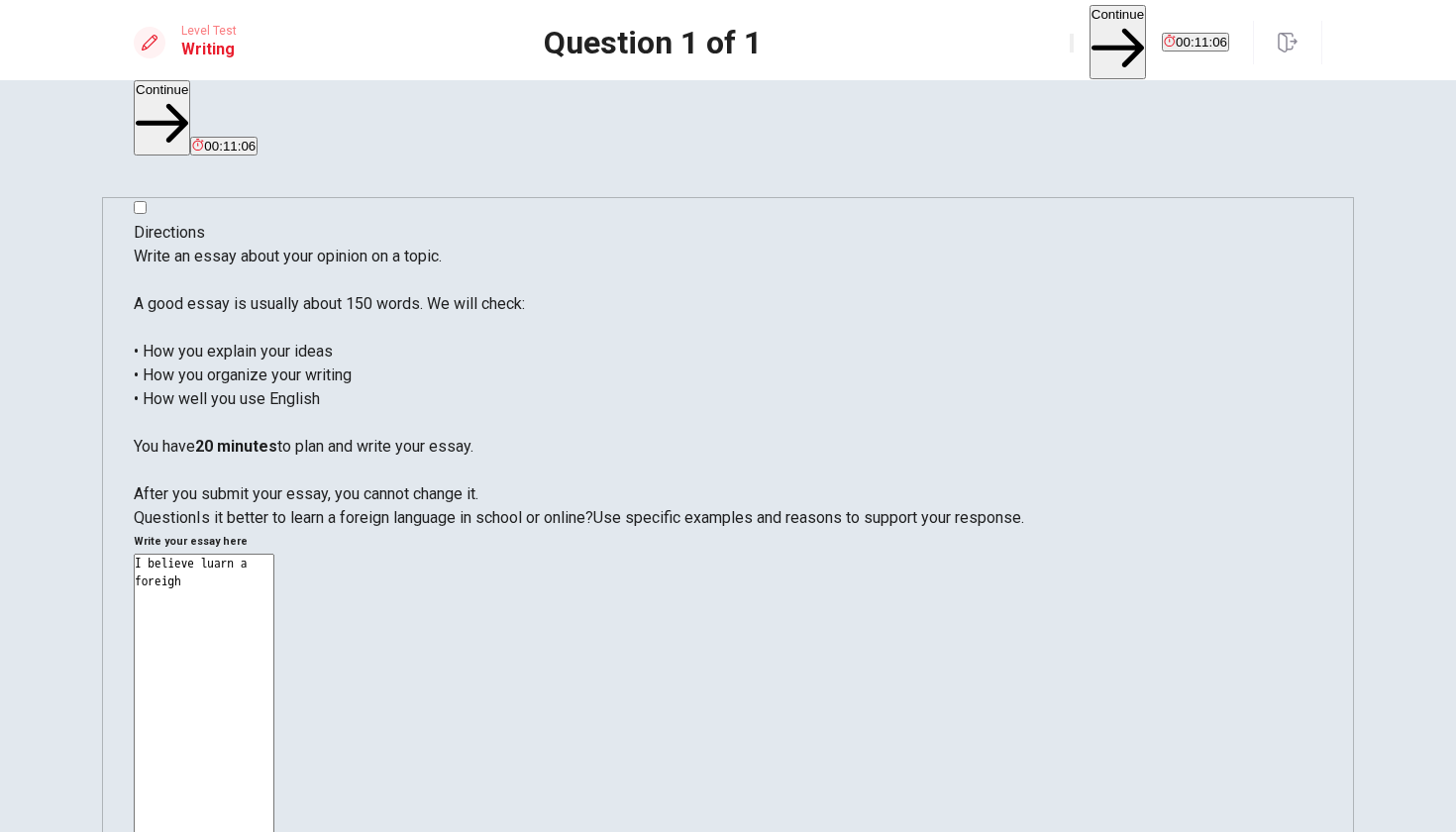 type on "x" 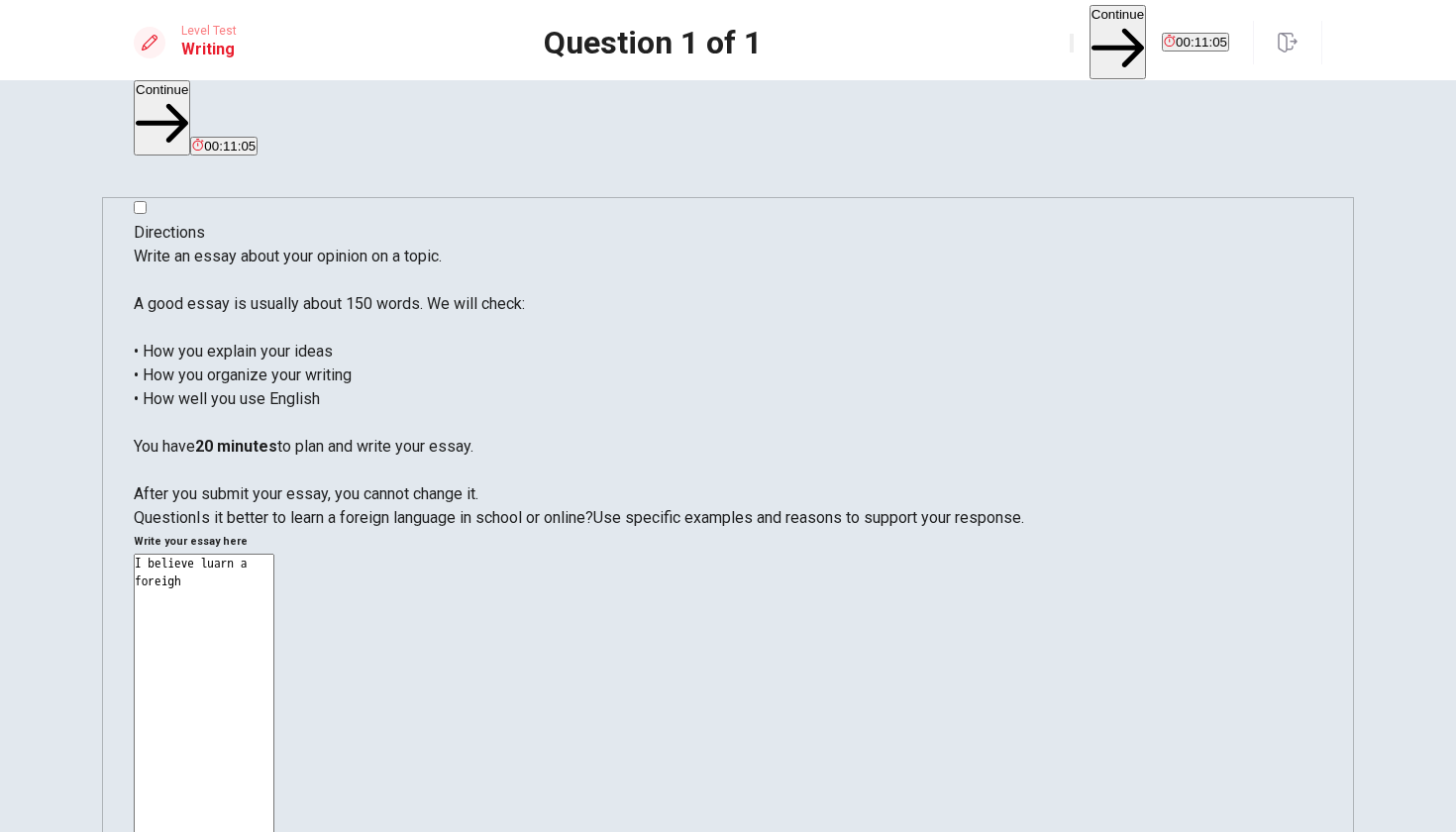 type on "x" 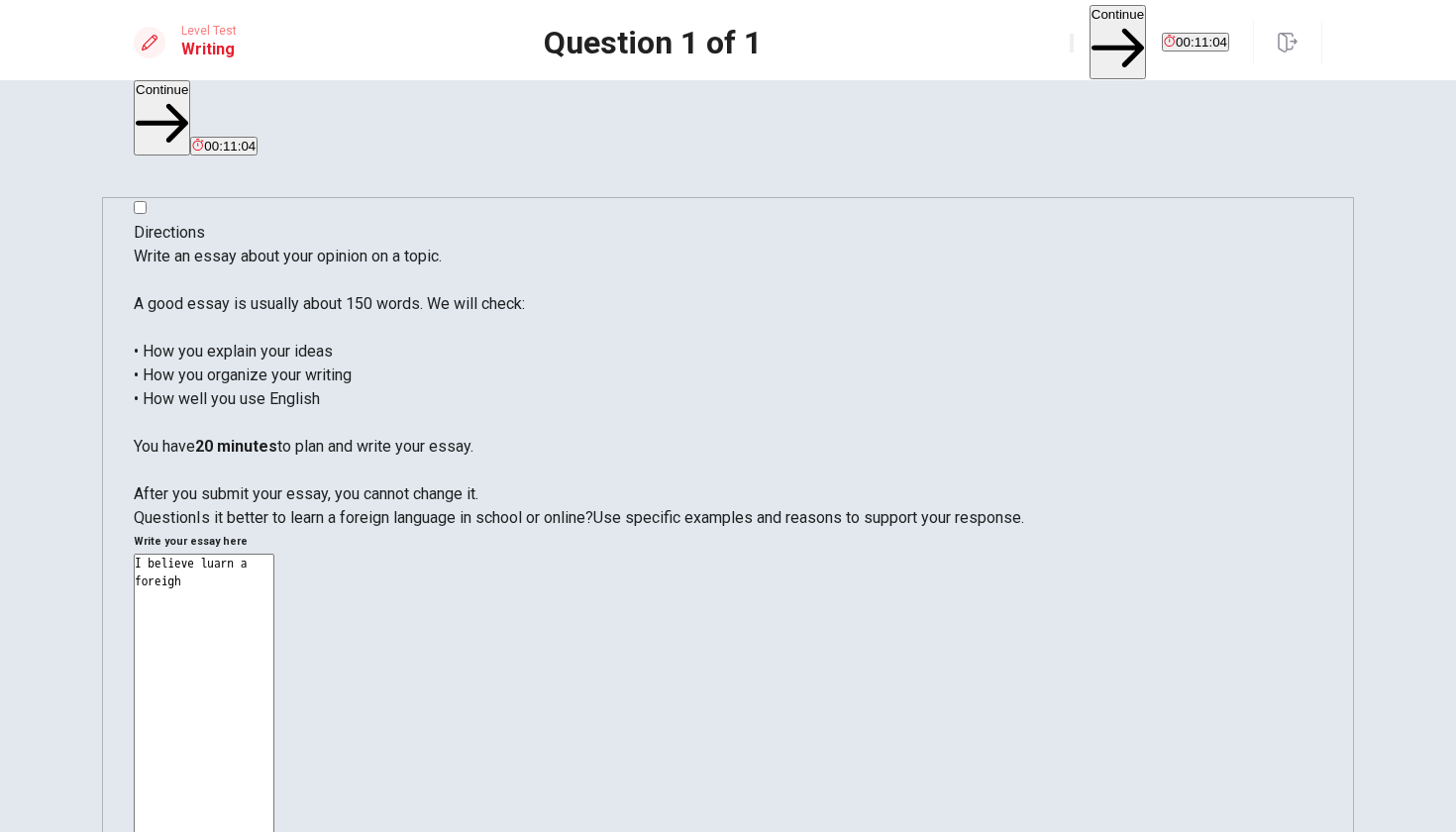 type on "I believe luarn a foreigh l" 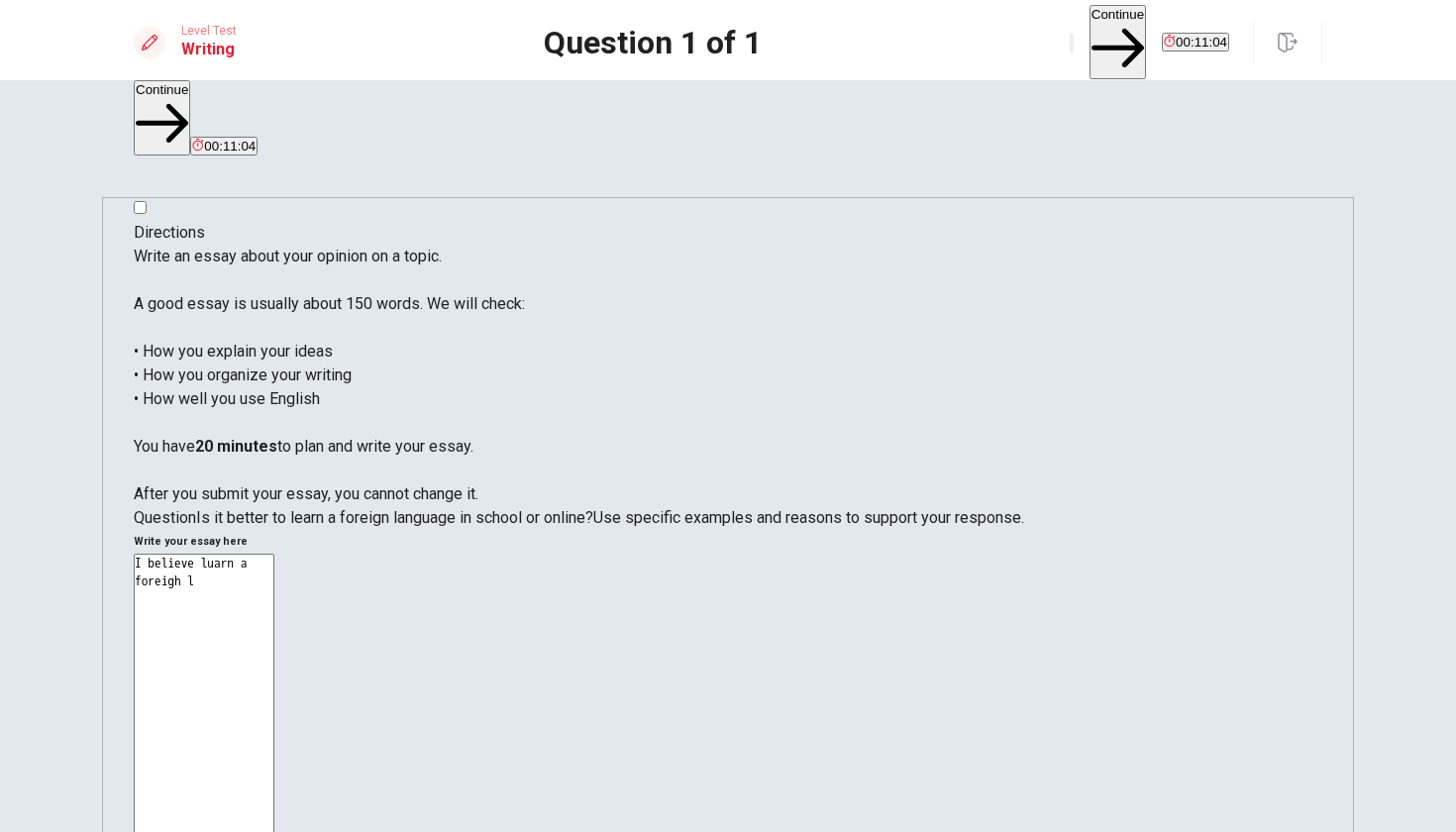 type on "x" 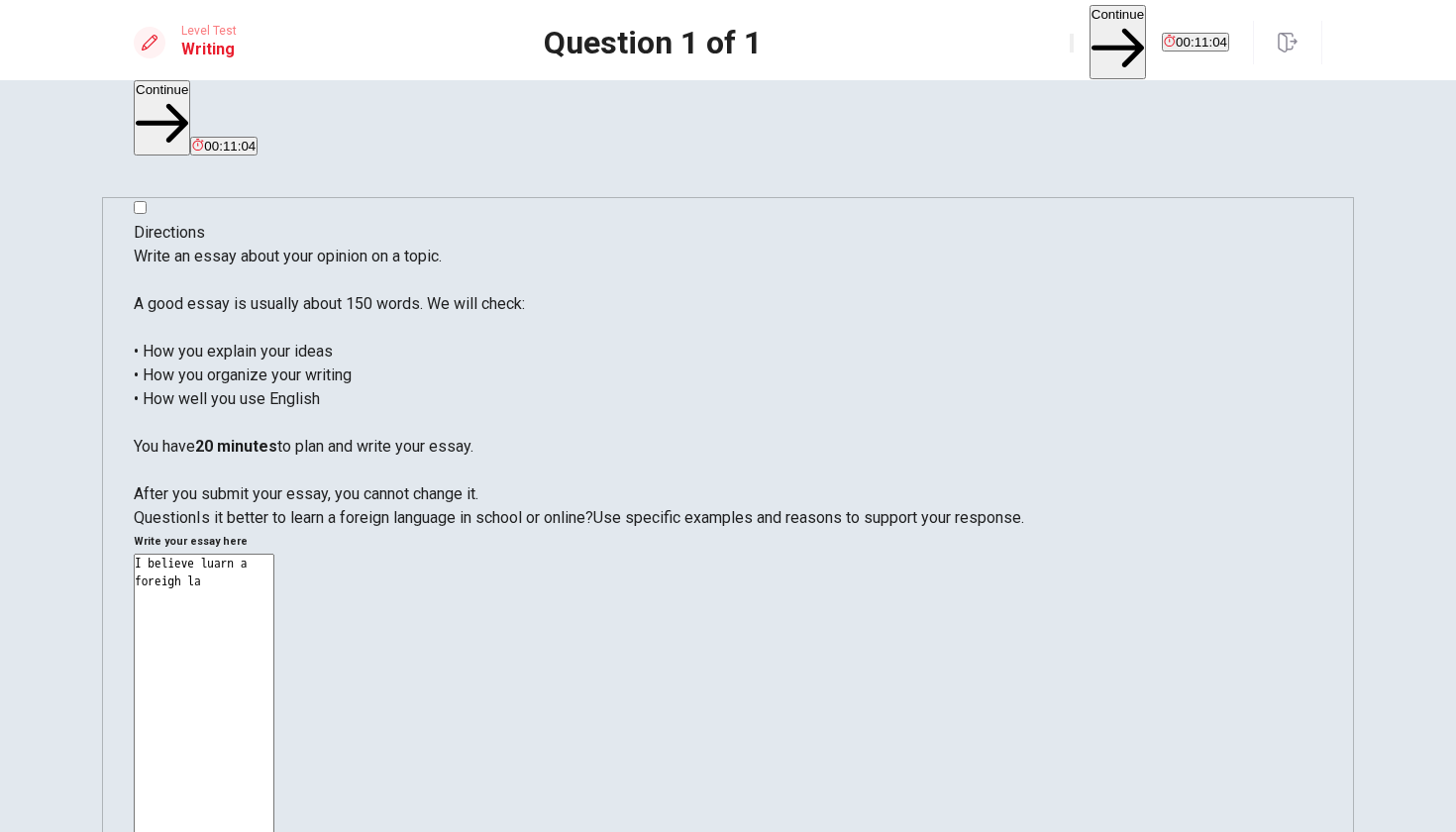 type on "x" 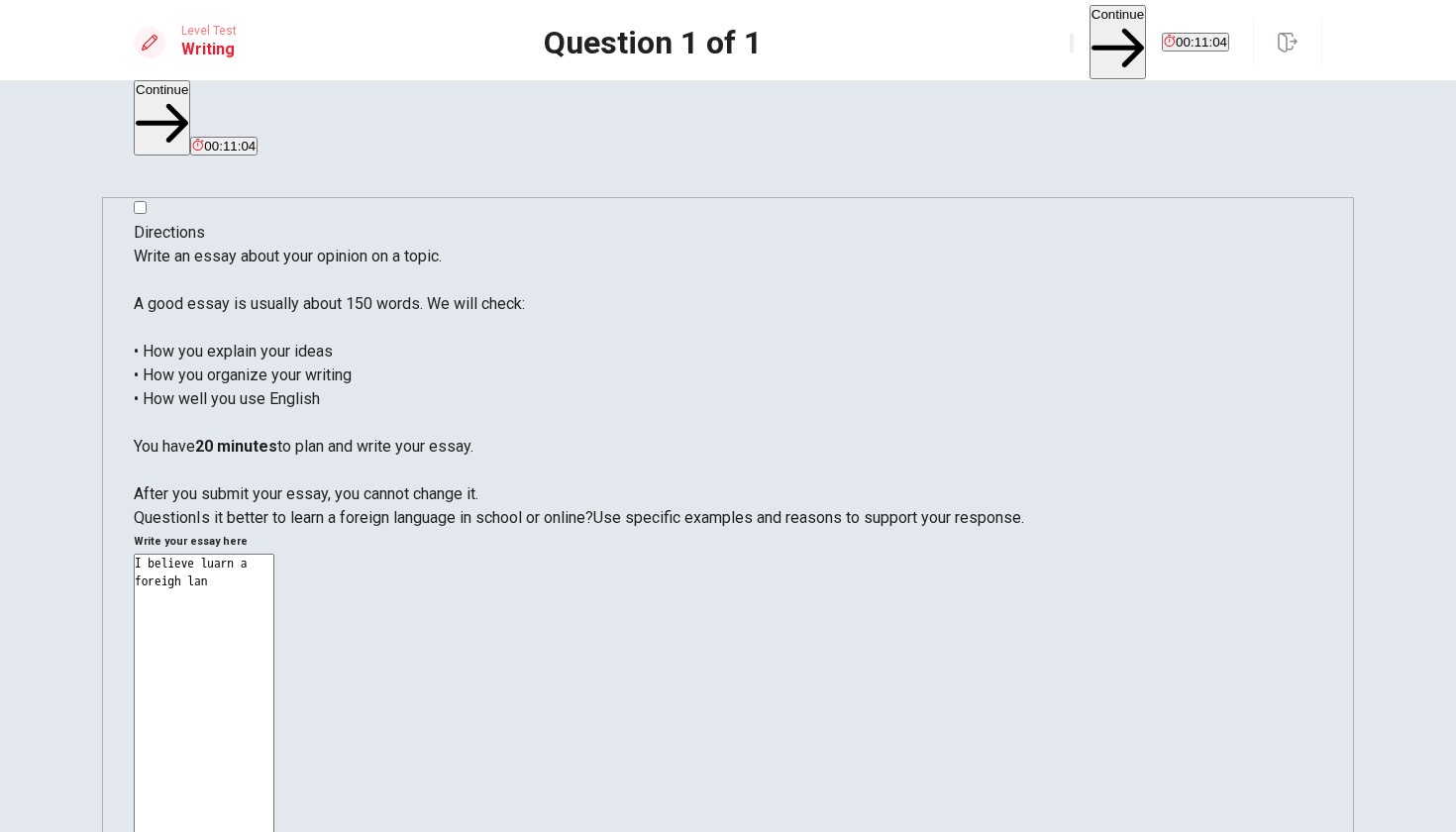 type on "x" 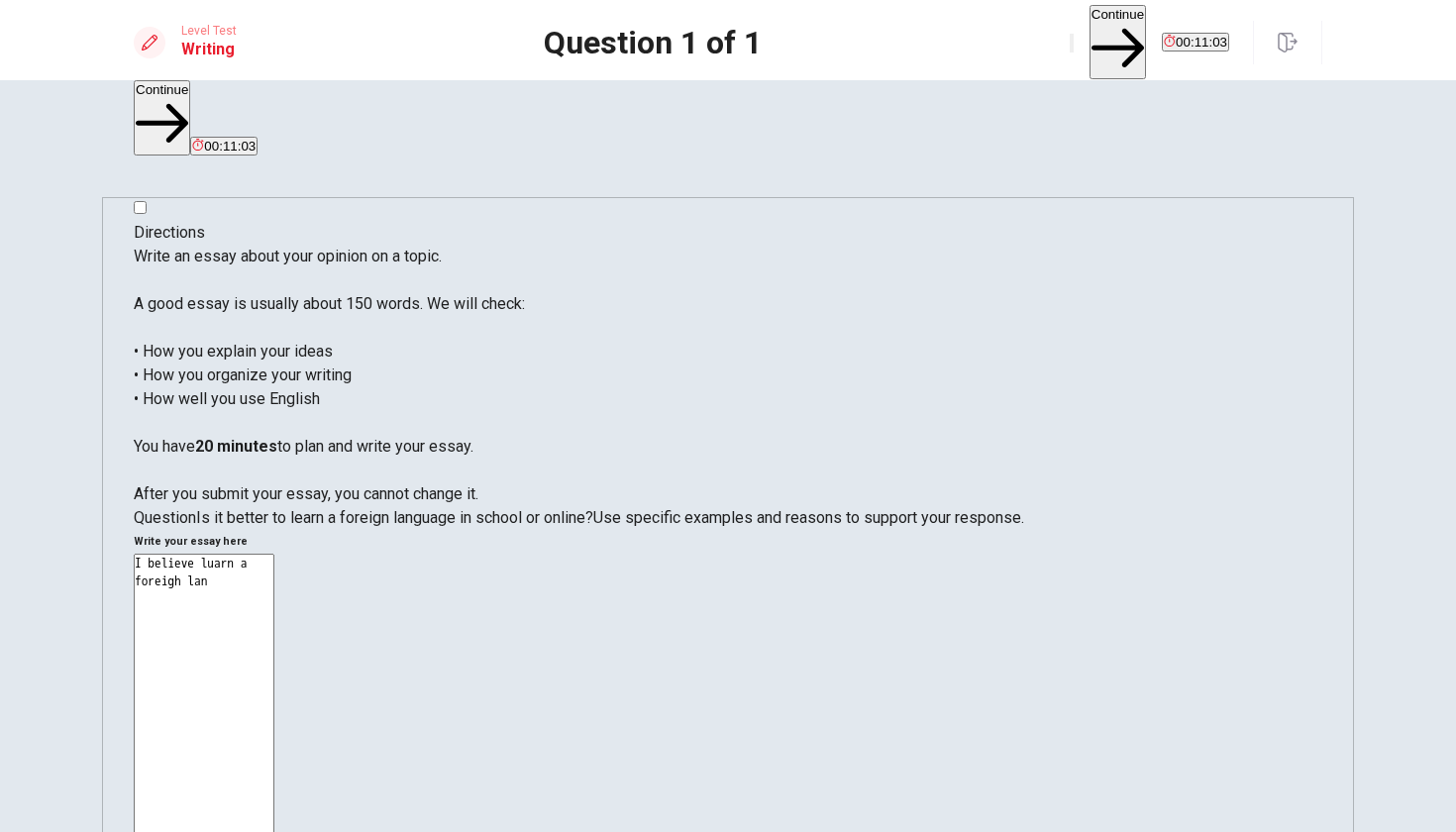 type on "I believe luarn a foreigh lang" 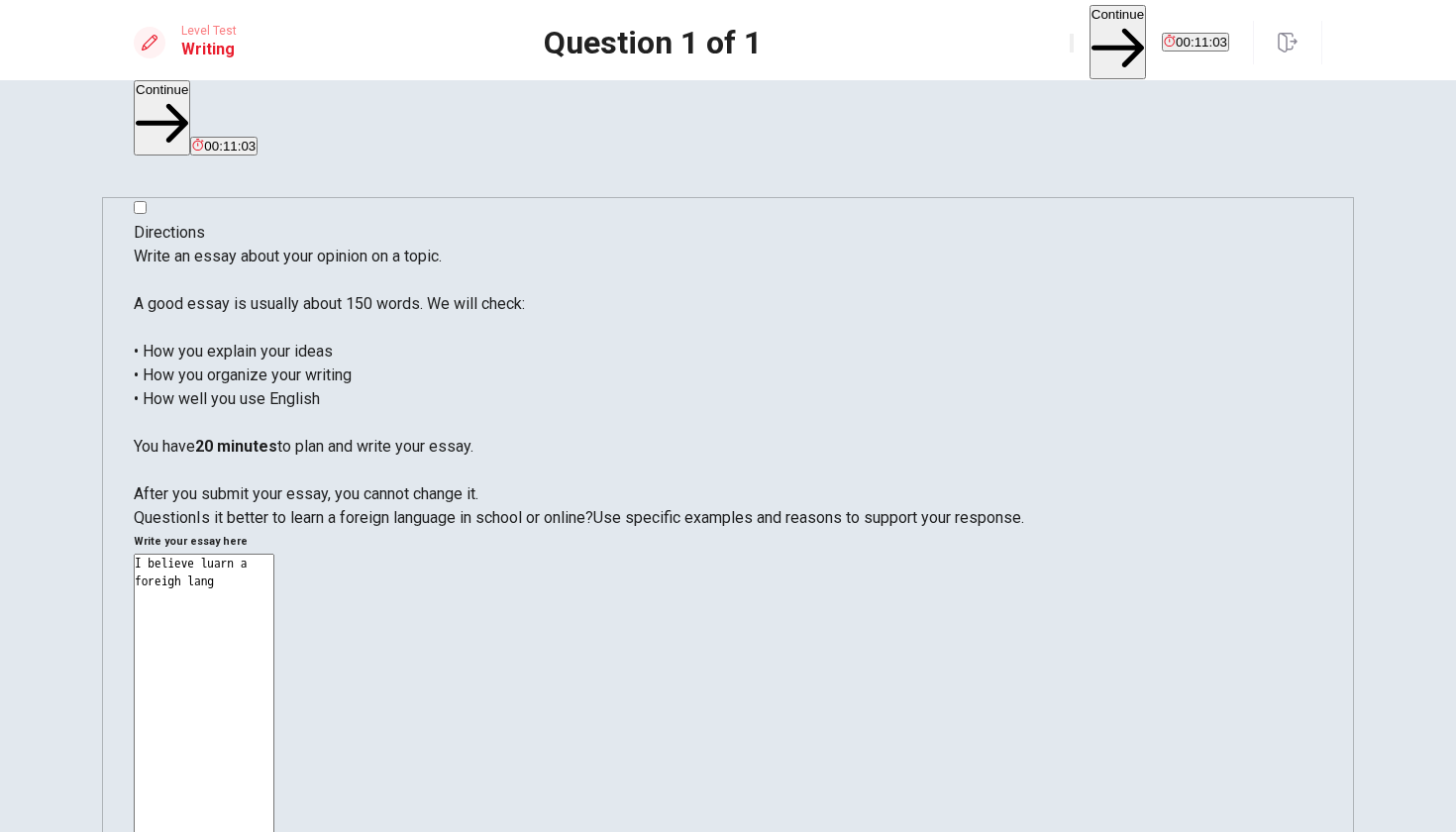 type on "x" 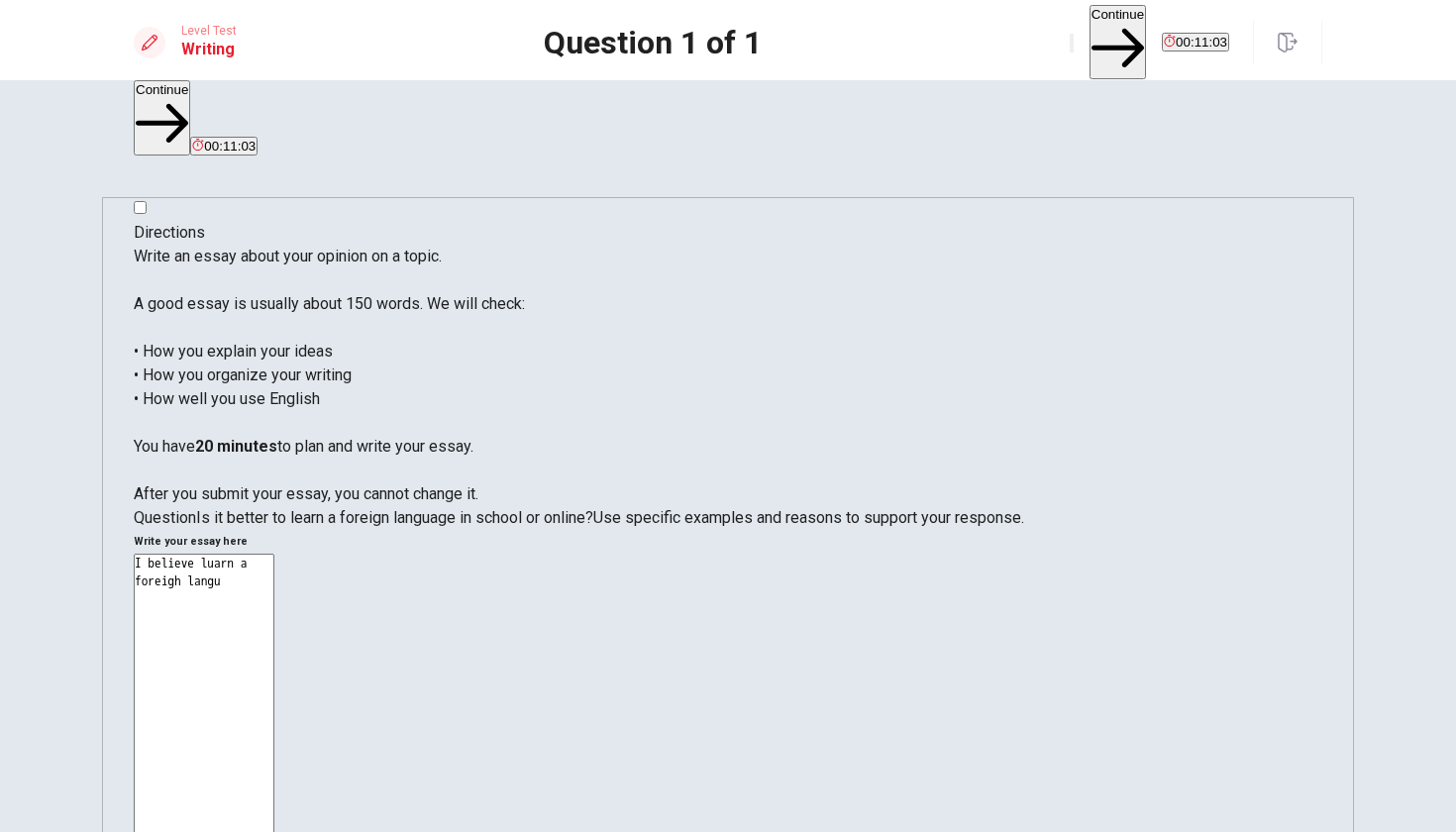 type on "x" 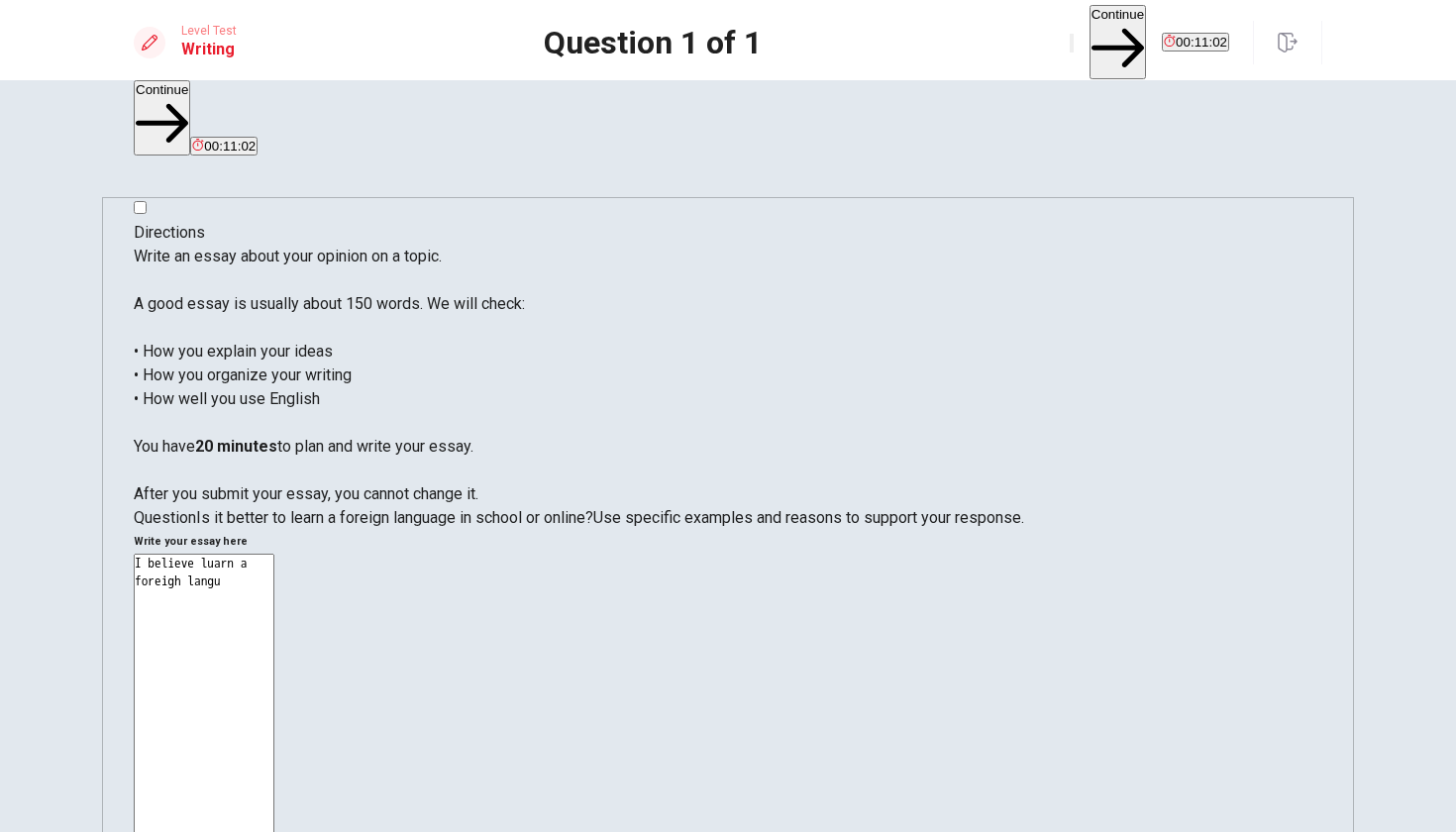 type on "I believe luarn a foreigh lang" 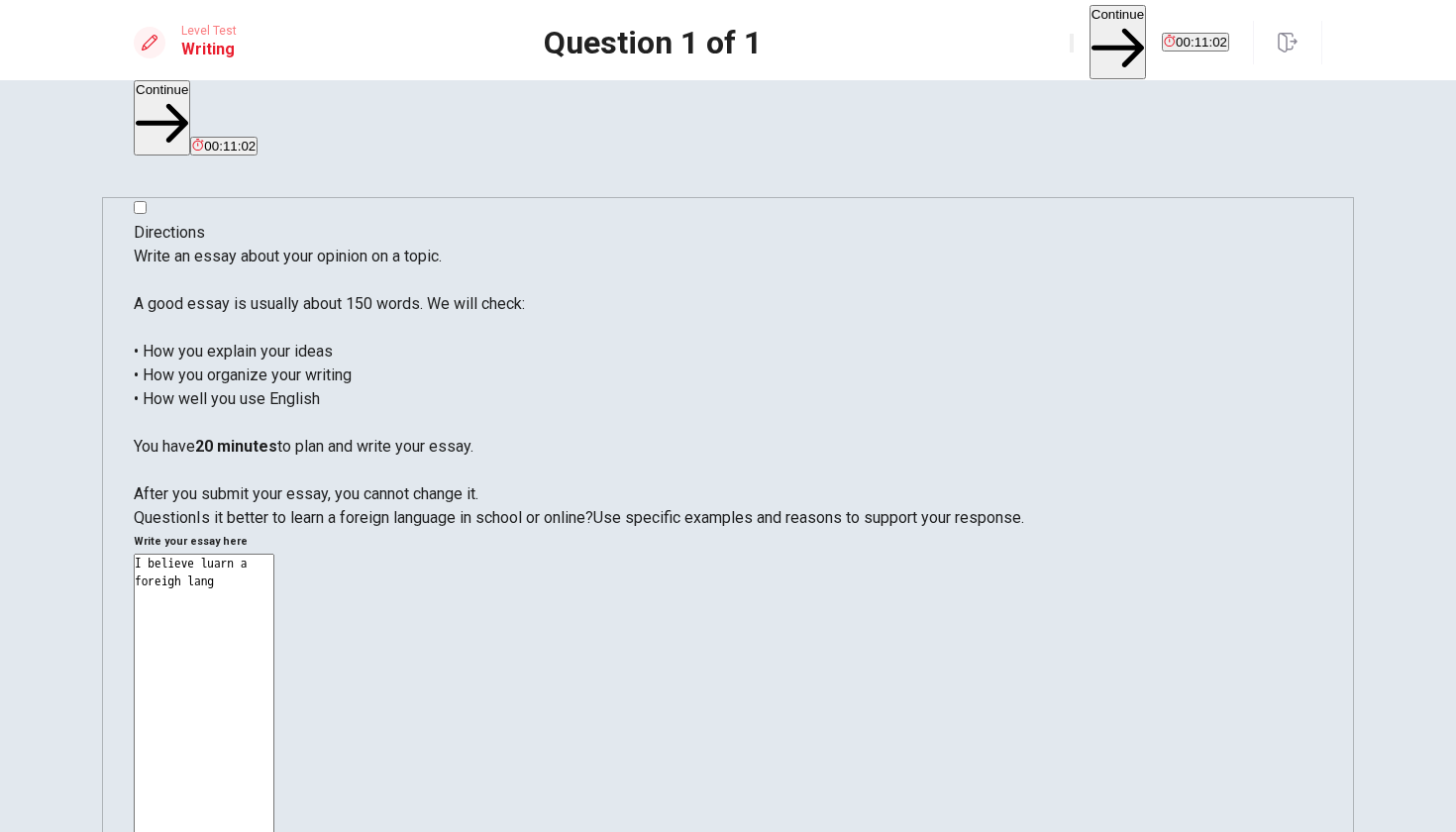 type on "x" 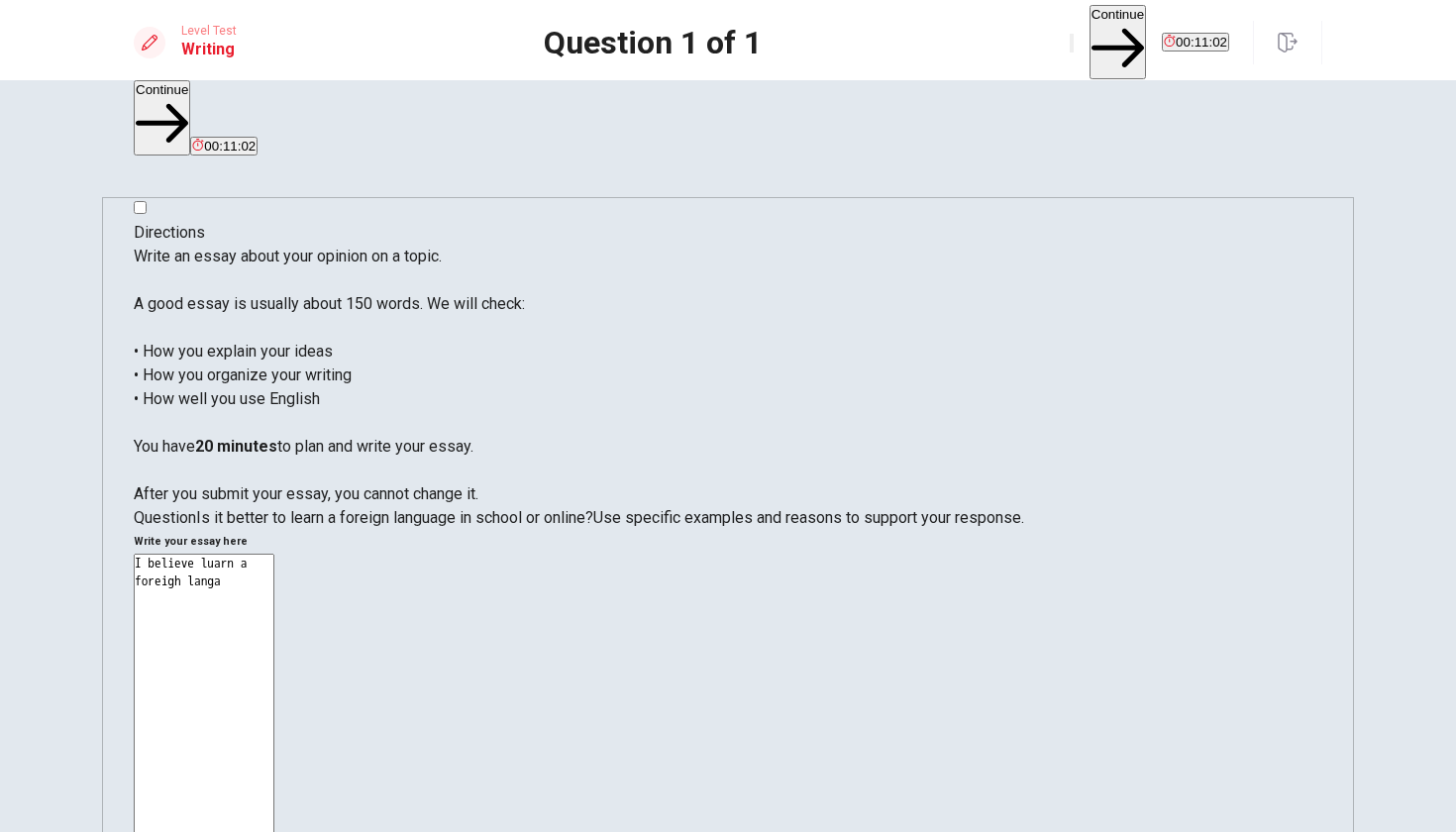 type on "x" 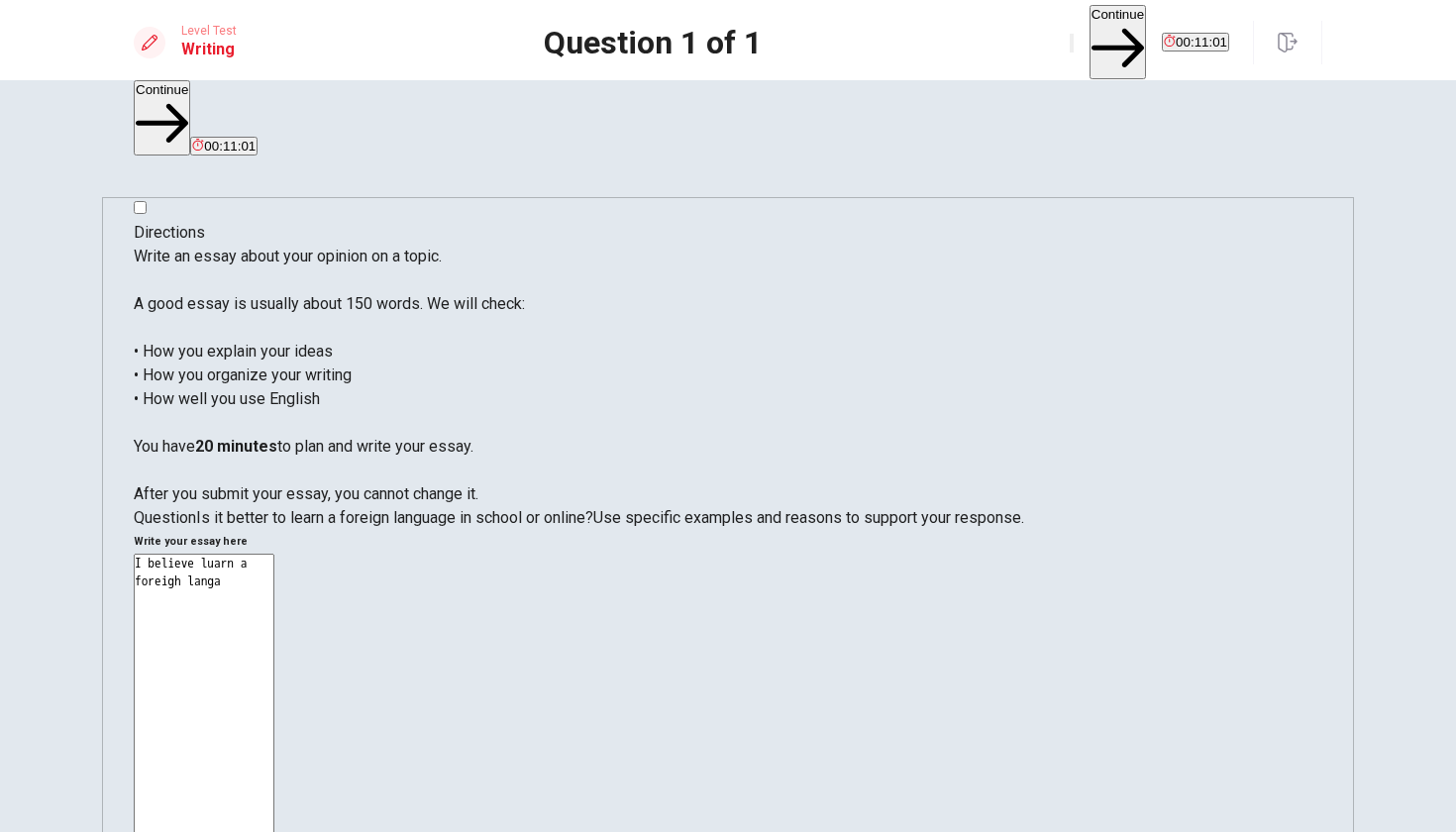 type on "I believe luarn a foreigh lang" 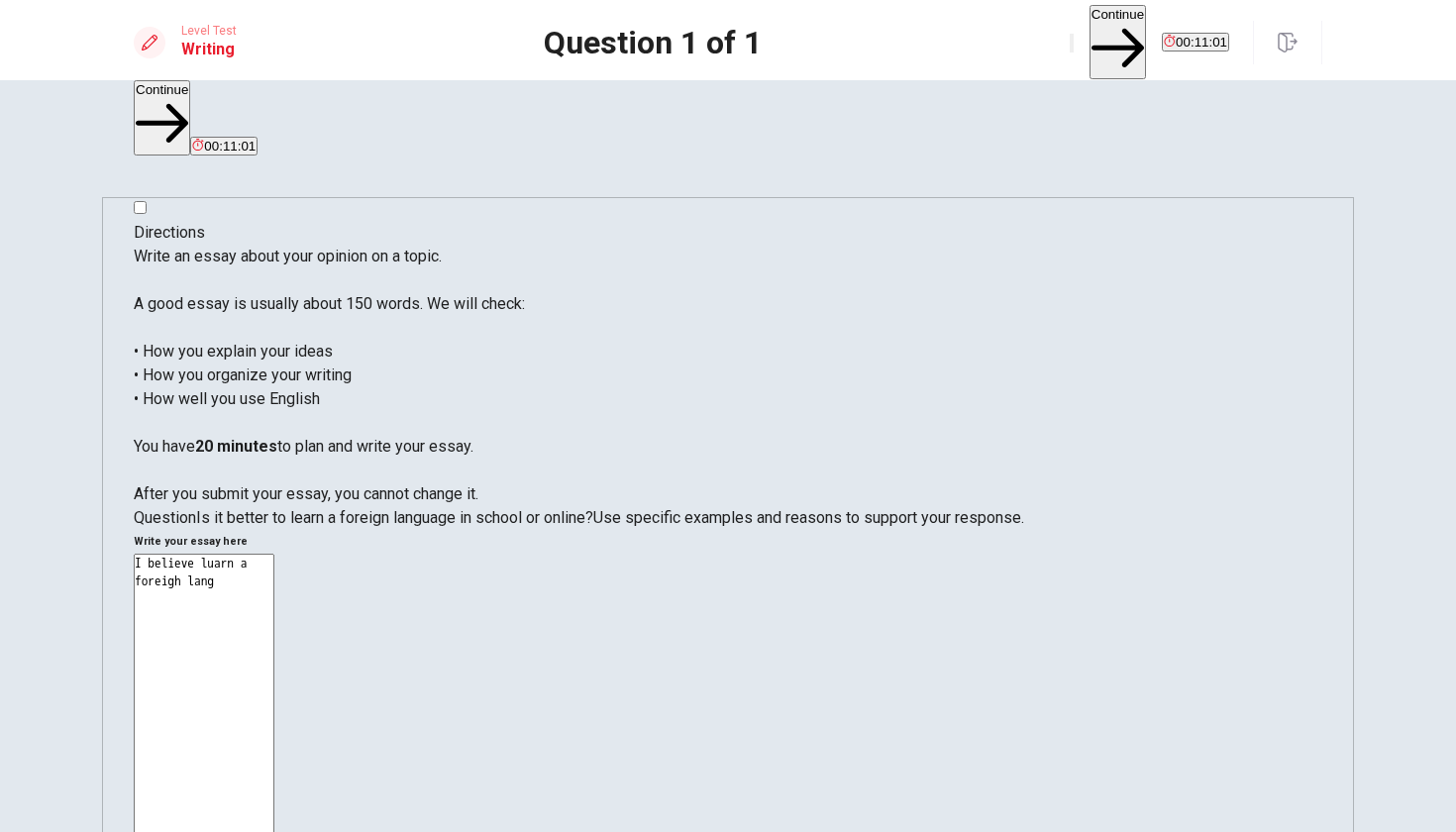 type on "x" 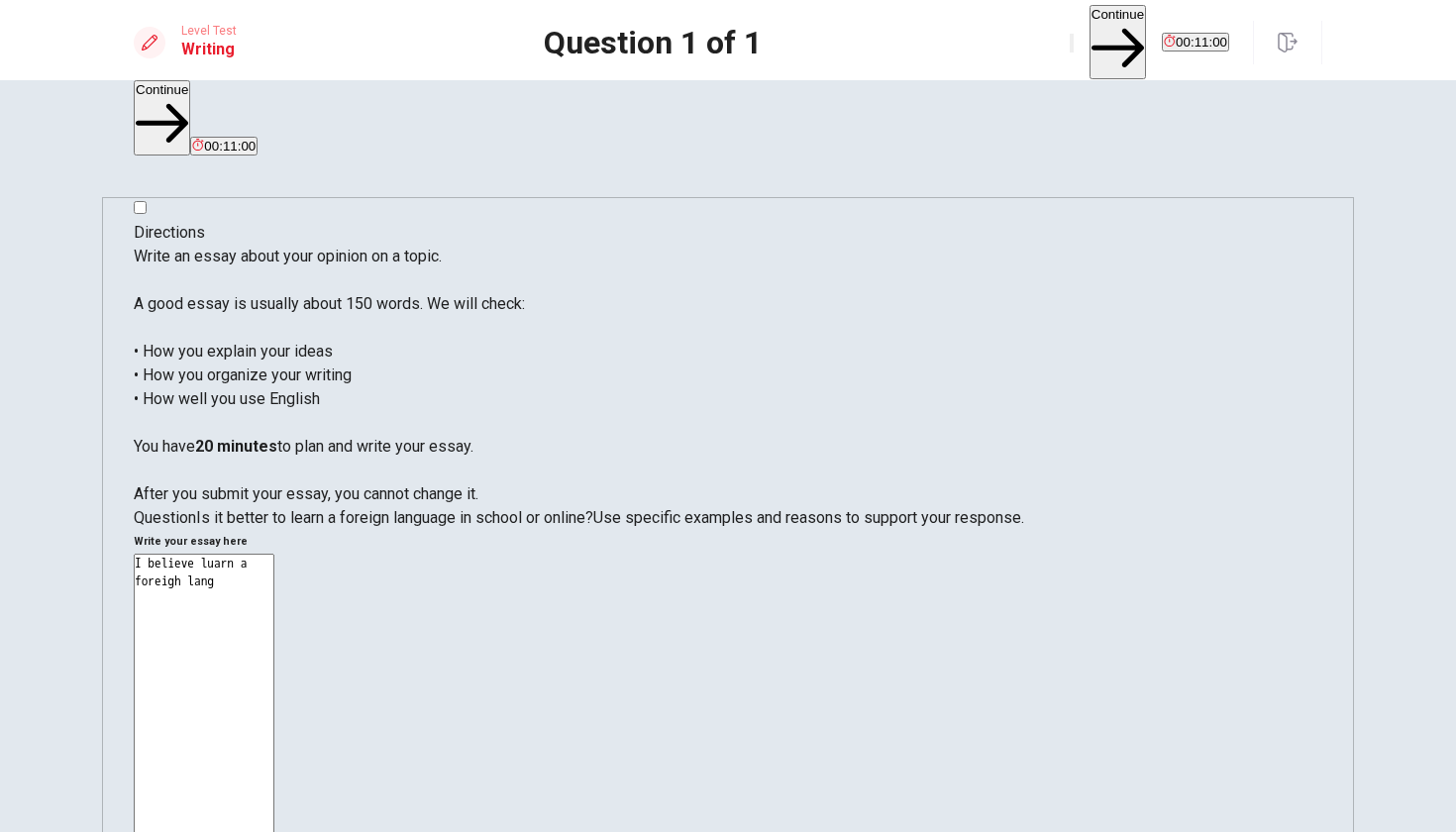 type on "I believe luarn a foreigh langu" 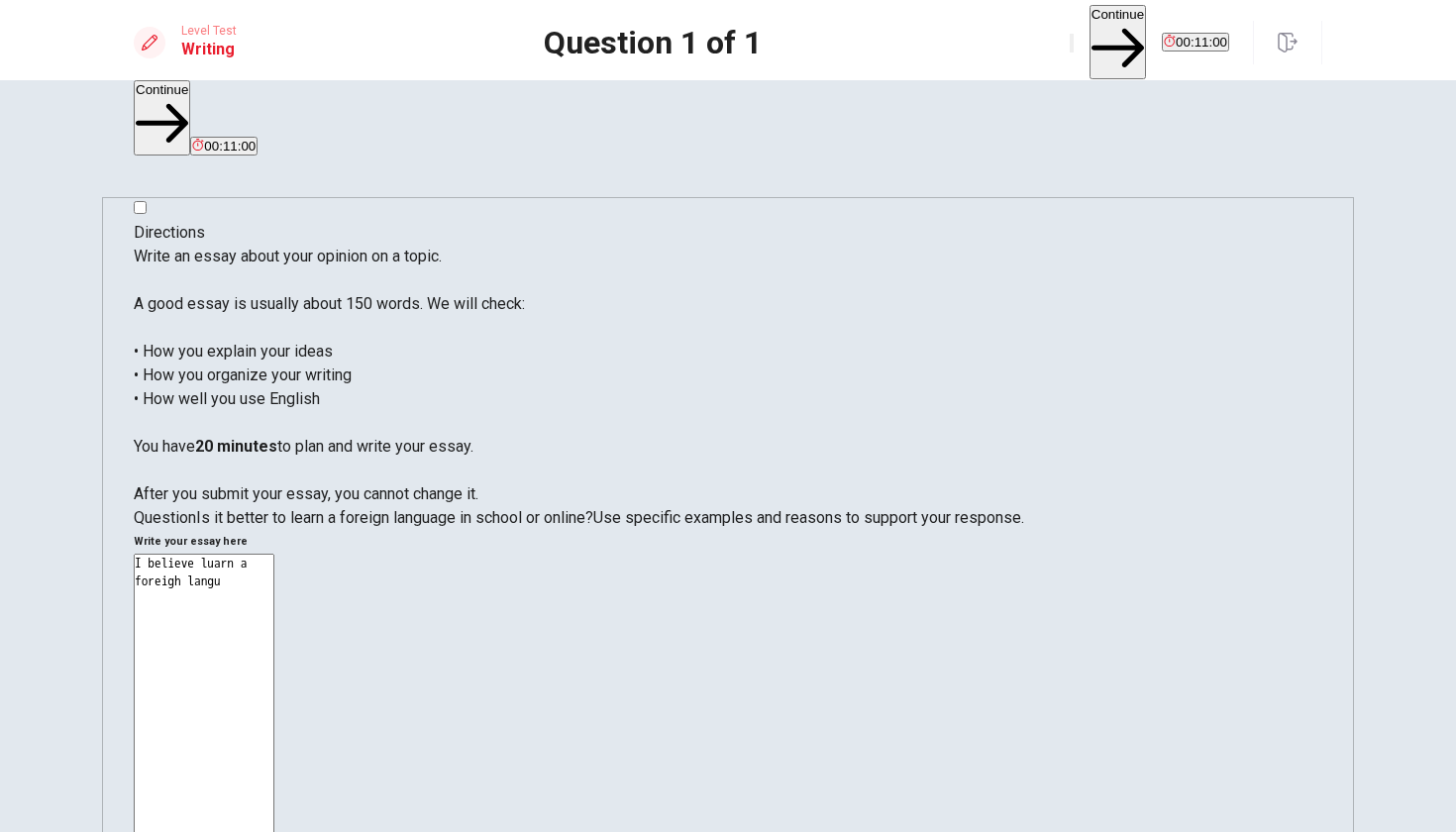type on "x" 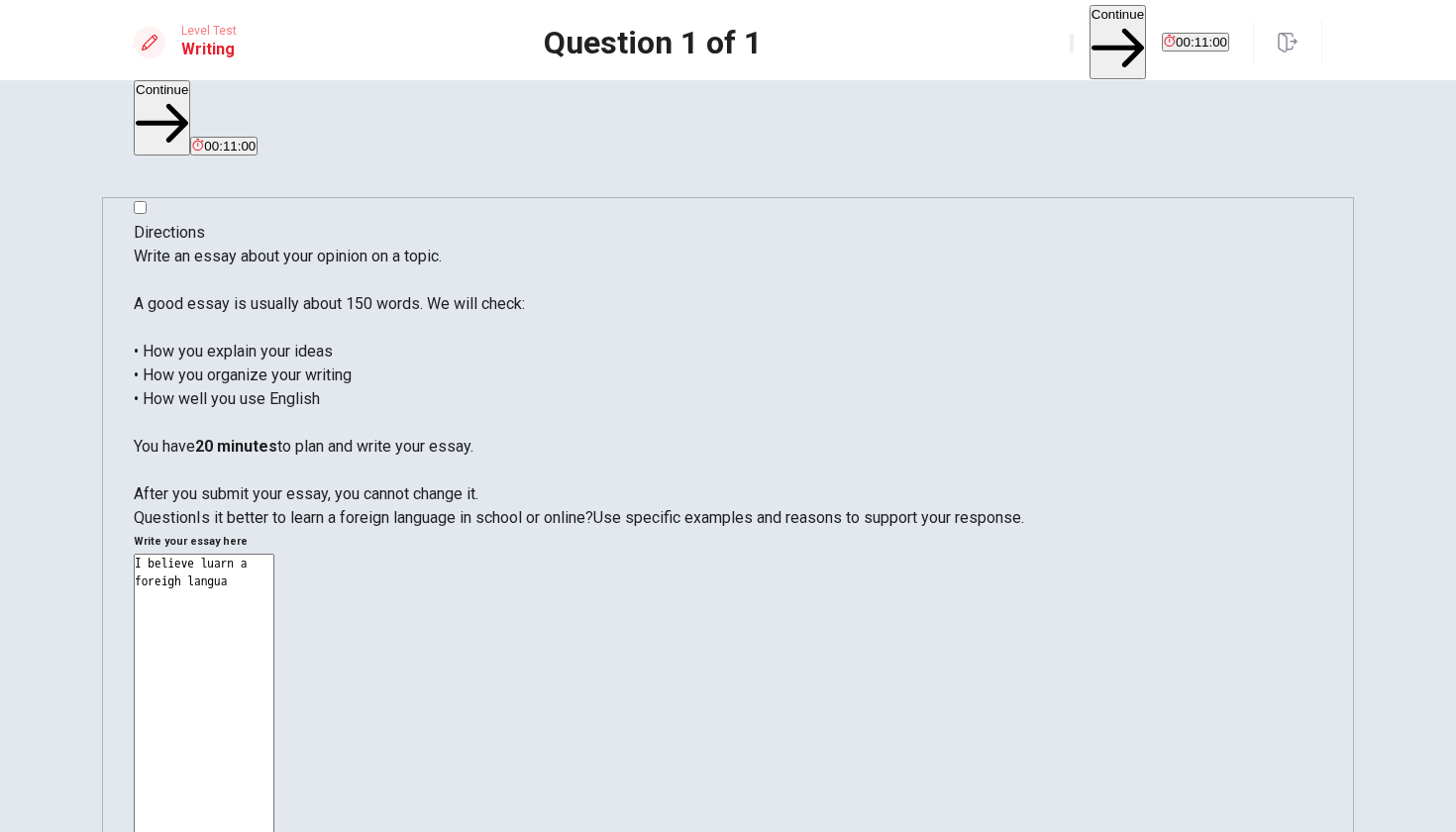 type on "x" 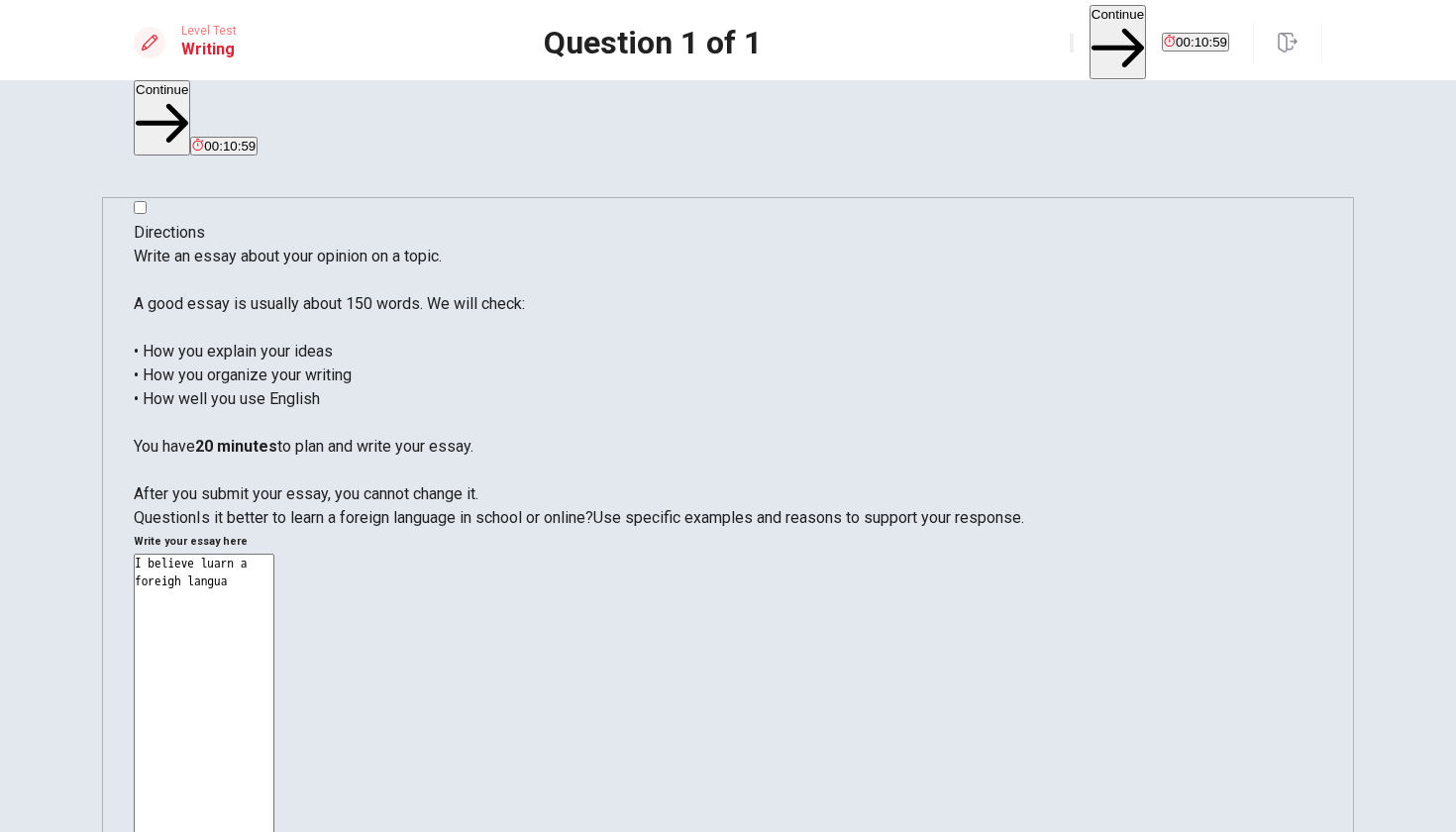 type on "I believe luarn a foreigh languag" 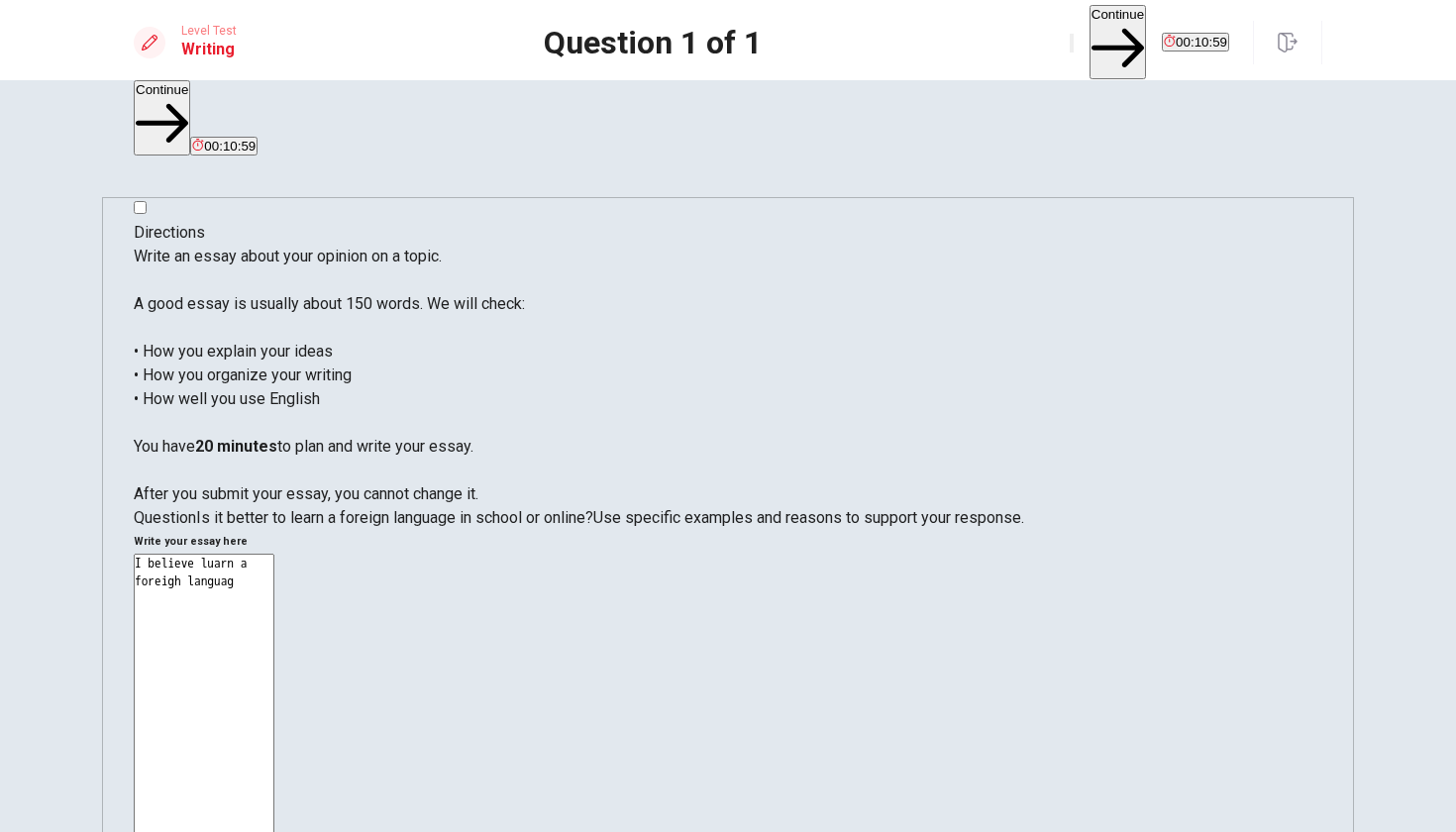 type on "x" 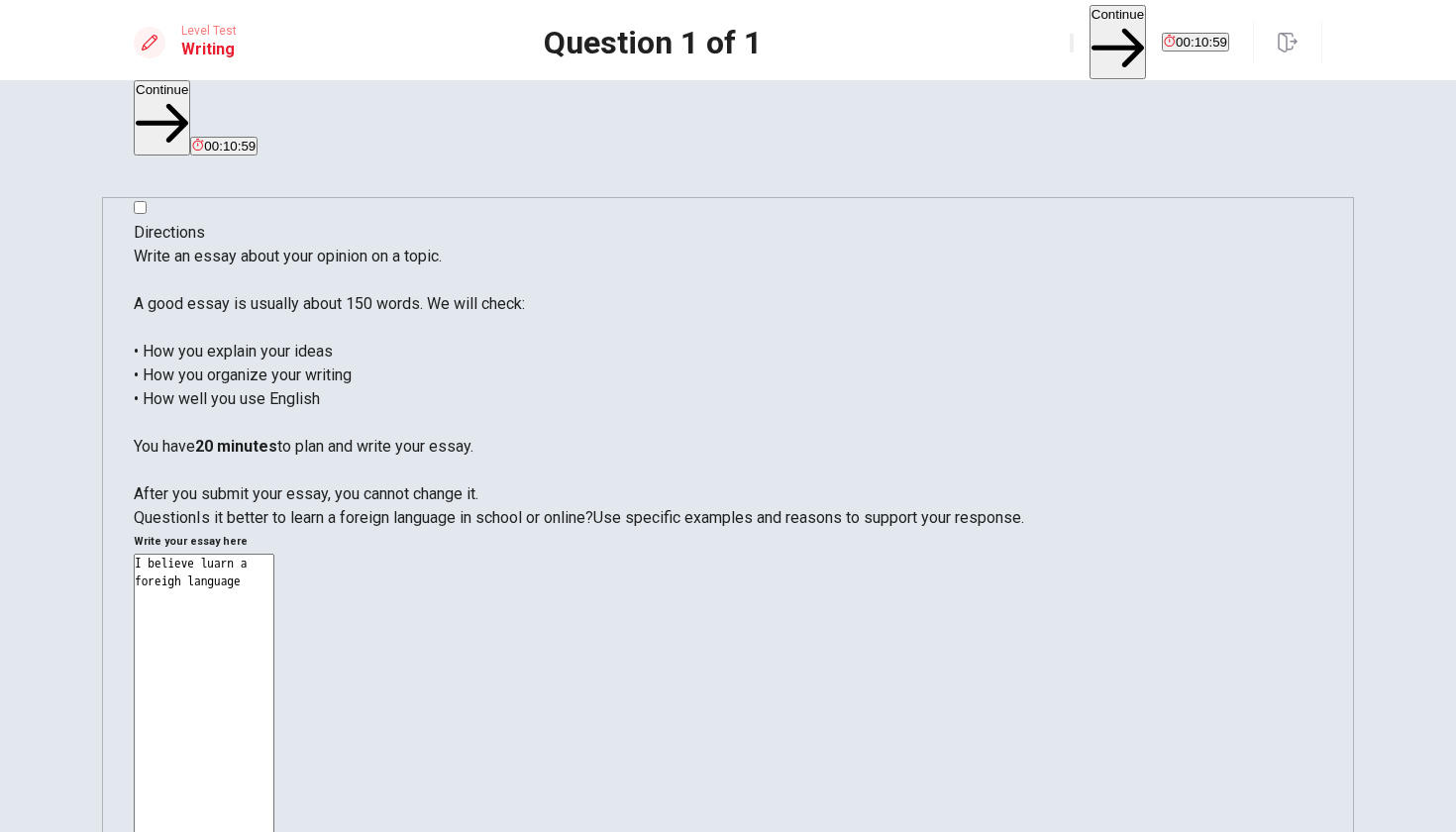 type on "x" 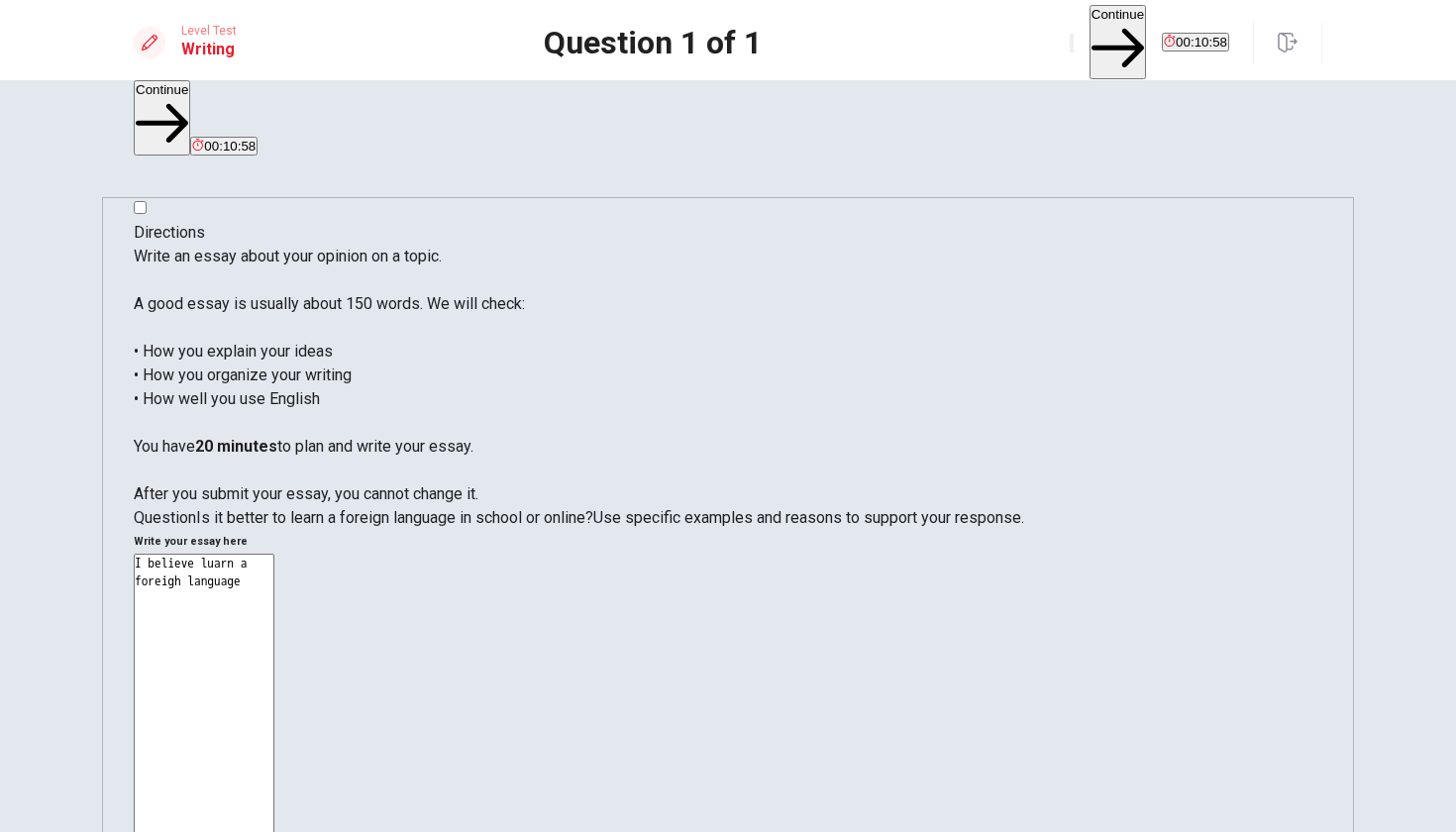 type on "I believe luarn a foreigh language" 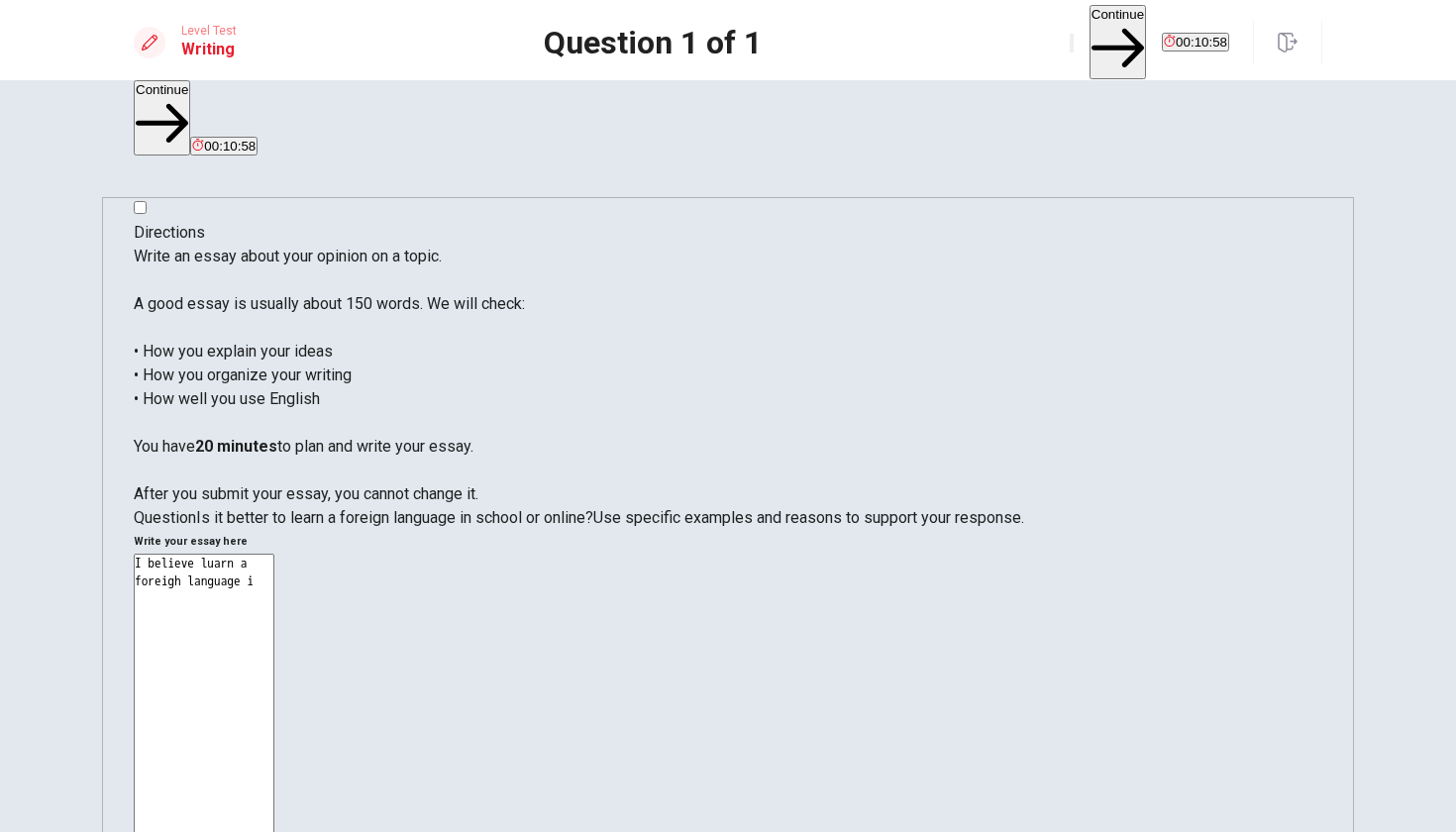 type on "x" 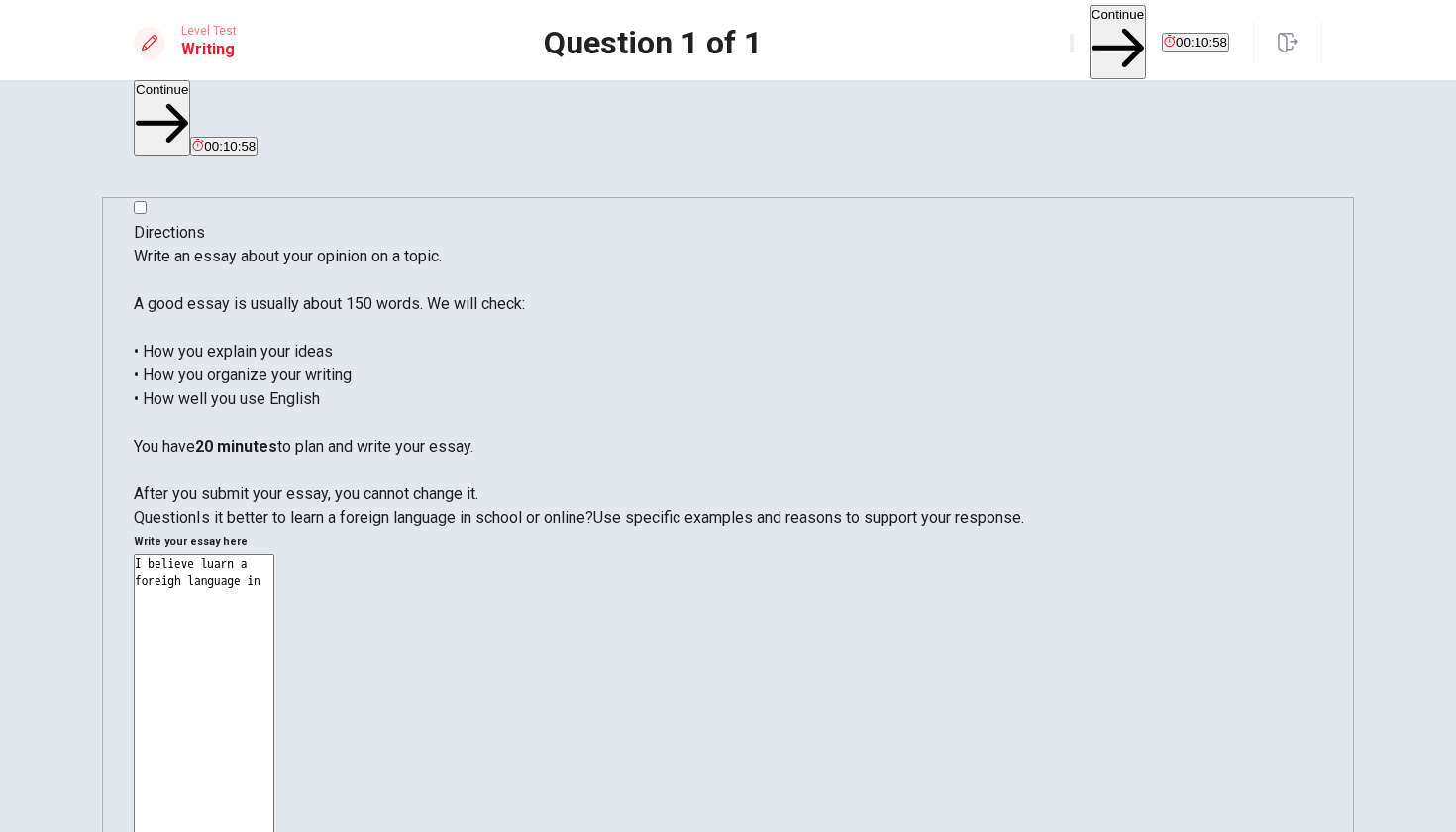 type on "x" 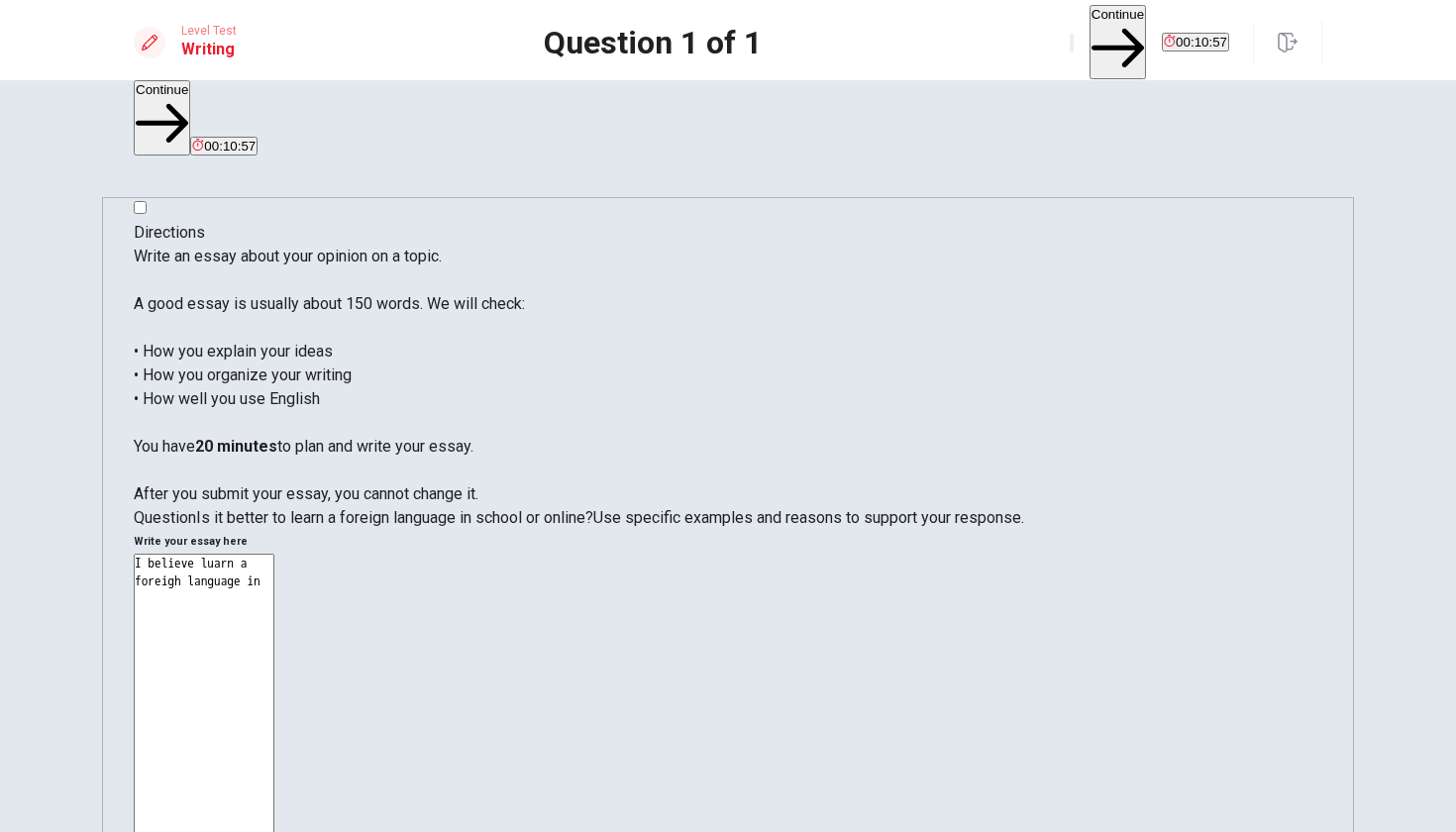 type on "I believe luarn a foreigh language in" 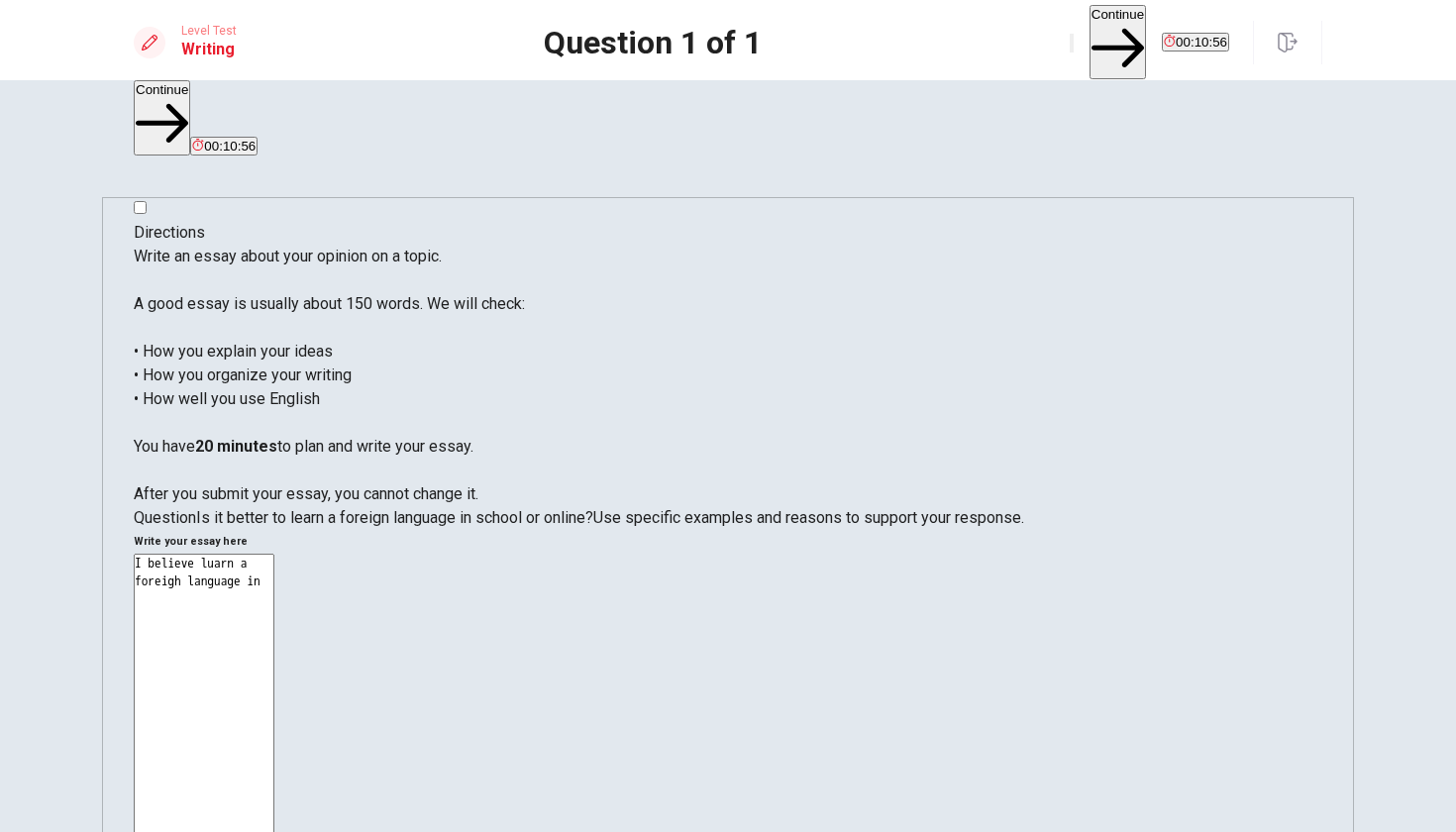 type on "I believe luarn a foreigh language in s" 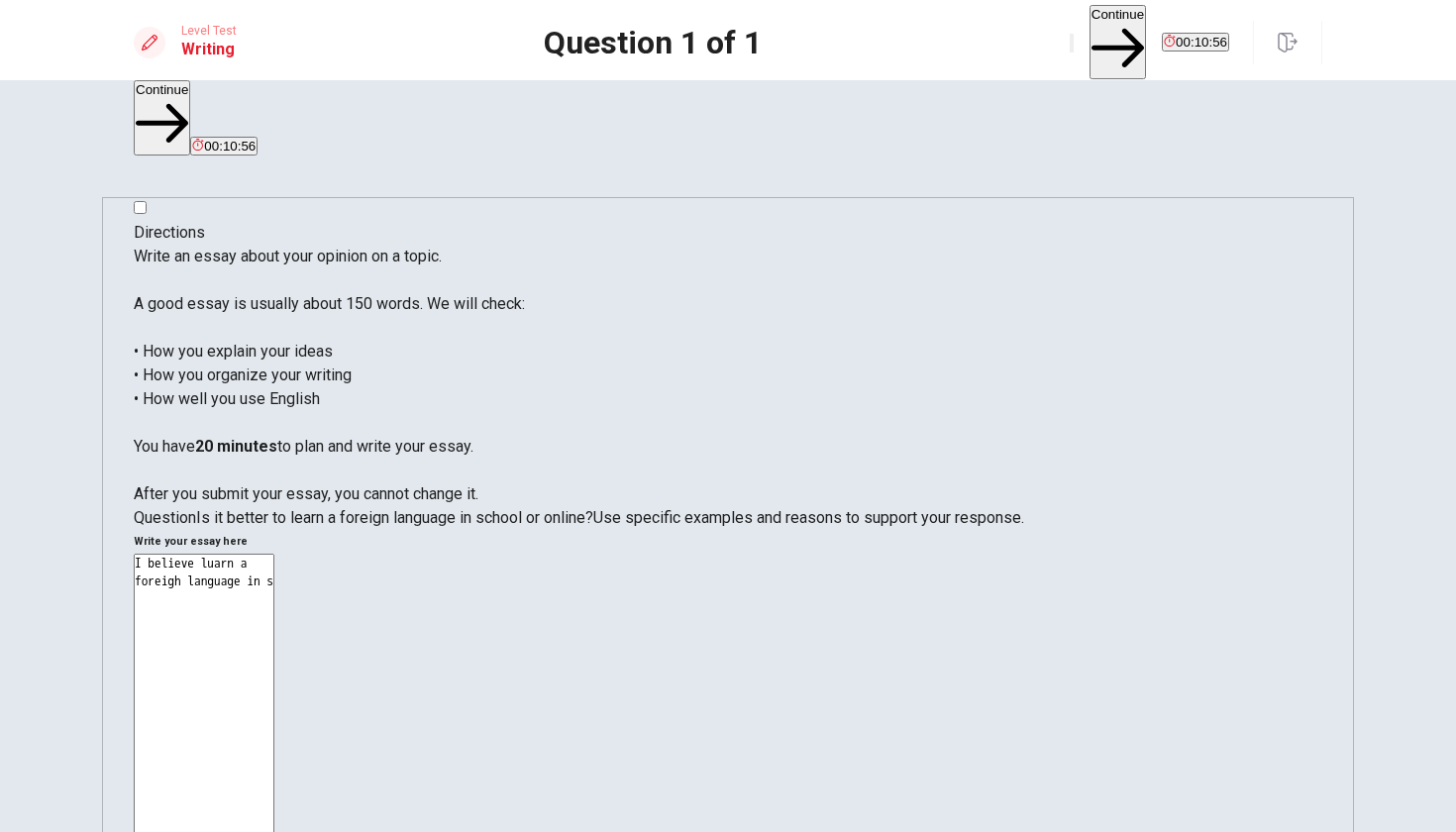type on "x" 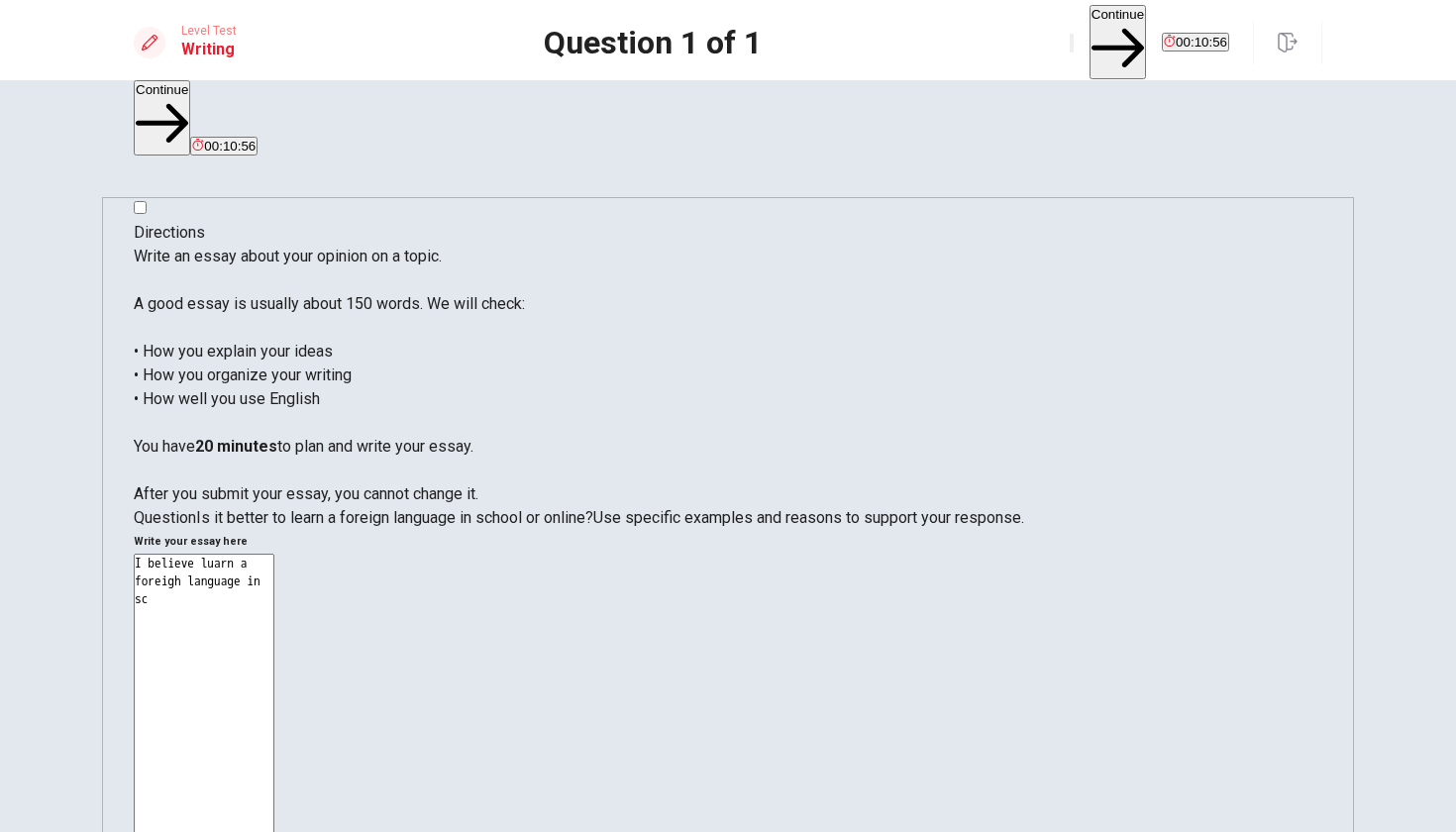 type on "x" 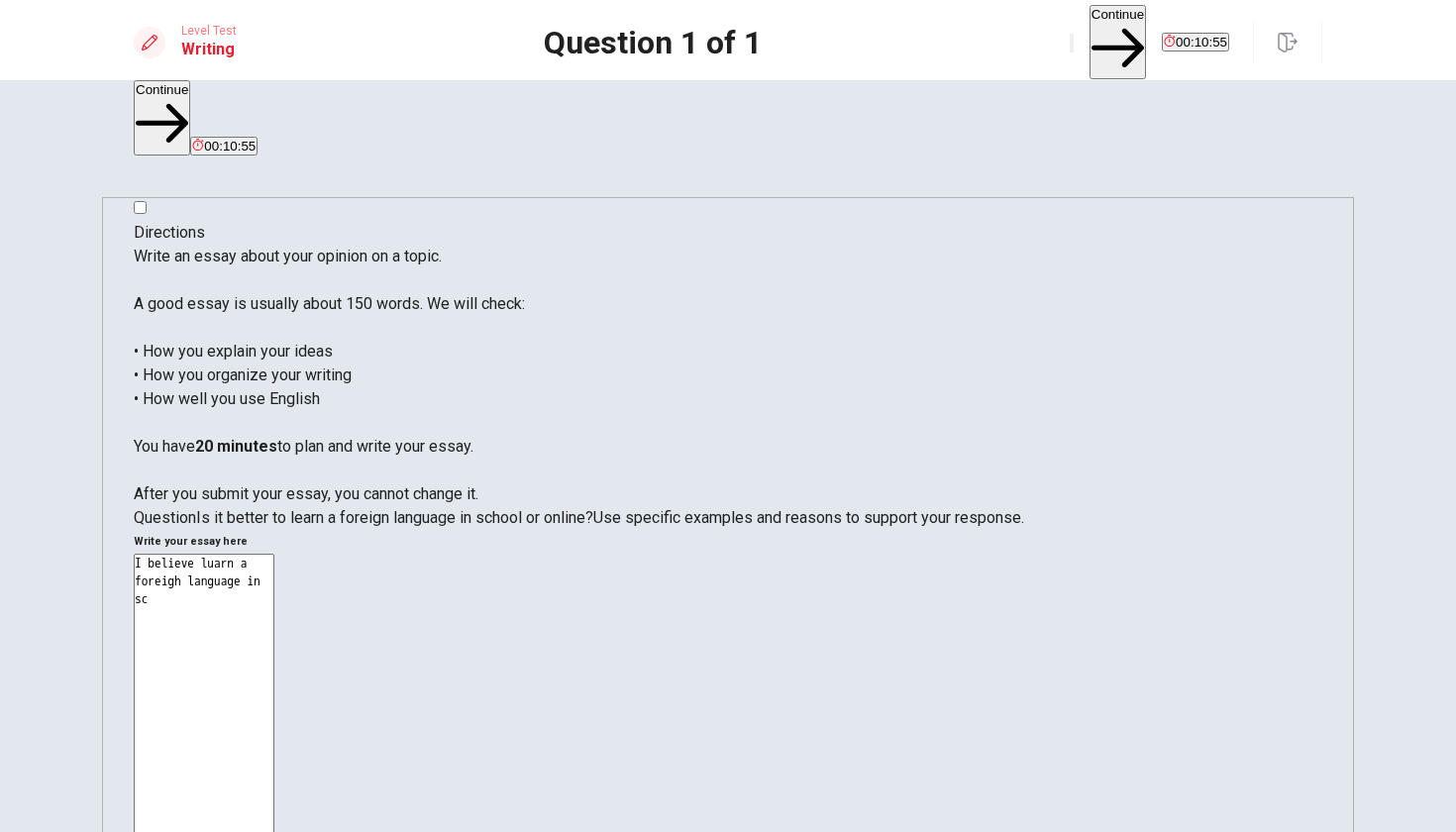 type on "I believe luarn a foreigh language in sch" 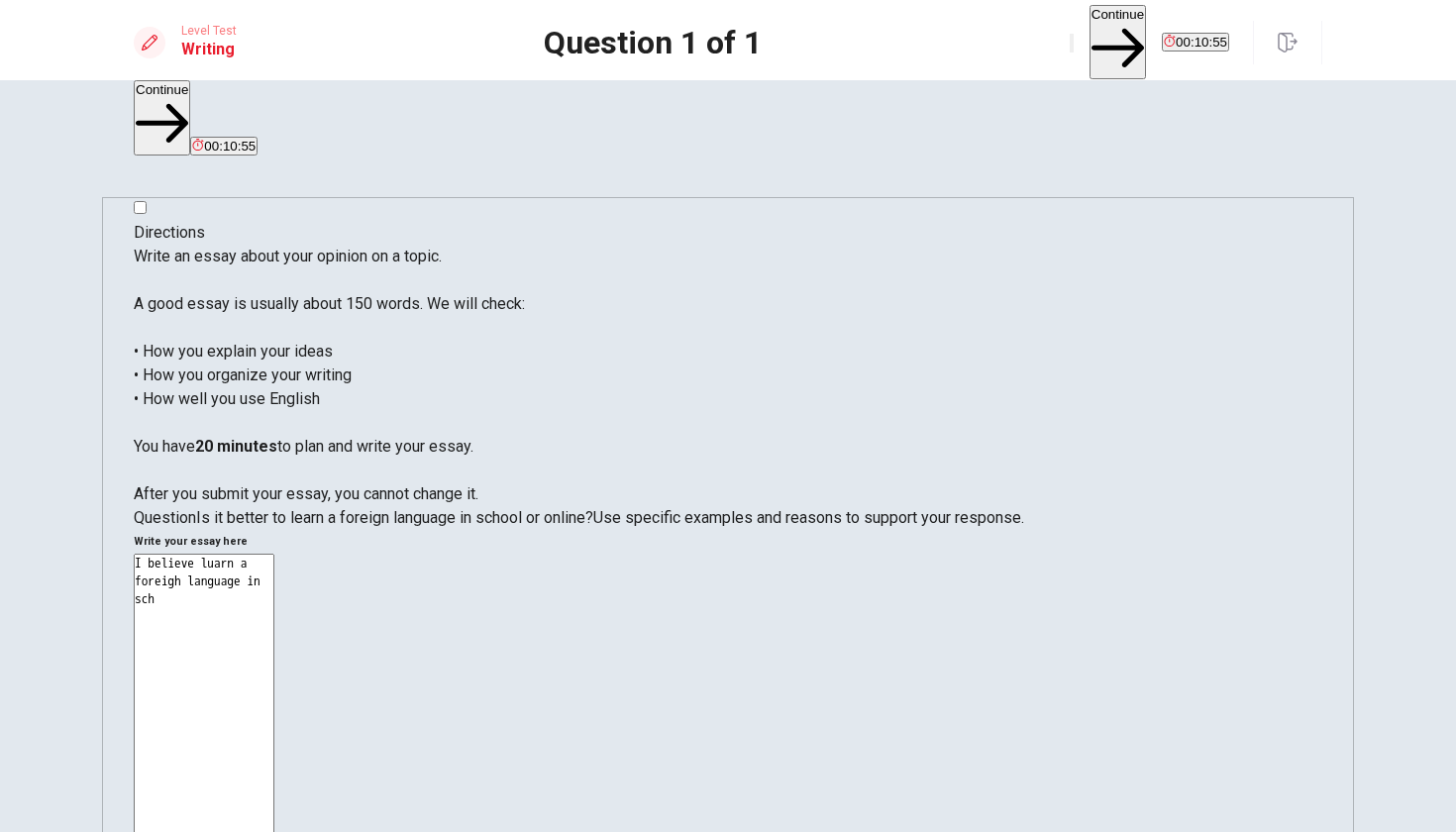 type on "x" 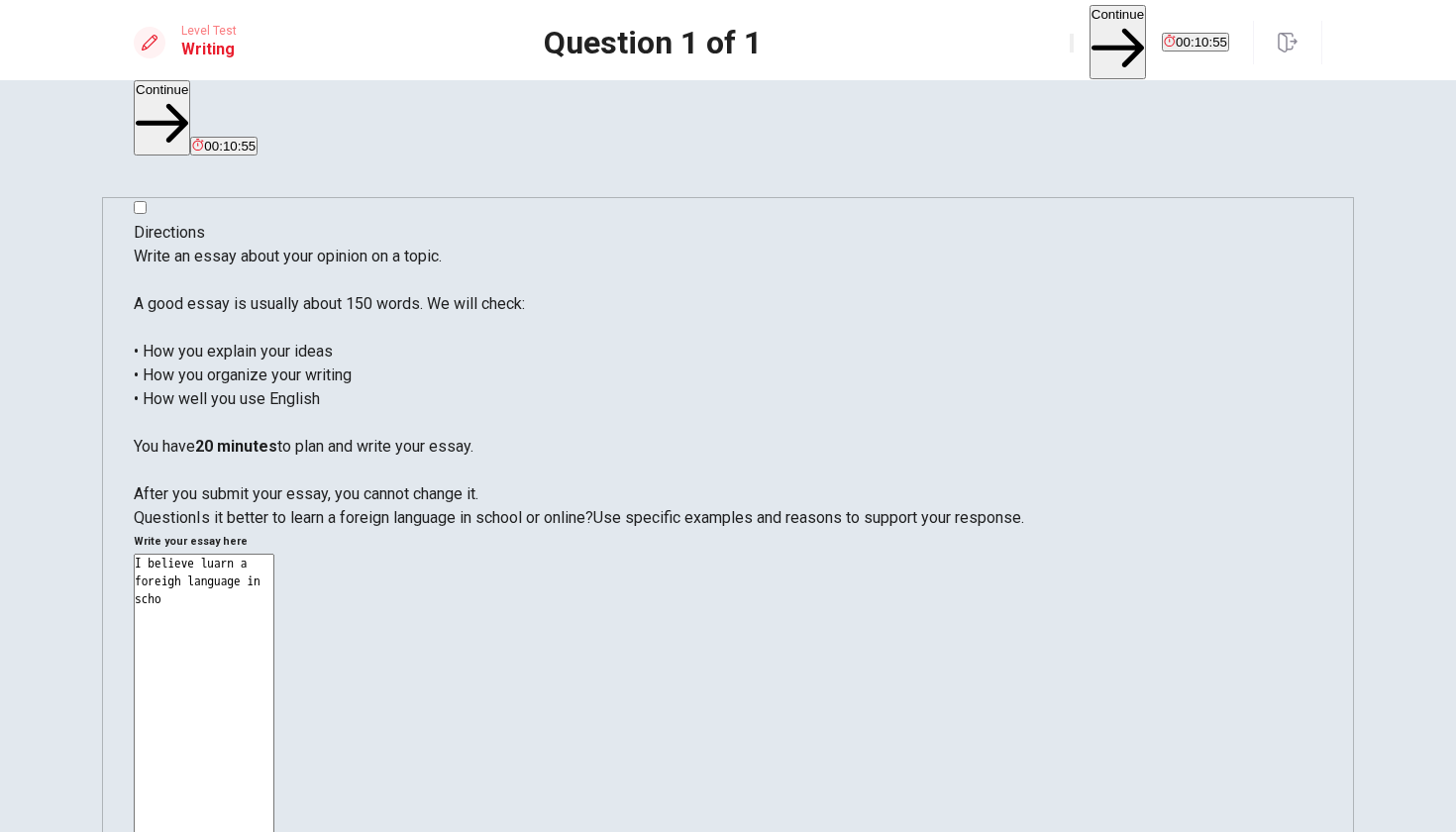 type on "x" 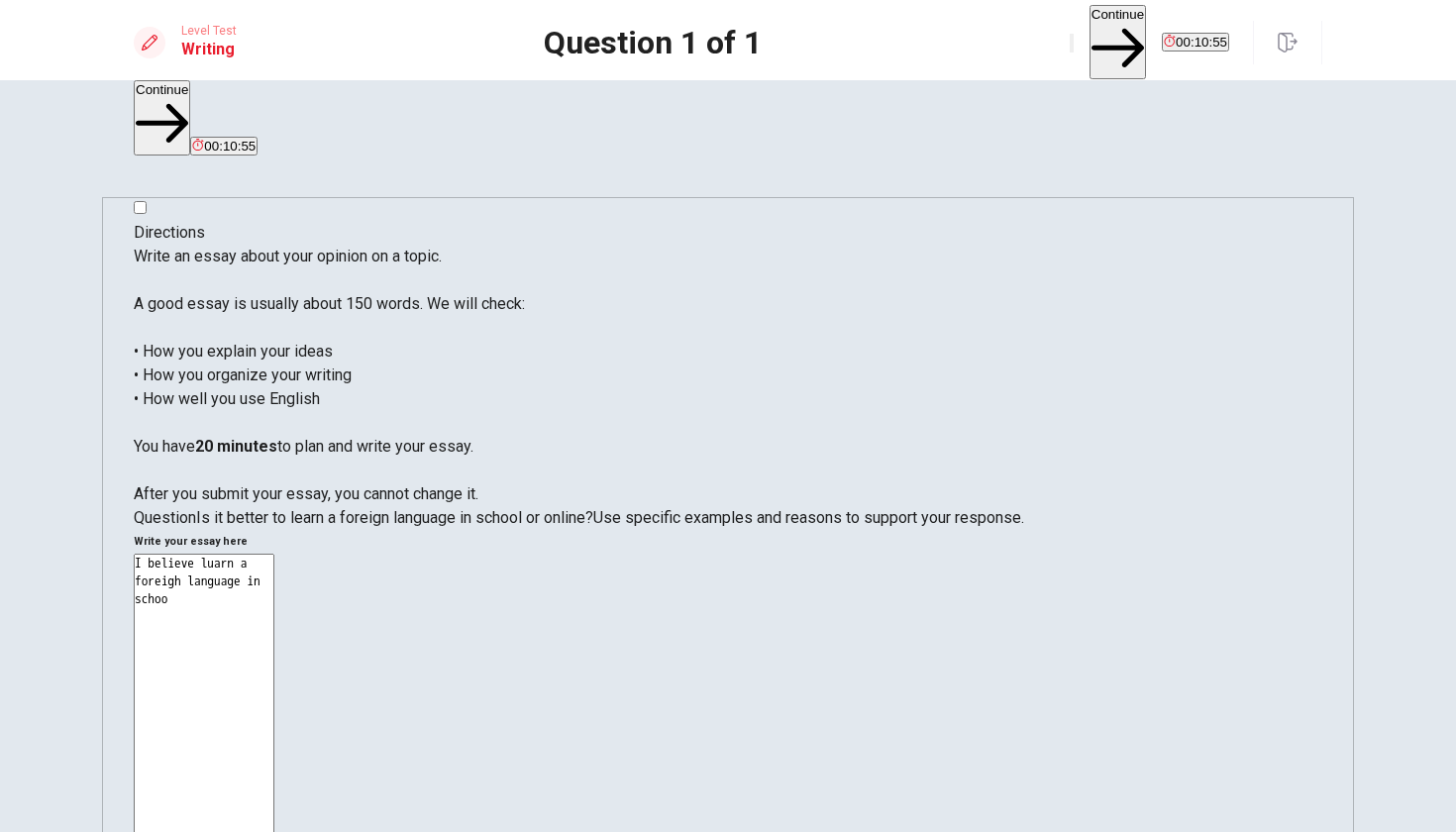 type on "x" 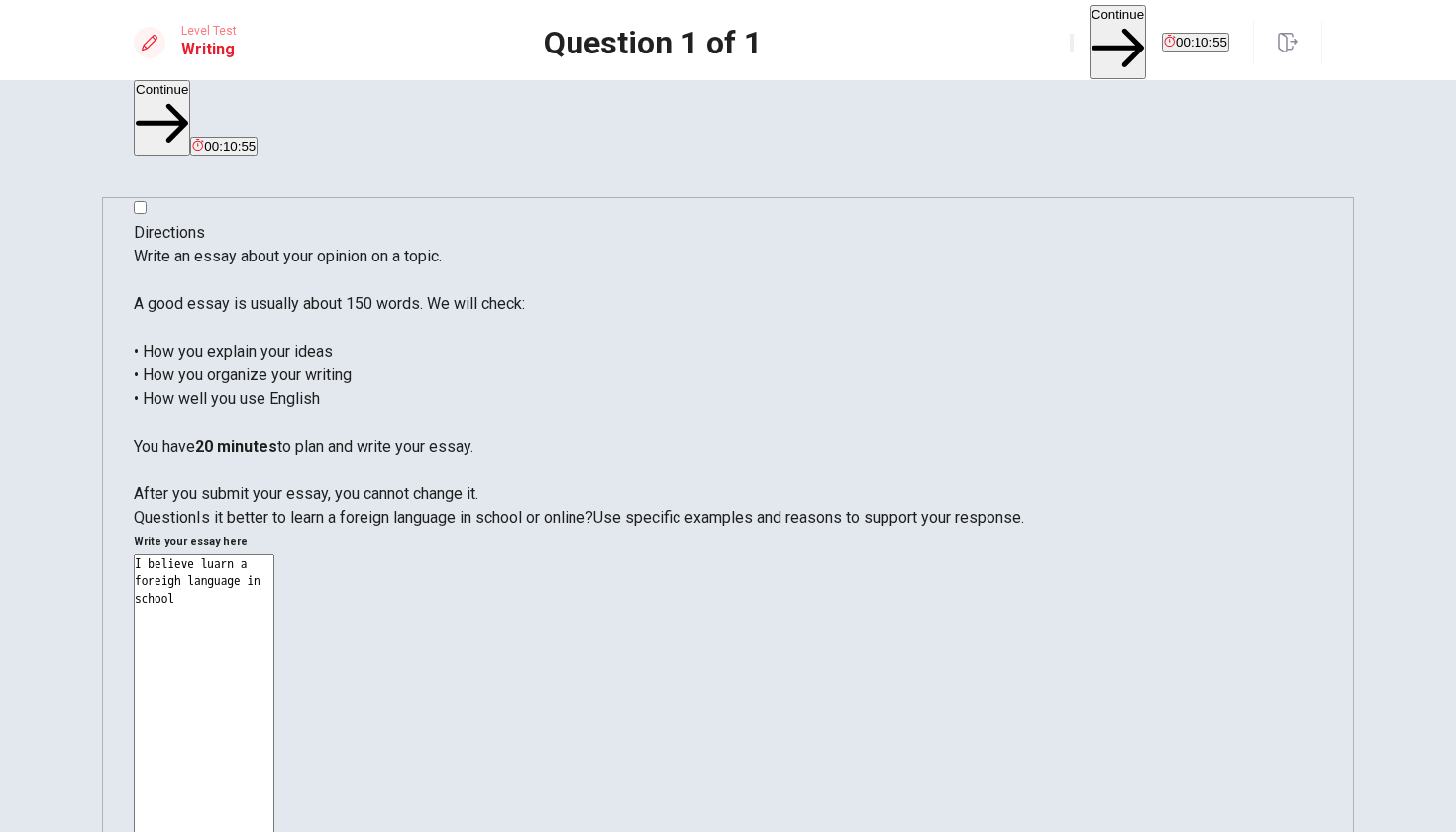type on "x" 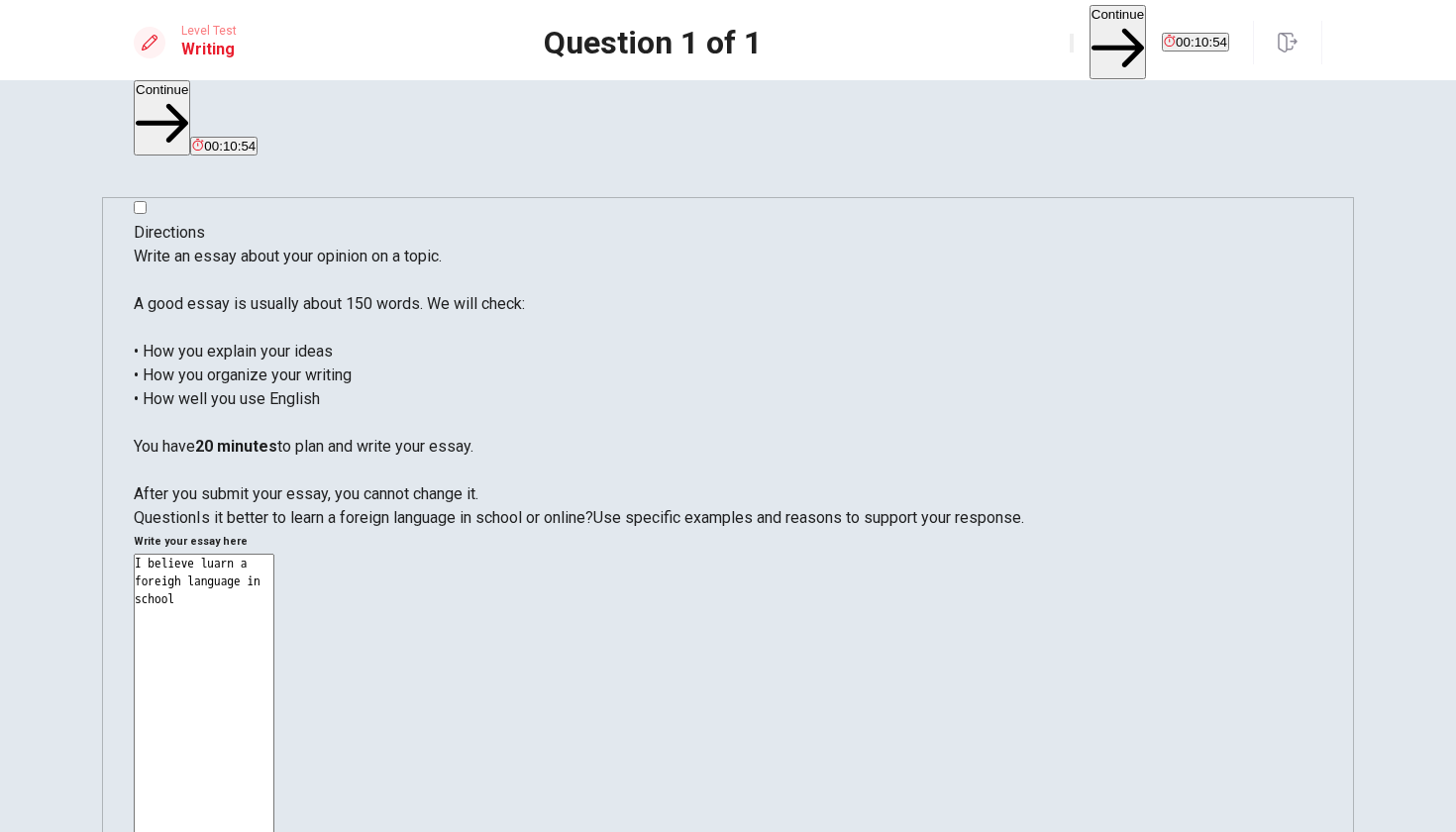type on "I believe luarn a foreigh language in school" 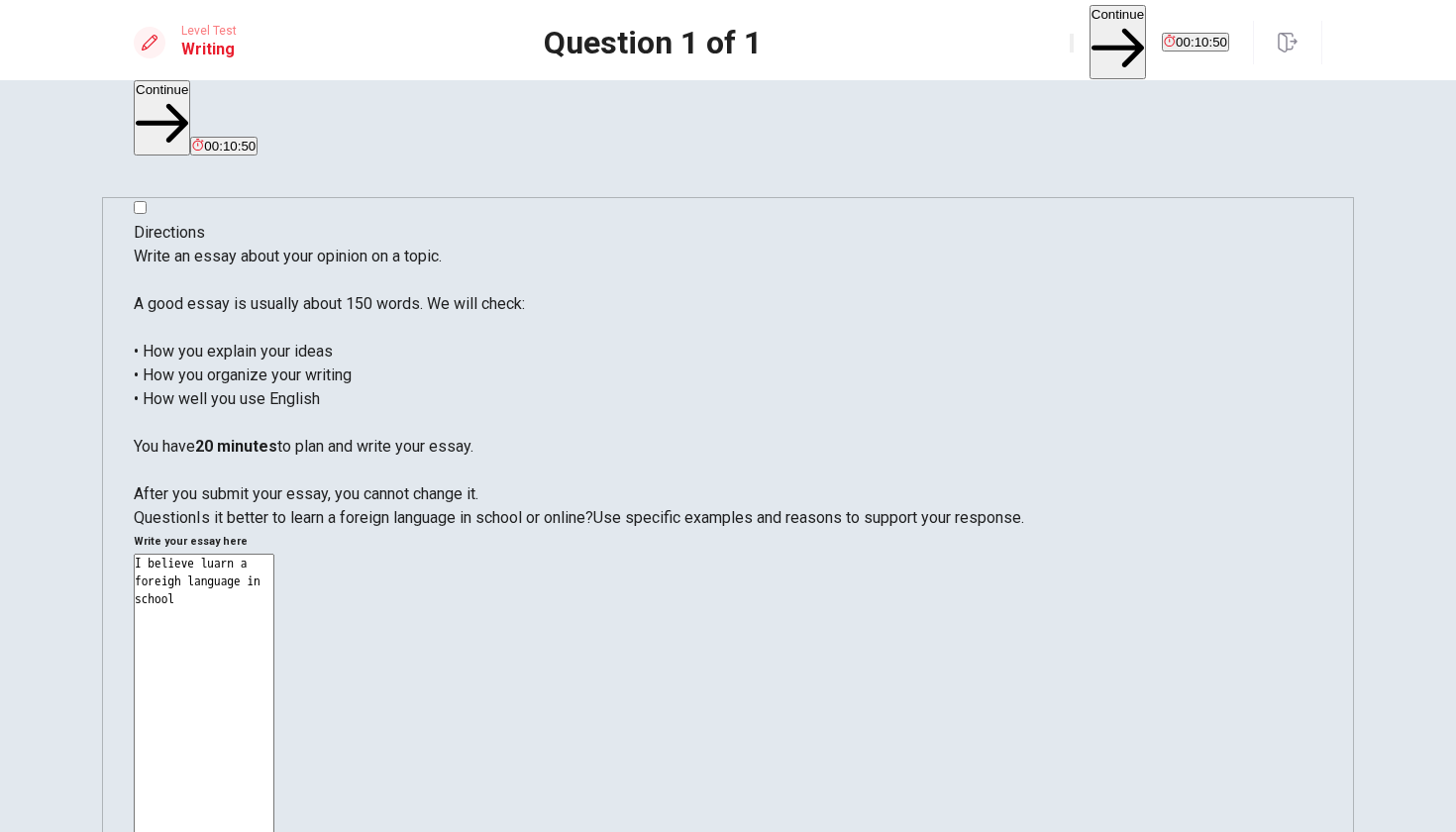 type on "x" 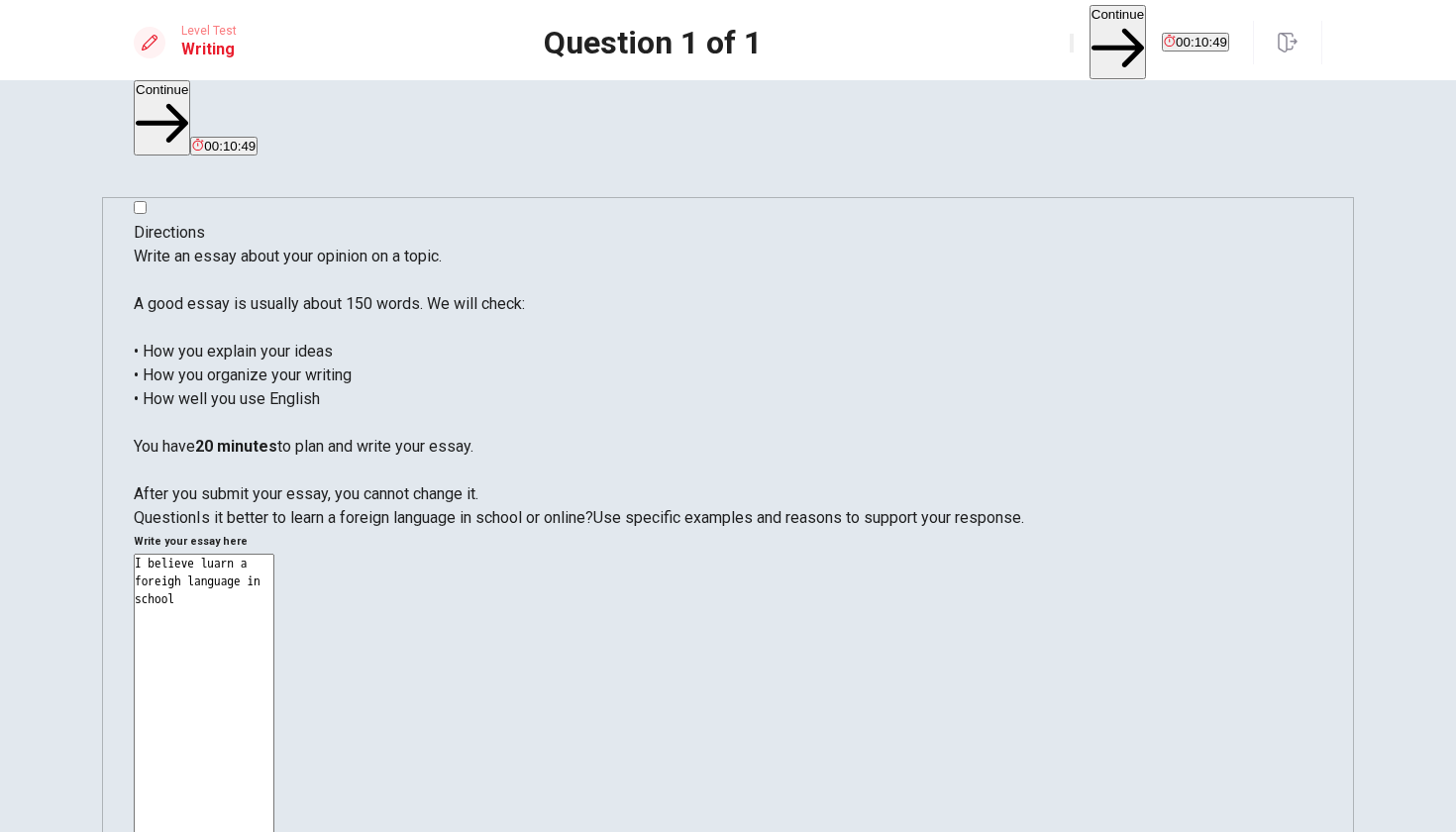 type on "I believe luarn a foreigh language in school a" 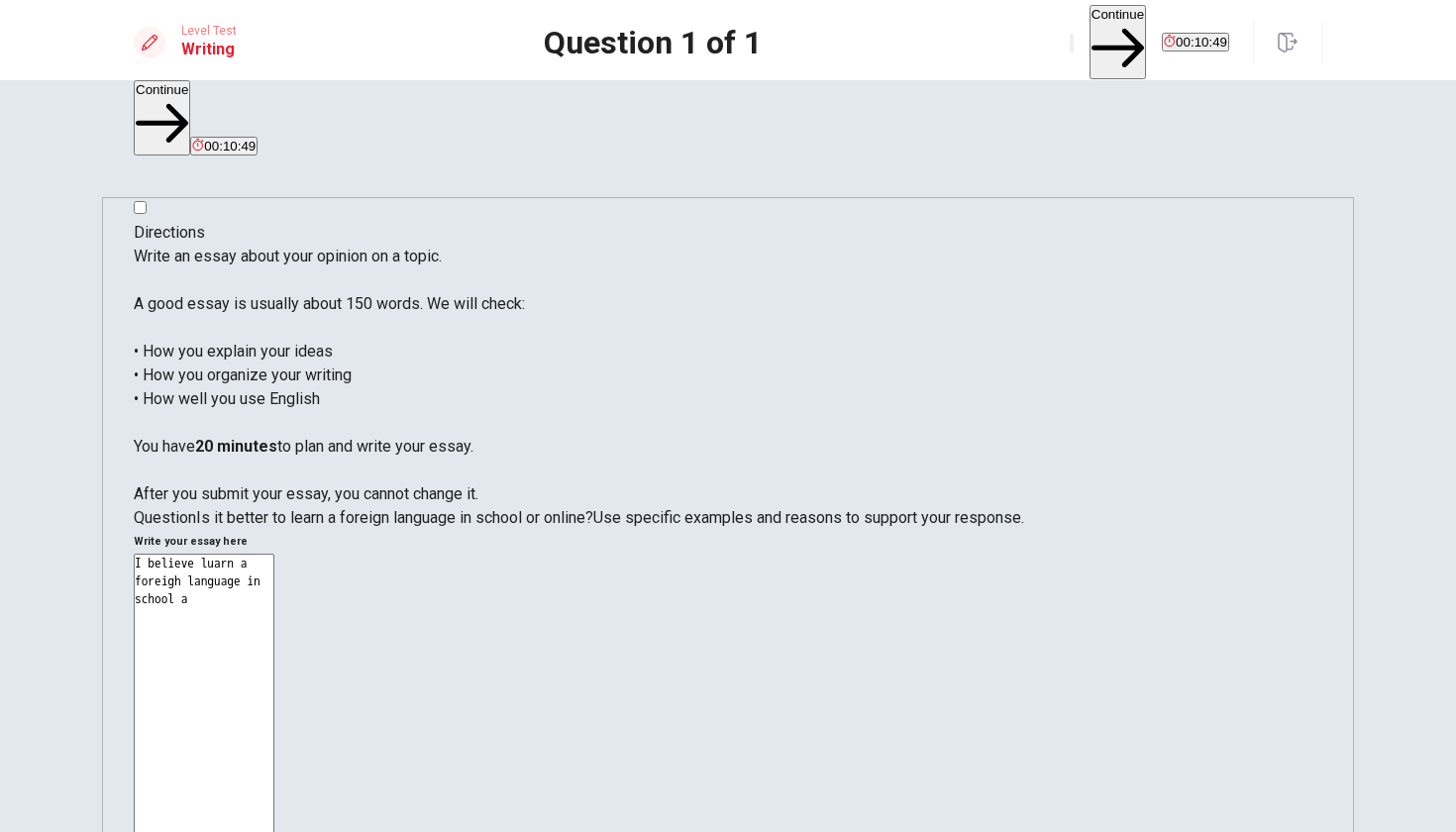 type on "x" 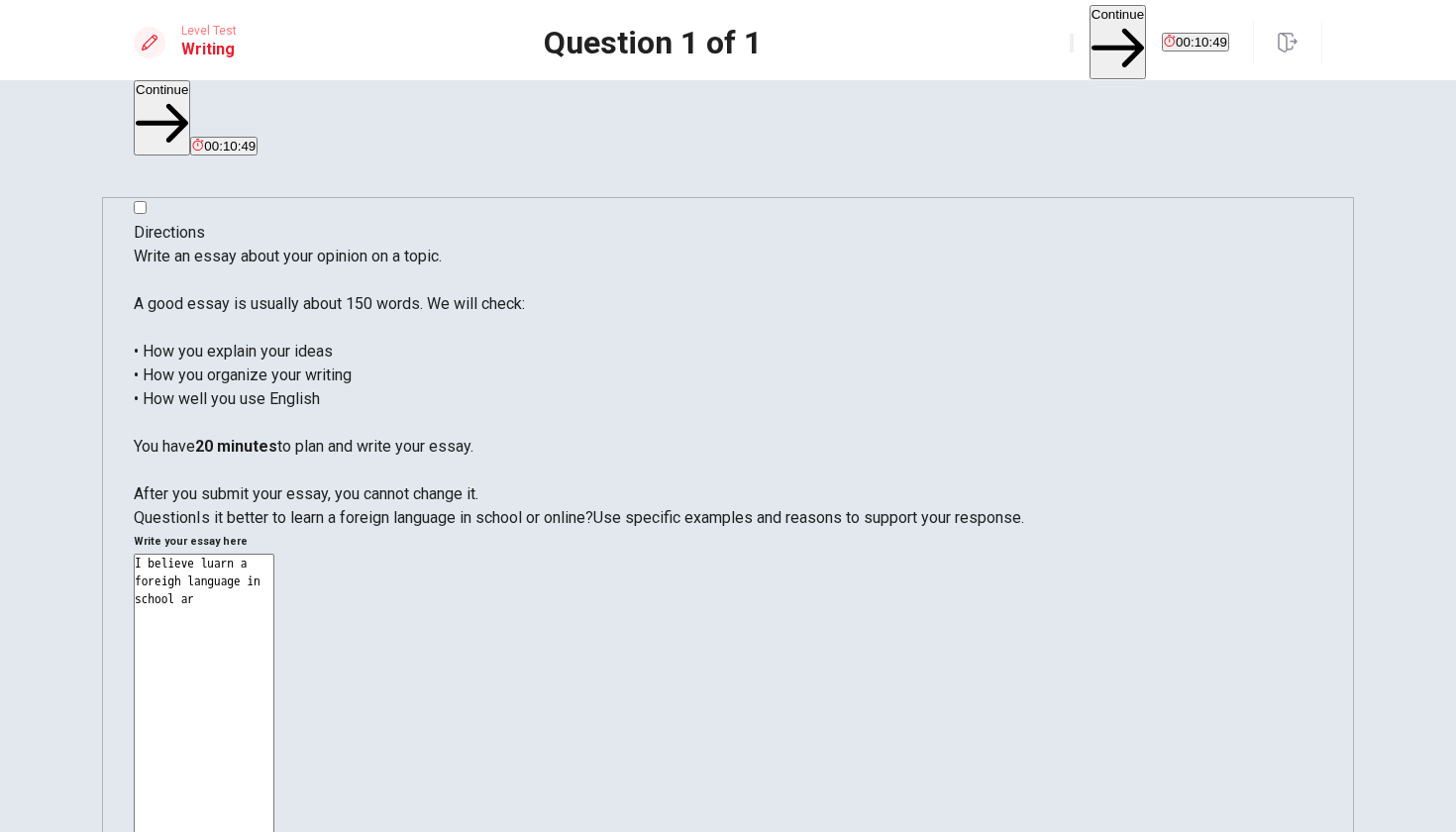 type on "x" 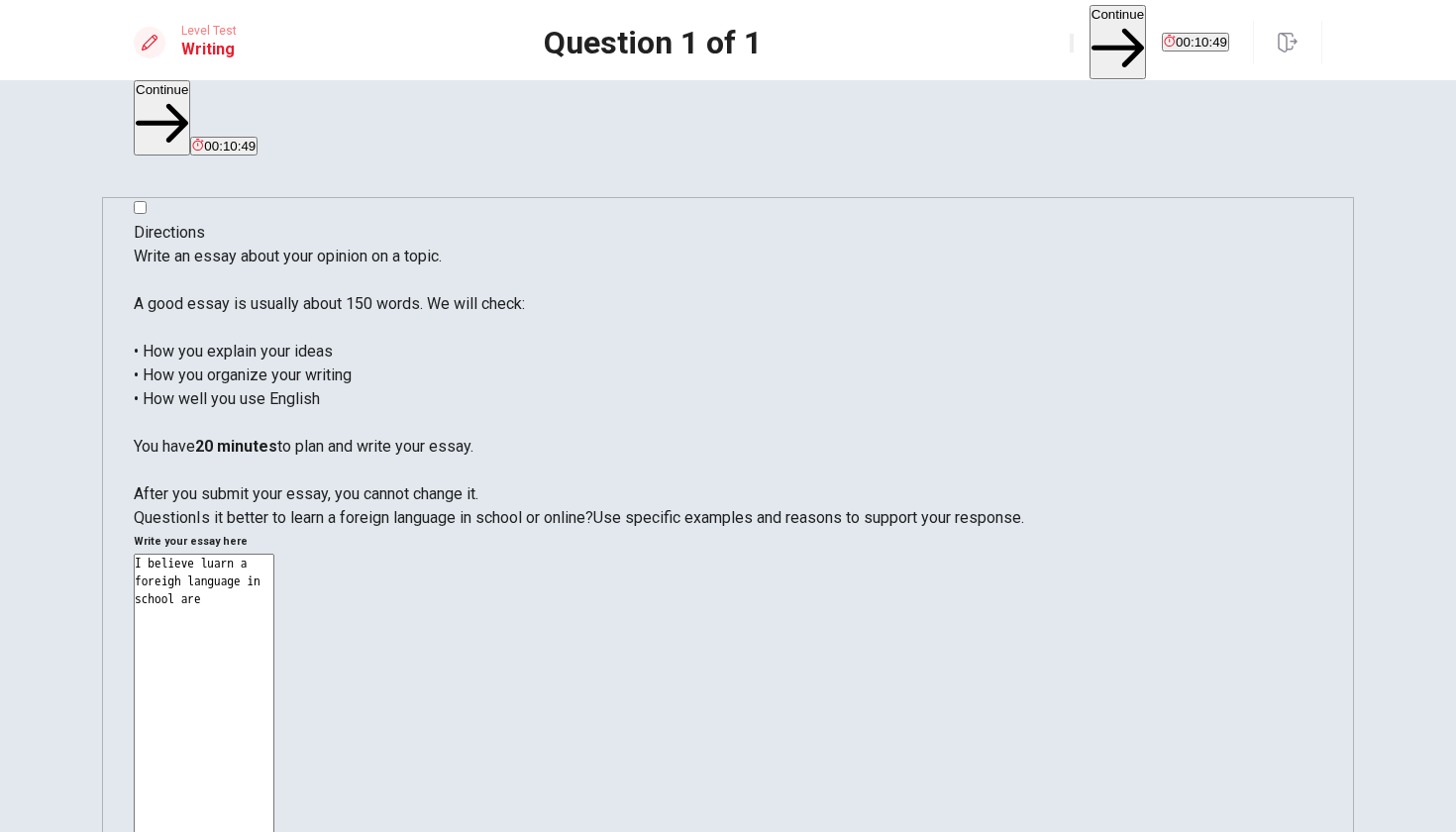 type on "x" 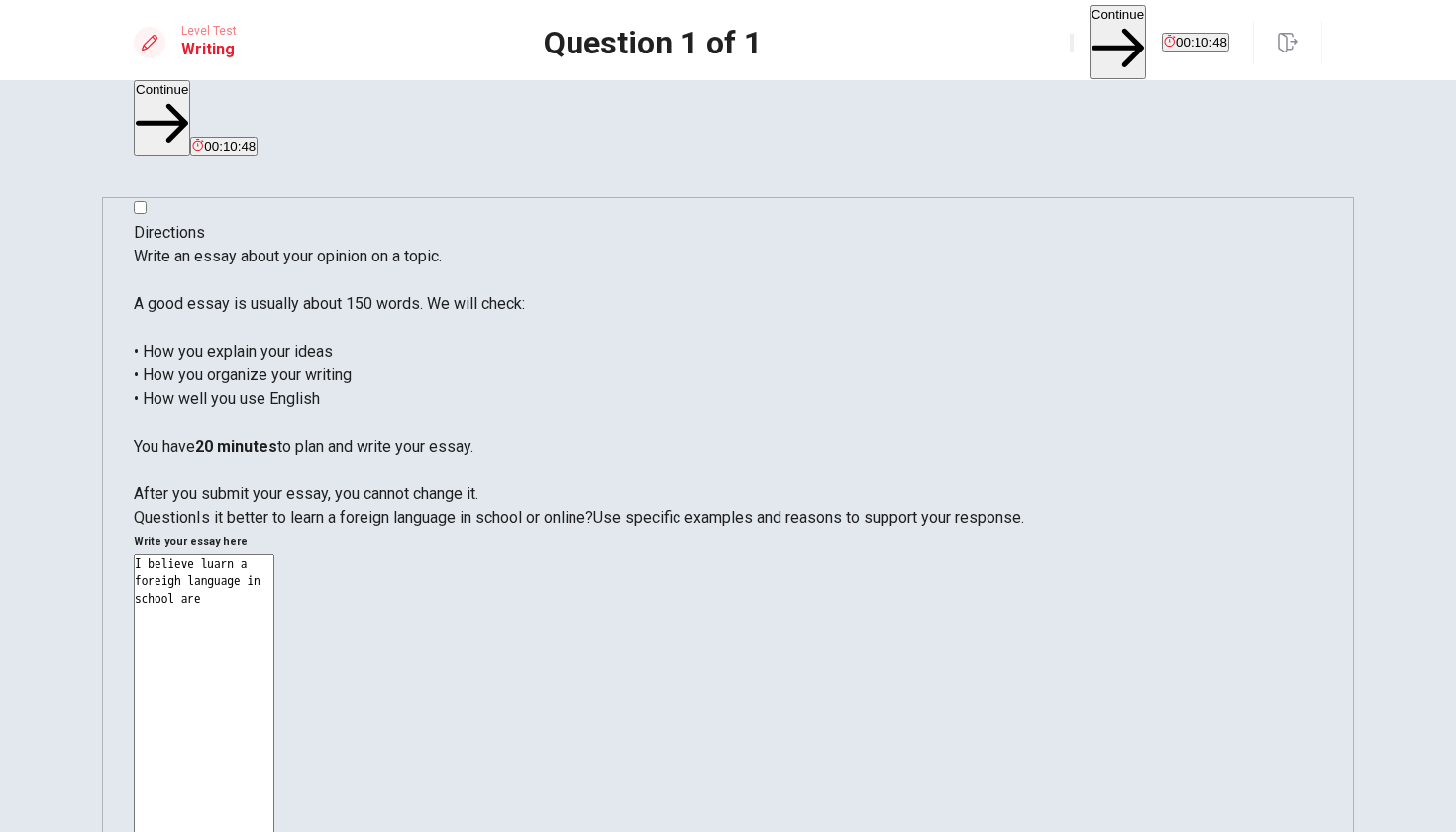type on "I believe luarn a foreigh language in school are" 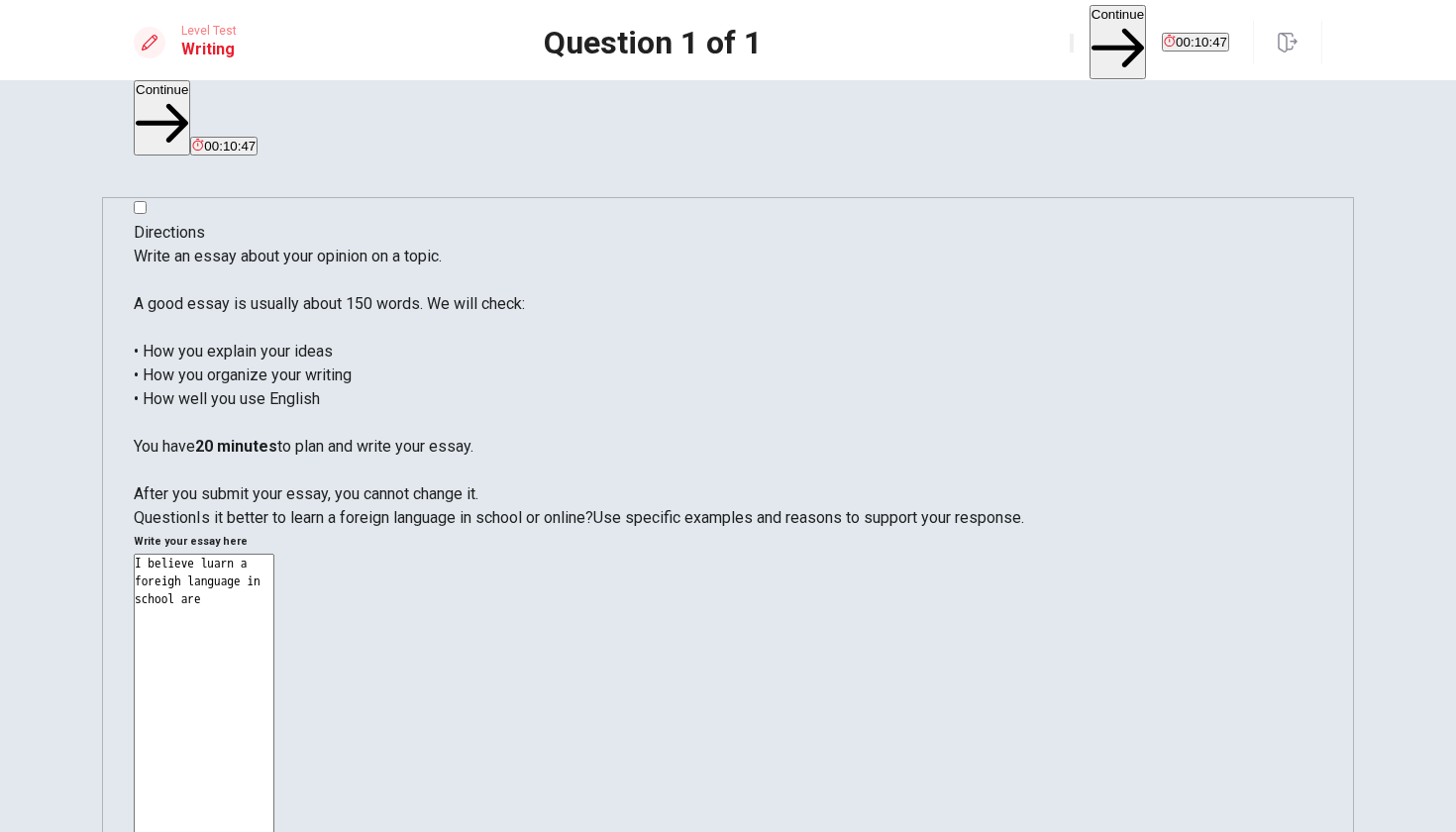 type on "I believe luarn a foreigh language in school are t" 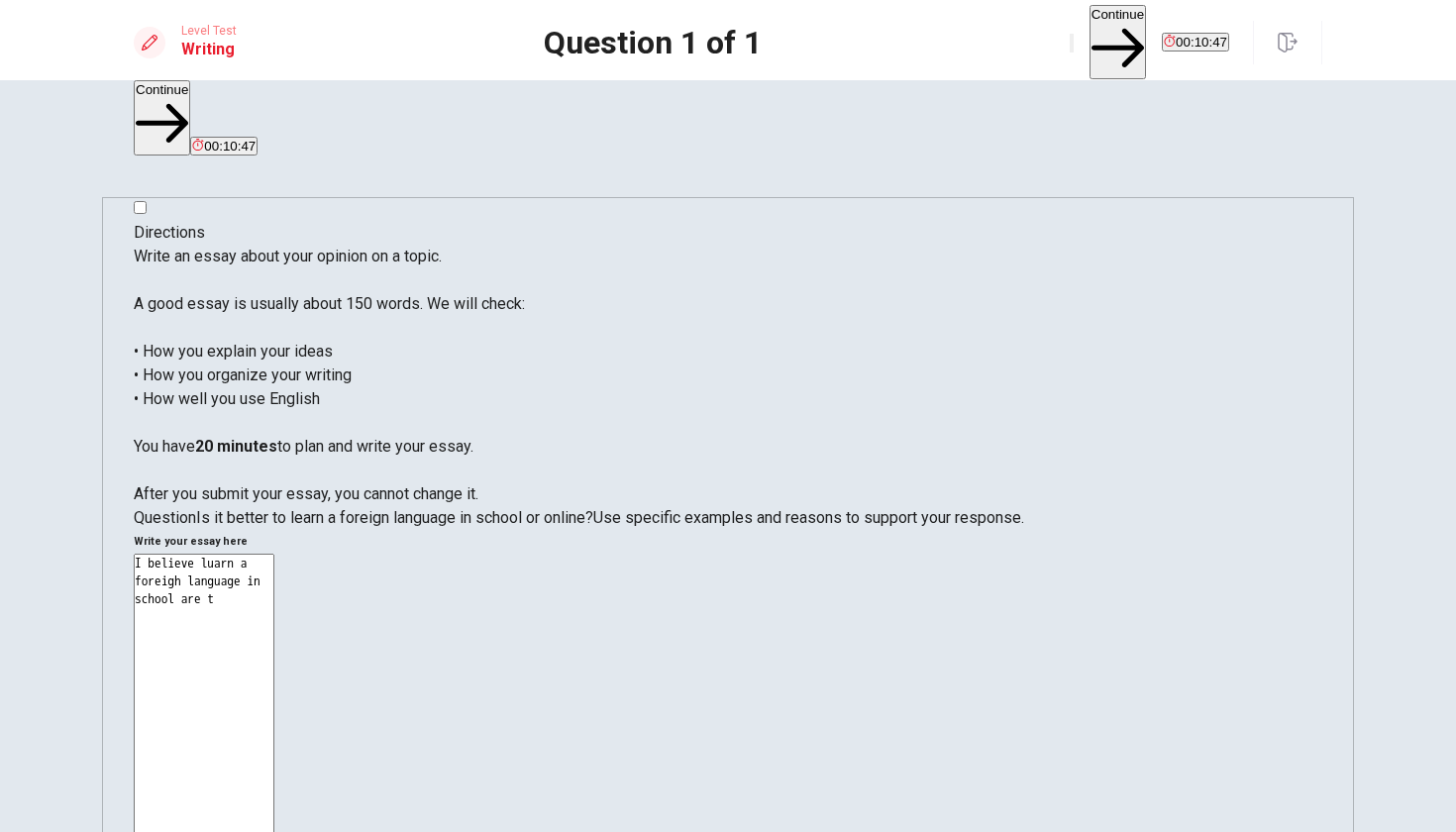 type on "x" 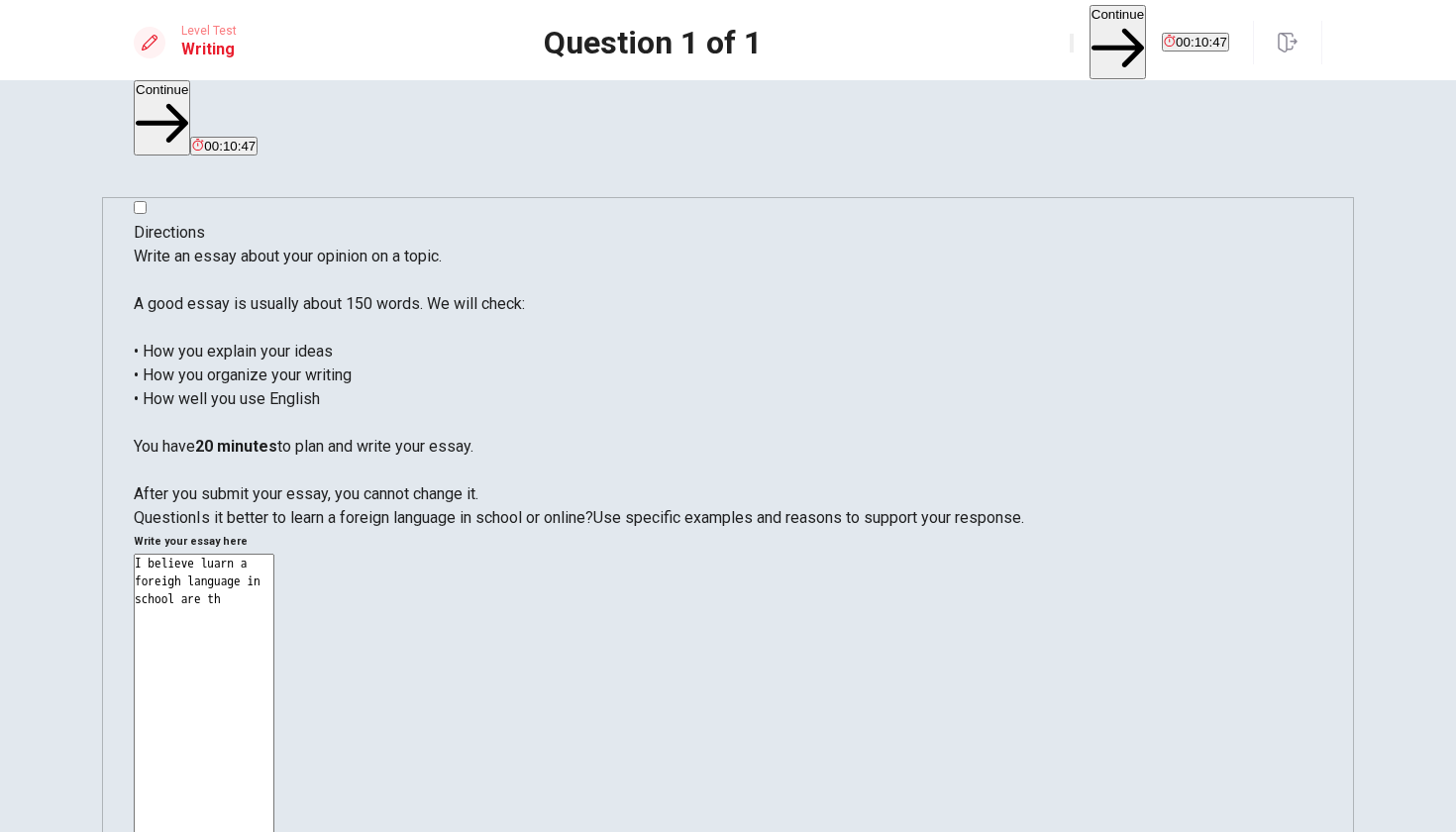 type on "x" 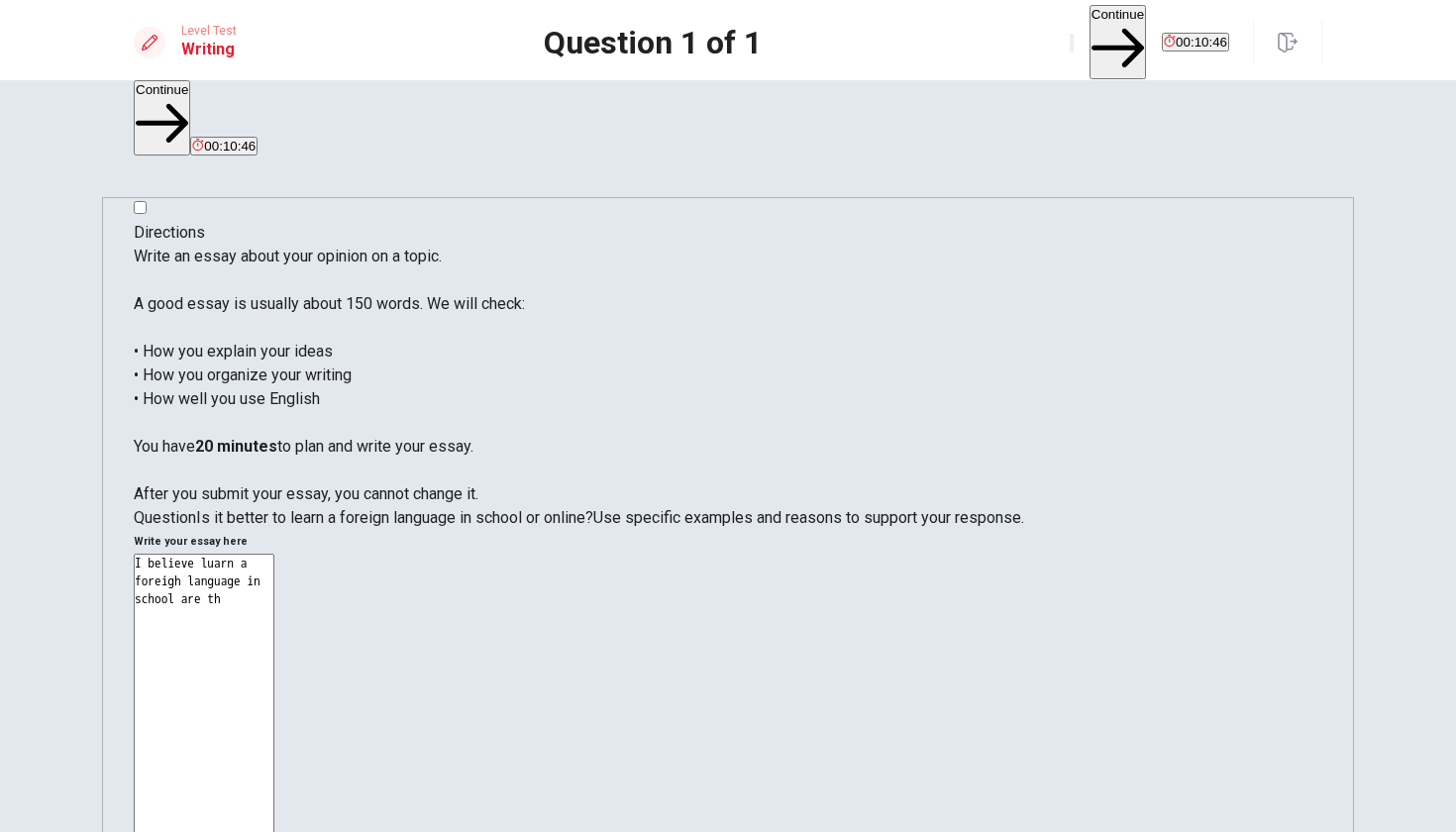 type on "I believe luarn a foreigh language in school are the" 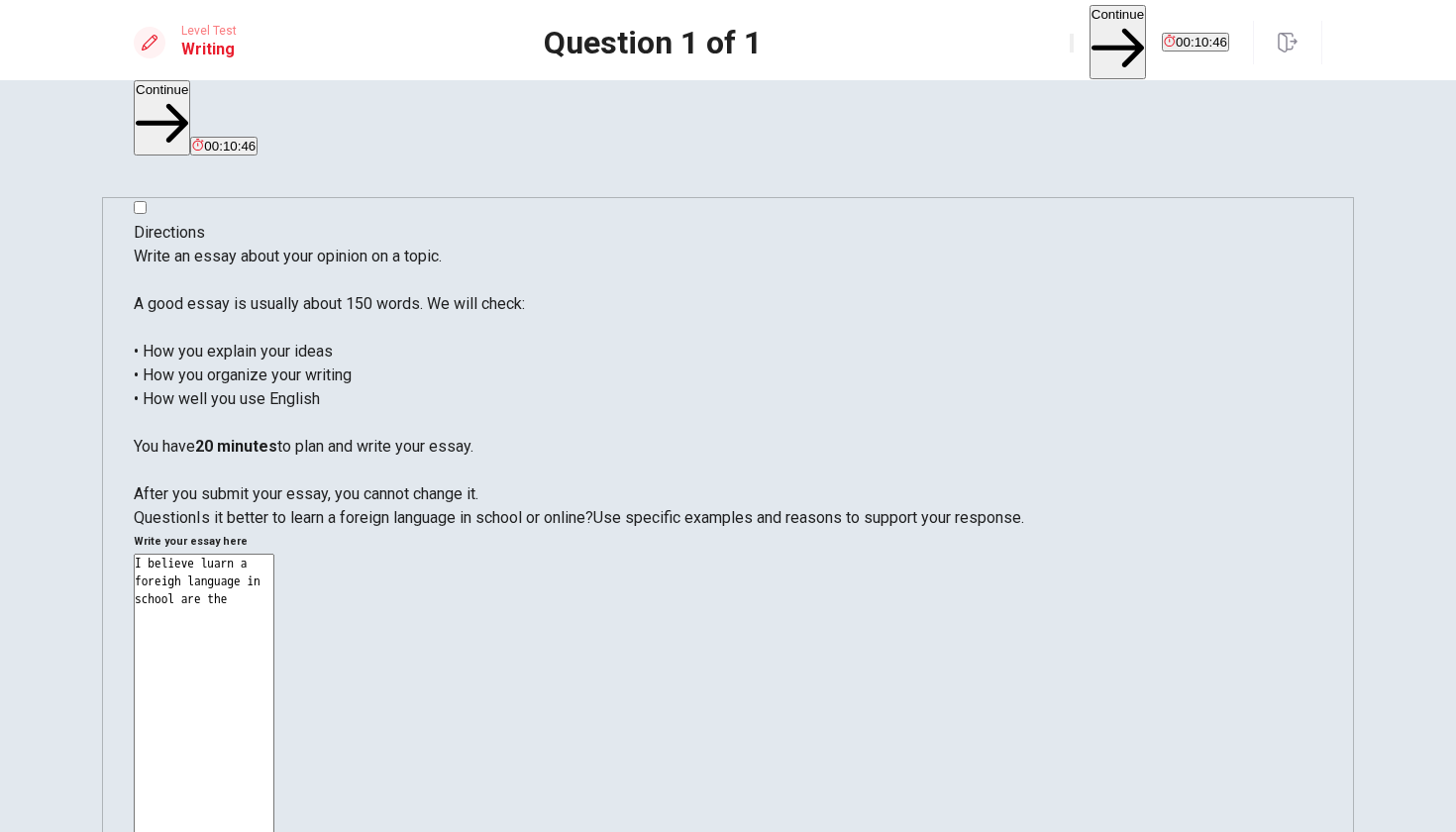 type on "x" 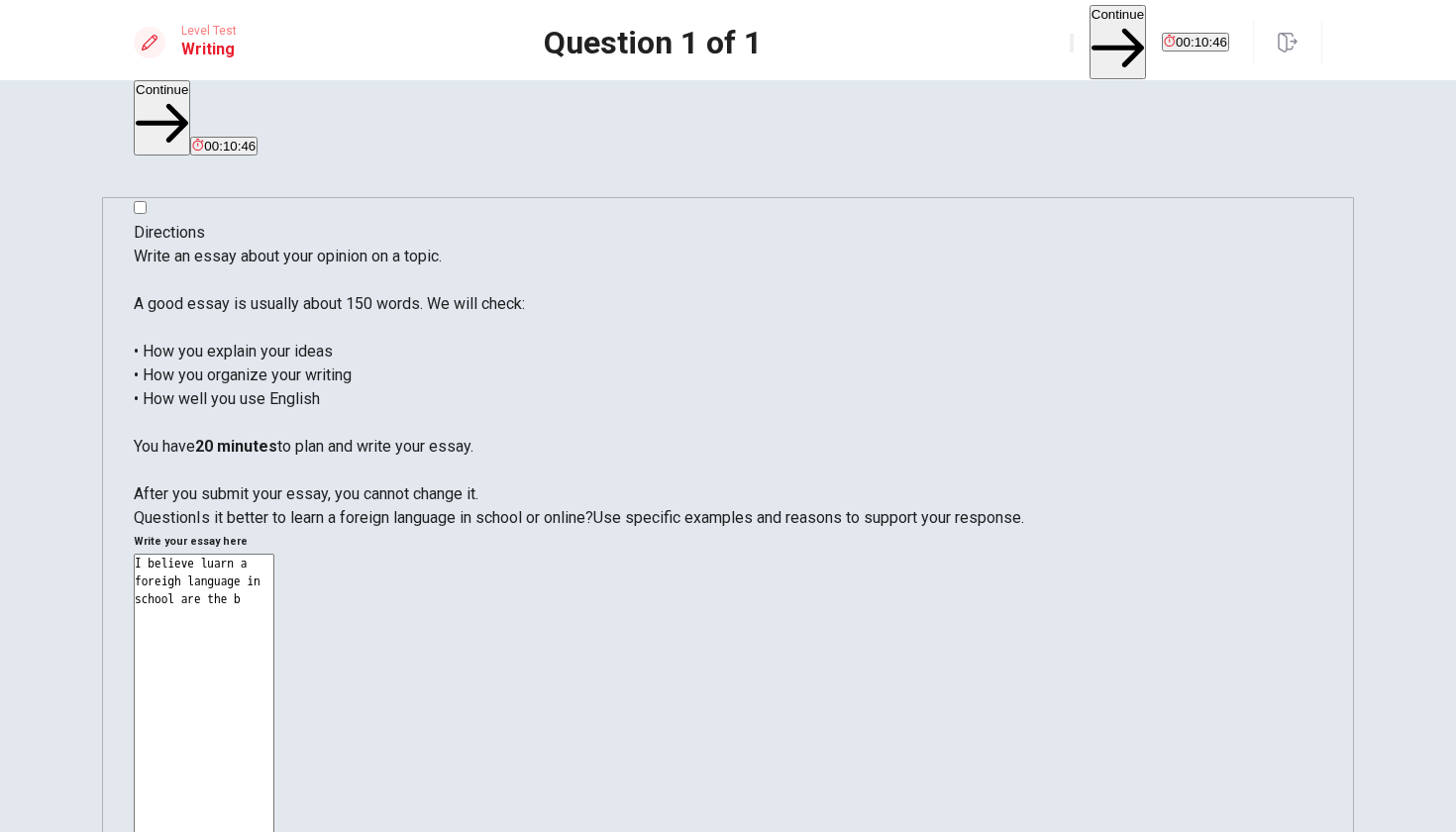type on "x" 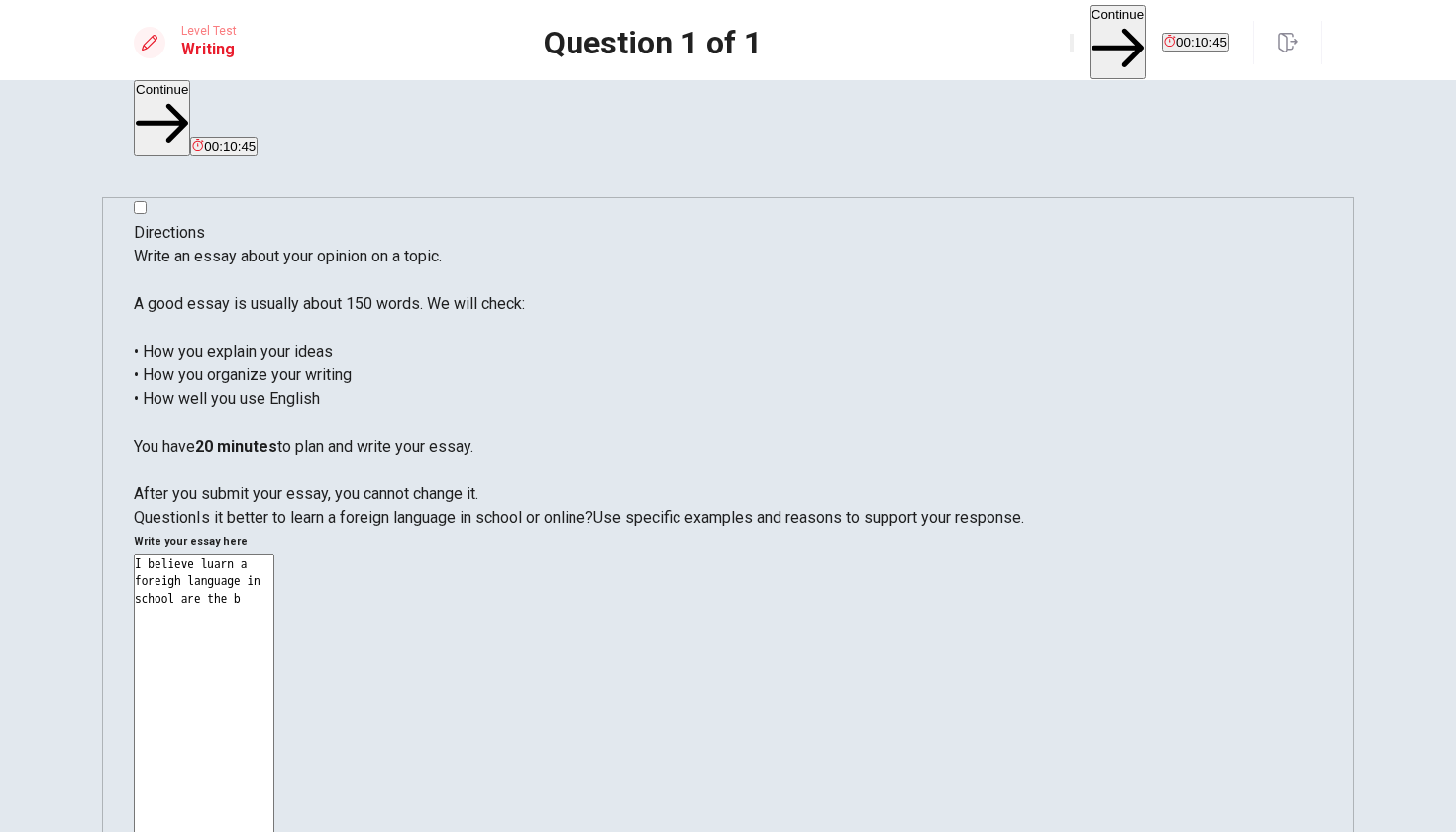 type on "I believe luarn a foreigh language in school are the be" 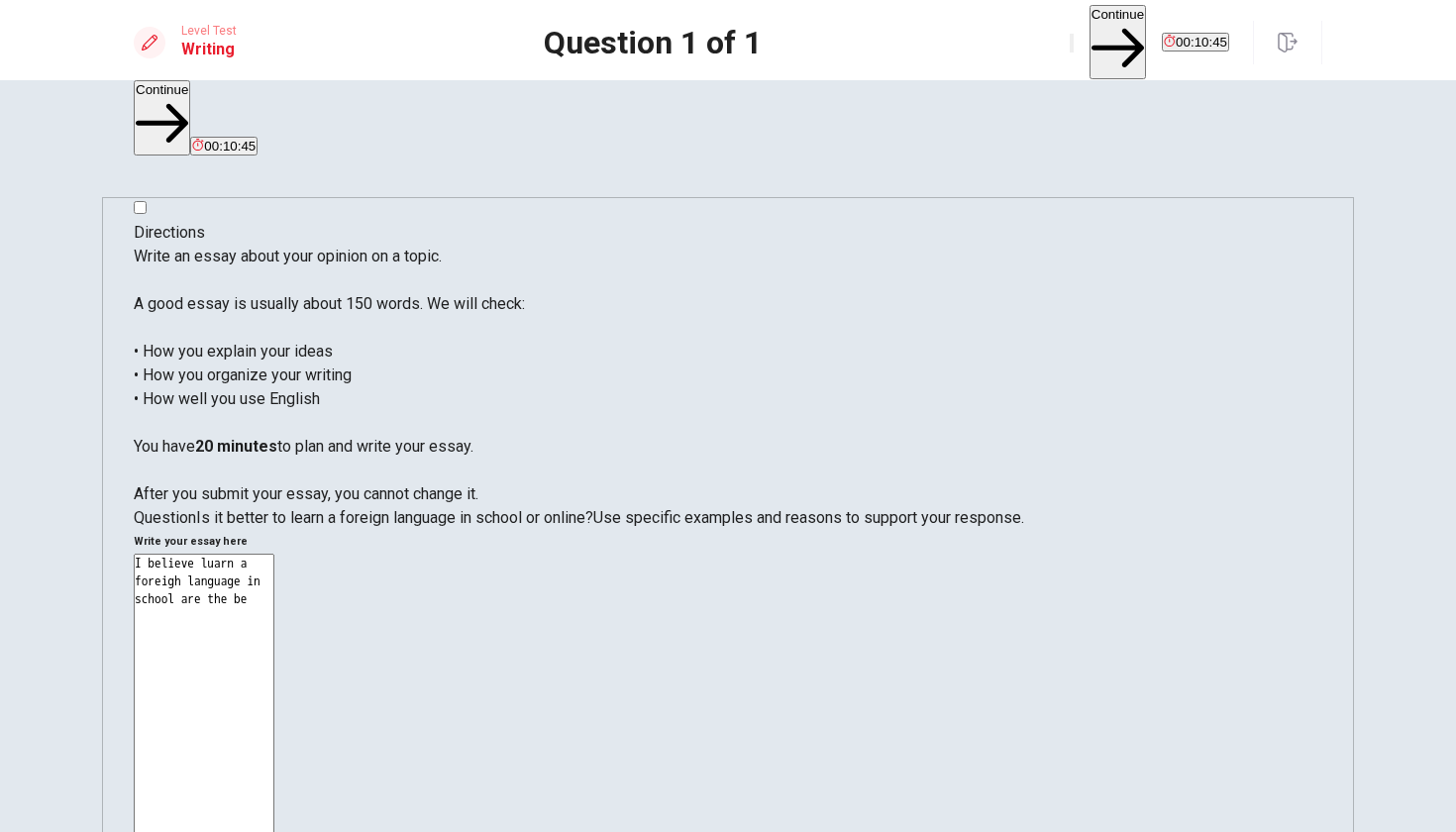 type on "x" 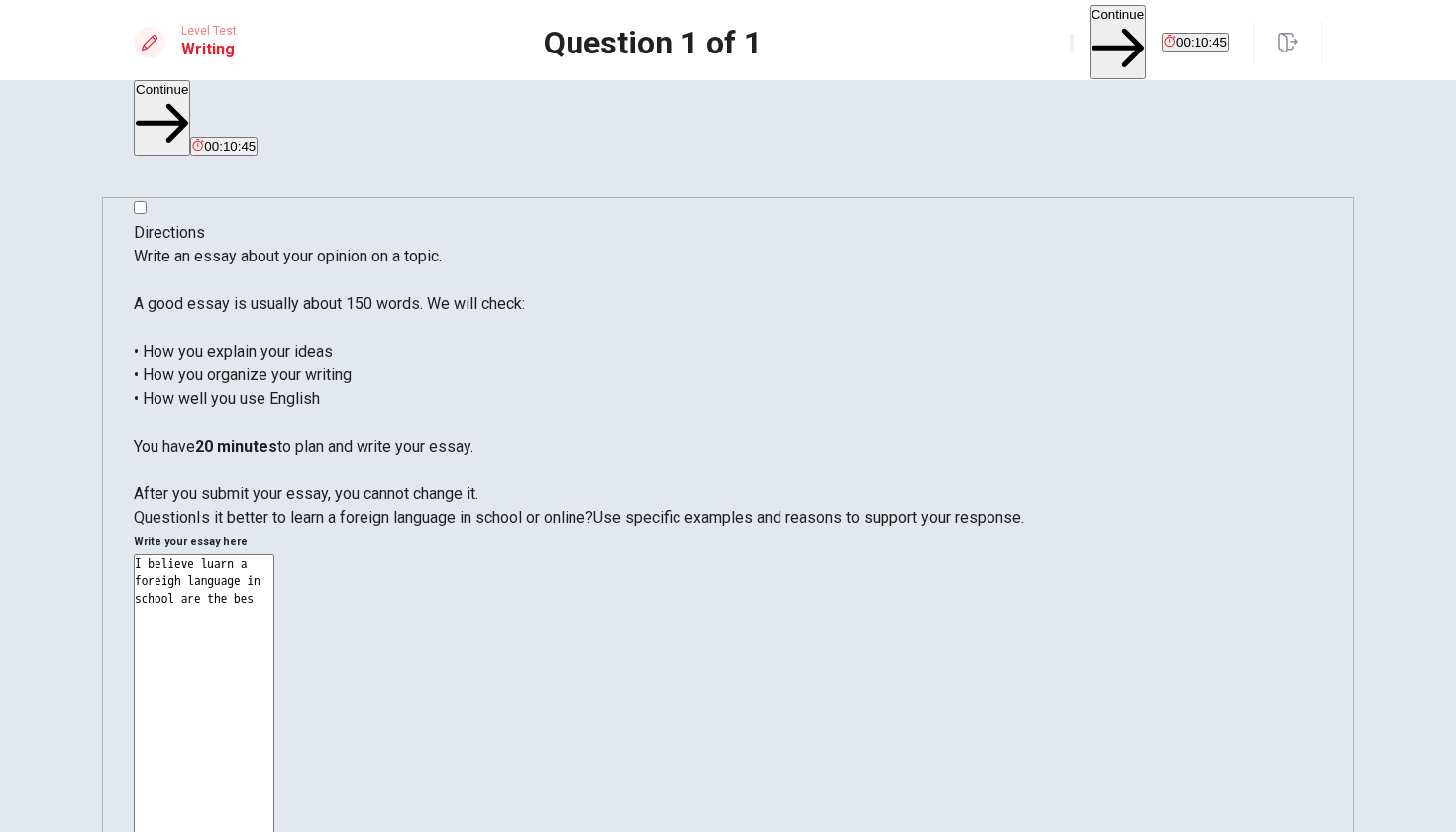 type on "x" 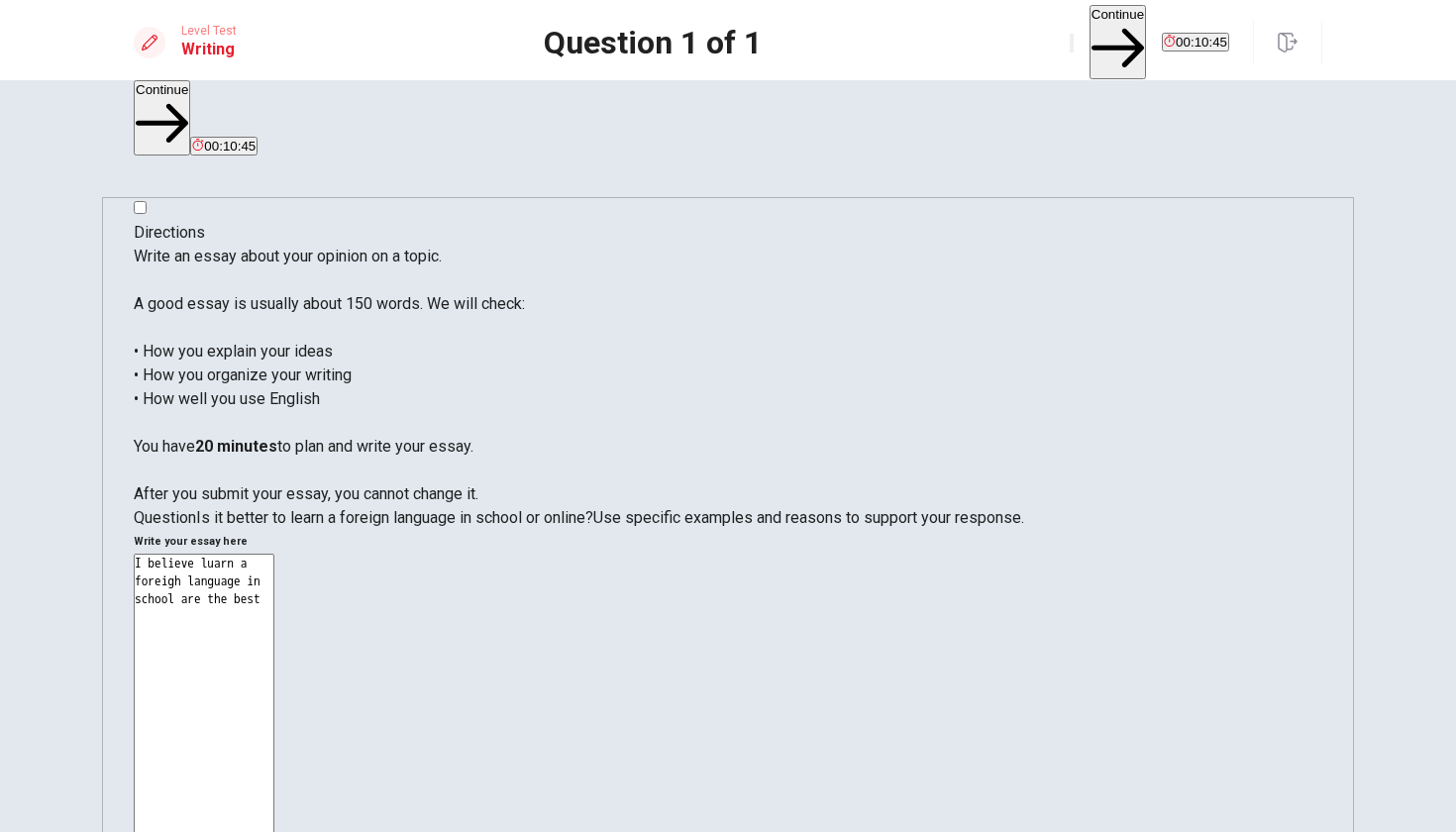type on "x" 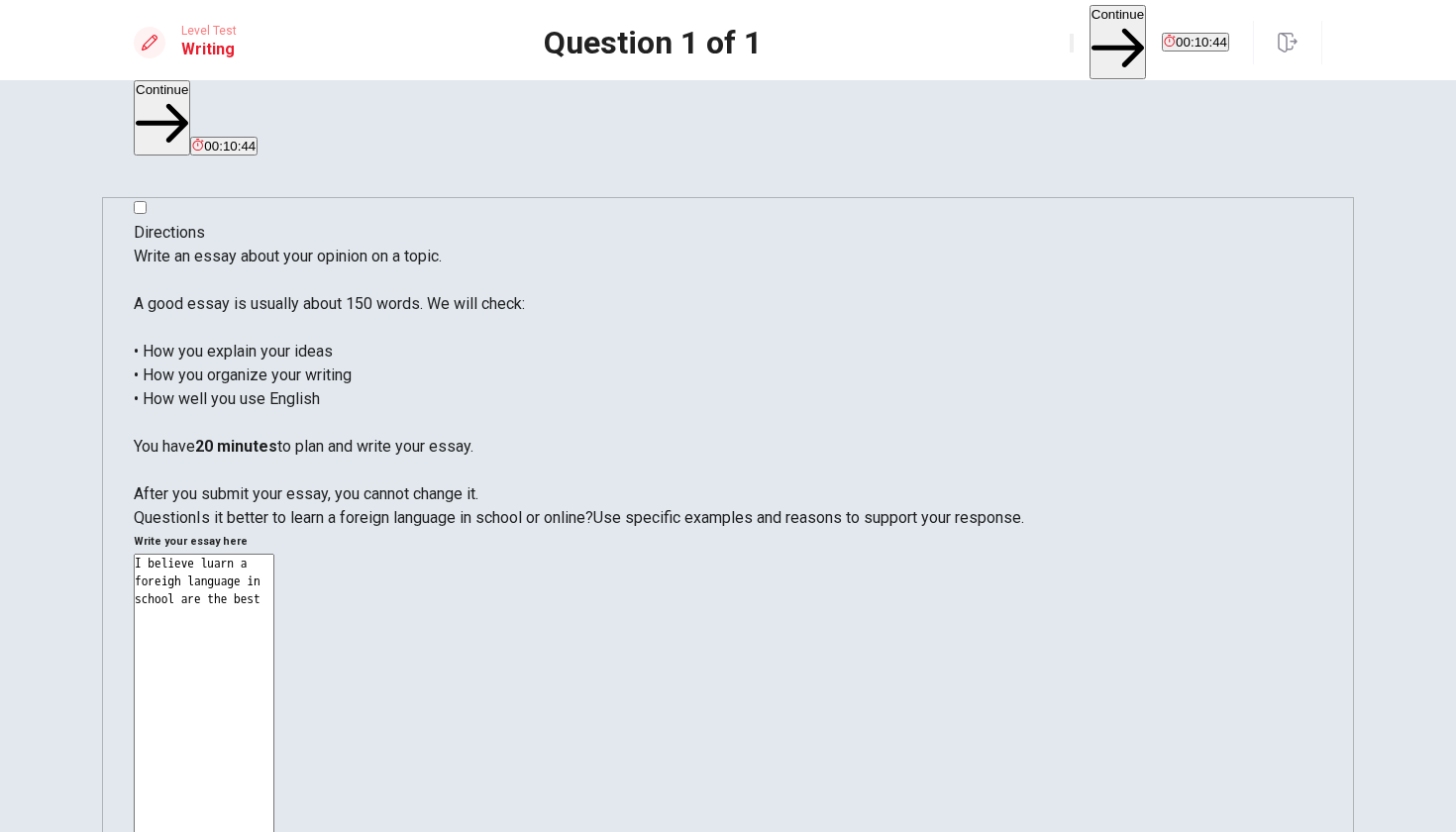 type on "I believe luarn a foreigh language in school are the best w" 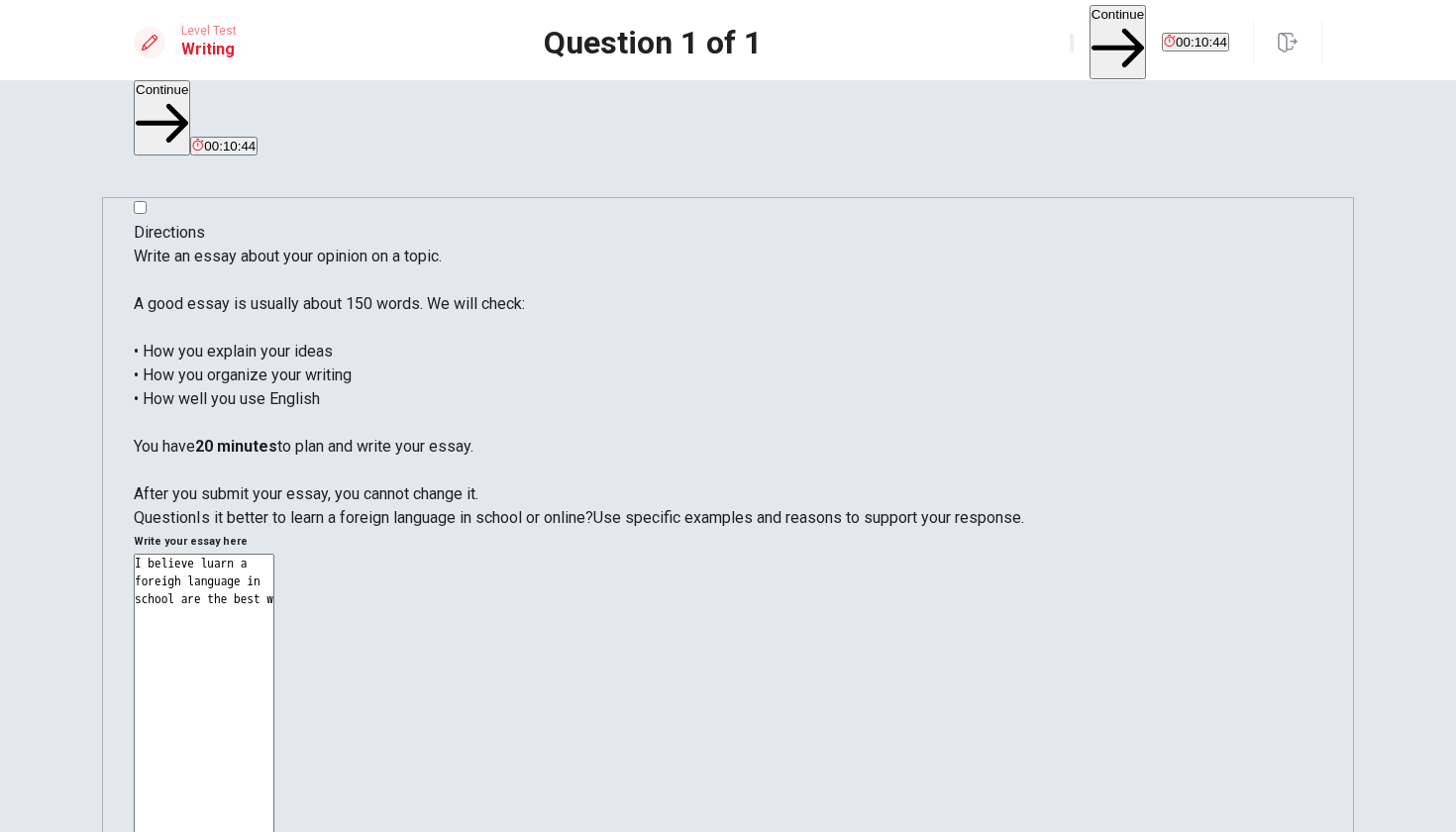 type on "x" 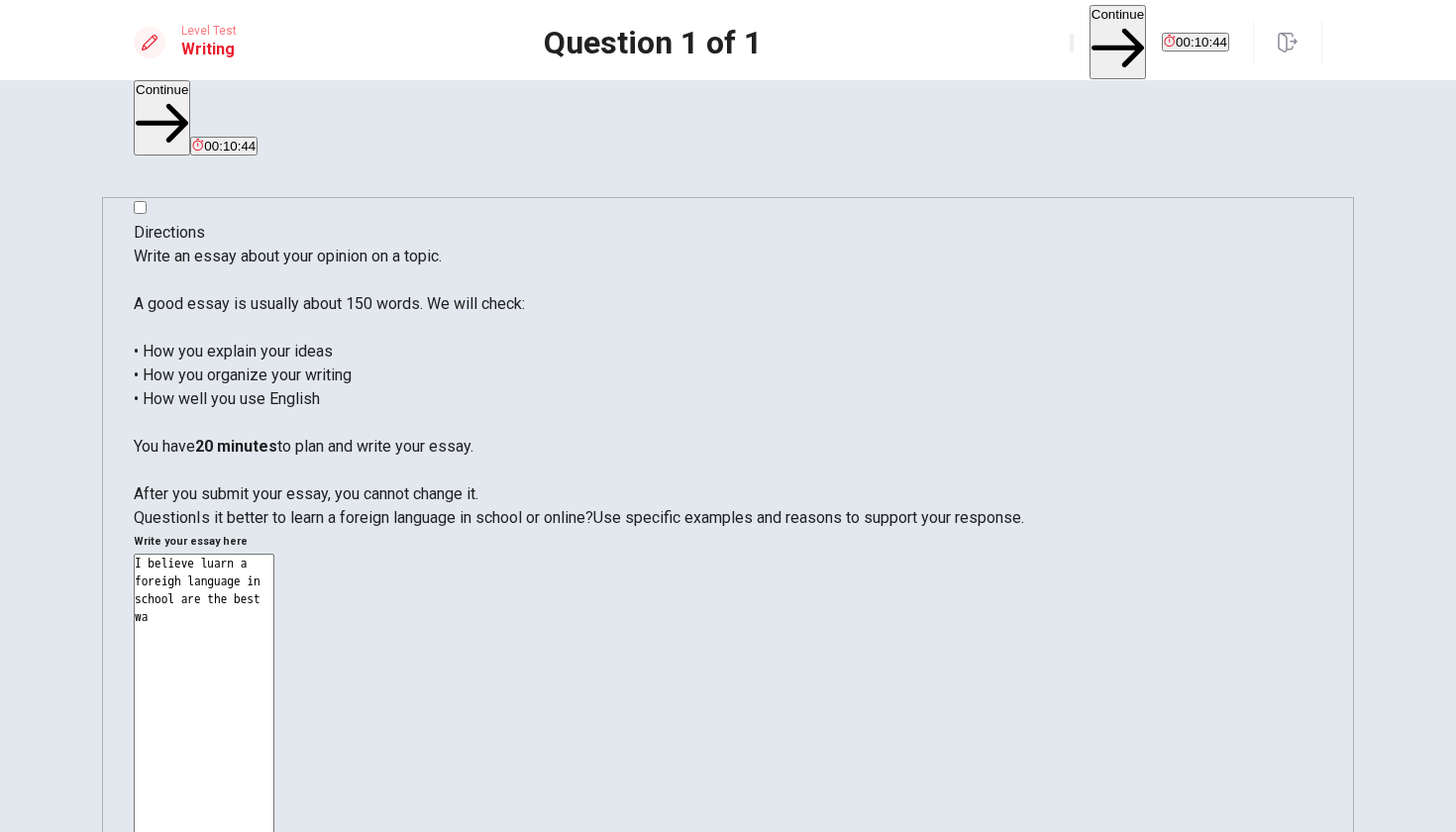 type on "x" 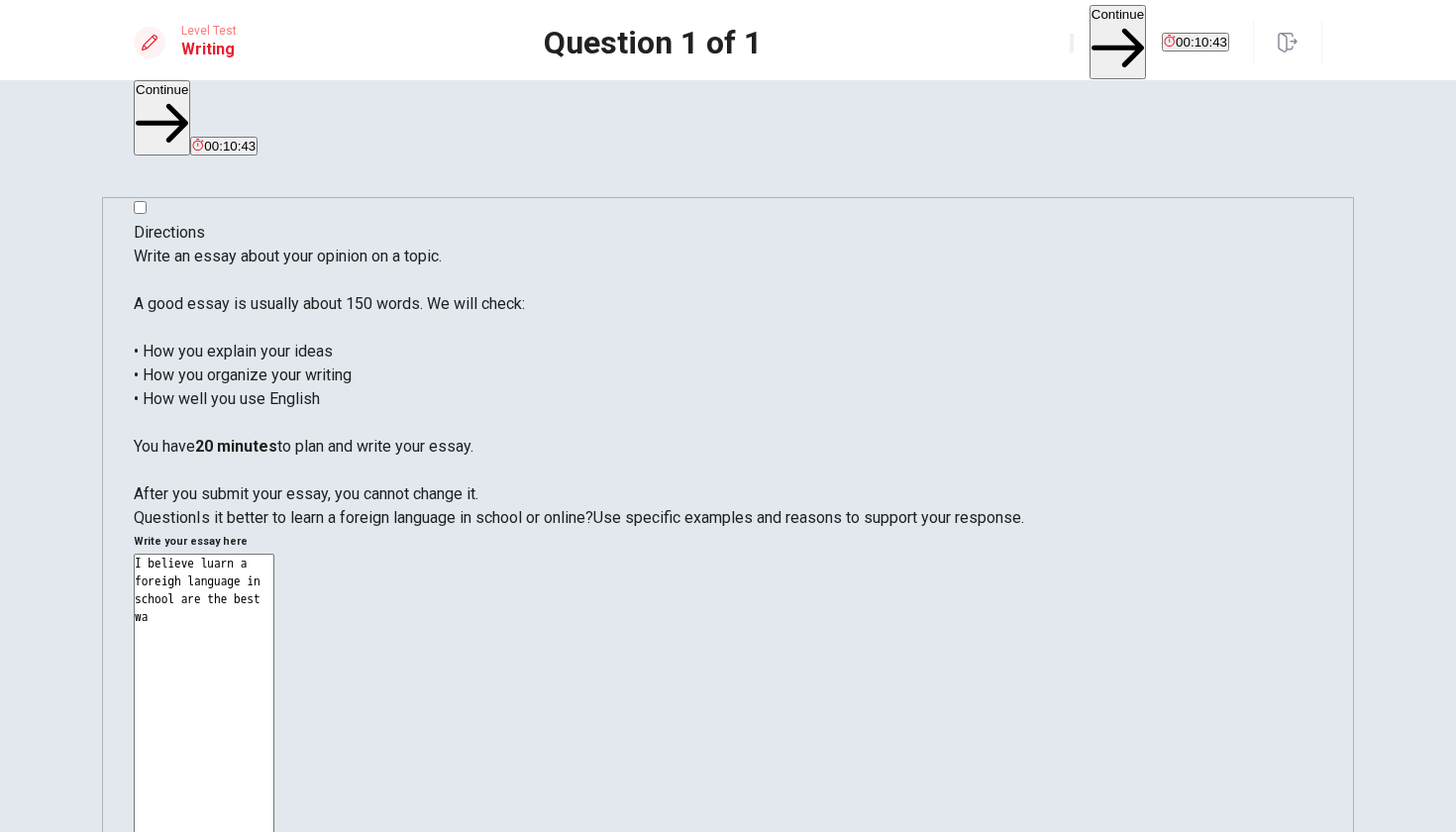 type on "I believe luarn a foreigh language in school are the best way" 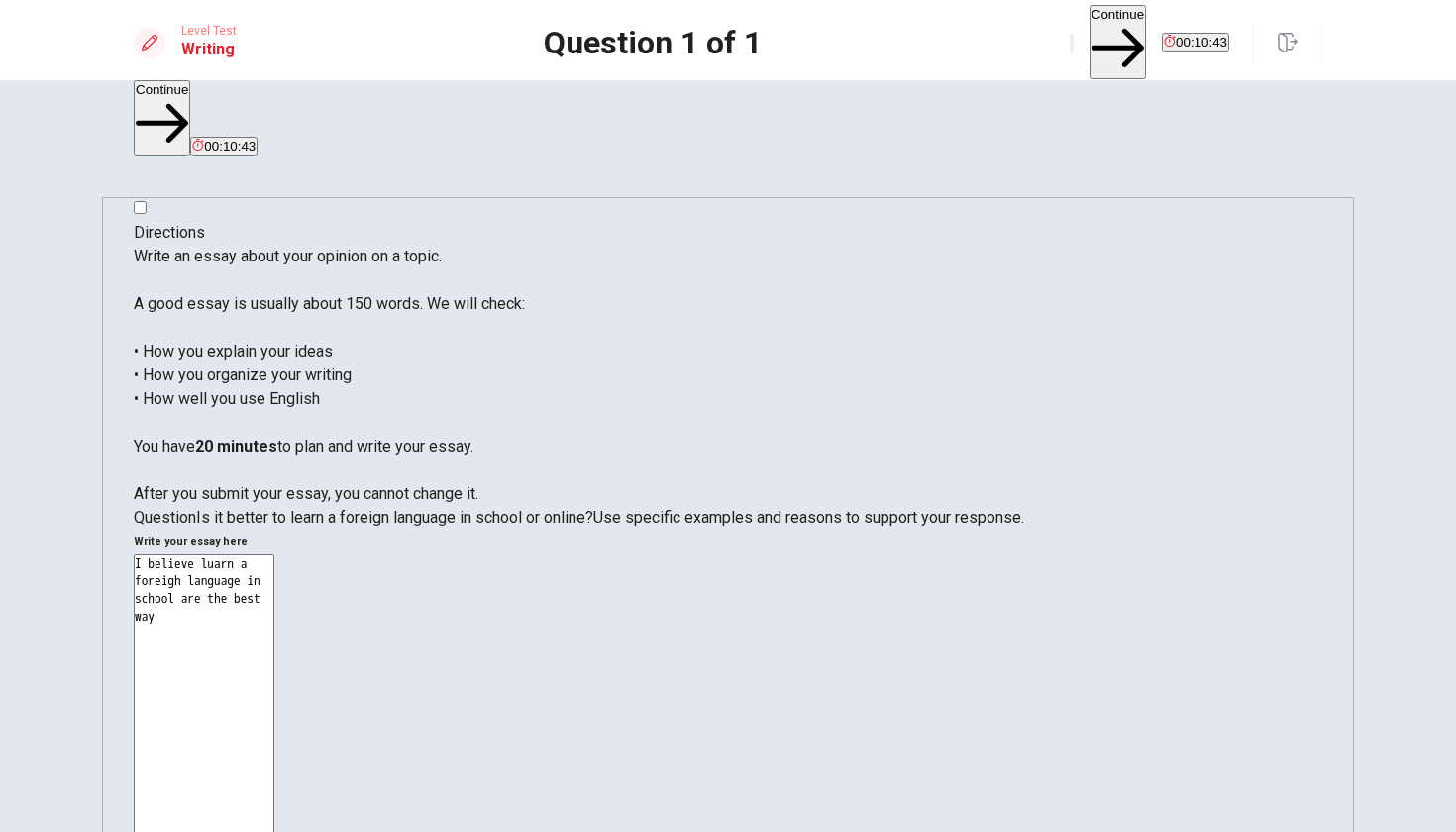 type on "x" 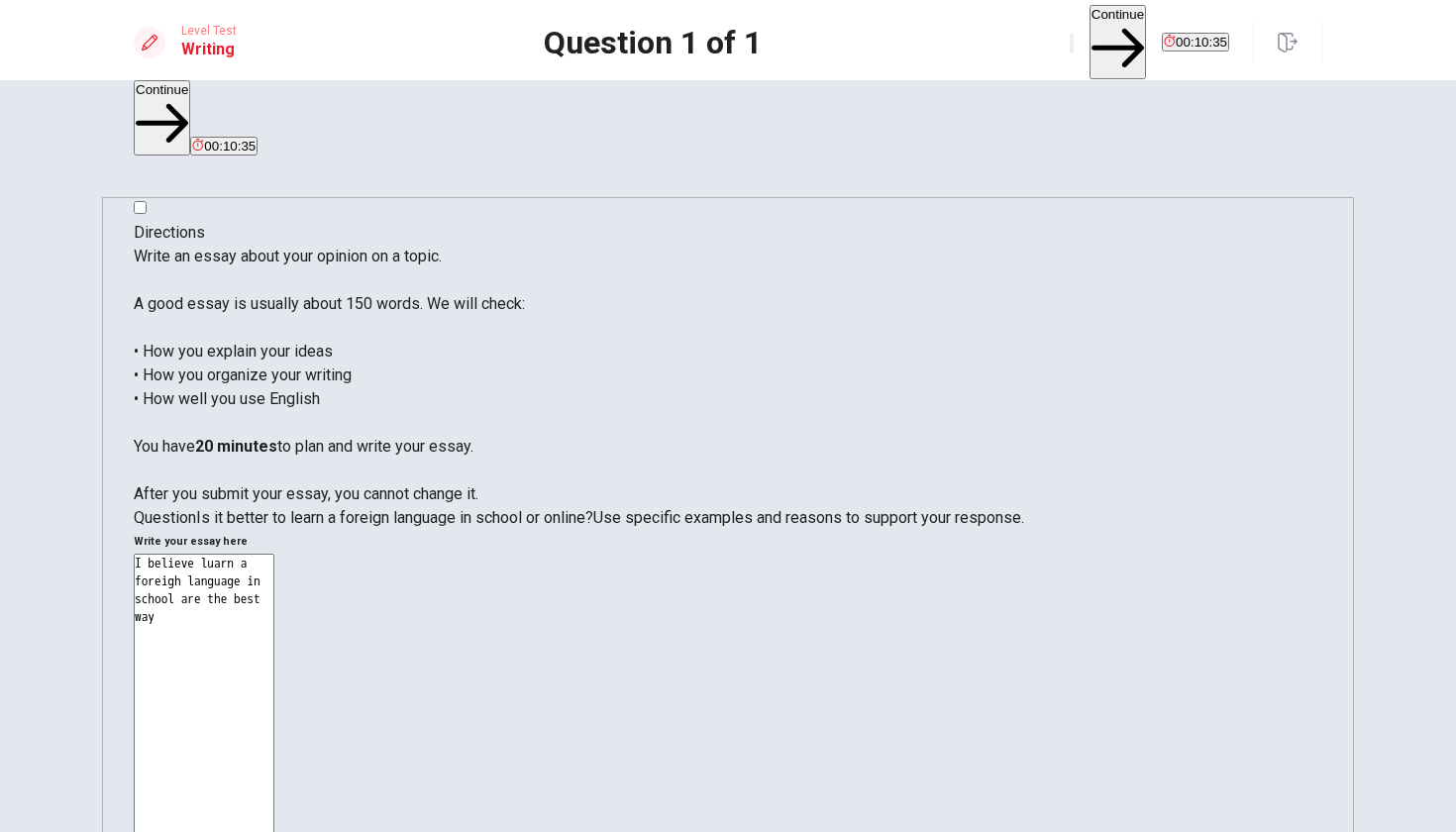 click on "I believe luarn a foreigh language in school are the best way" at bounding box center (204, 827) 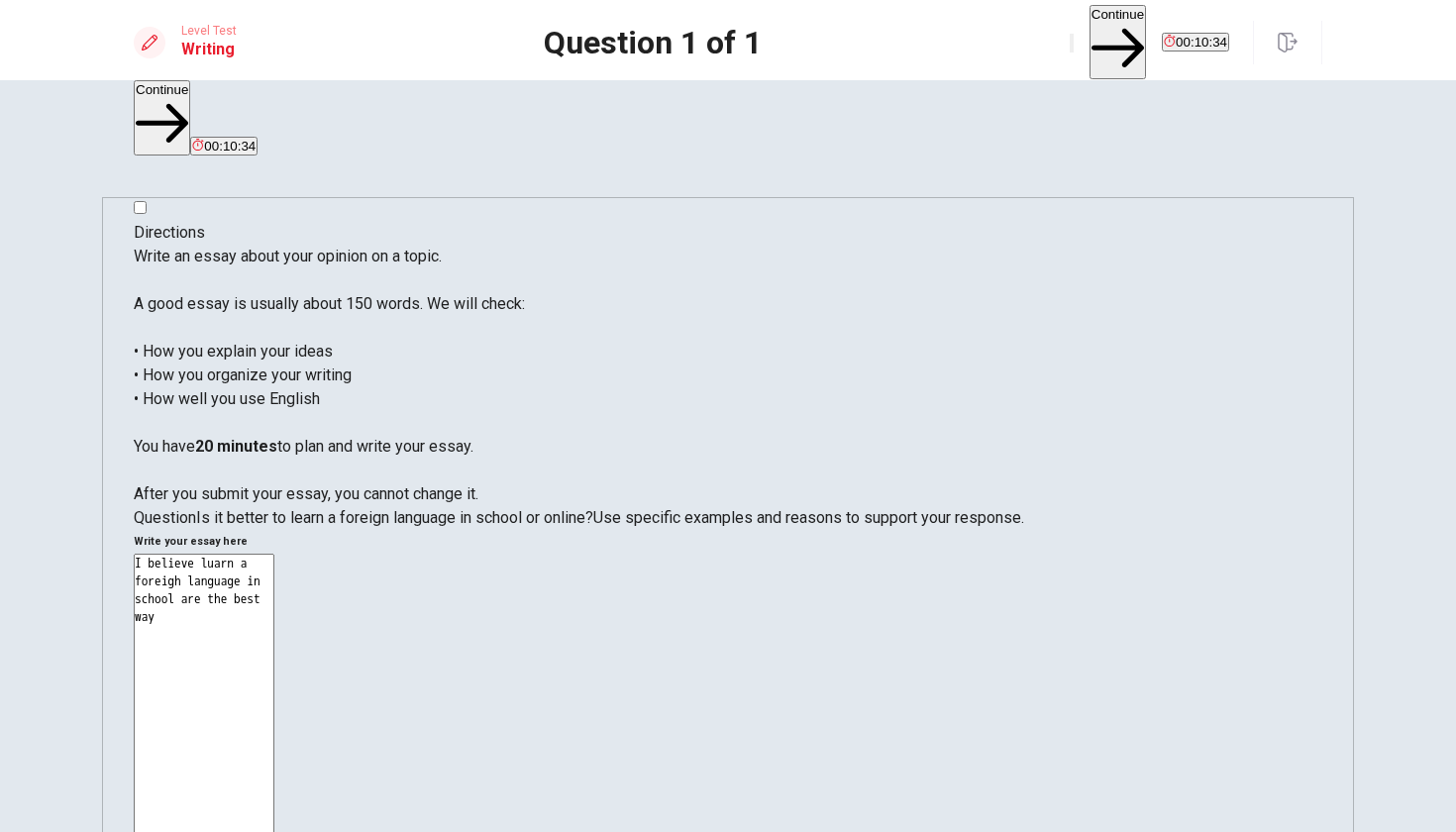 type on "I believe larn a foreigh language in school are the best way" 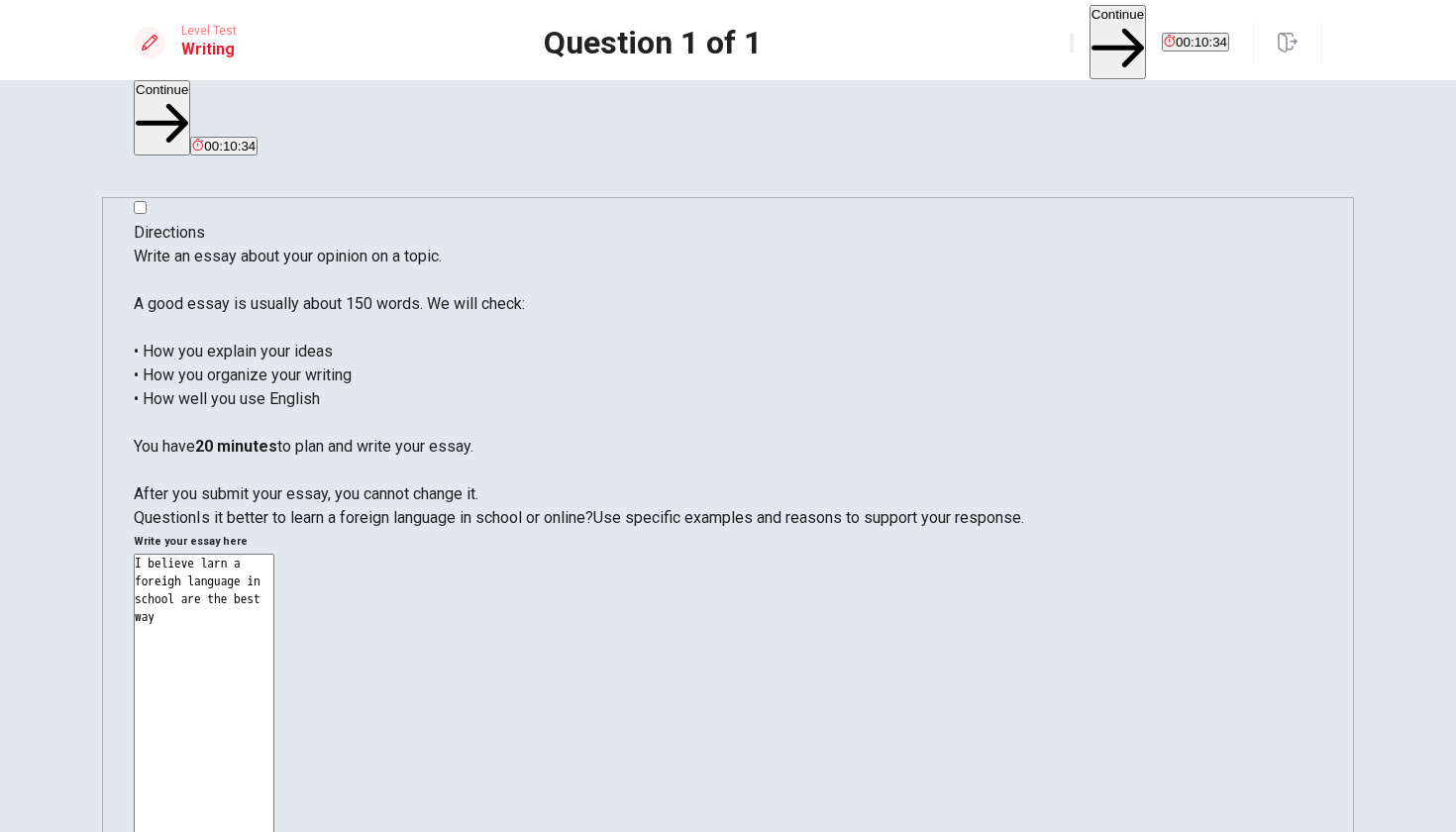 type on "x" 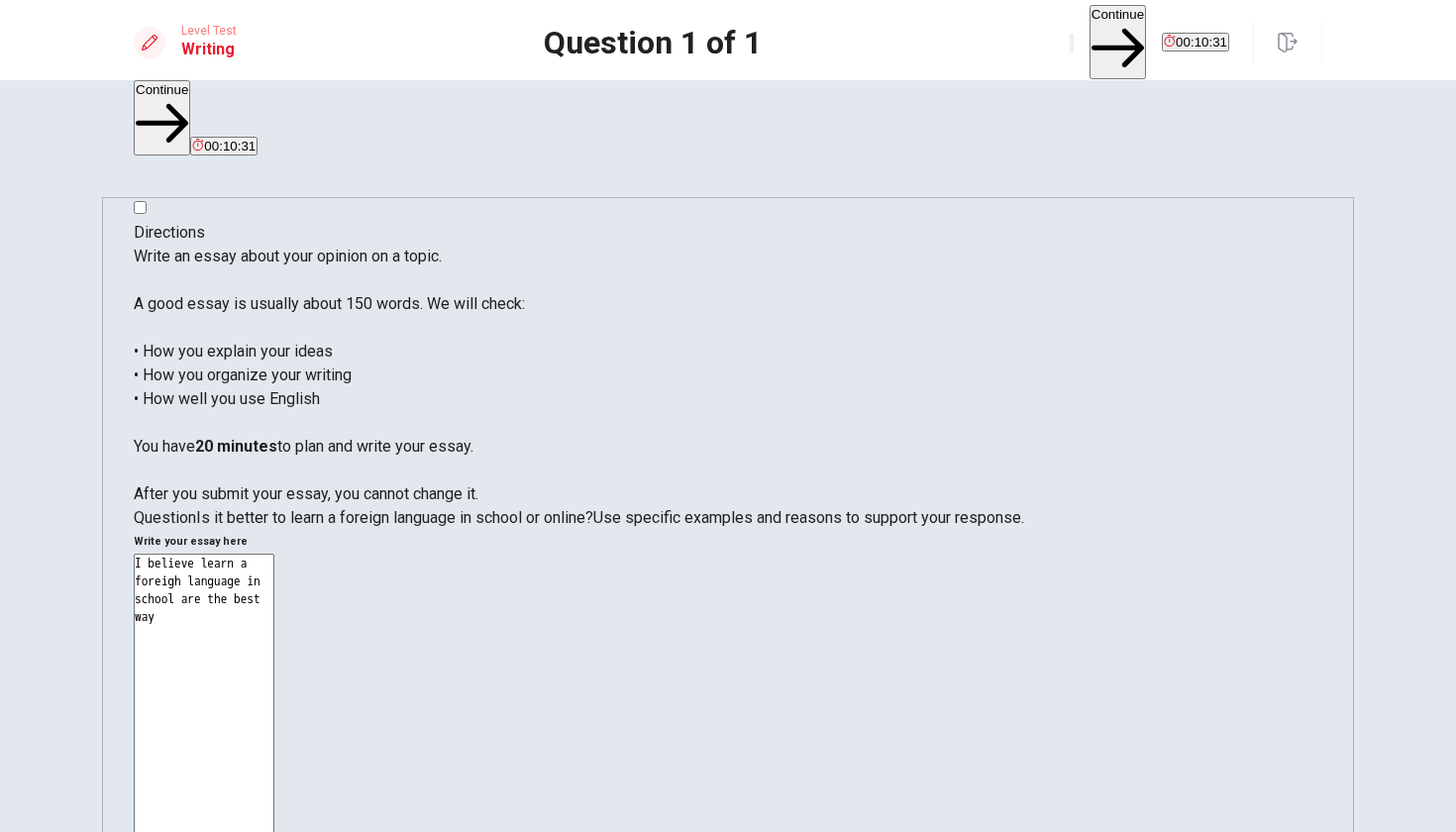 click on "I believe learn a foreigh language in school are the best way" at bounding box center (204, 827) 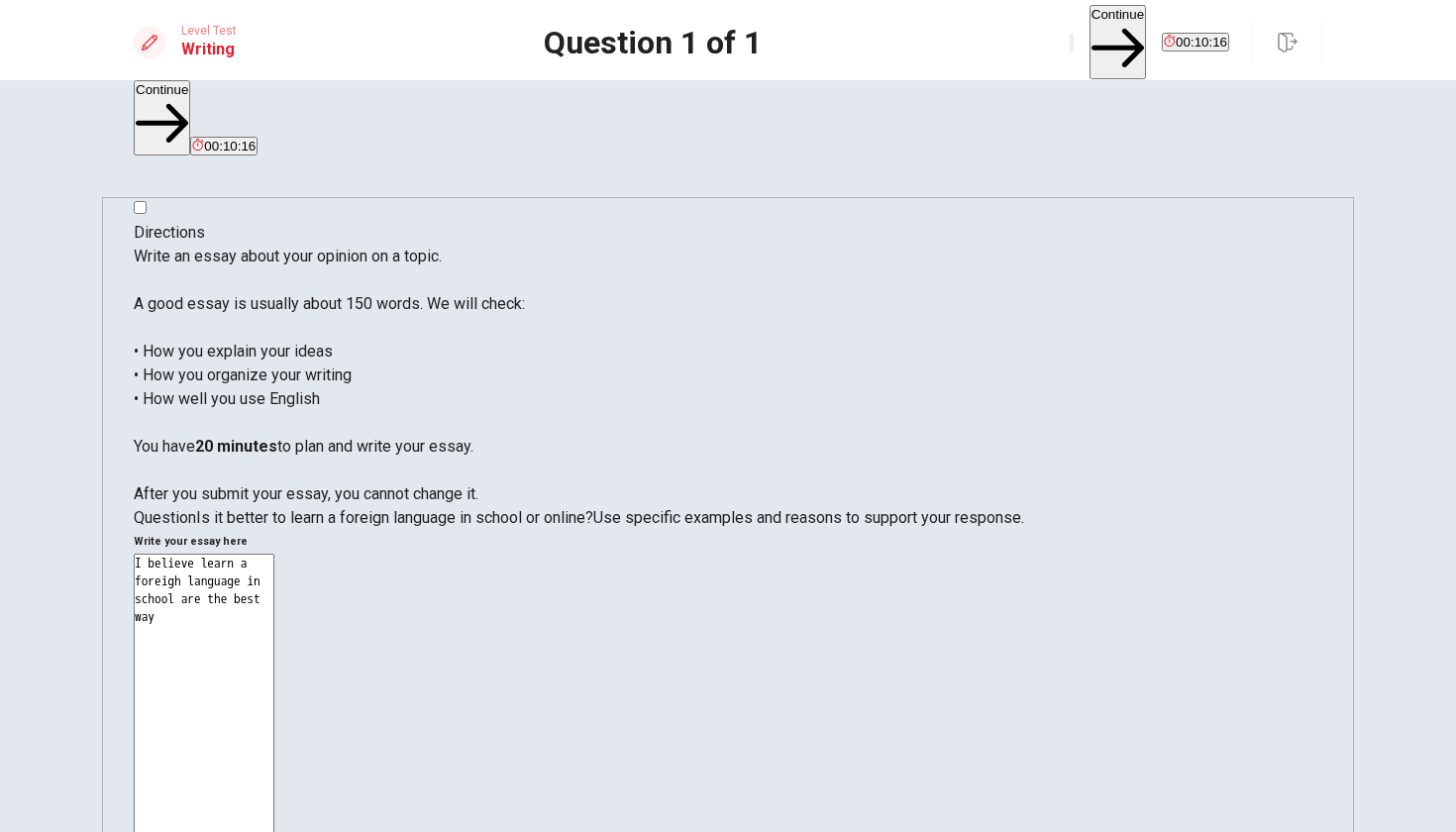 type on "x" 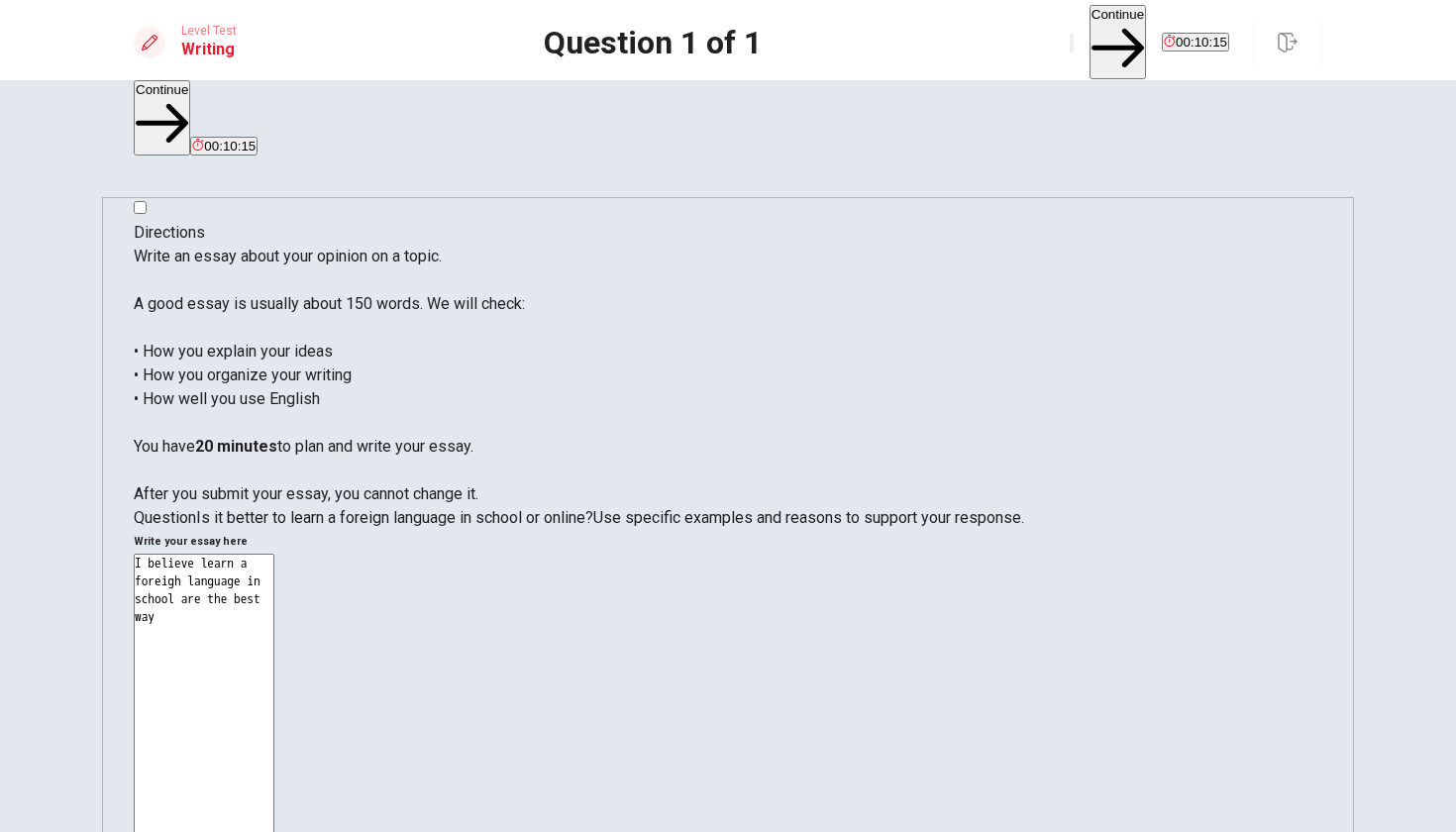 type on "I believe learn a foreigh language in school are the best way." 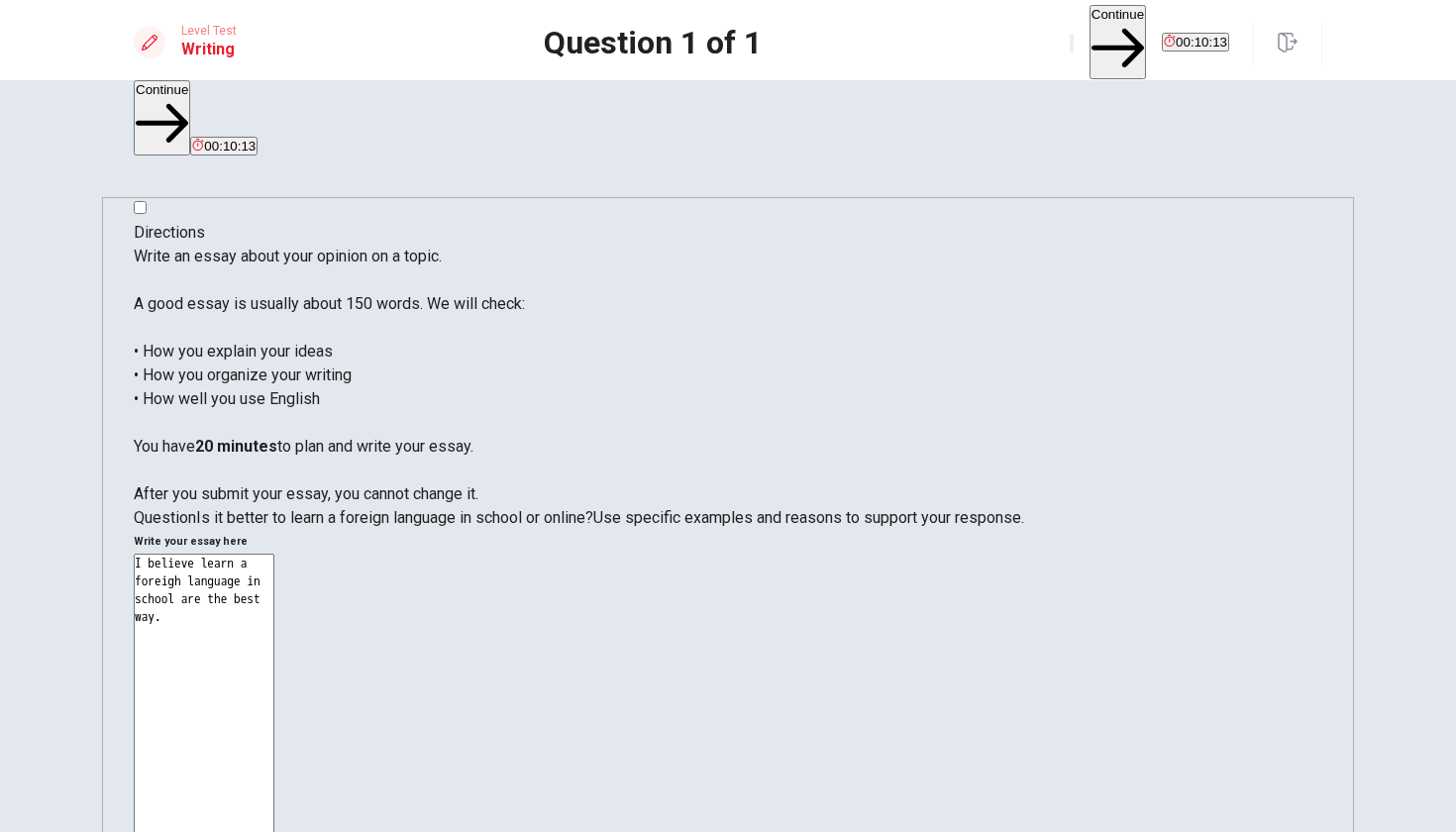 type on "x" 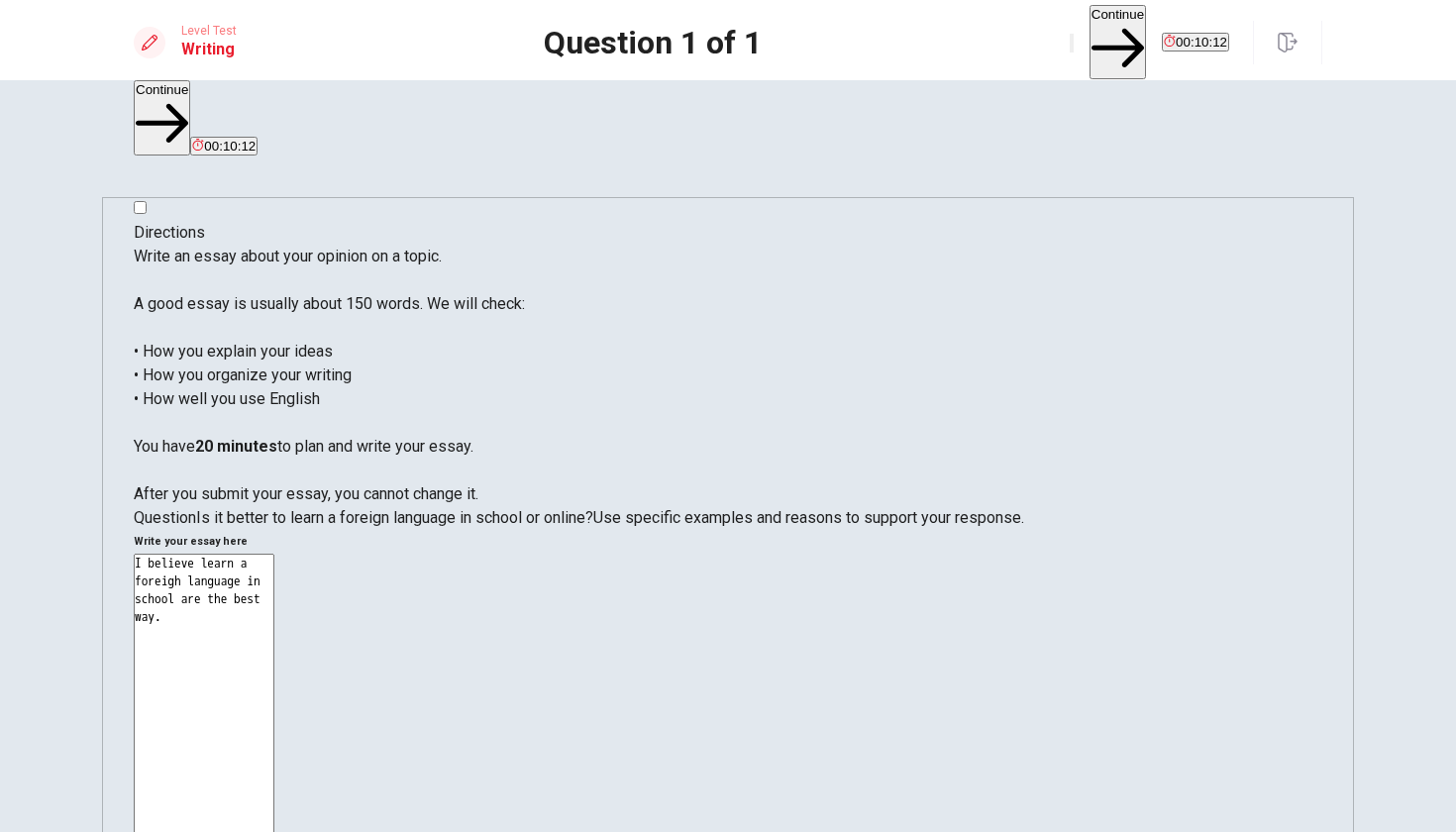 type on "I believe learn a foreigh language in school are the best way." 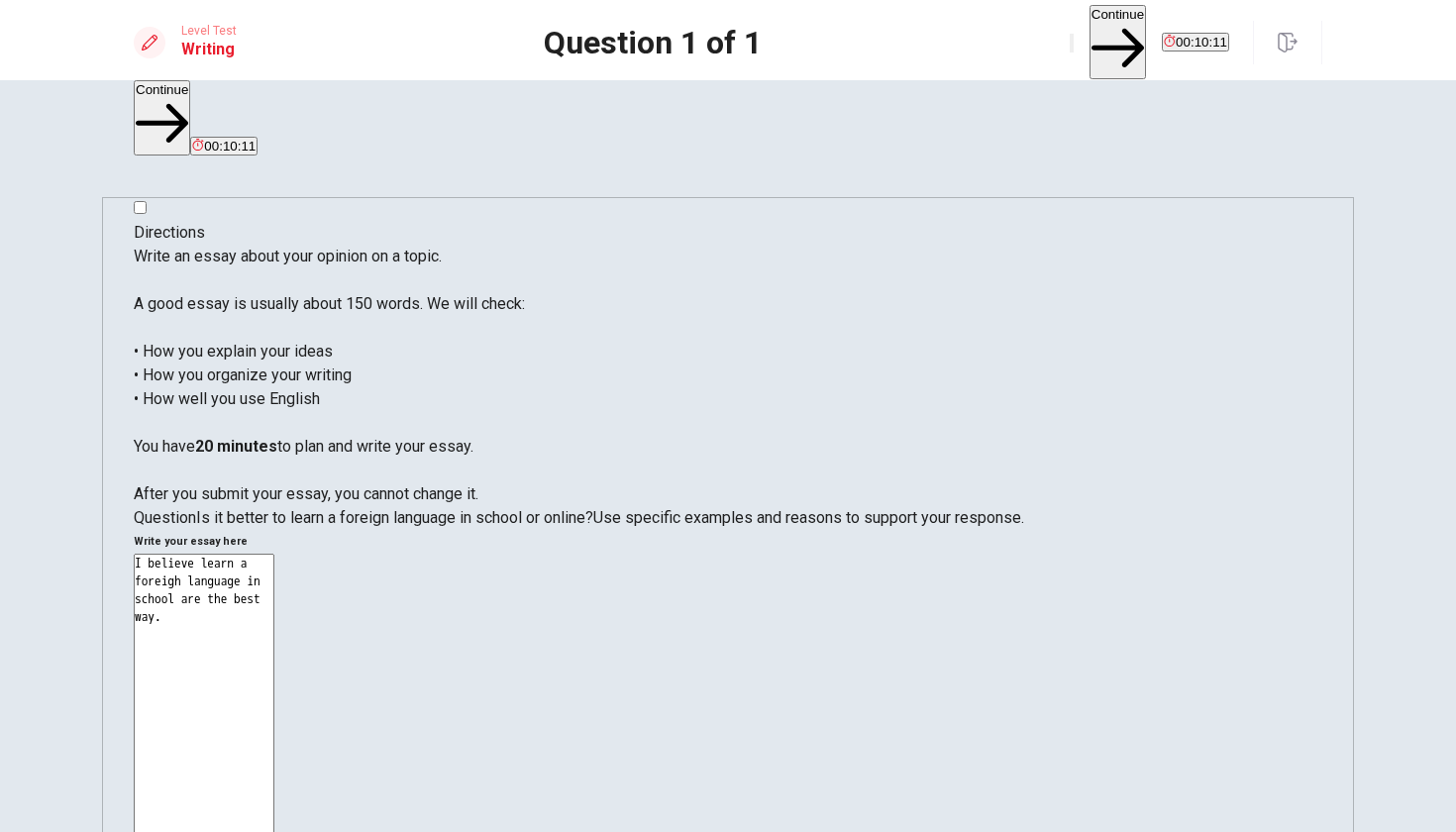 type on "I believe learn a foreigh language in school are the best way." 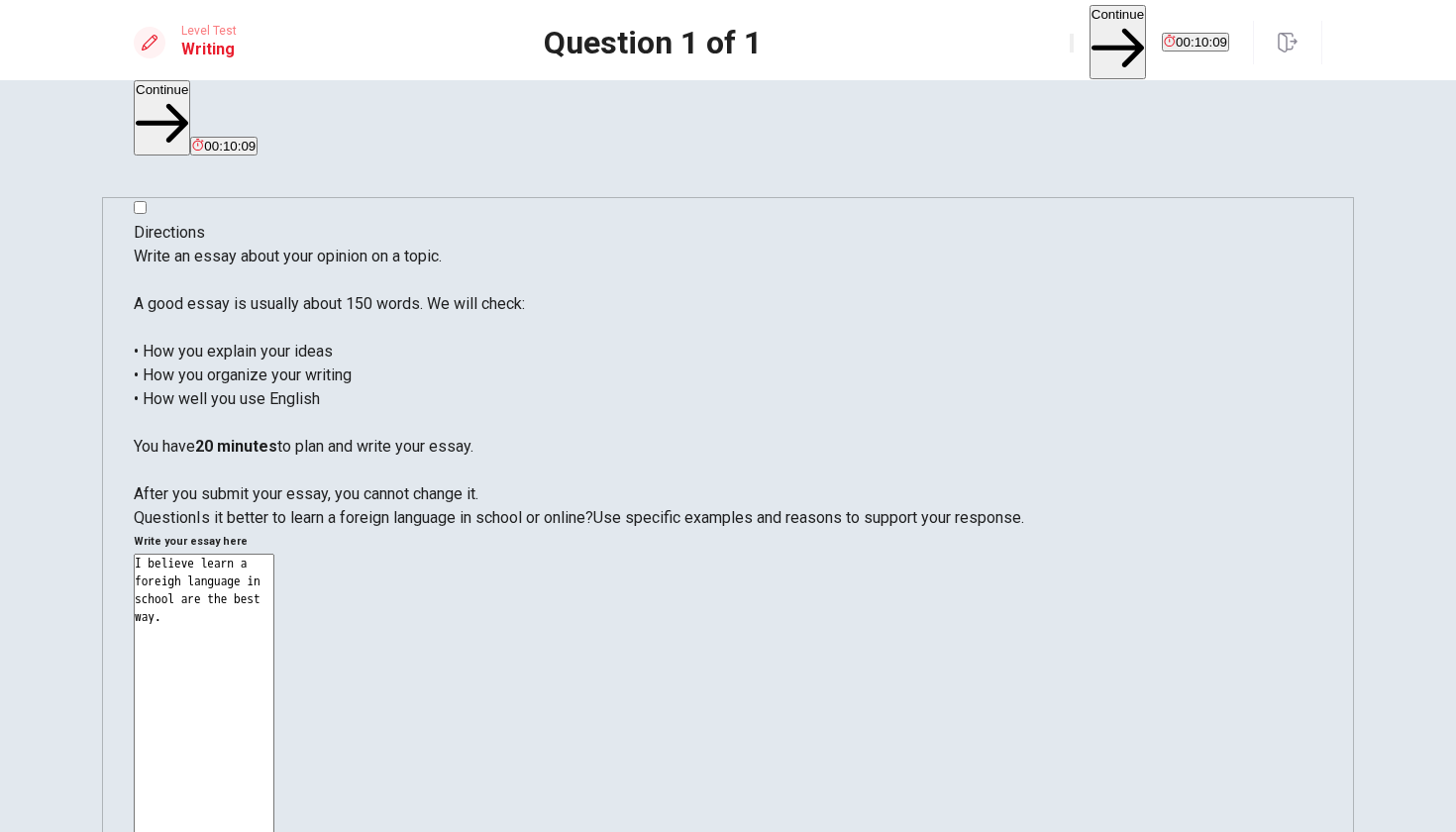 type on "x" 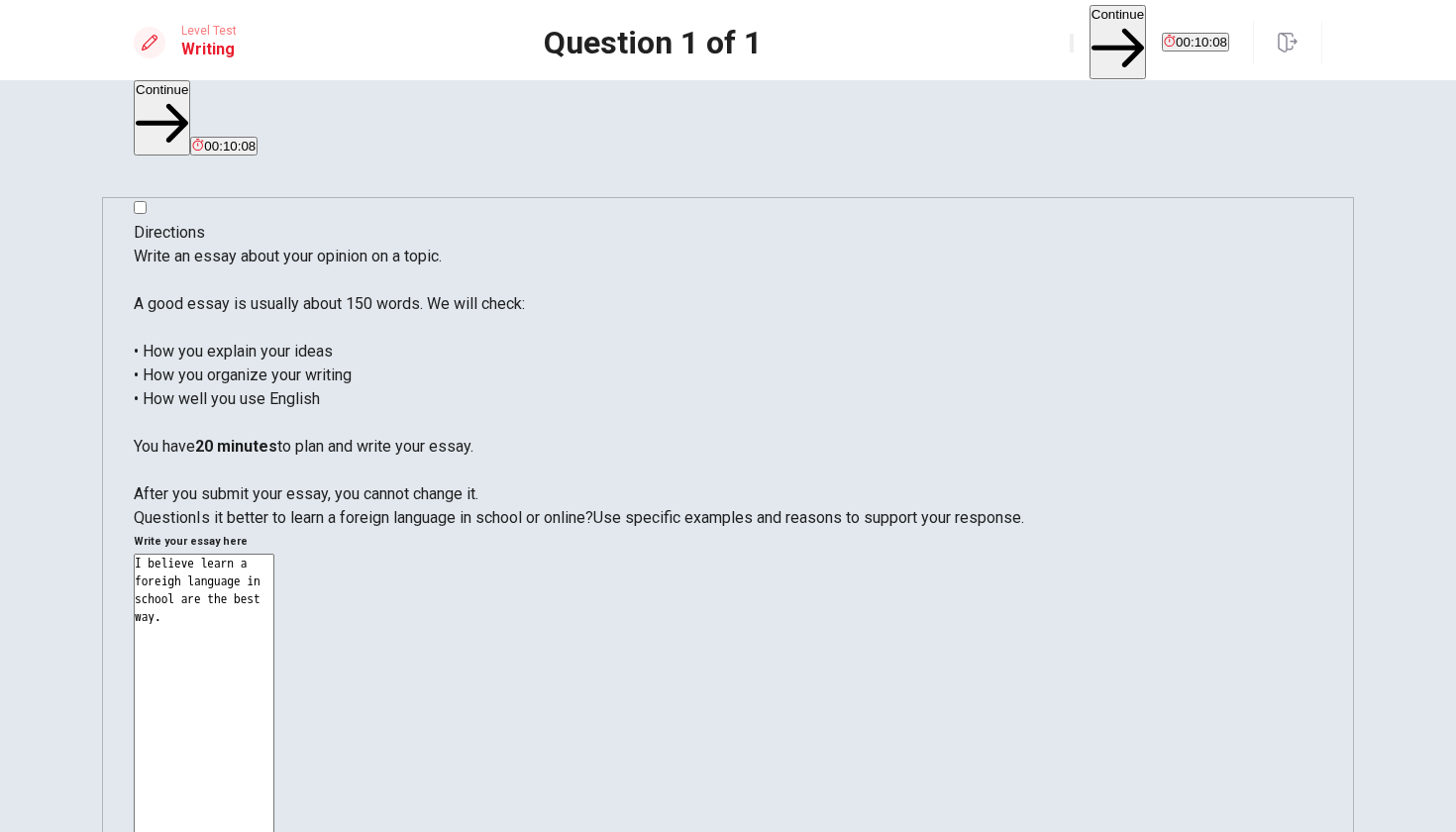 type on "I believe learn a foreigh language in school are the best way.
F" 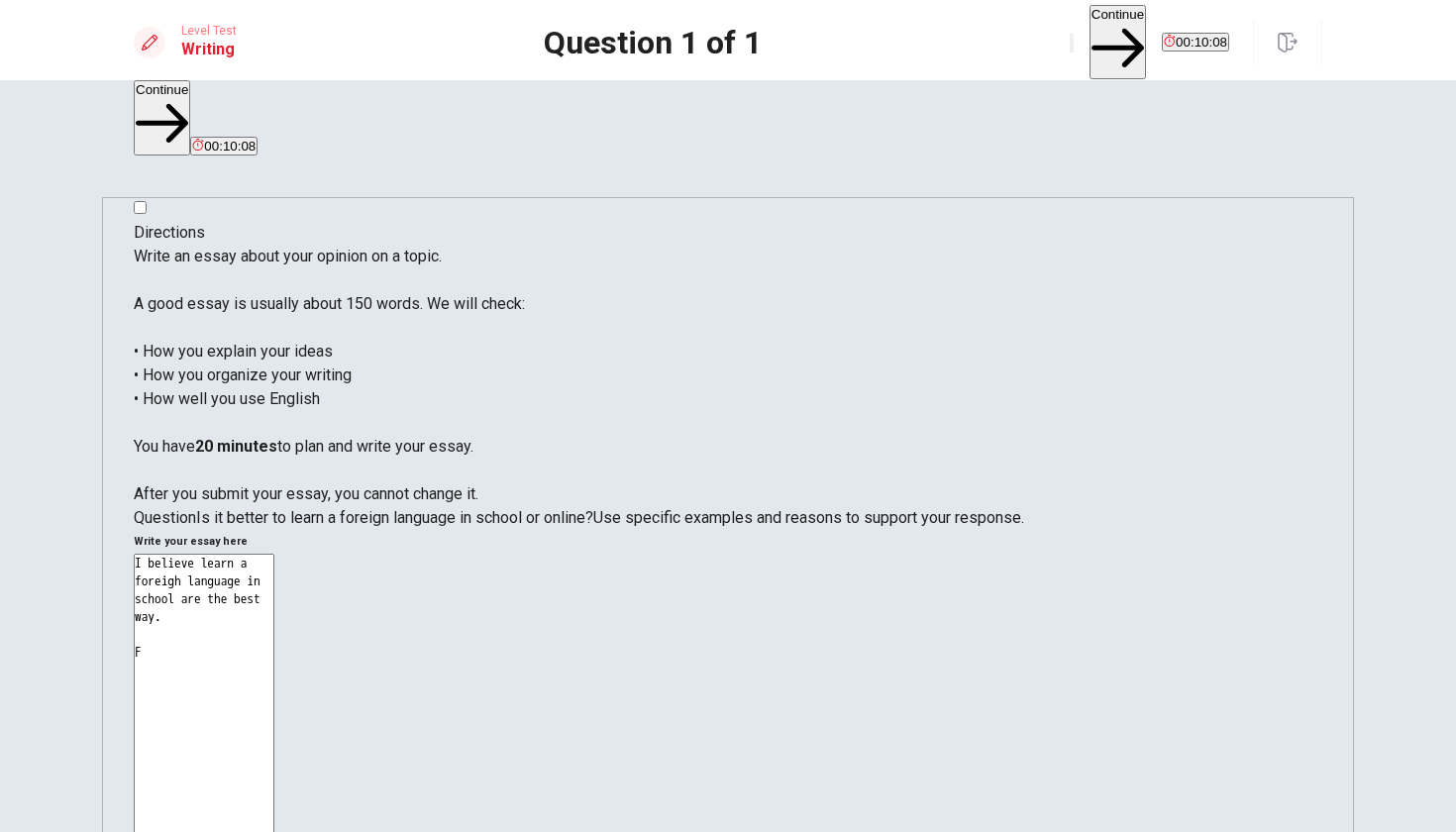 type on "x" 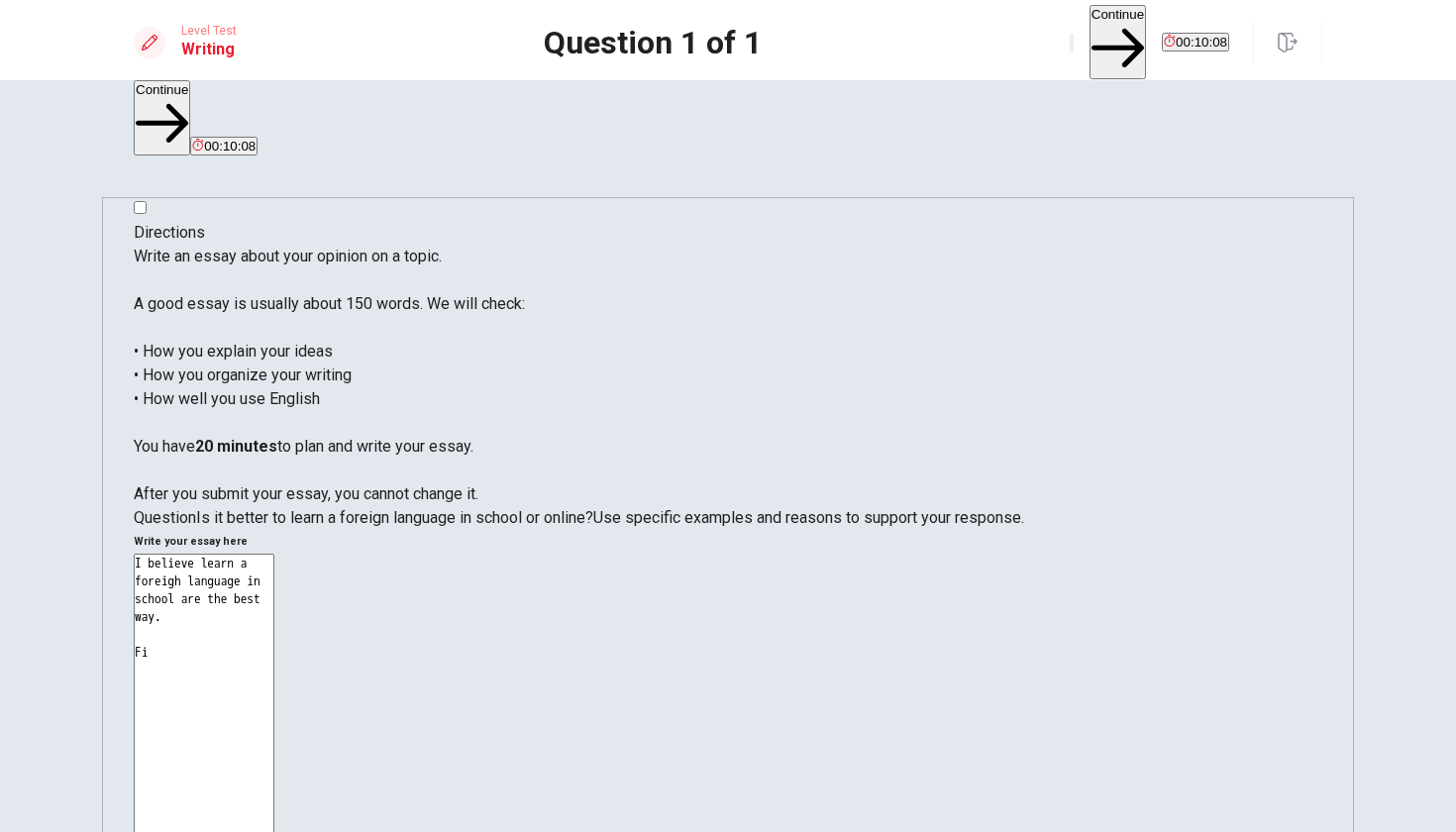 type on "x" 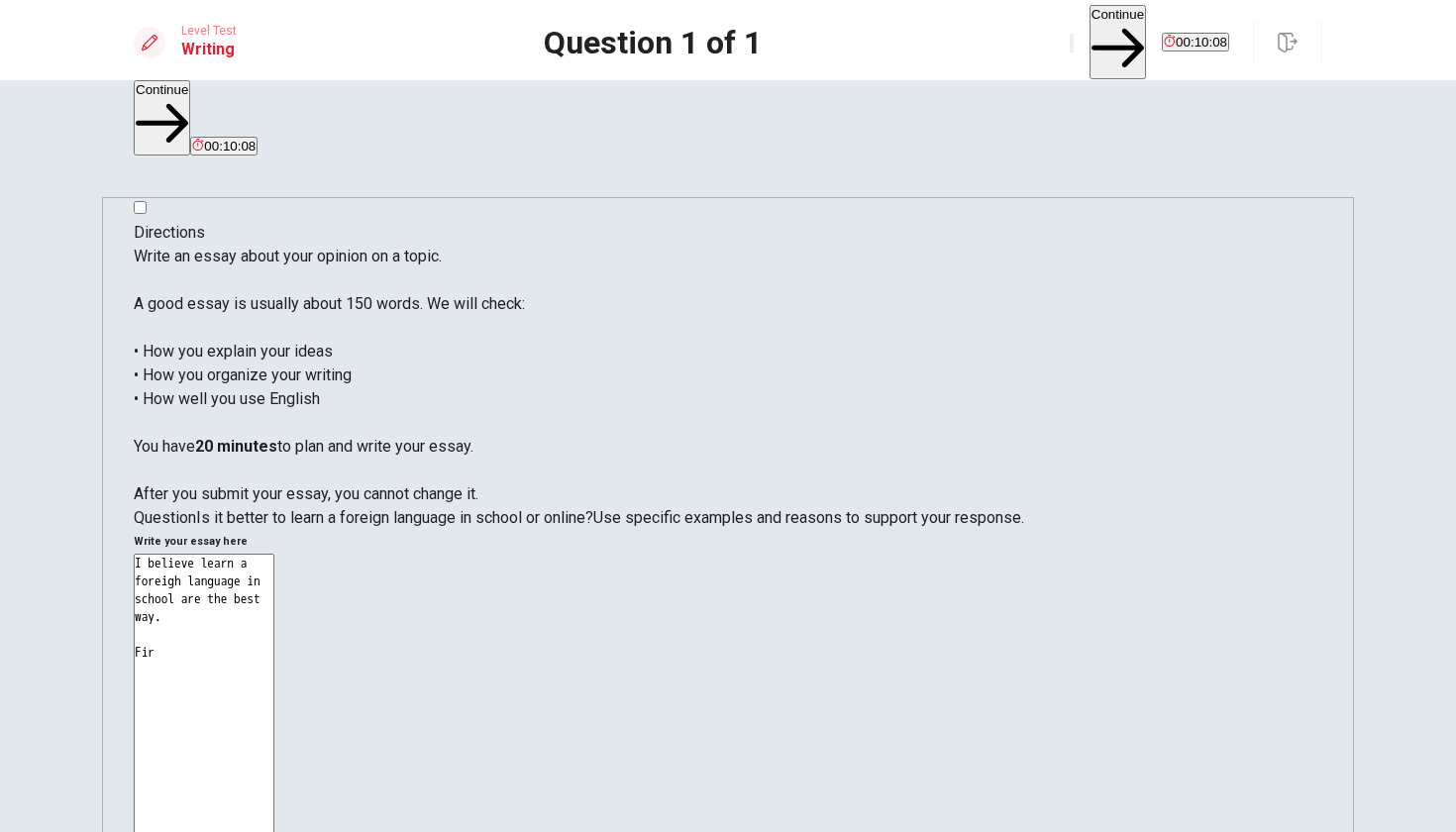 type on "x" 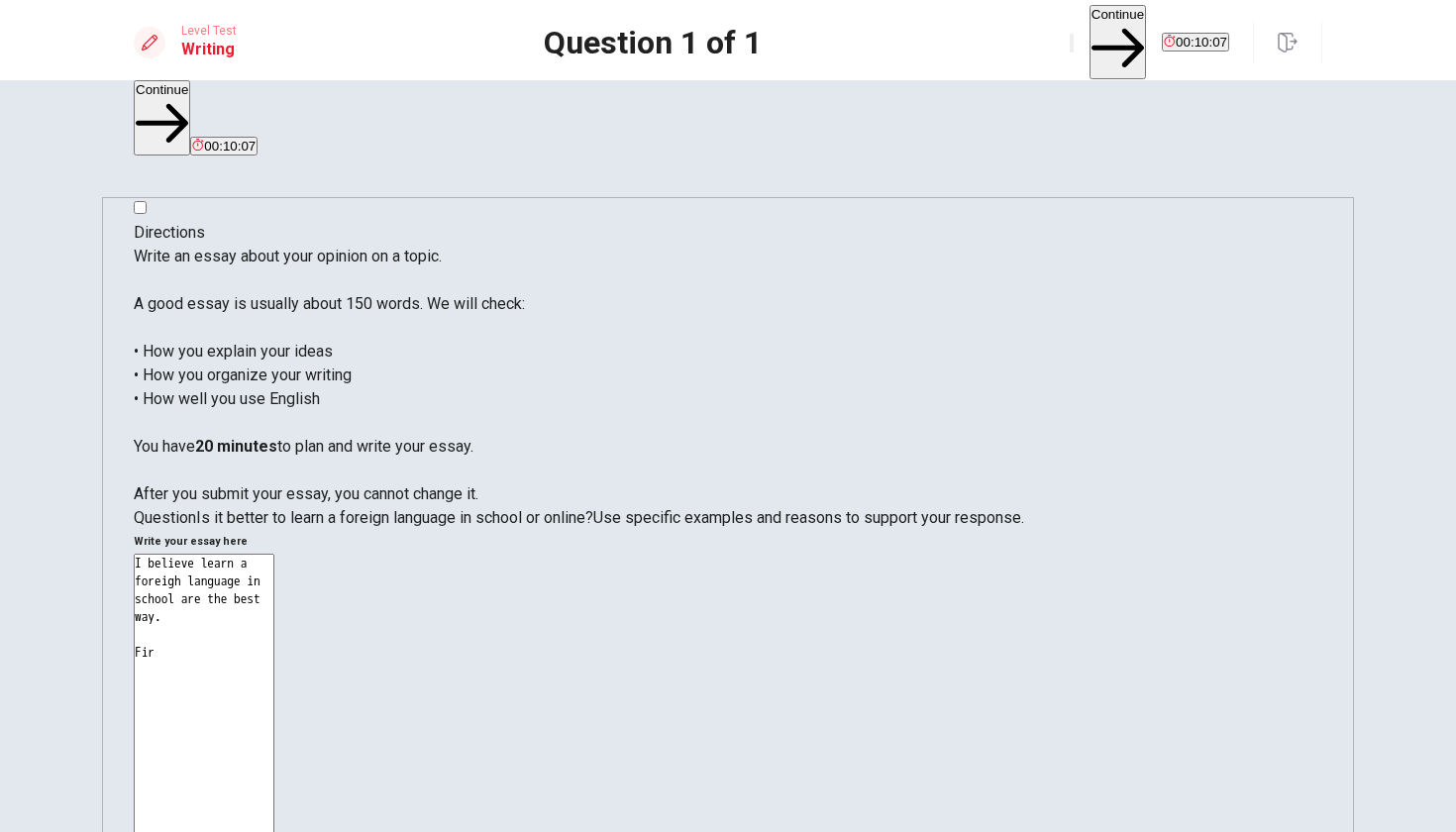 type on "I believe learn a foreigh language in school are the best way.
Firs" 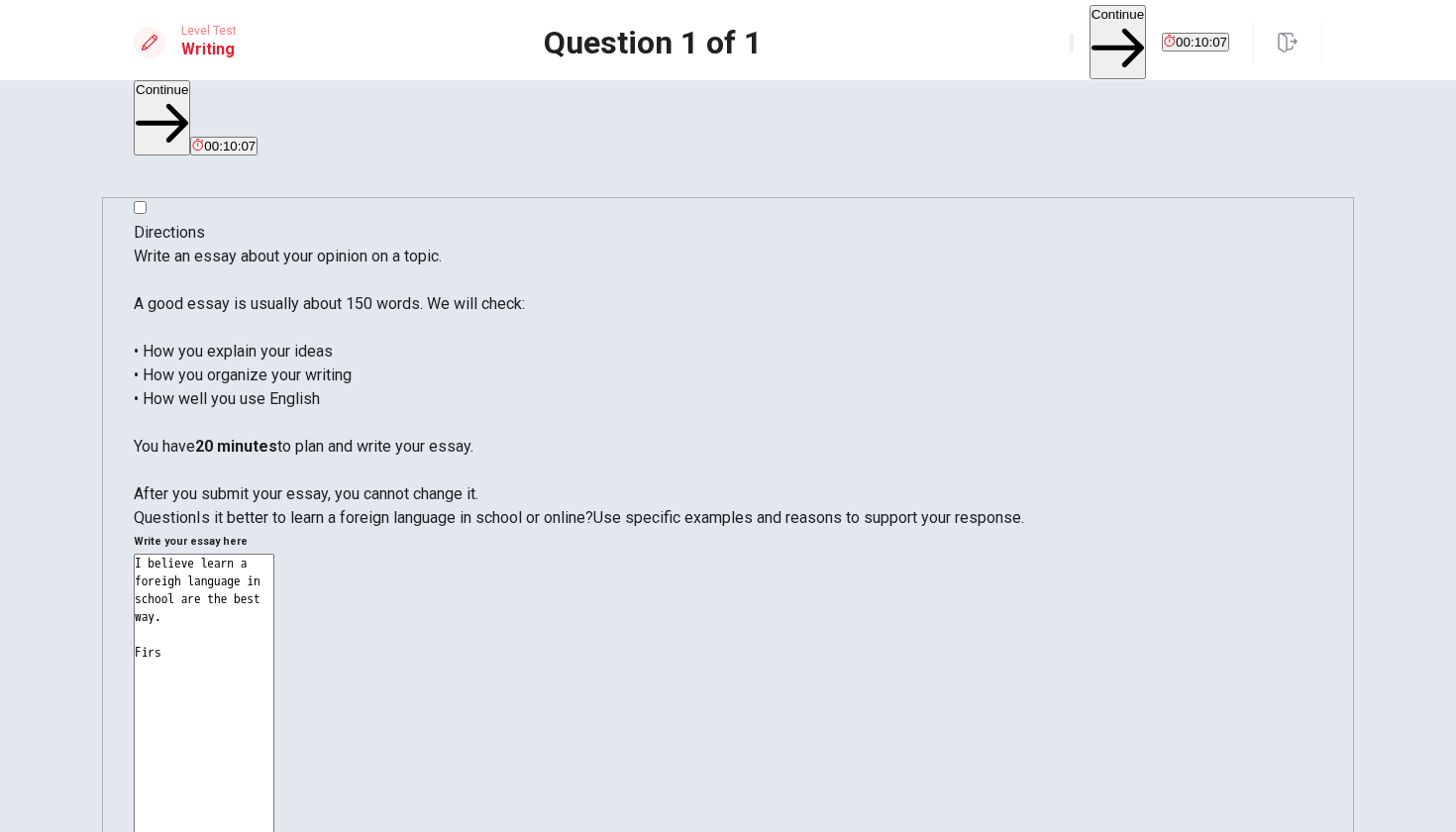 type on "x" 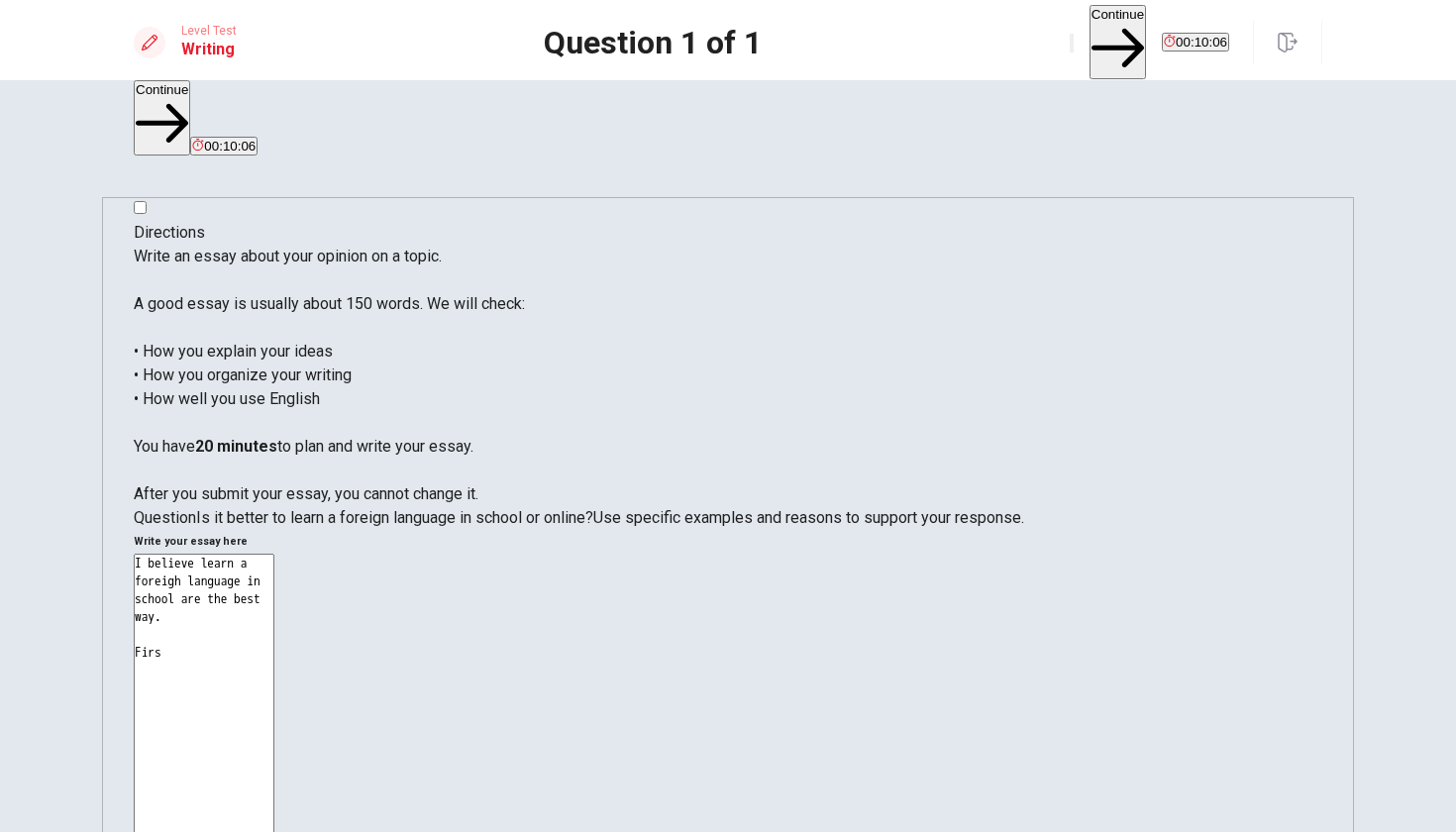 type on "I believe learn a foreigh language in school are the best way.
First" 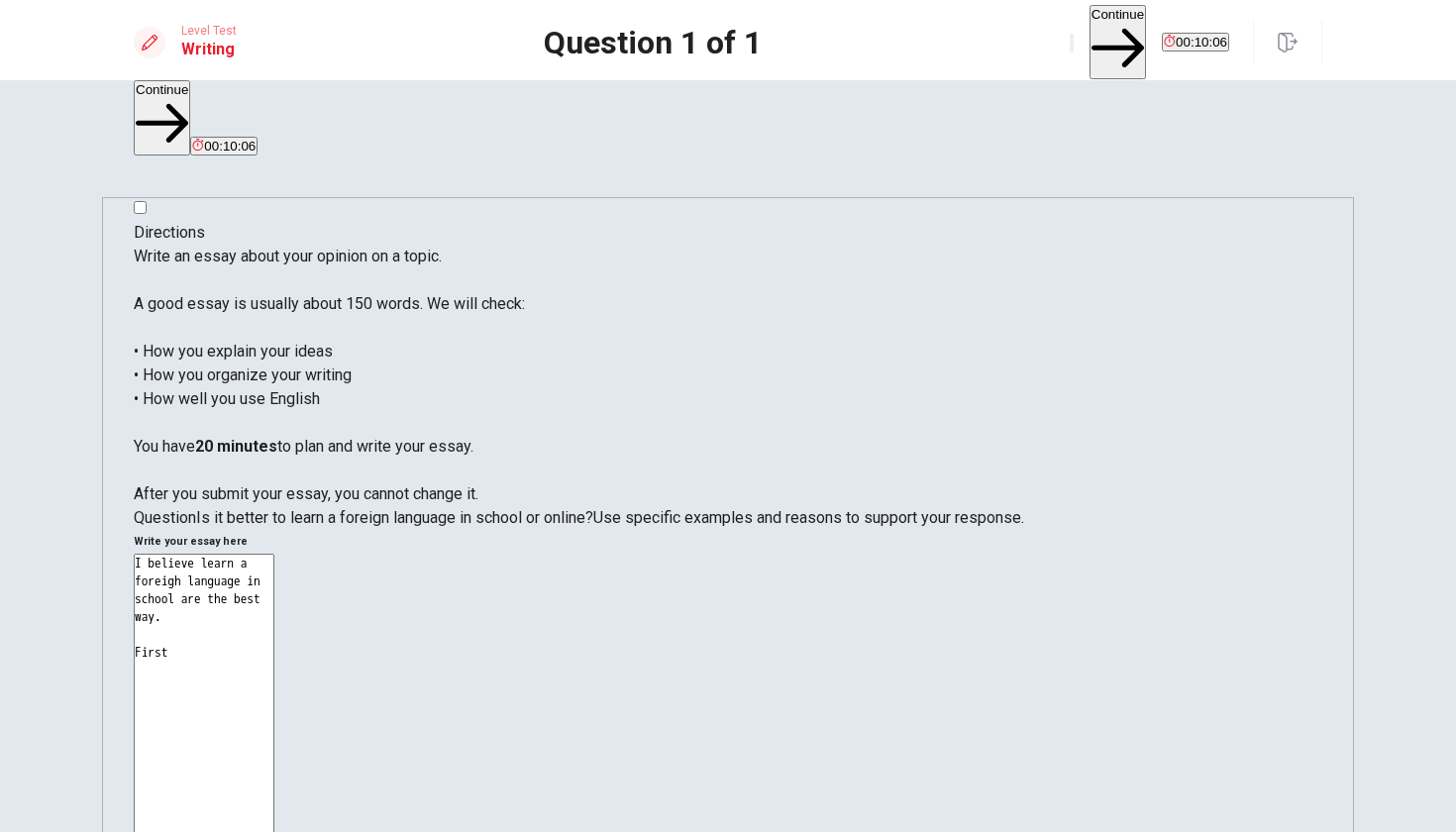 type on "x" 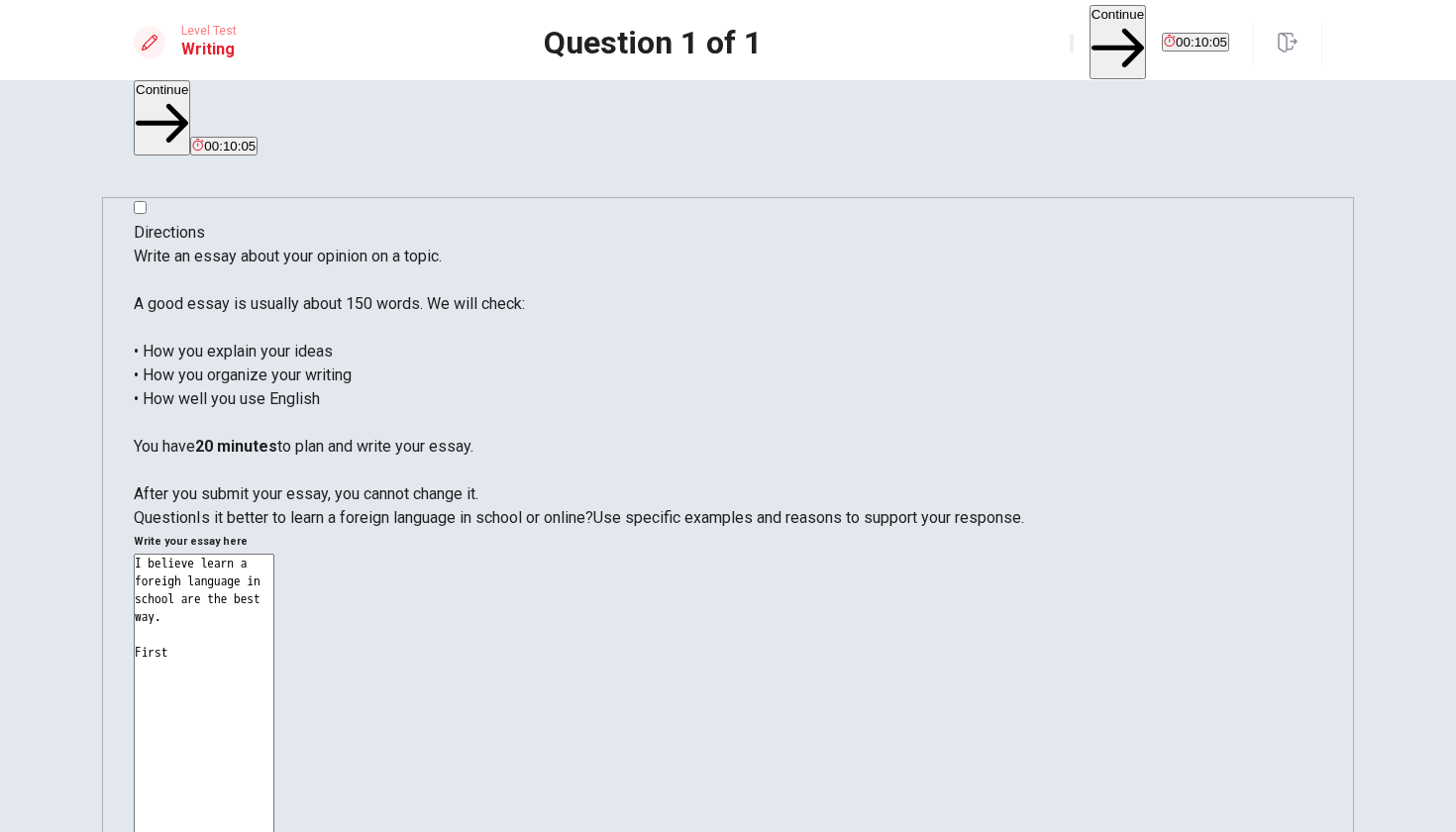 type on "I believe learn a foreigh language in school are the best way.
First." 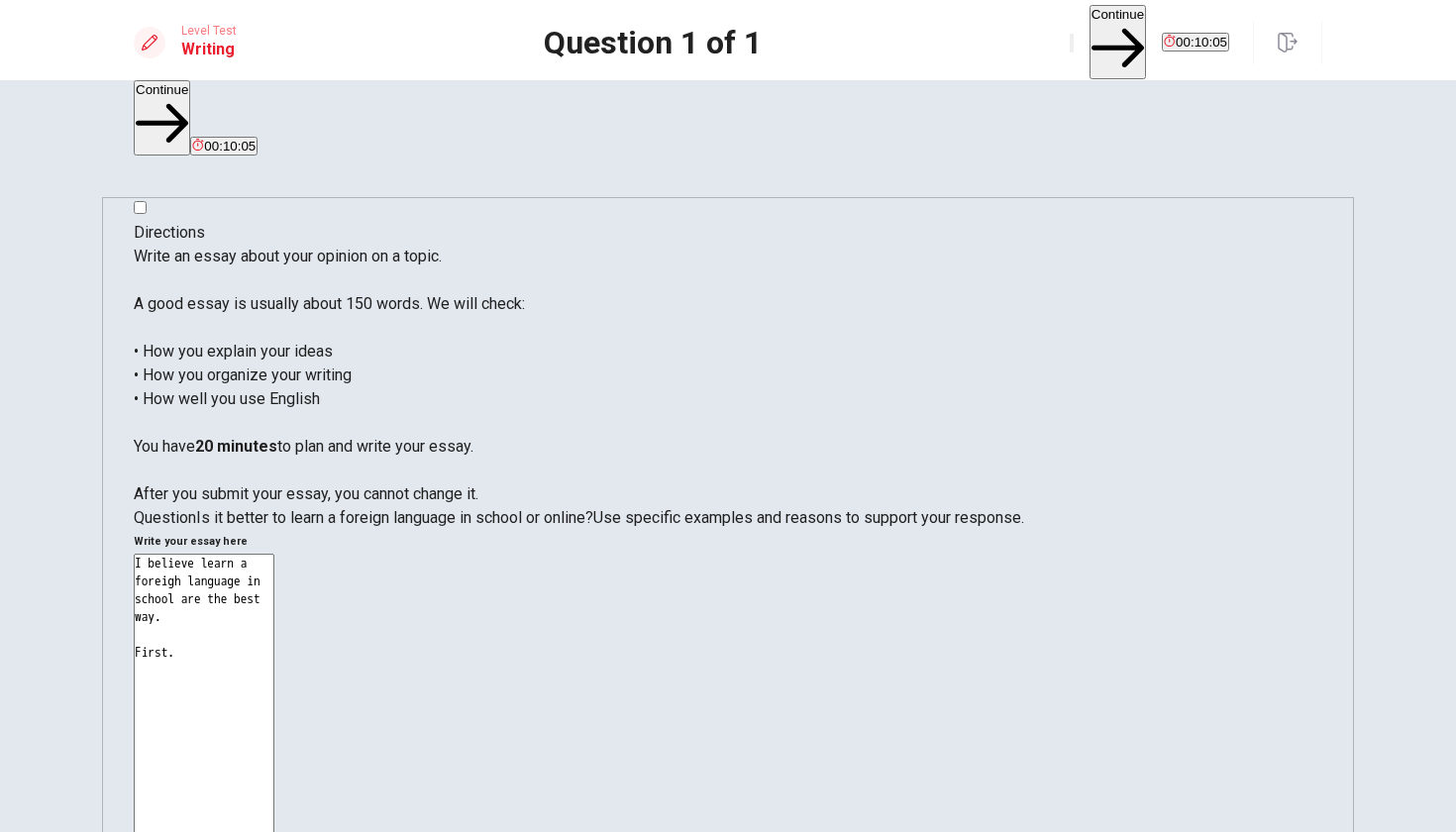 type on "x" 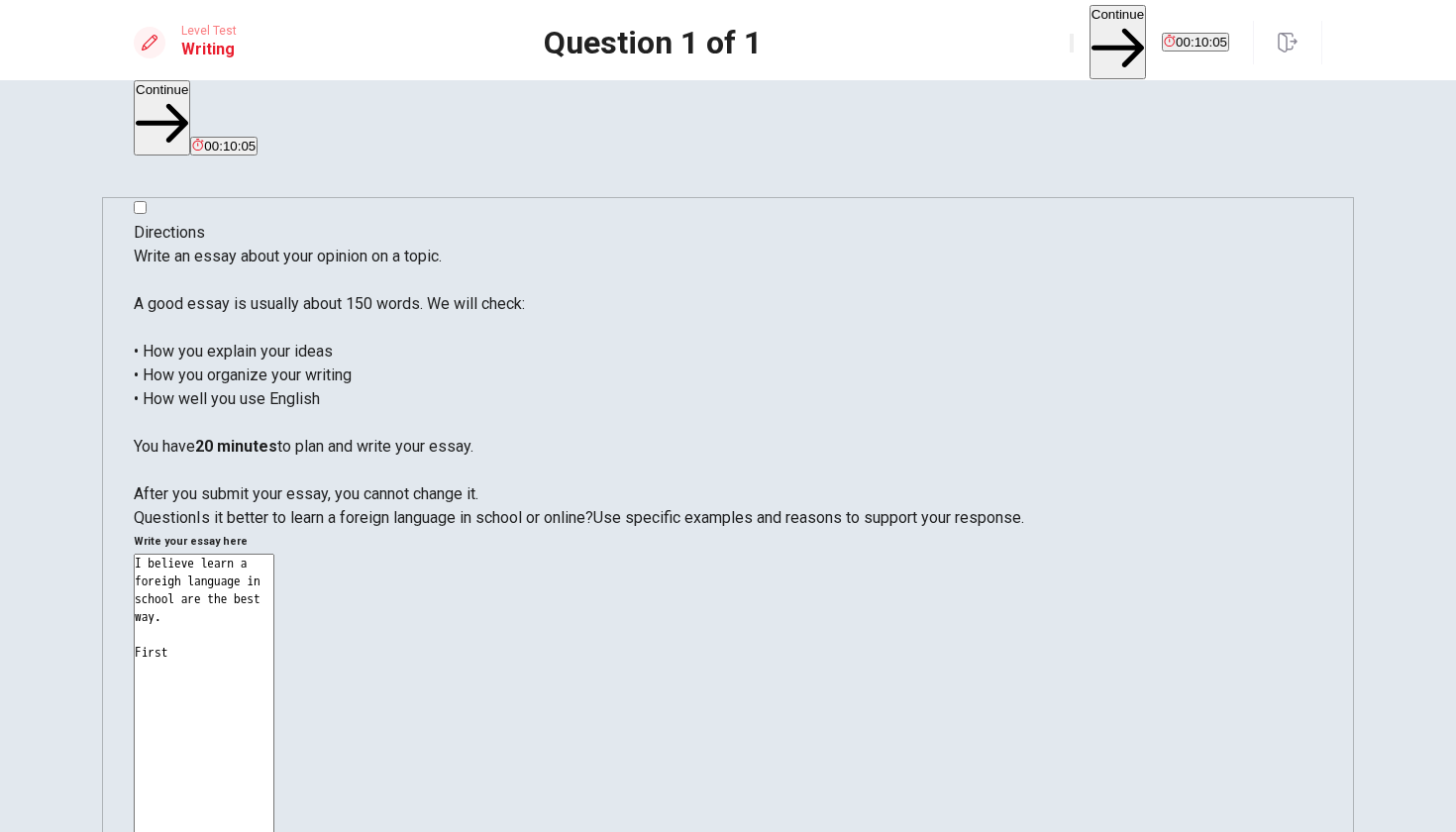 type on "x" 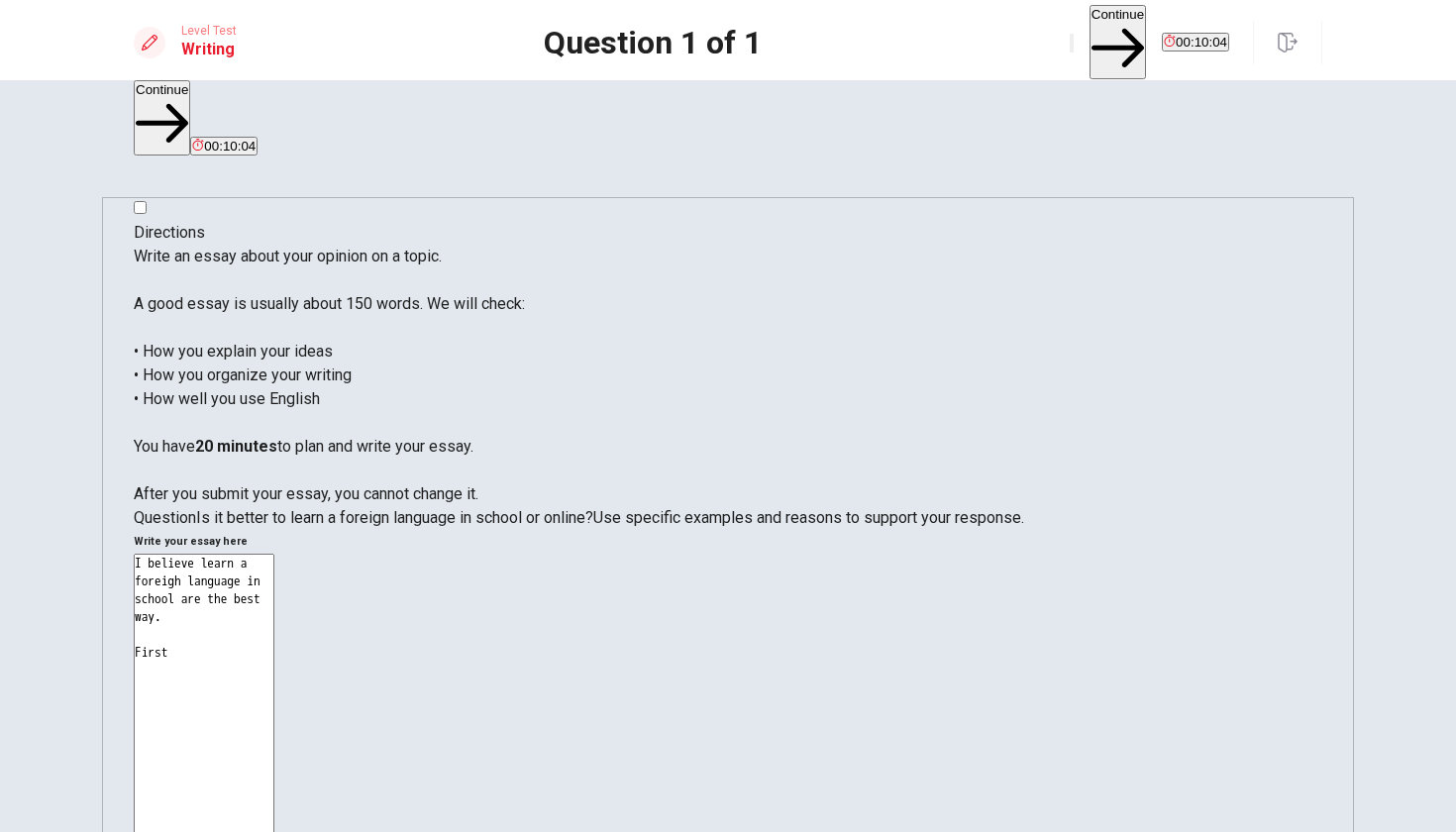 type on "I believe learn a foreigh language in school are the best way.
First," 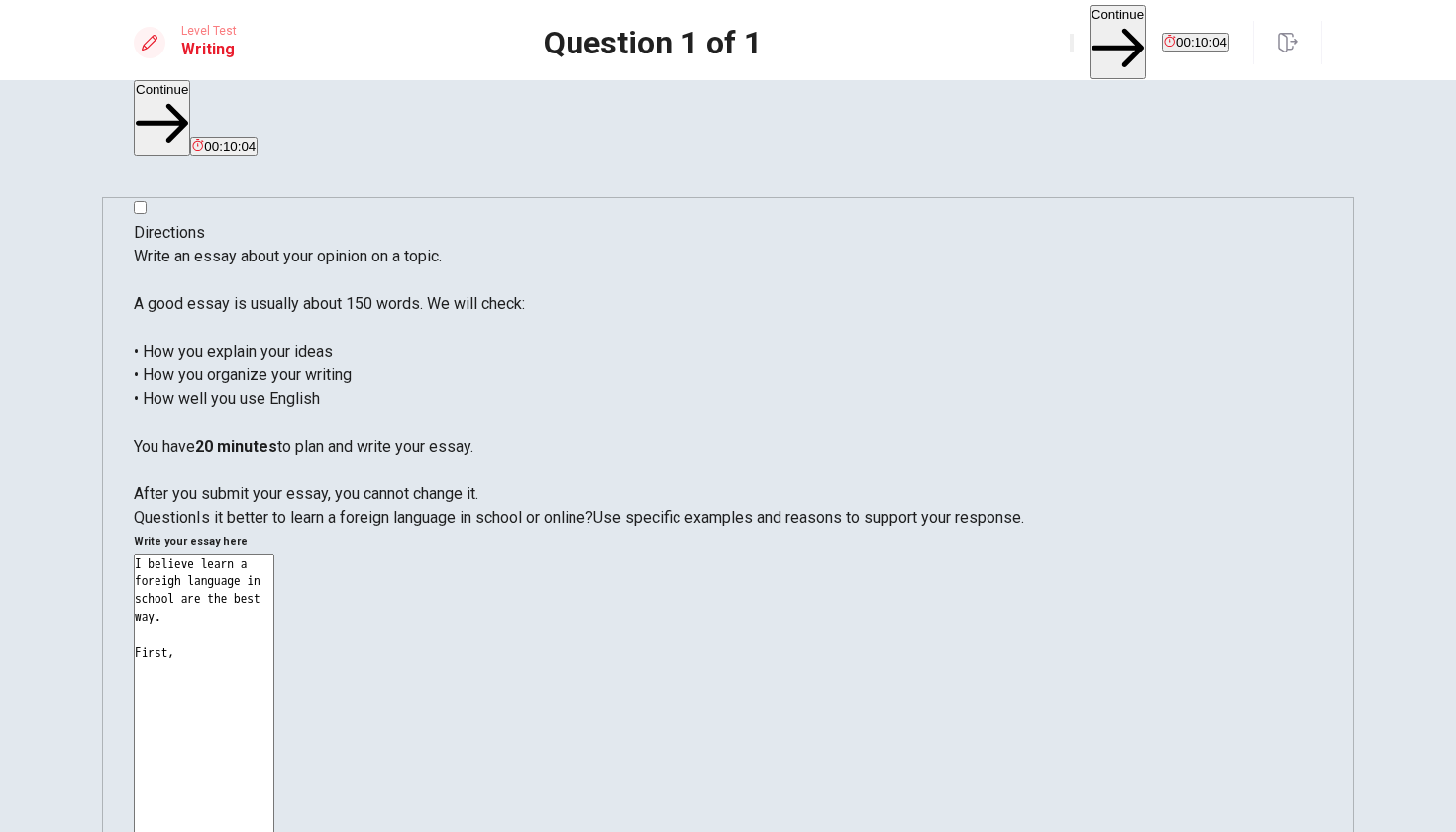 type on "x" 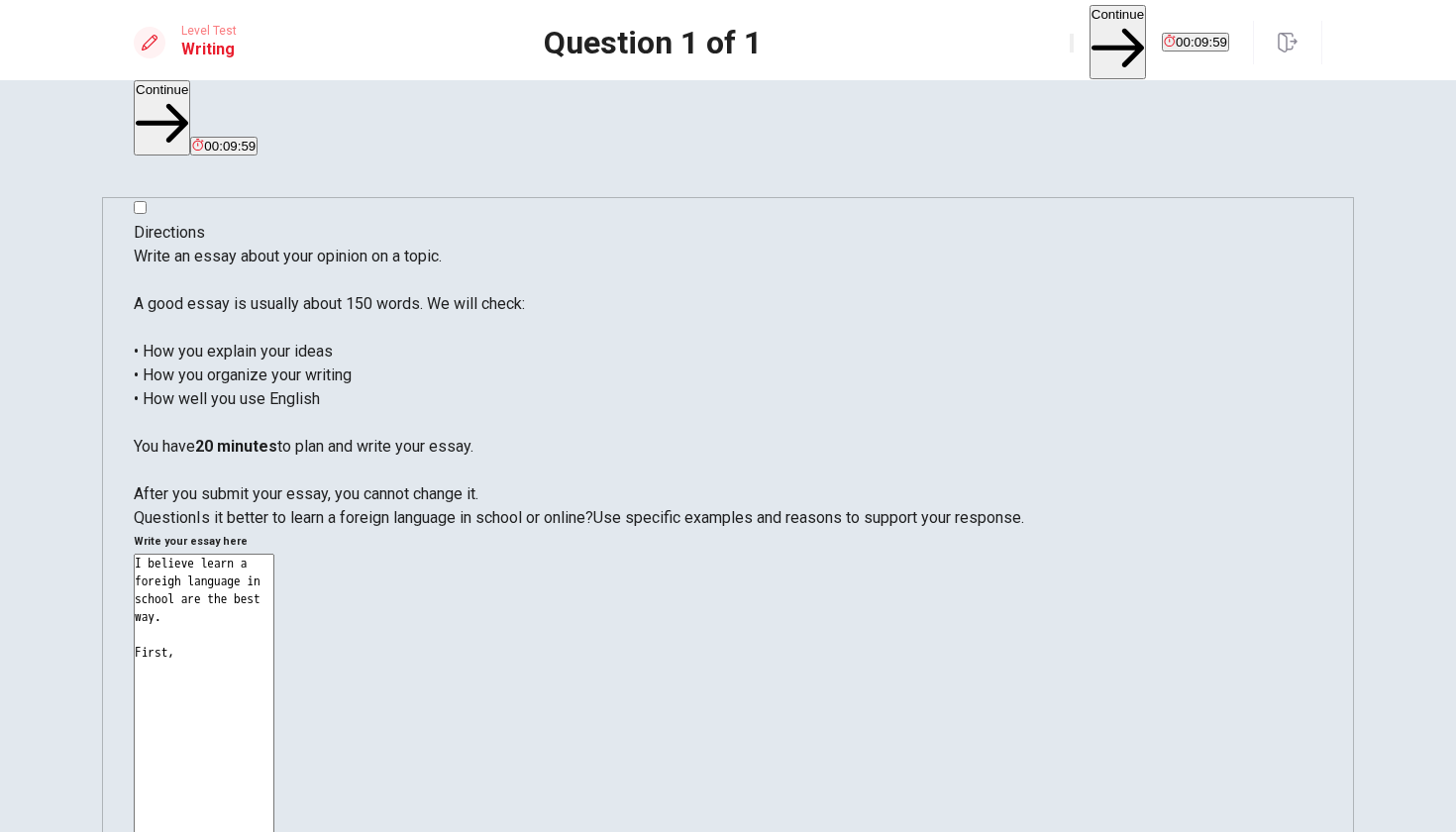 type on "x" 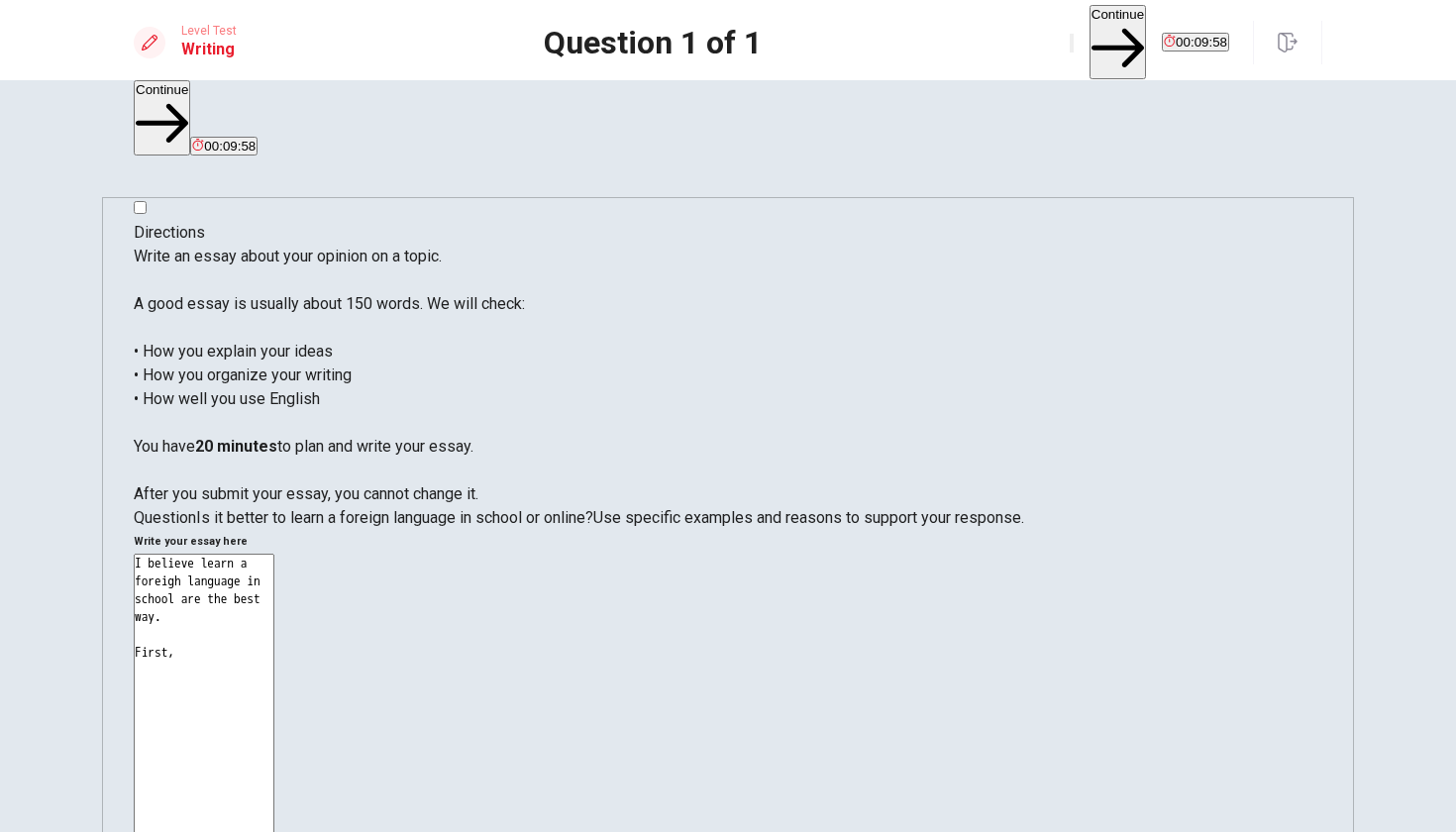 type on "I believe learn a foreigh language in school are the best way.
First, t" 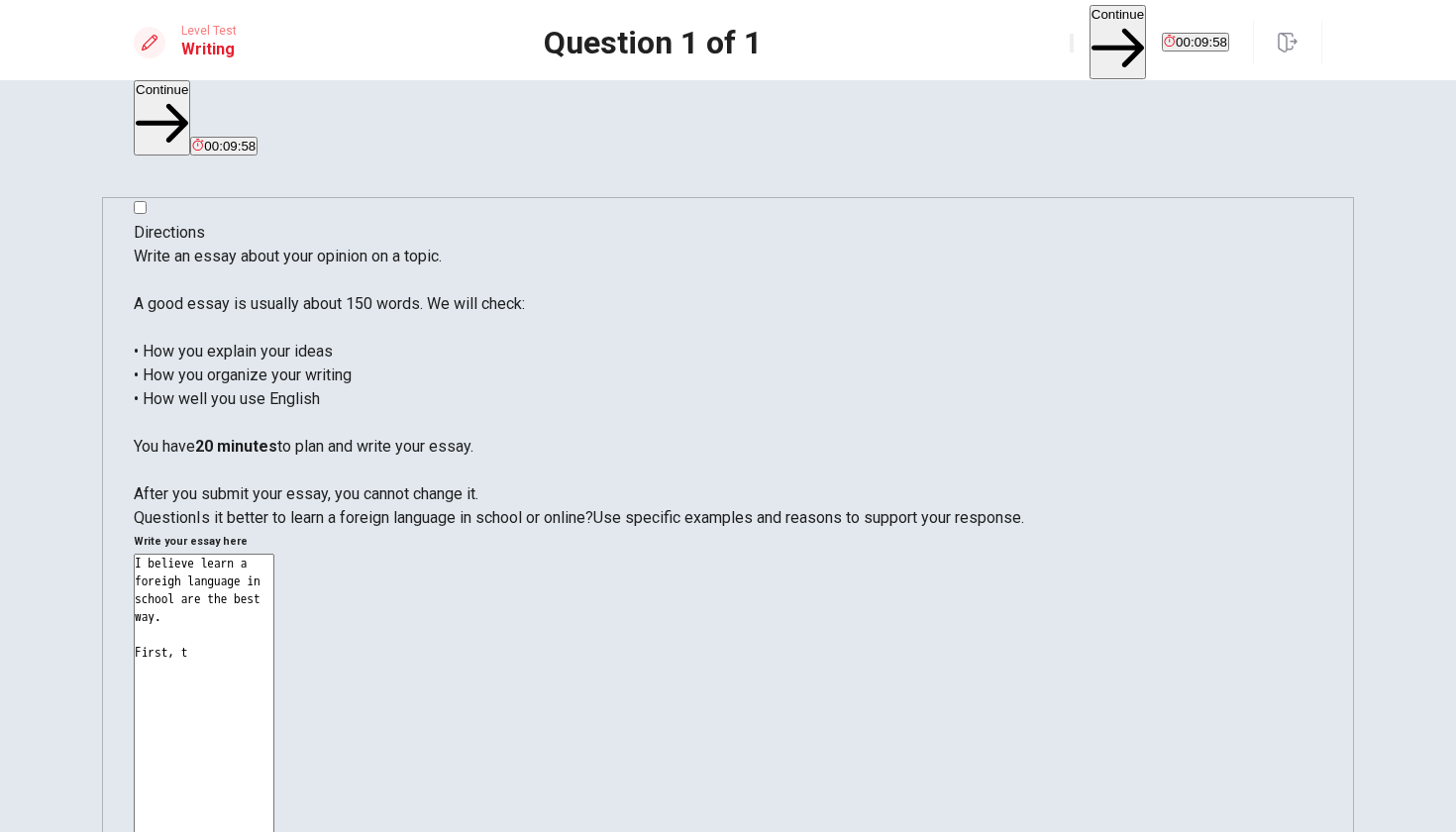 type on "x" 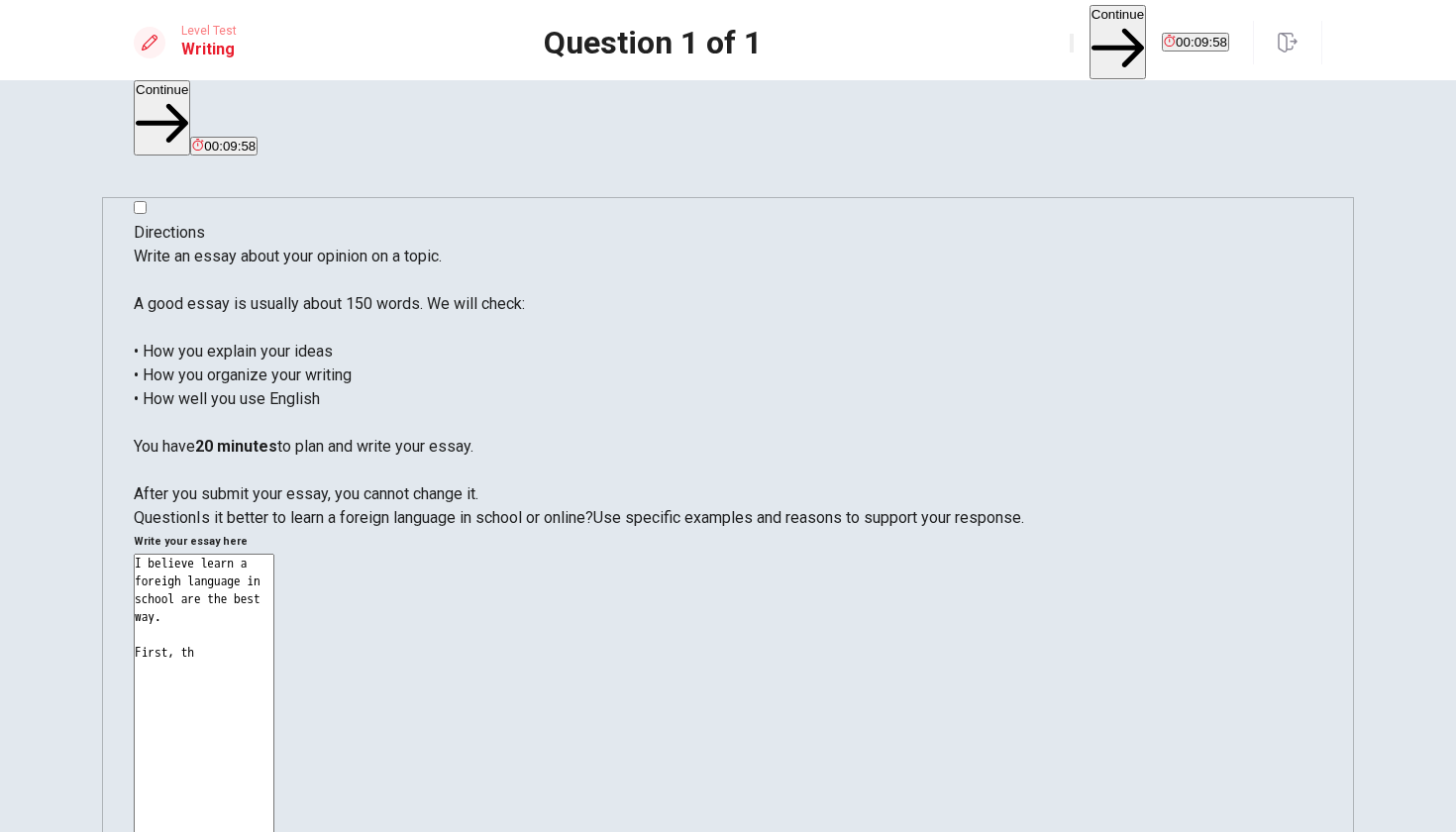 type on "x" 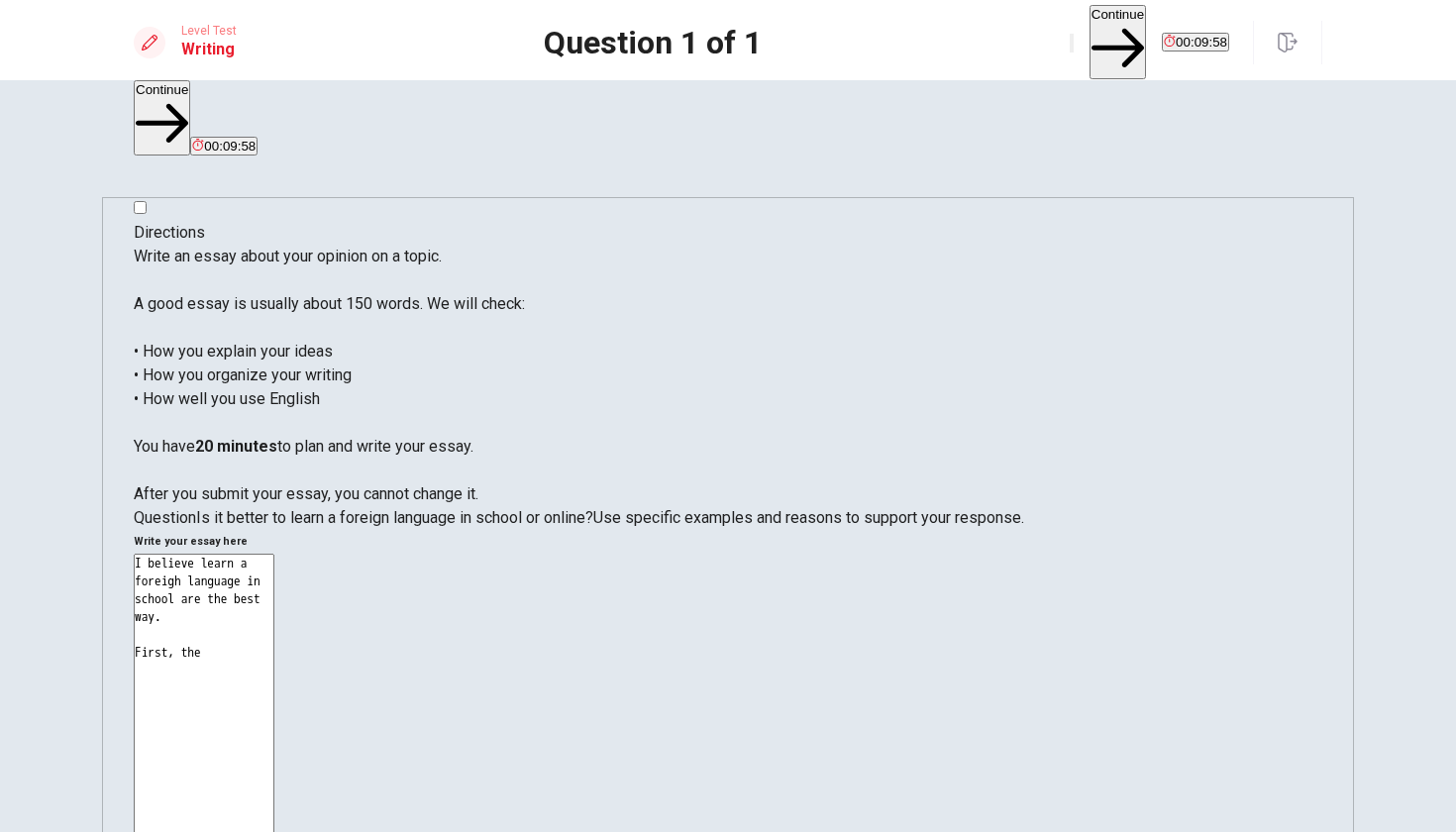 type on "x" 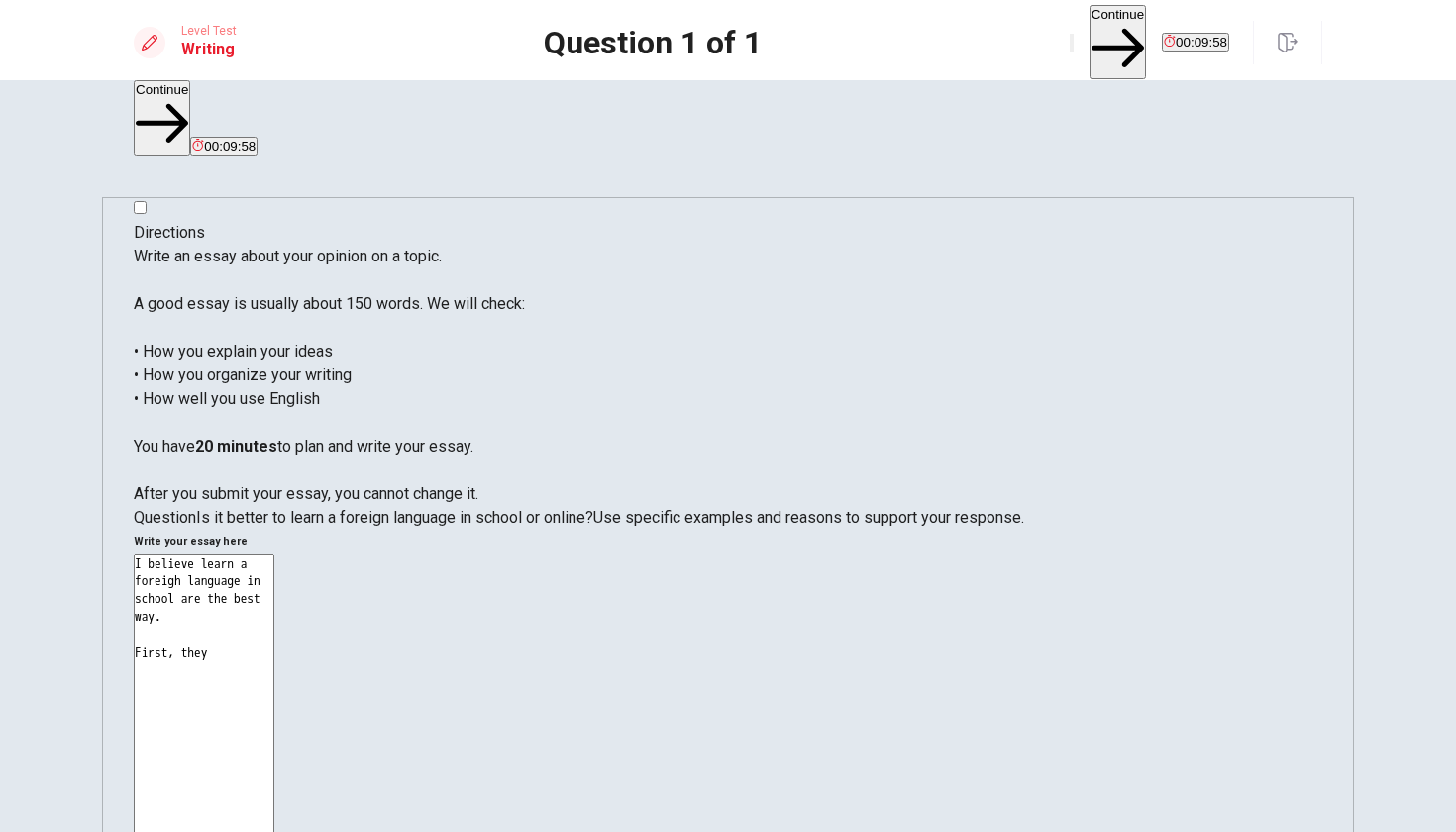 type on "x" 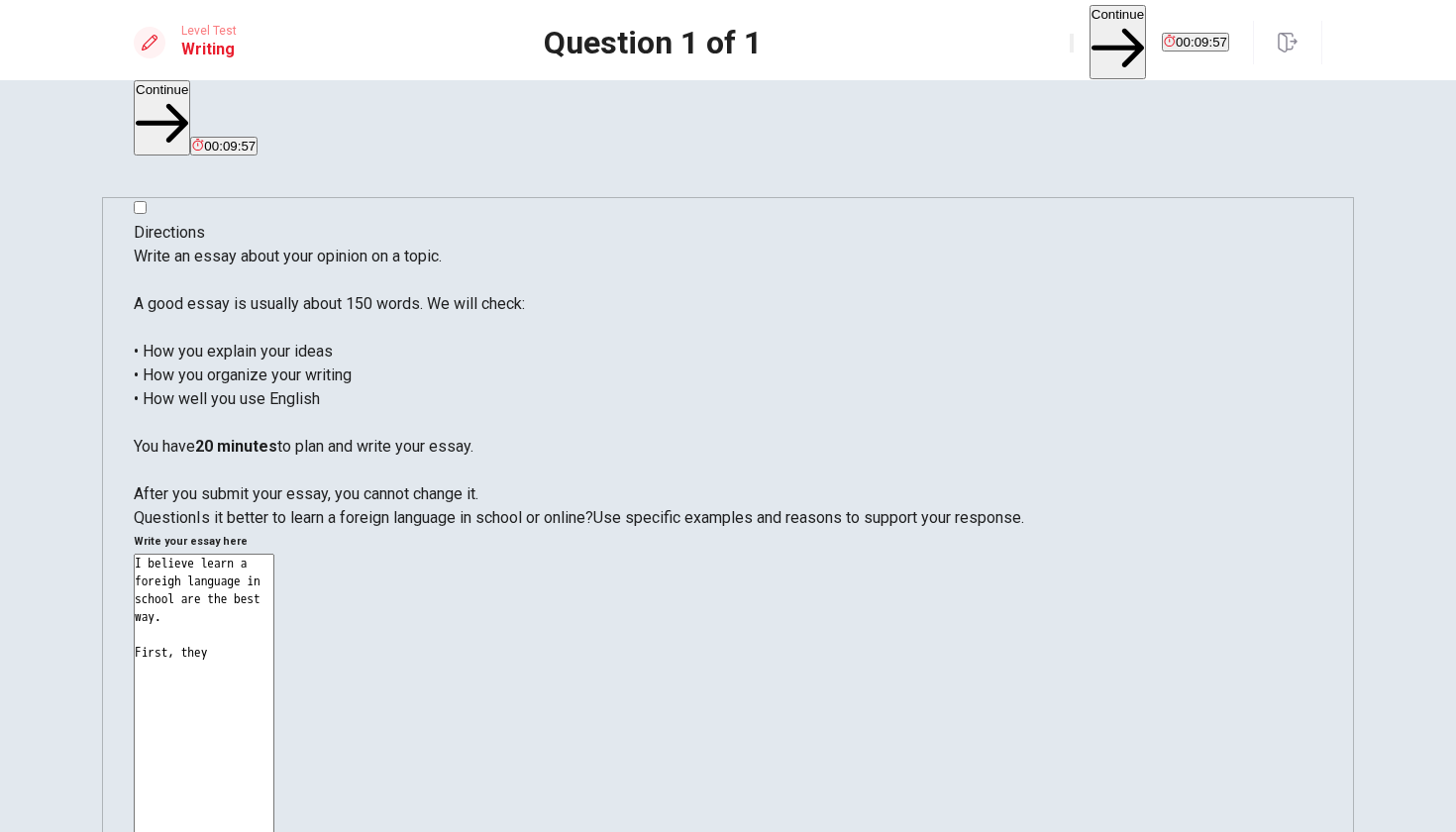 type on "x" 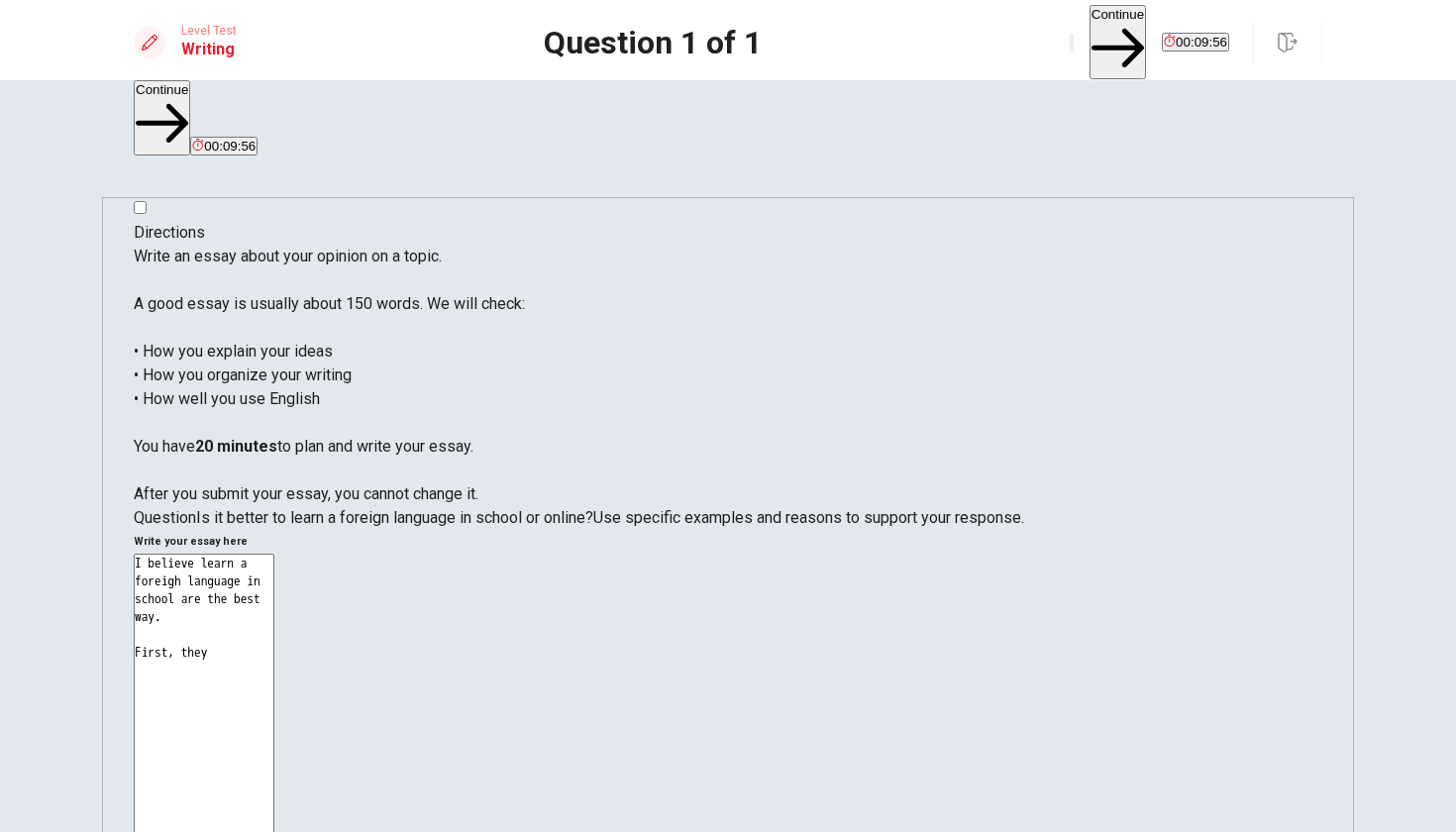 type on "I believe learn a foreigh language in school are the best way.
First, they p" 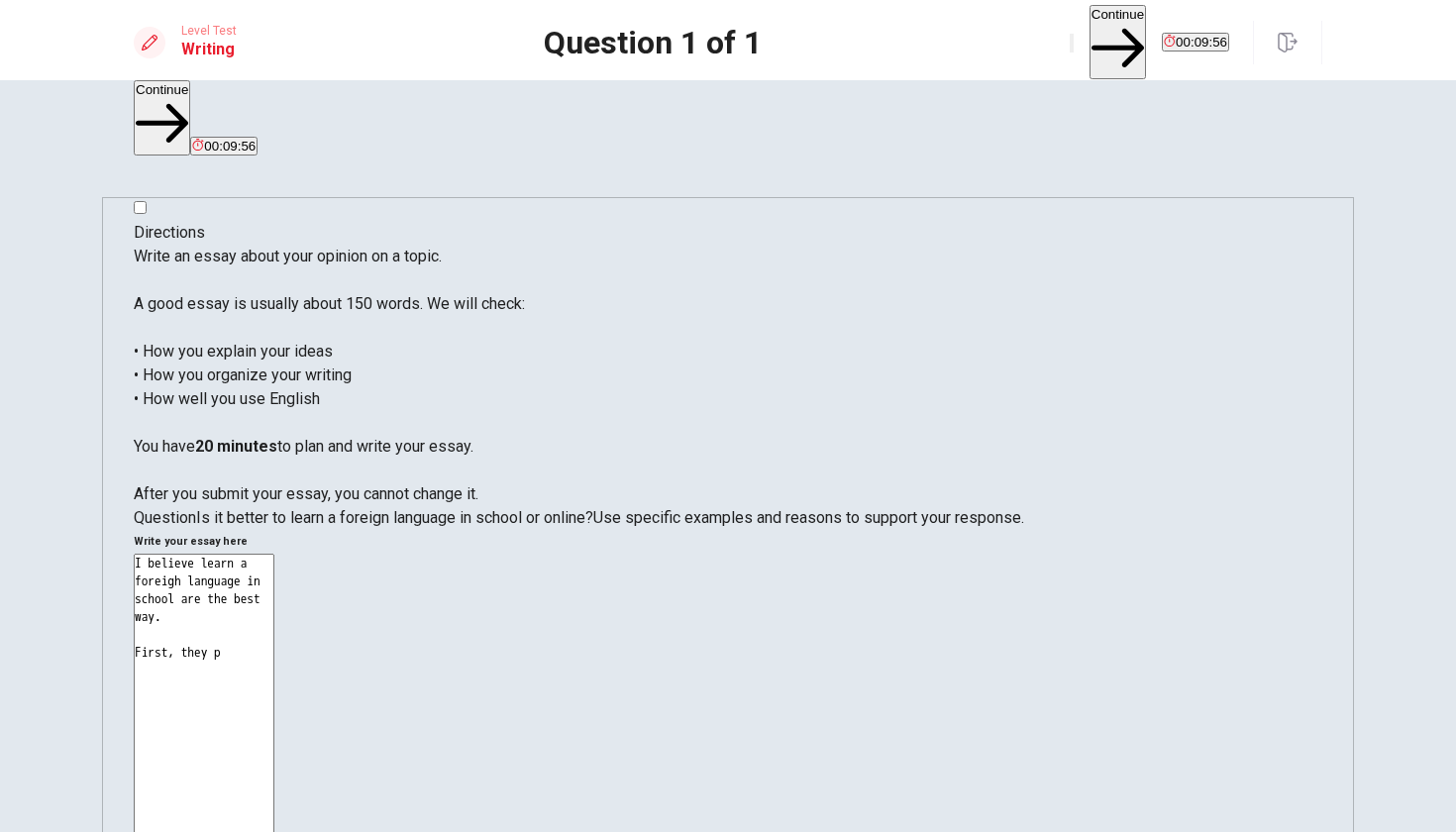 type on "x" 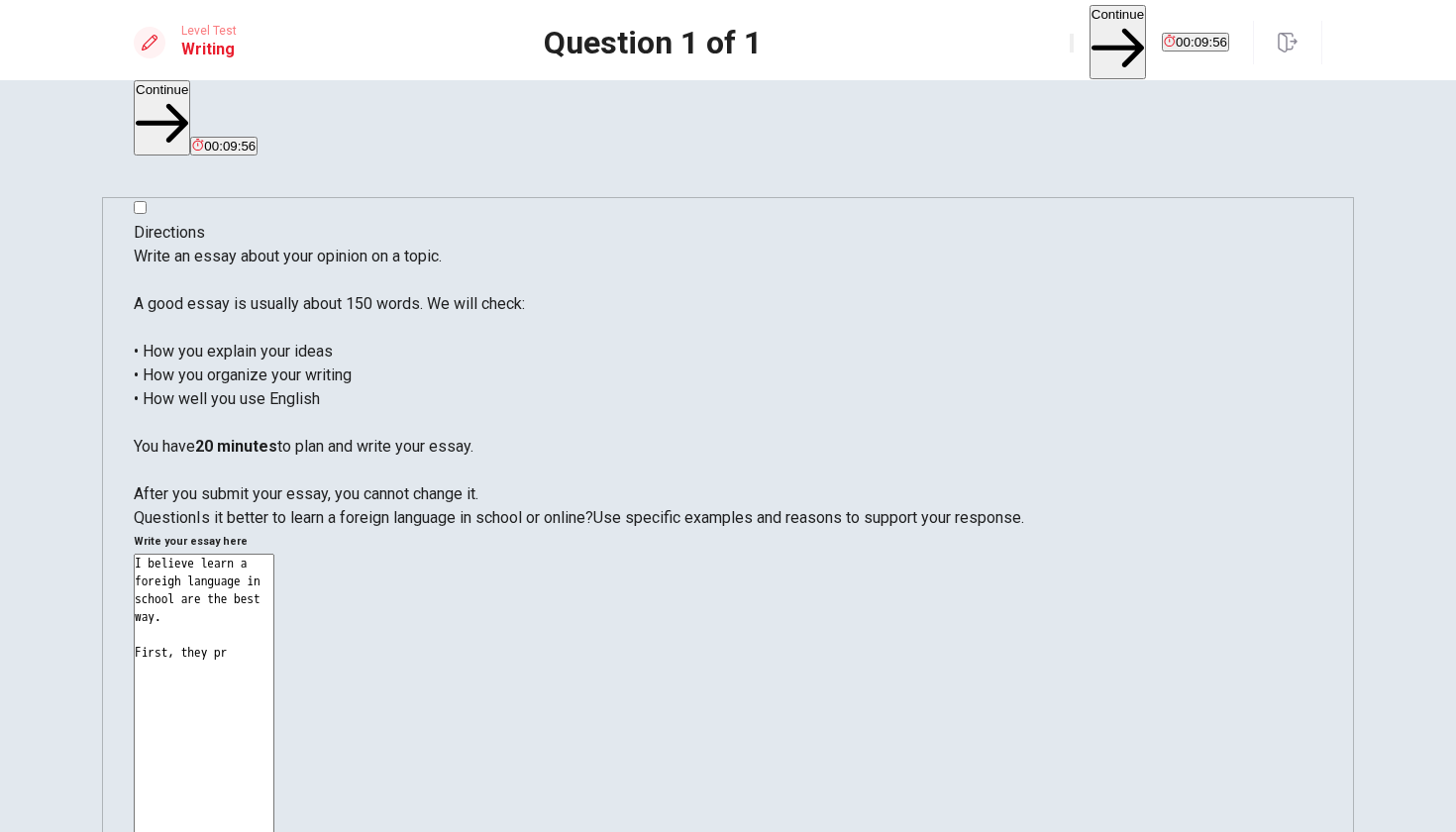 type on "x" 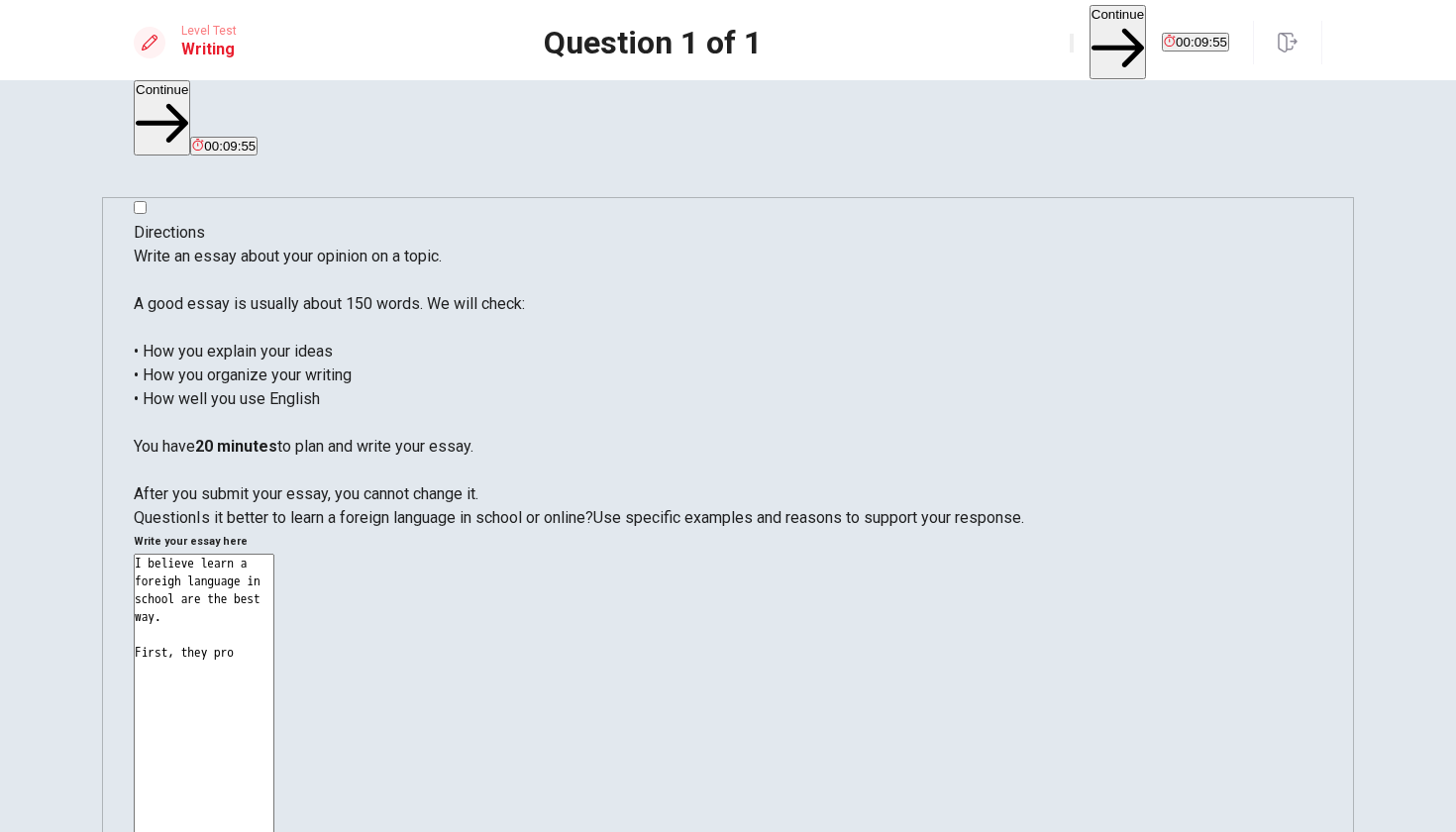 type on "x" 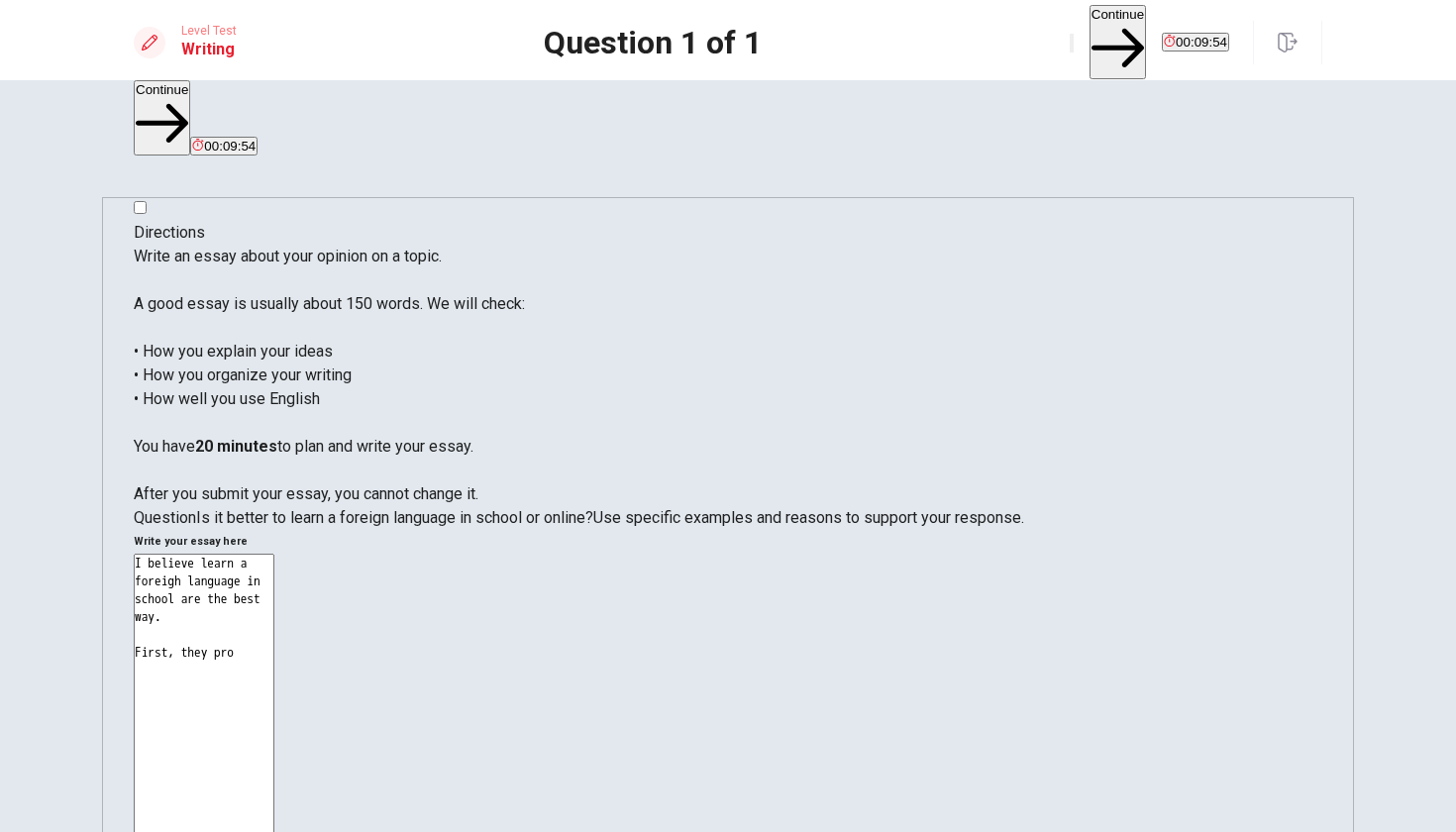 type on "I believe learn a foreigh language in school are the best way.
First, they prov" 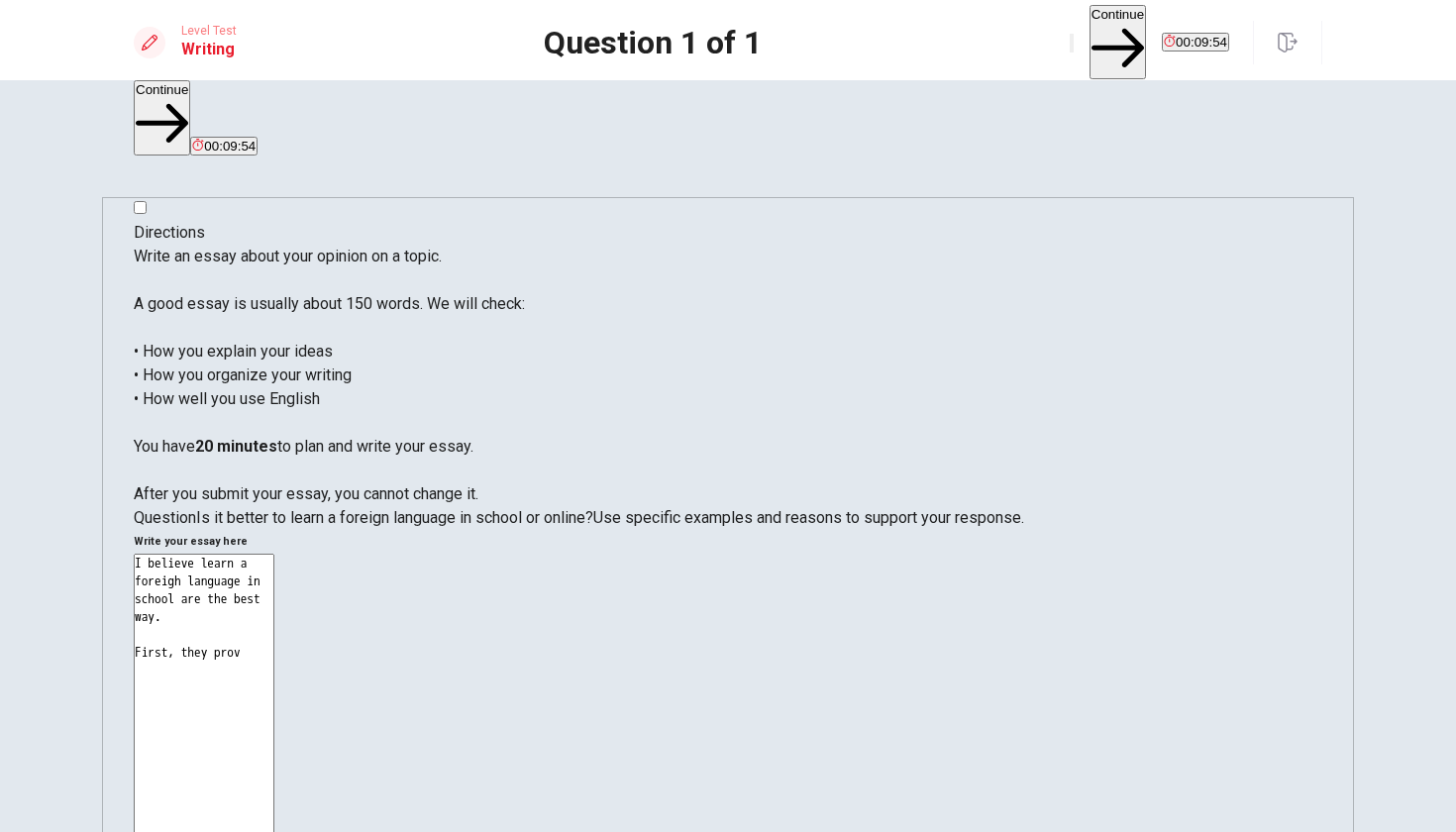 type on "x" 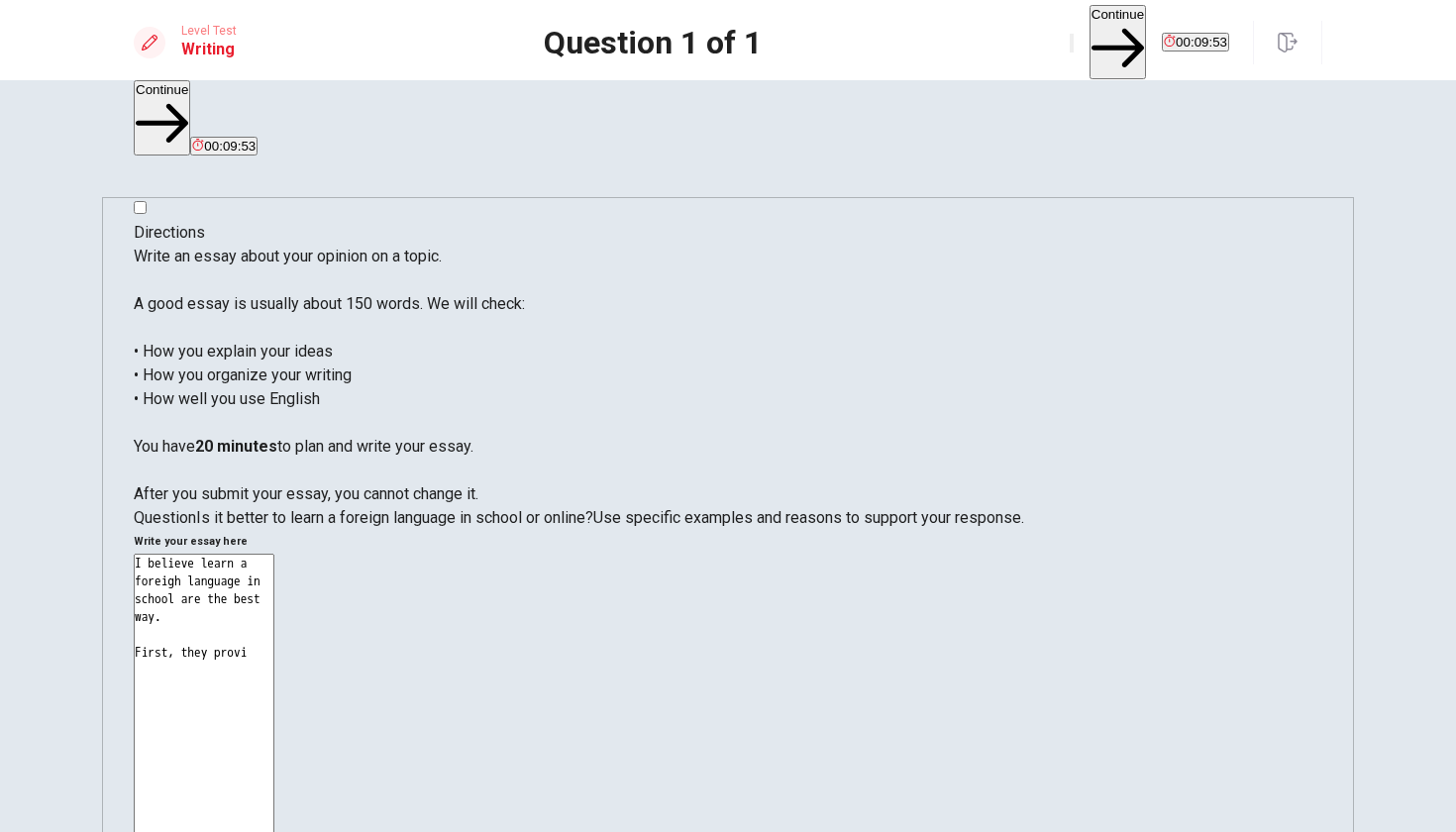 type on "x" 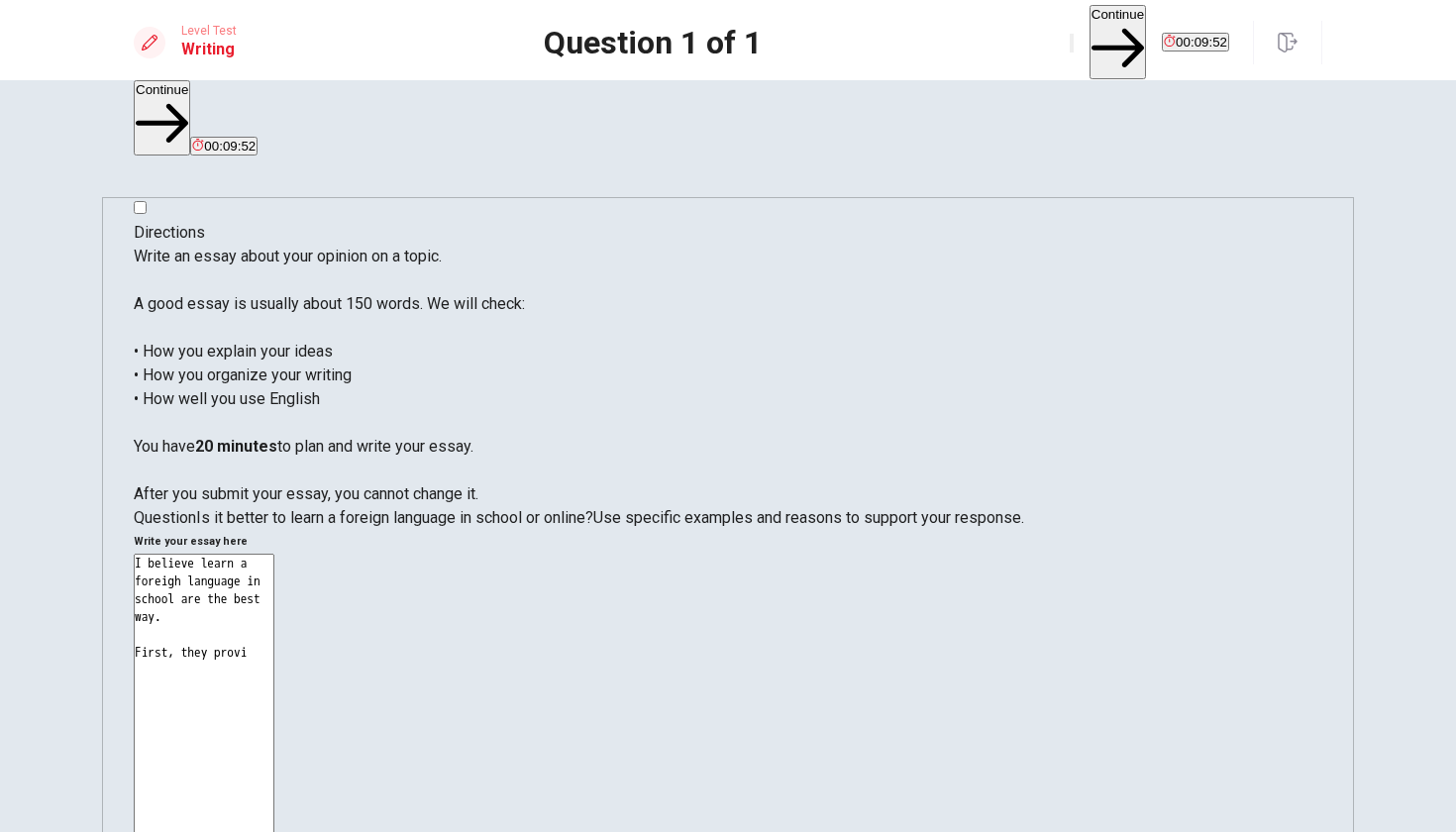 type on "I believe learn a foreigh language in school are the best way.
First, they provid" 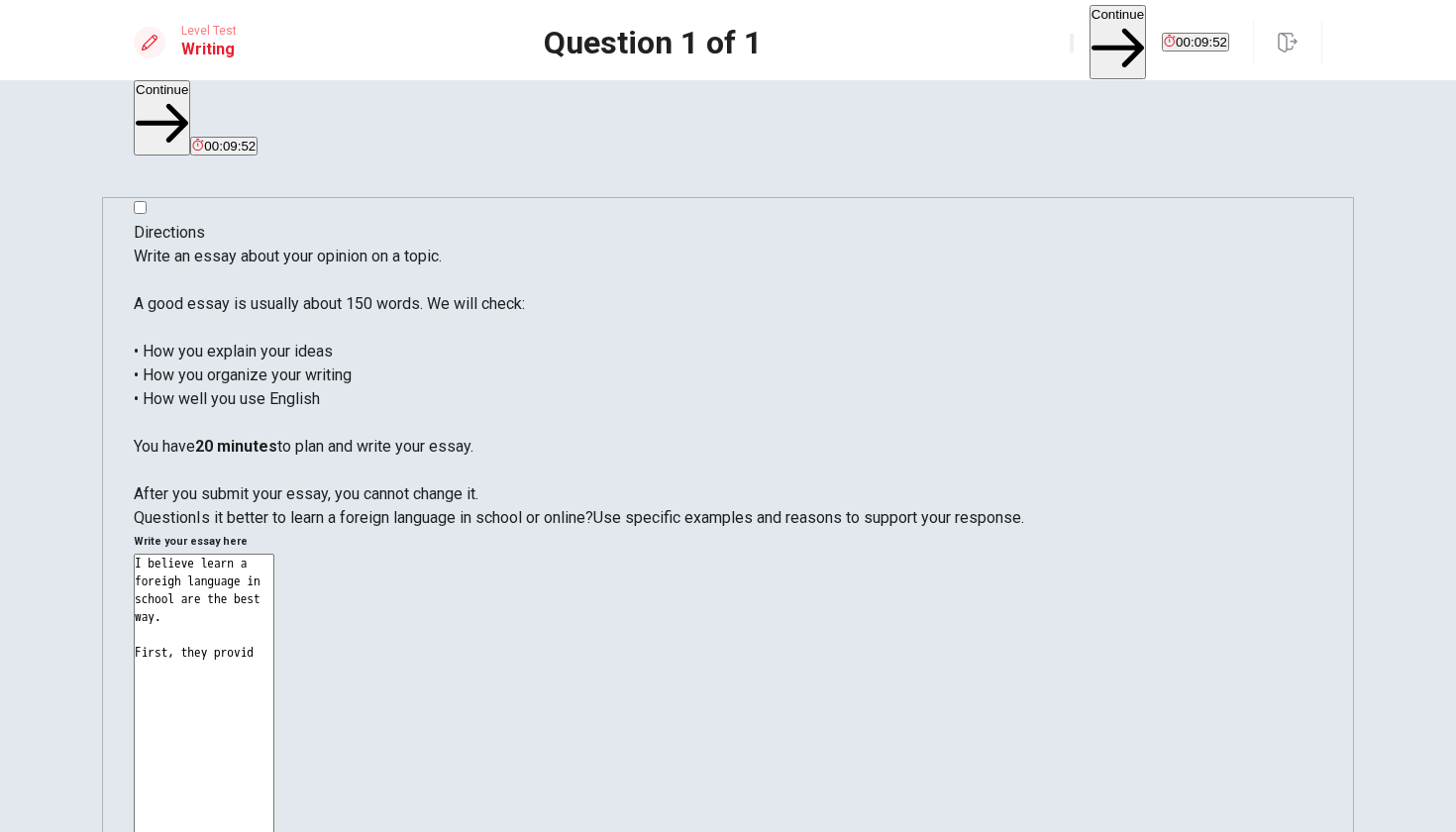 type on "x" 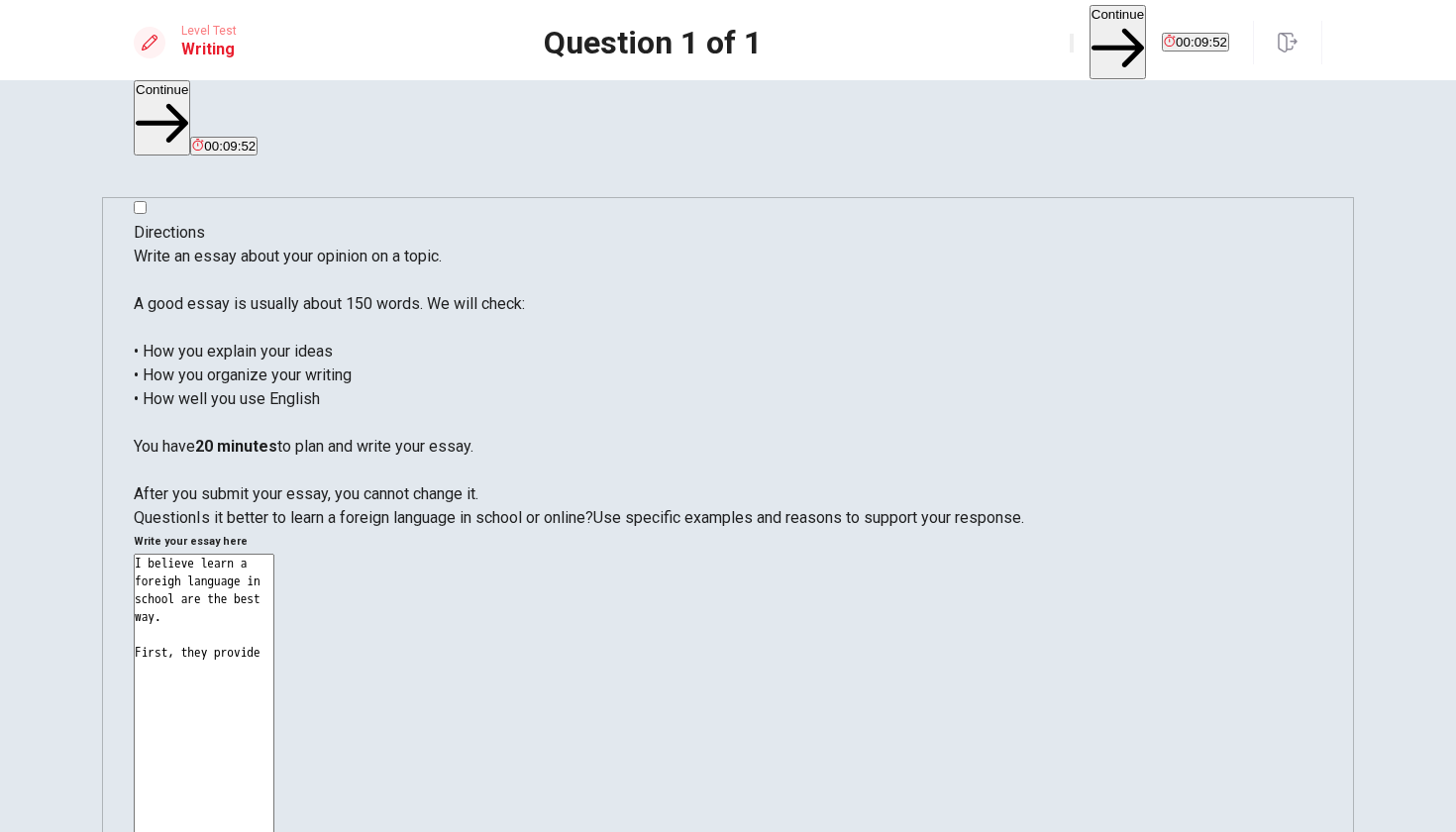 type on "x" 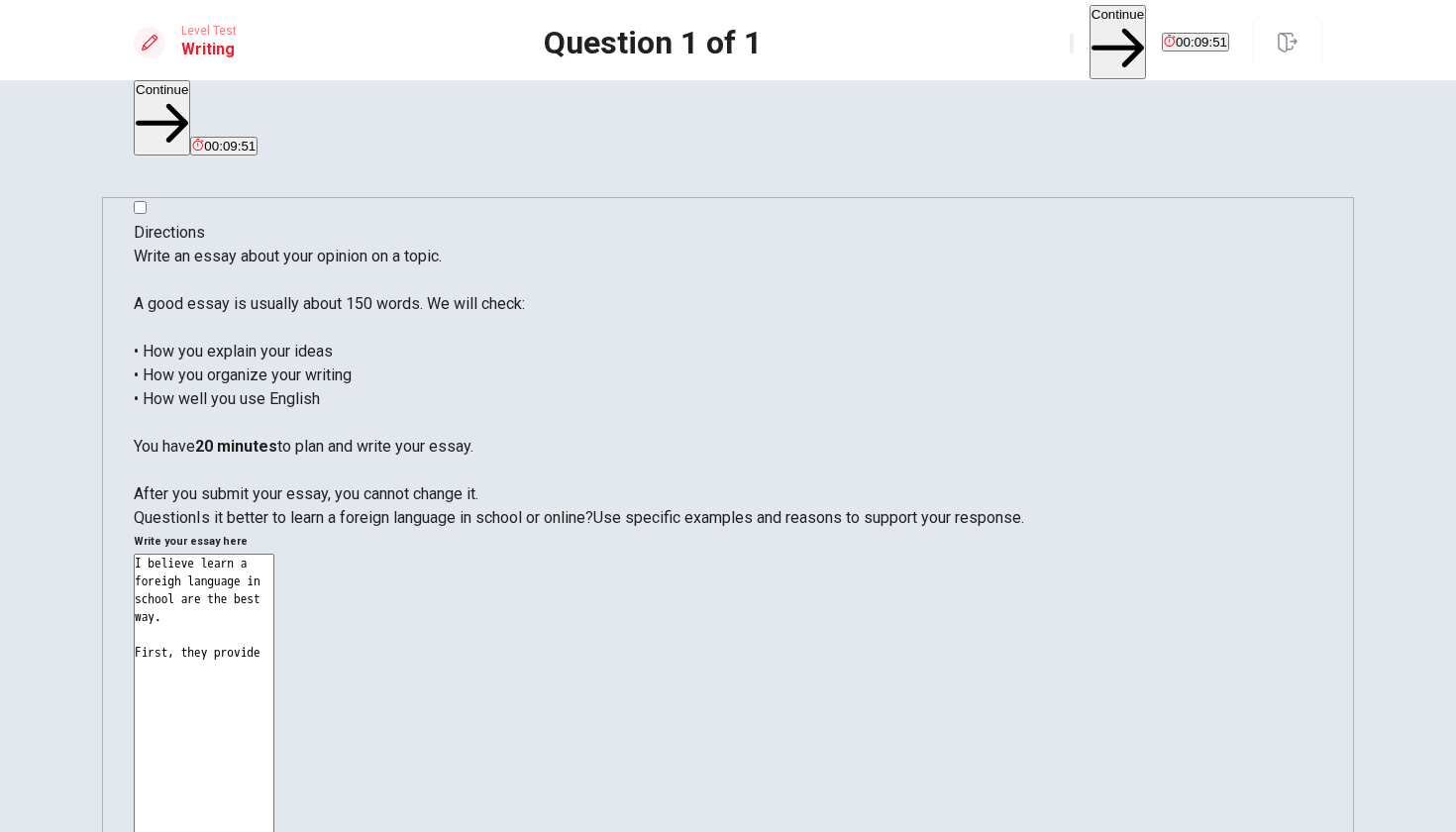 type on "I believe learn a foreigh language in school are the best way.
First, they provide" 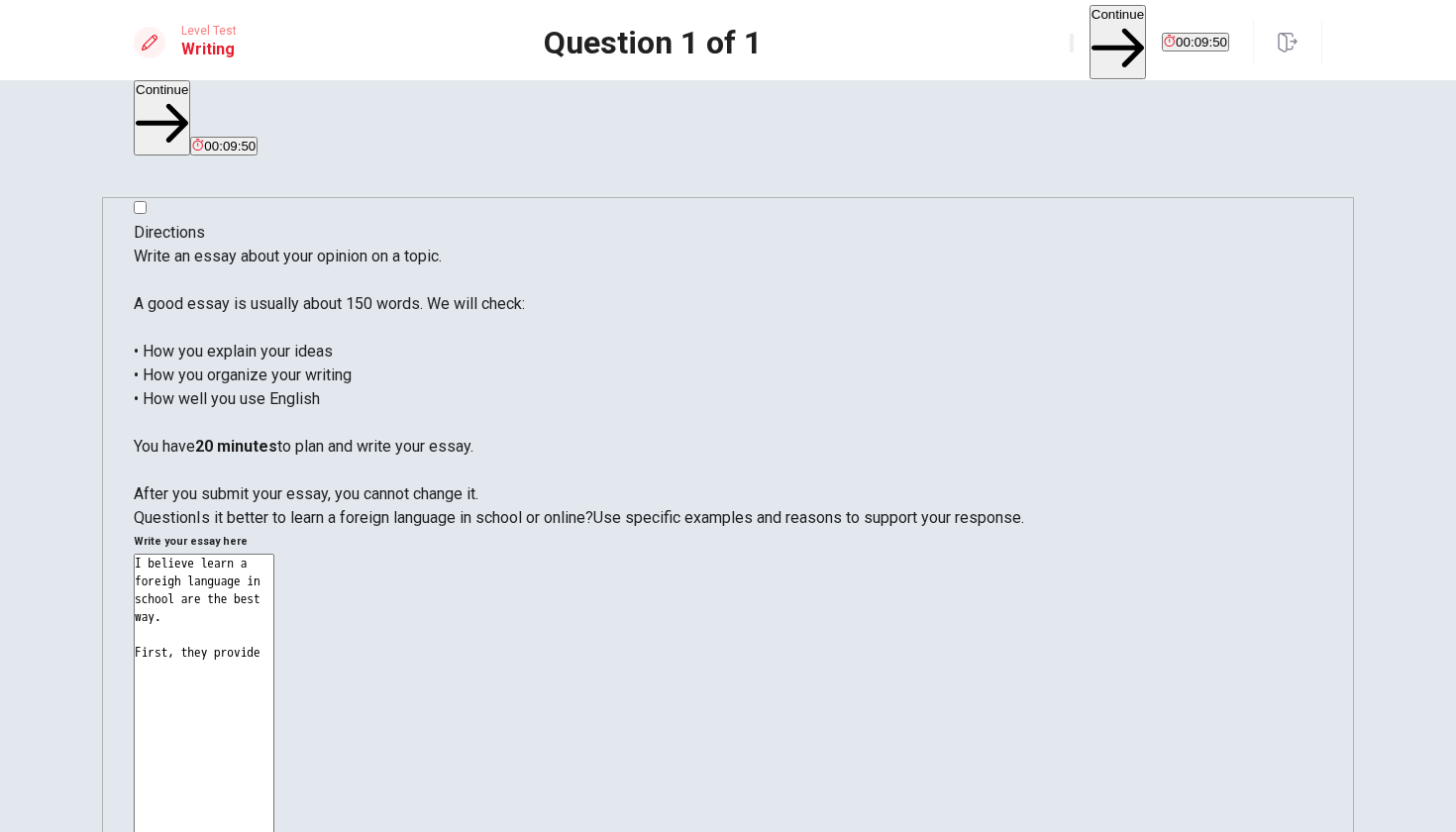 type on "I believe learn a foreigh language in school are the best way.
First, they provide r" 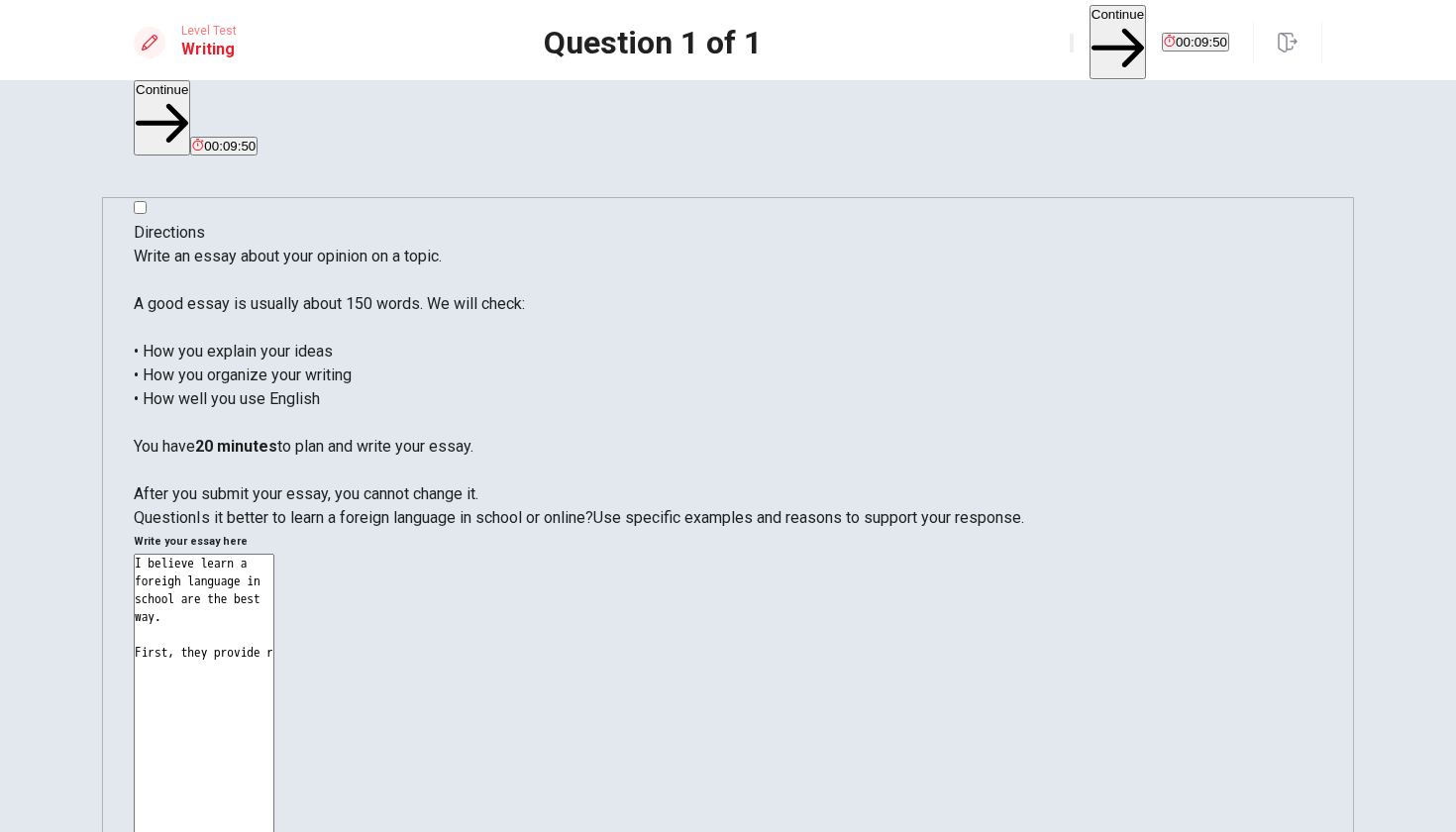 type on "x" 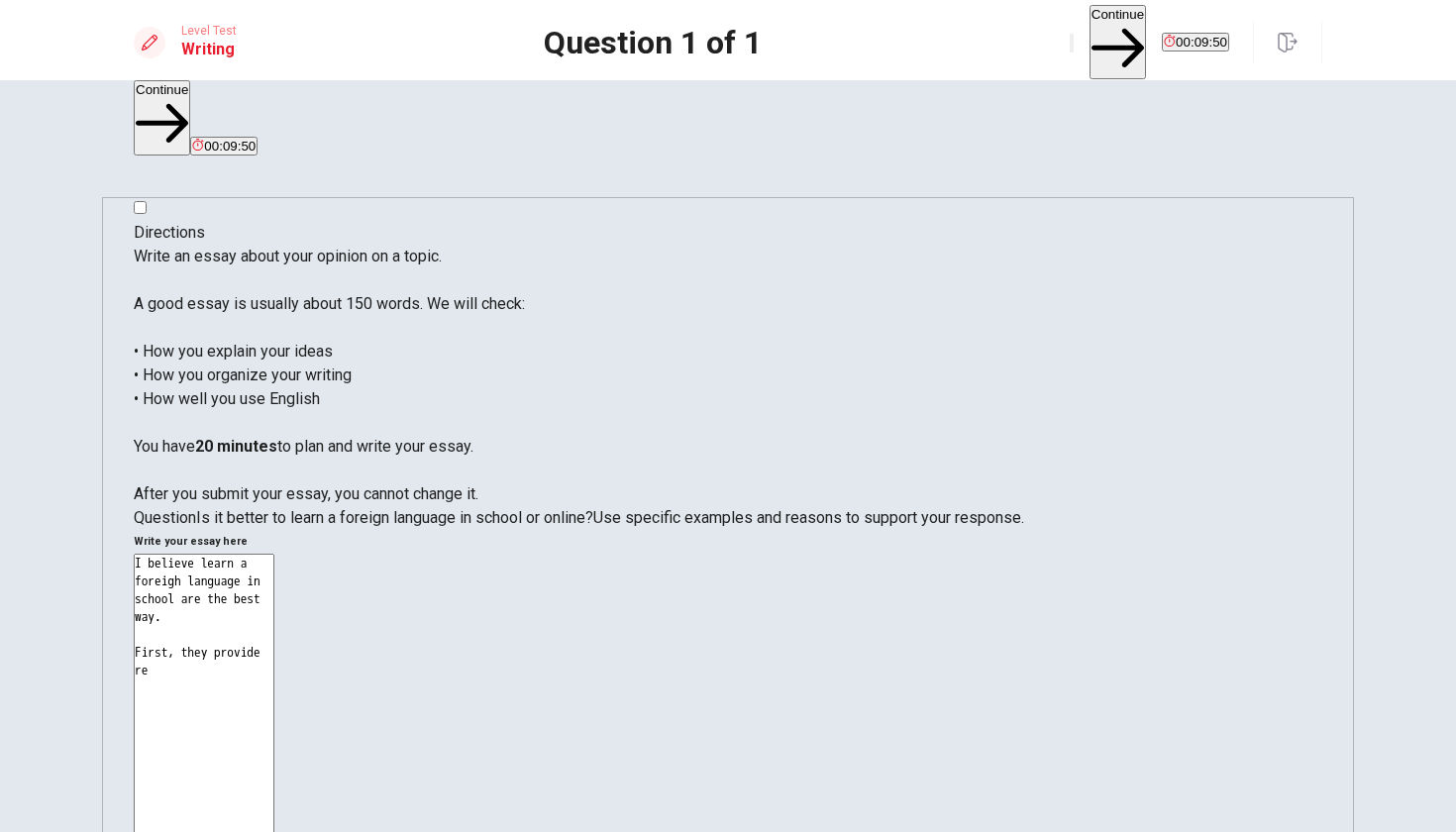 type on "x" 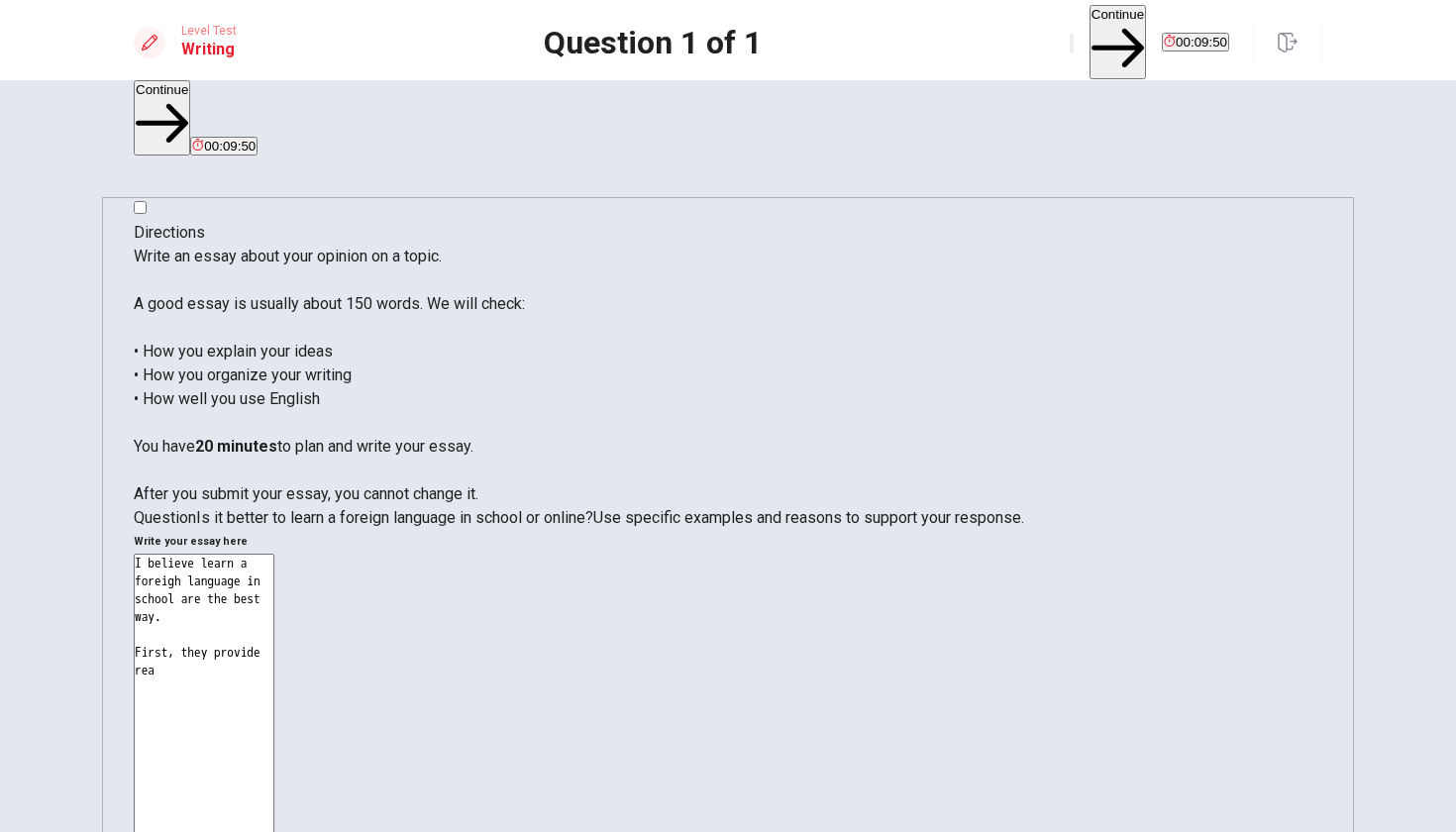 type on "x" 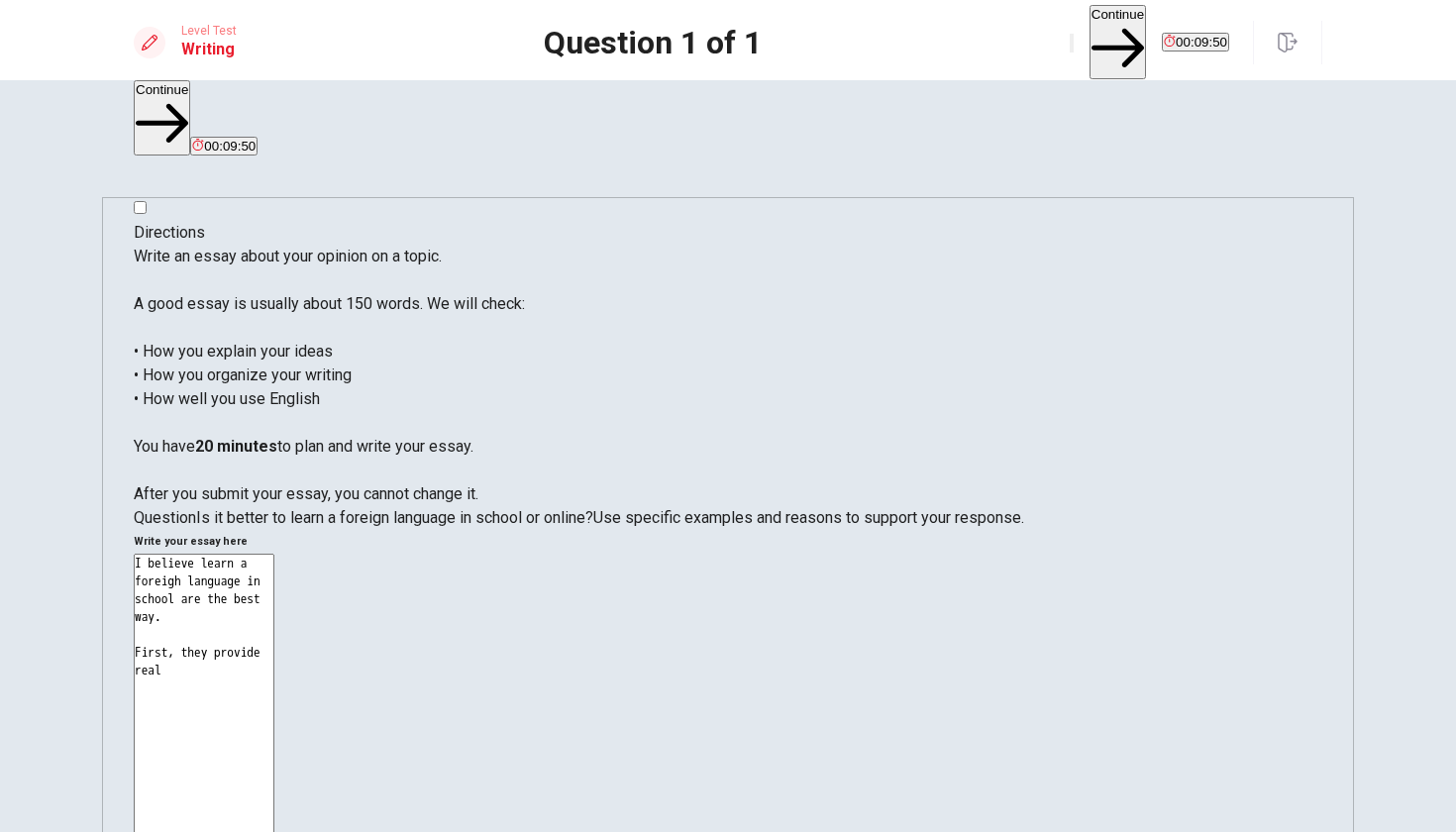 type on "x" 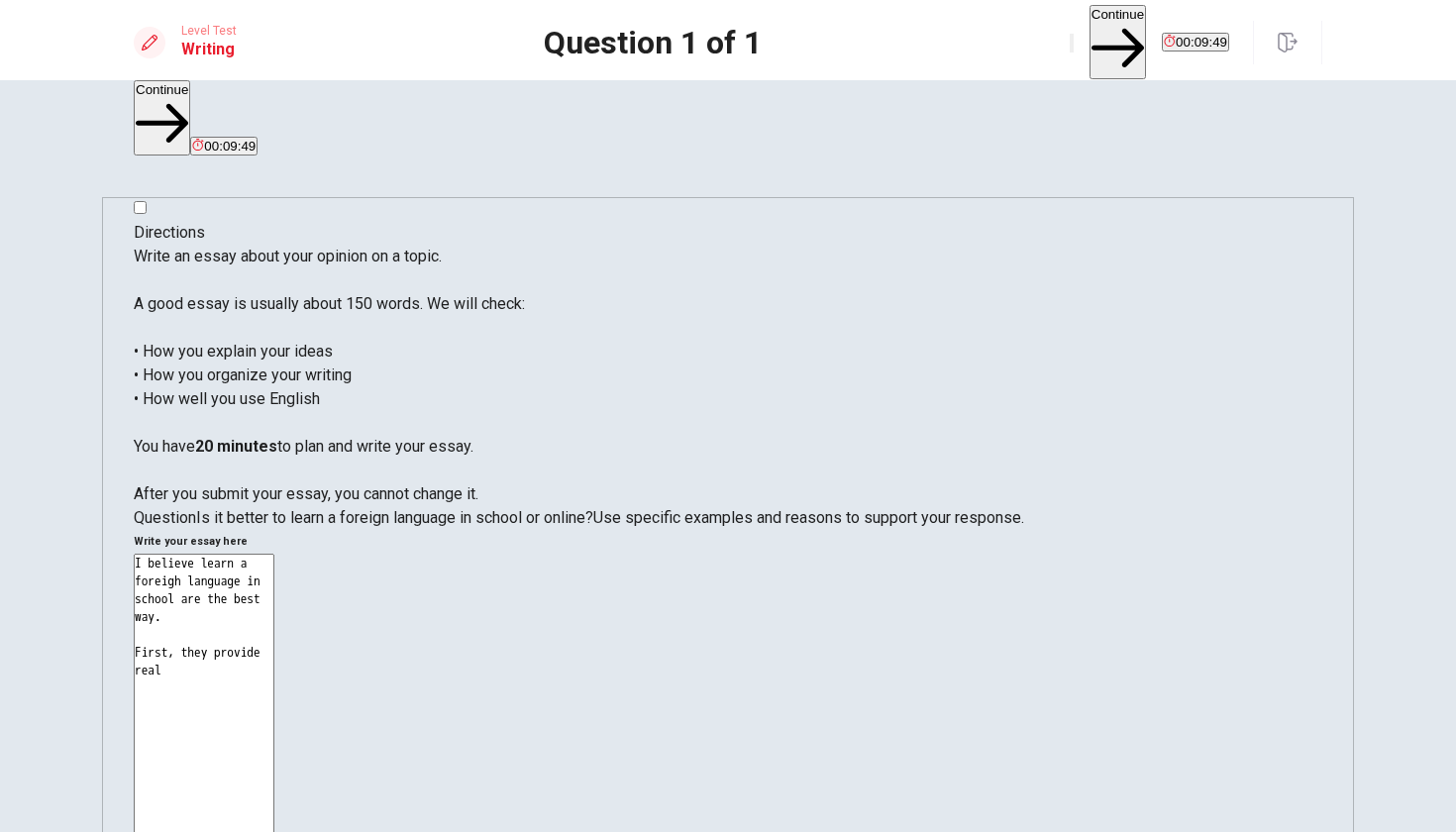 type on "I believe learn a foreigh language in school are the best way.
First, they provide real" 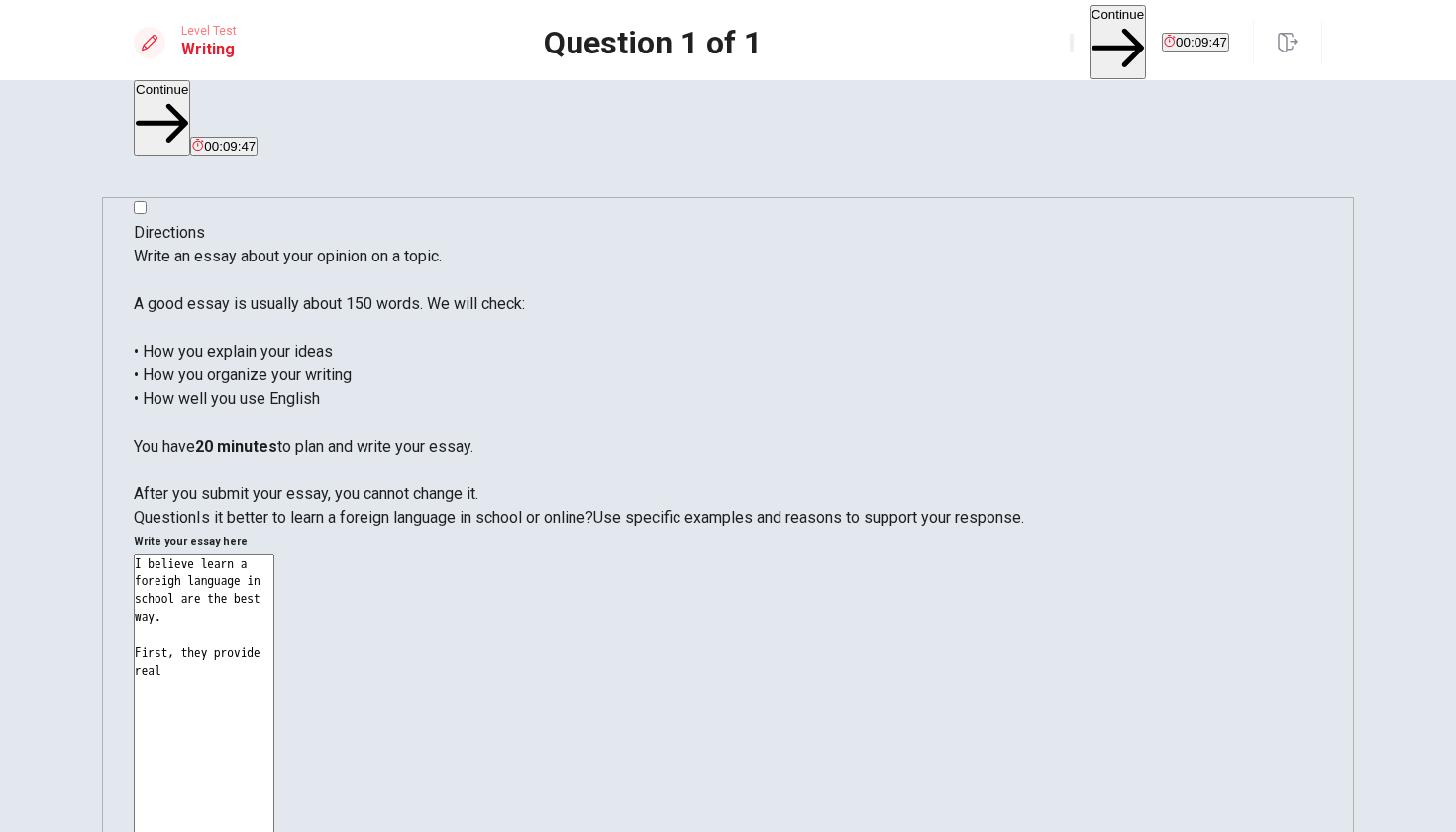 type on "x" 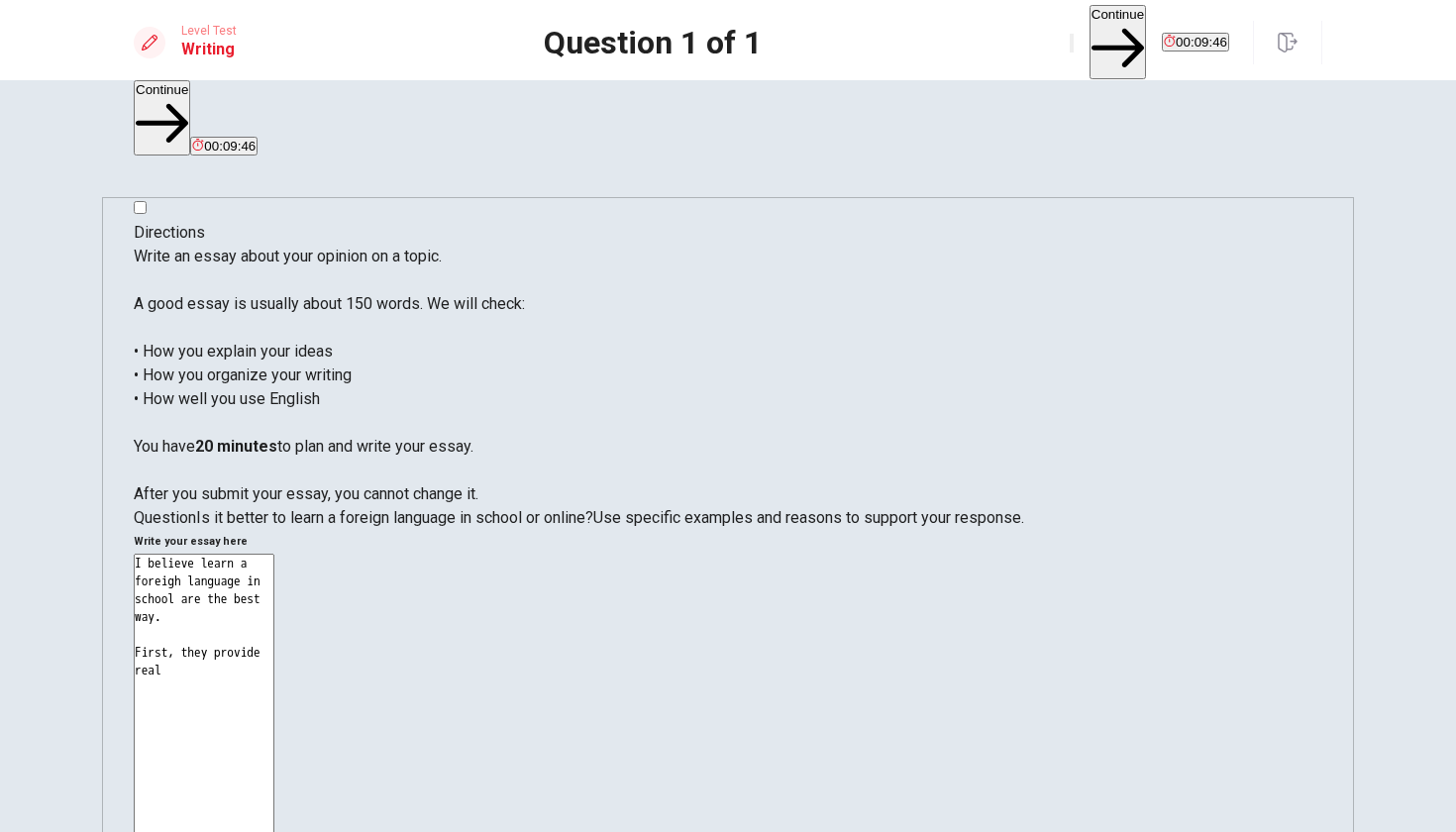 type 